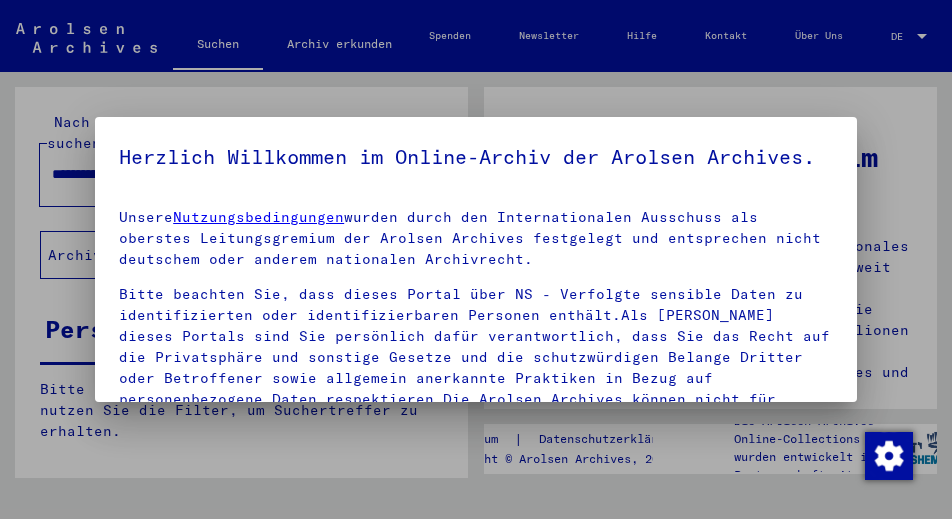 scroll, scrollTop: 0, scrollLeft: 0, axis: both 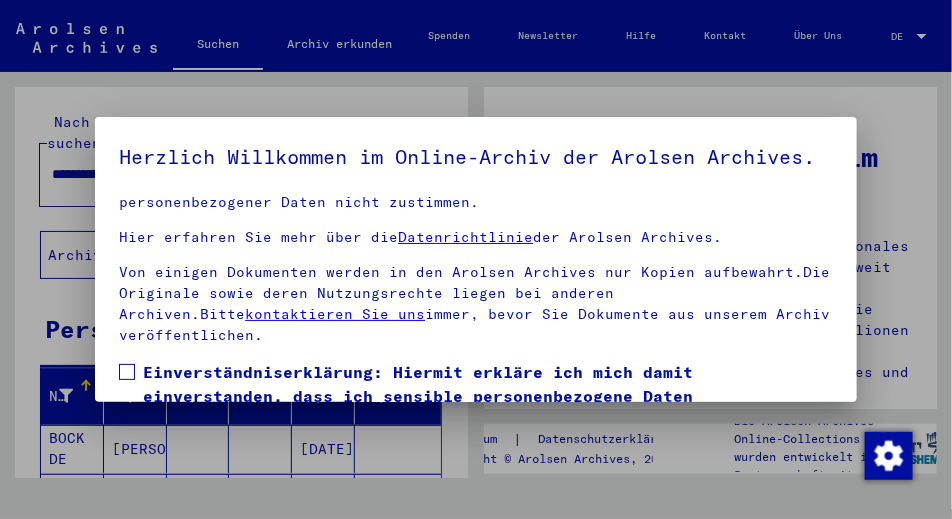 drag, startPoint x: 127, startPoint y: 381, endPoint x: 143, endPoint y: 377, distance: 16.492422 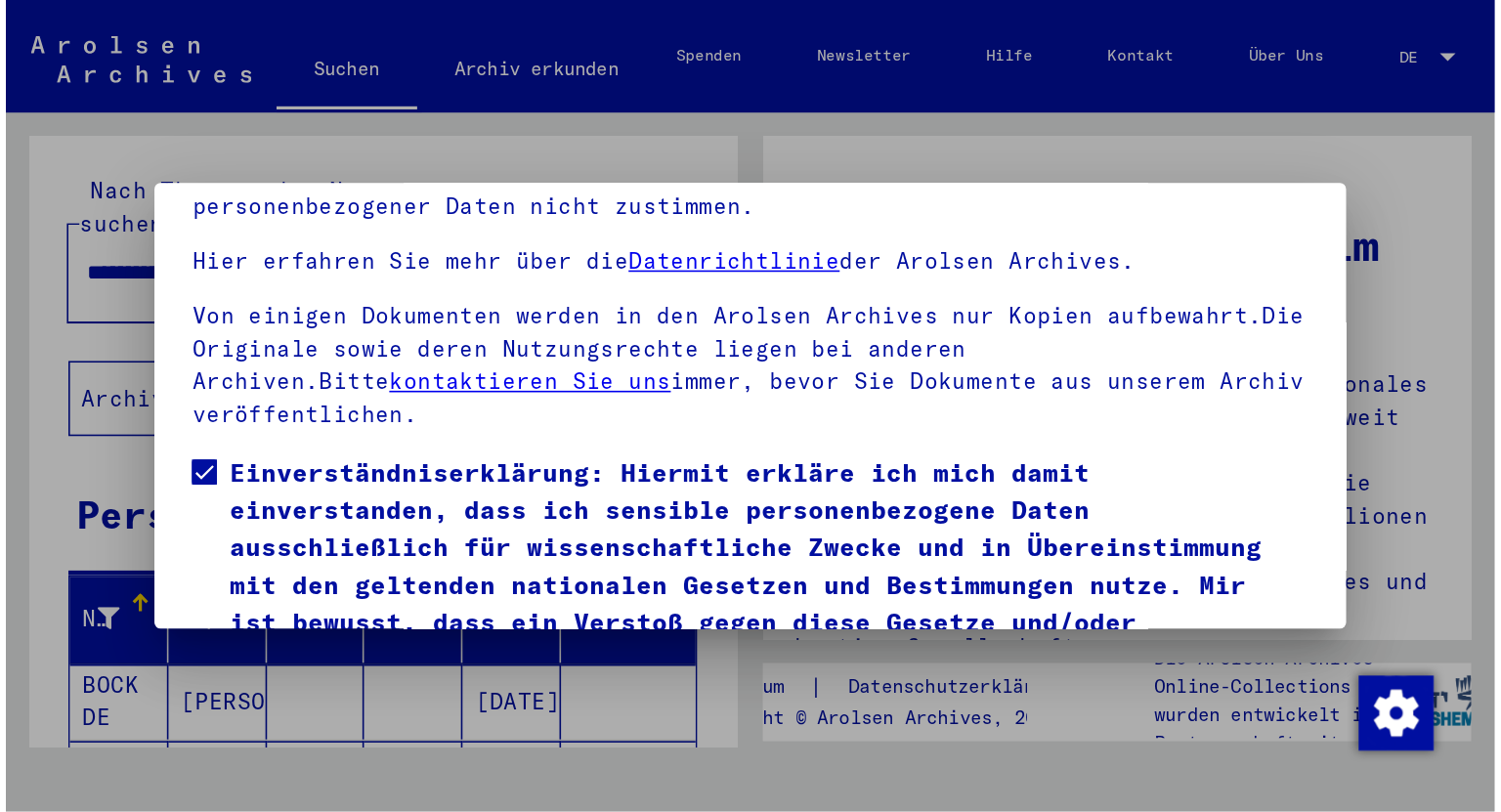 scroll, scrollTop: 180, scrollLeft: 0, axis: vertical 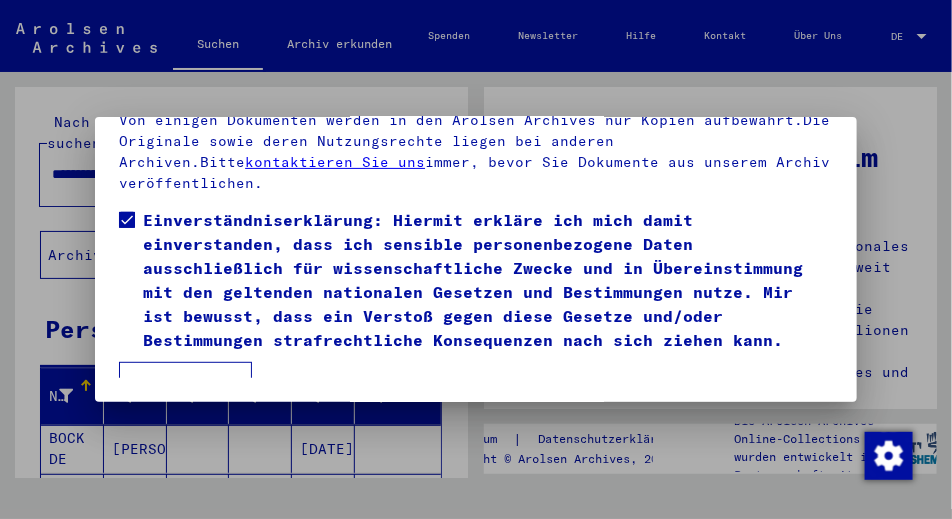 click on "Ich stimme zu" at bounding box center [185, 386] 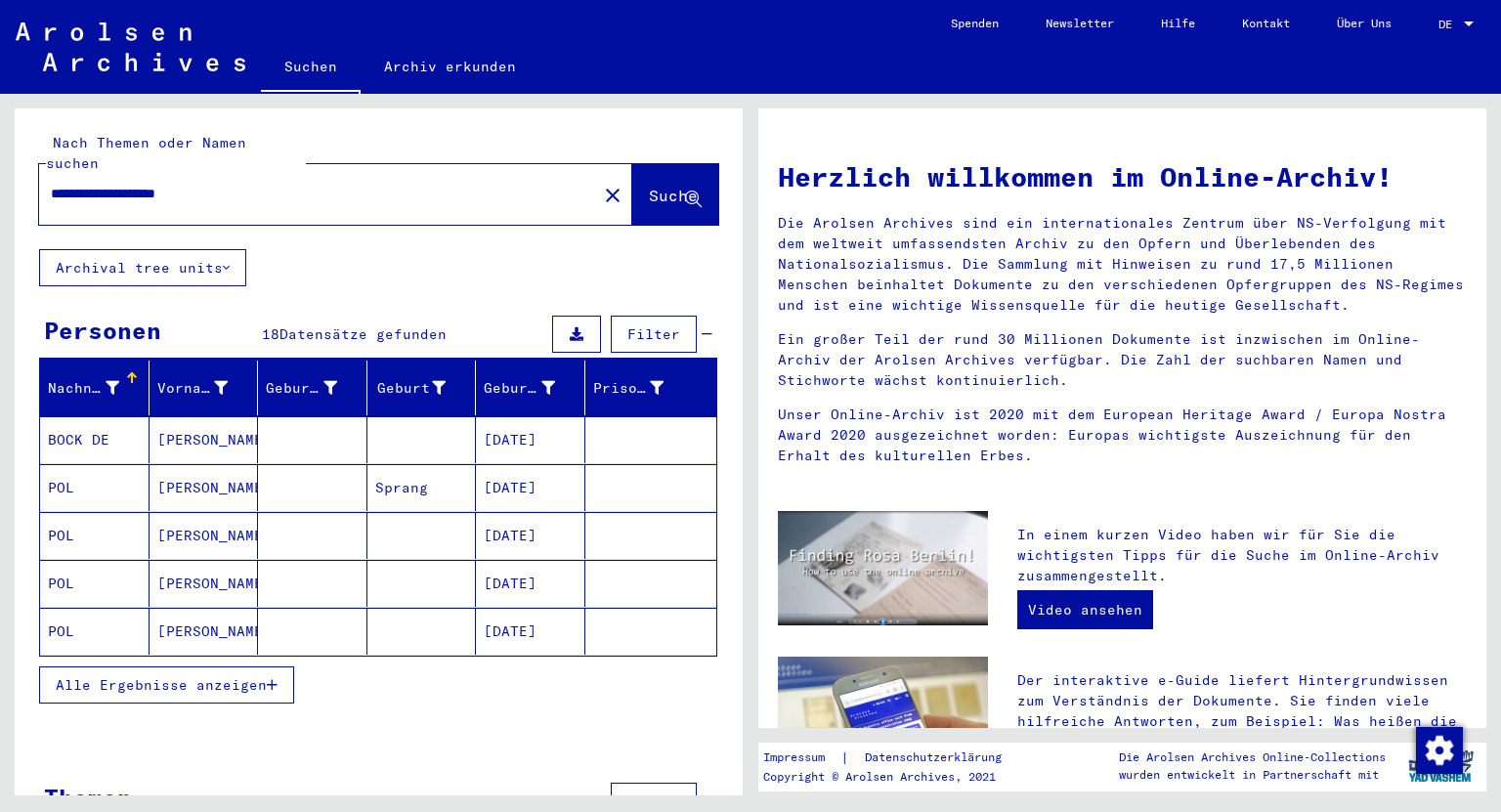 drag, startPoint x: 238, startPoint y: 171, endPoint x: 15, endPoint y: 250, distance: 236.5798 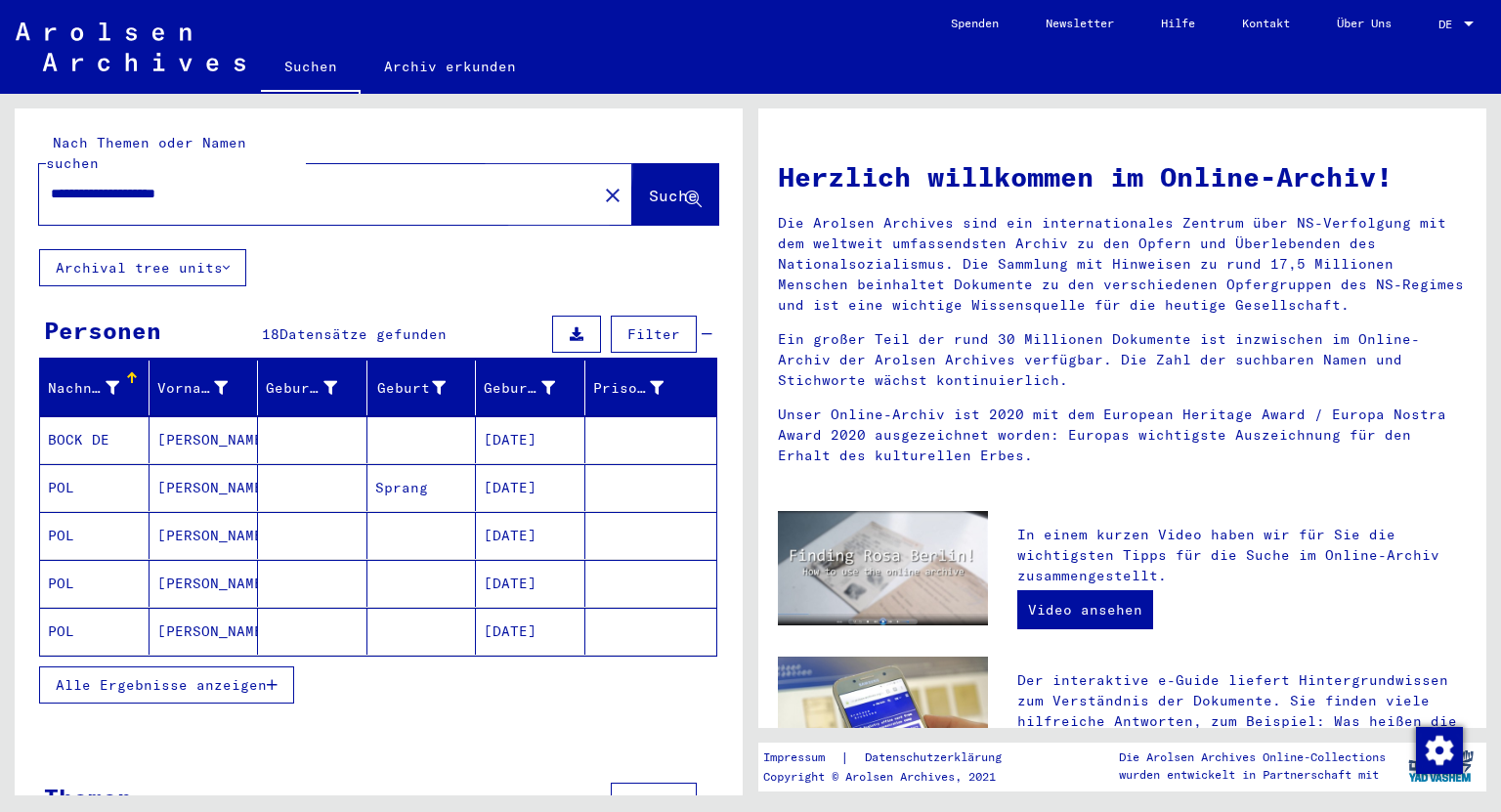 click on "Suche" 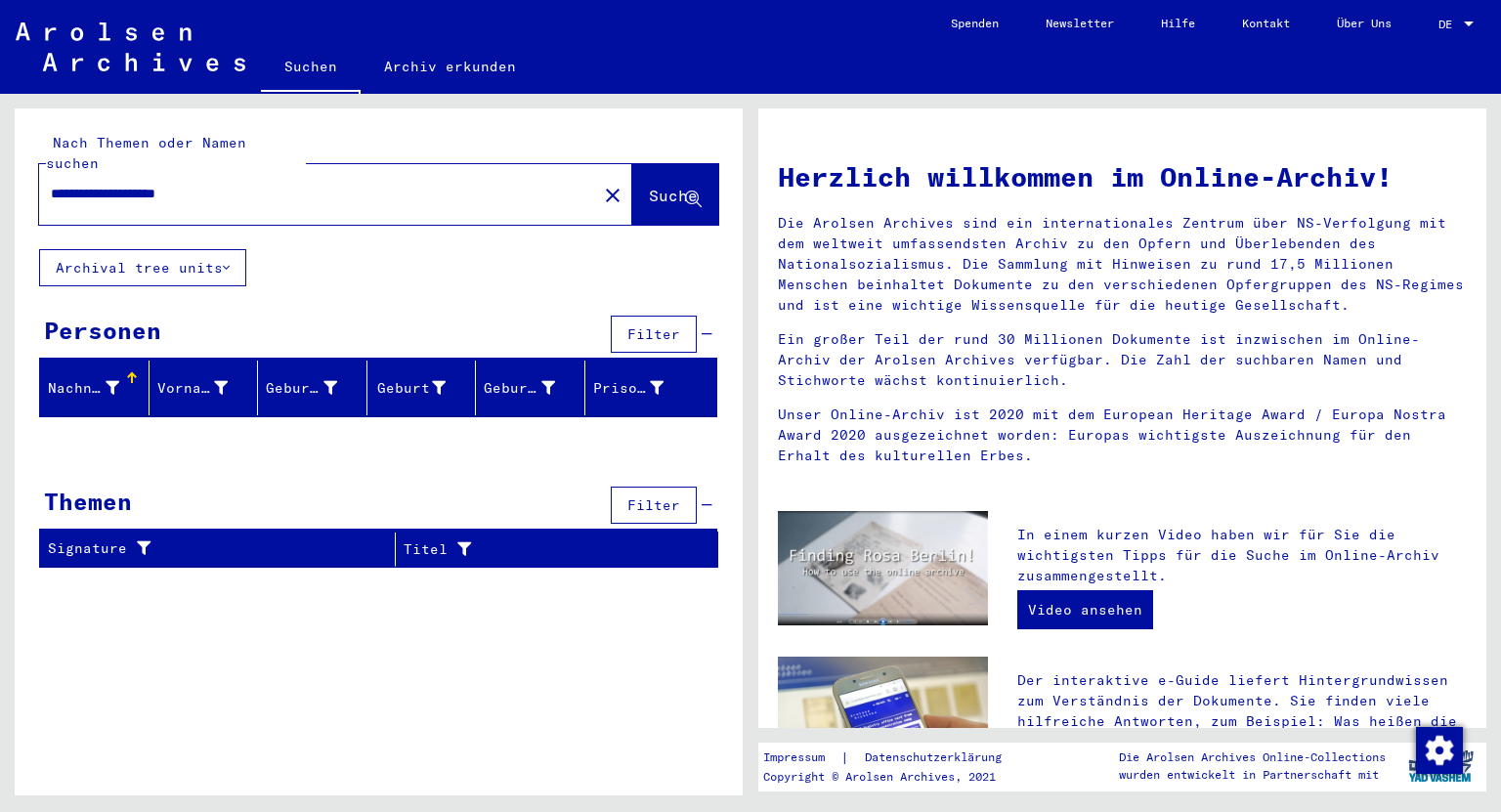 drag, startPoint x: 237, startPoint y: 176, endPoint x: 158, endPoint y: 180, distance: 79.1012 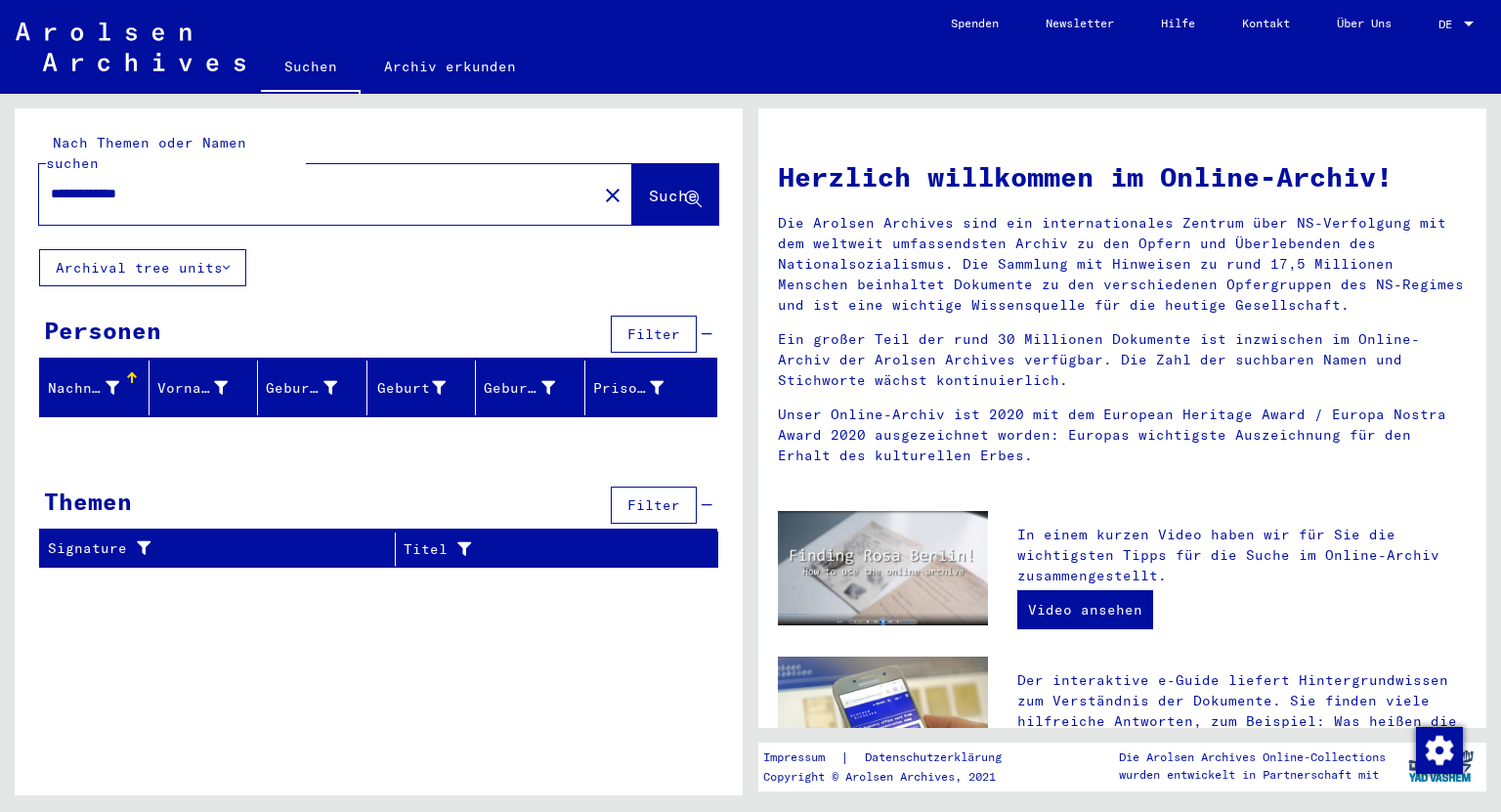 click on "Suche" 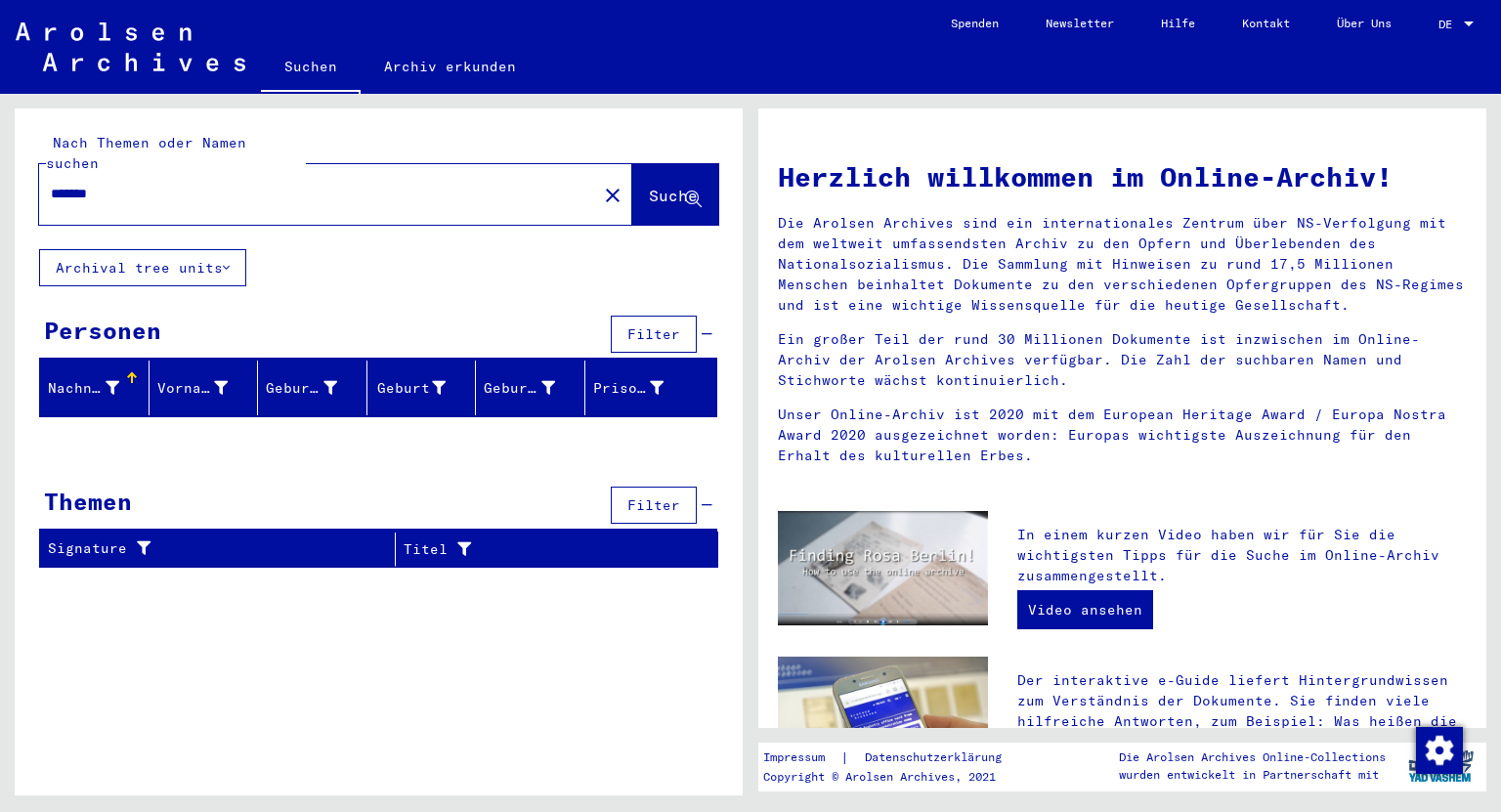 type on "*******" 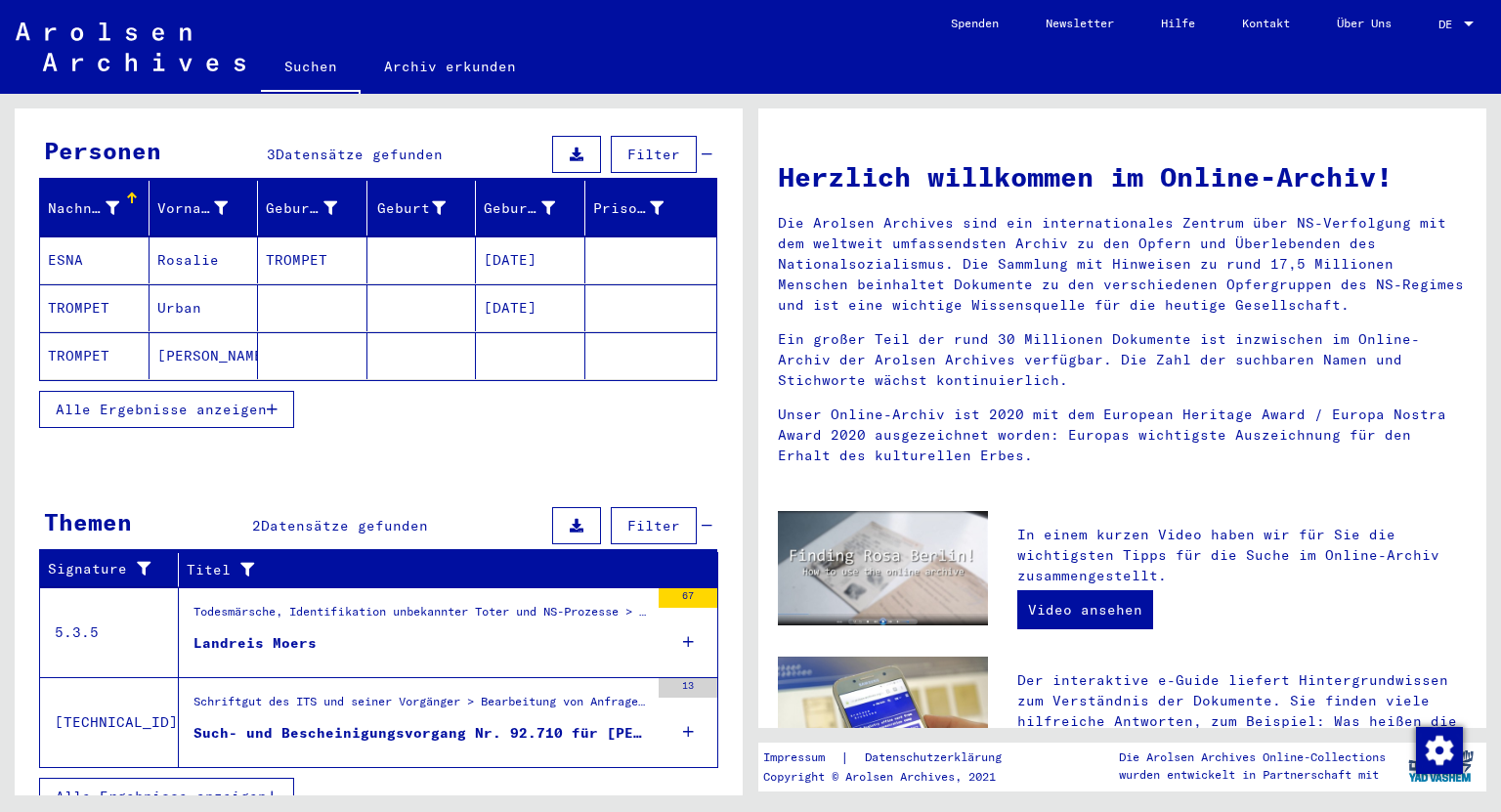 scroll, scrollTop: 184, scrollLeft: 0, axis: vertical 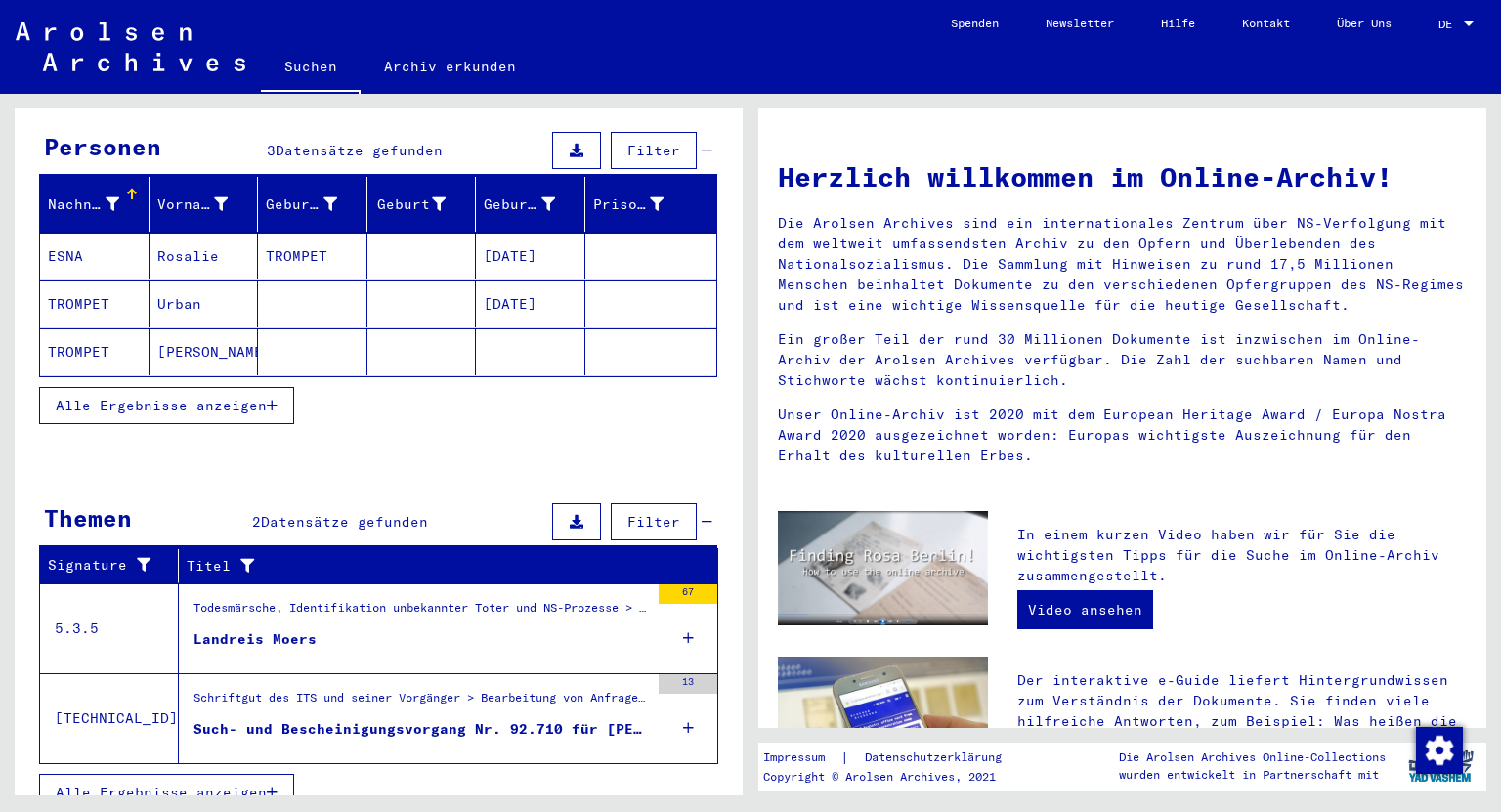 click on "Such- und Bescheinigungsvorgang Nr. 92.710 für [PERSON_NAME] geboren [DEMOGRAPHIC_DATA] oder21.10.1926" at bounding box center [421, 729] 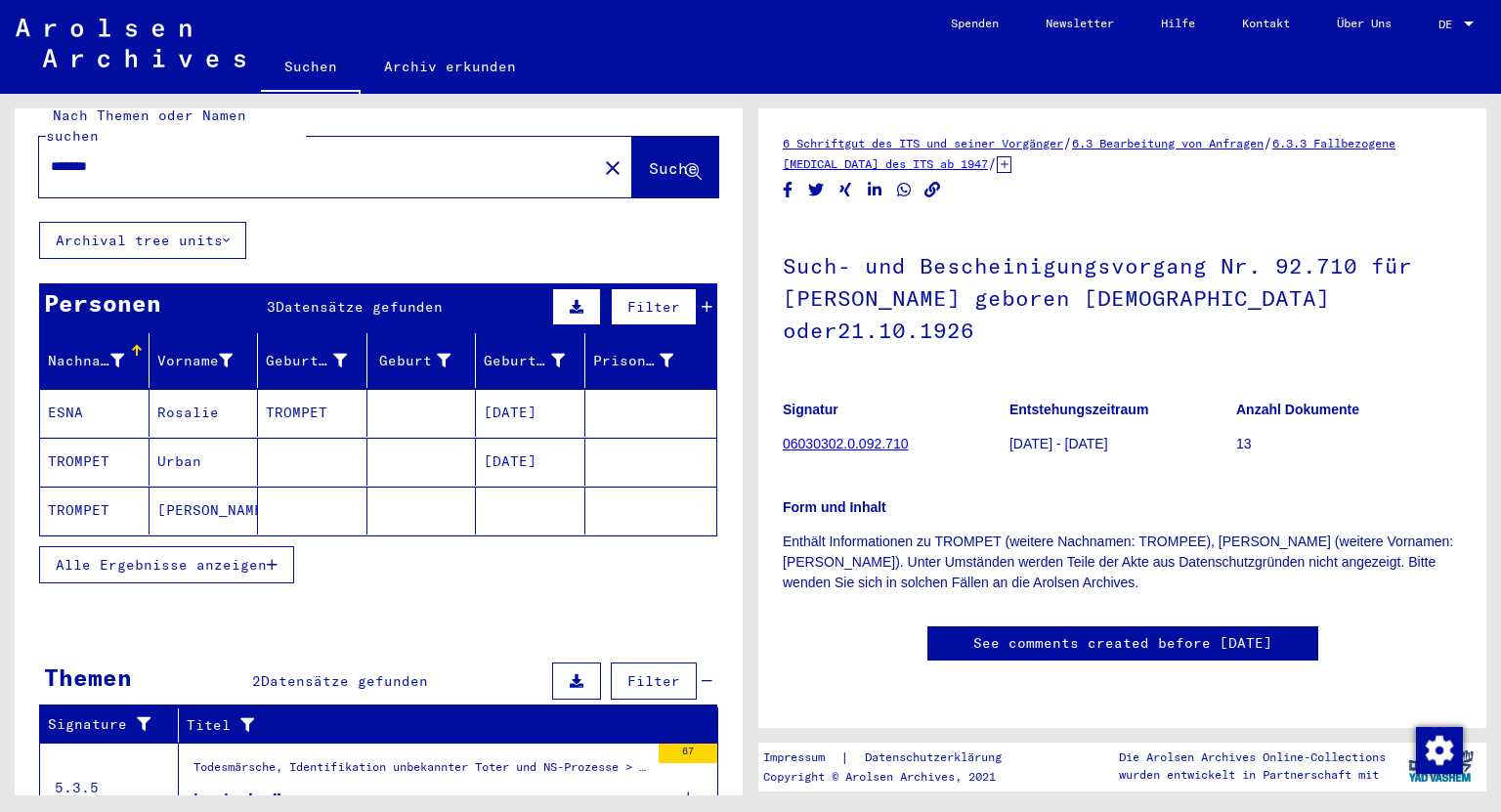 scroll, scrollTop: 0, scrollLeft: 0, axis: both 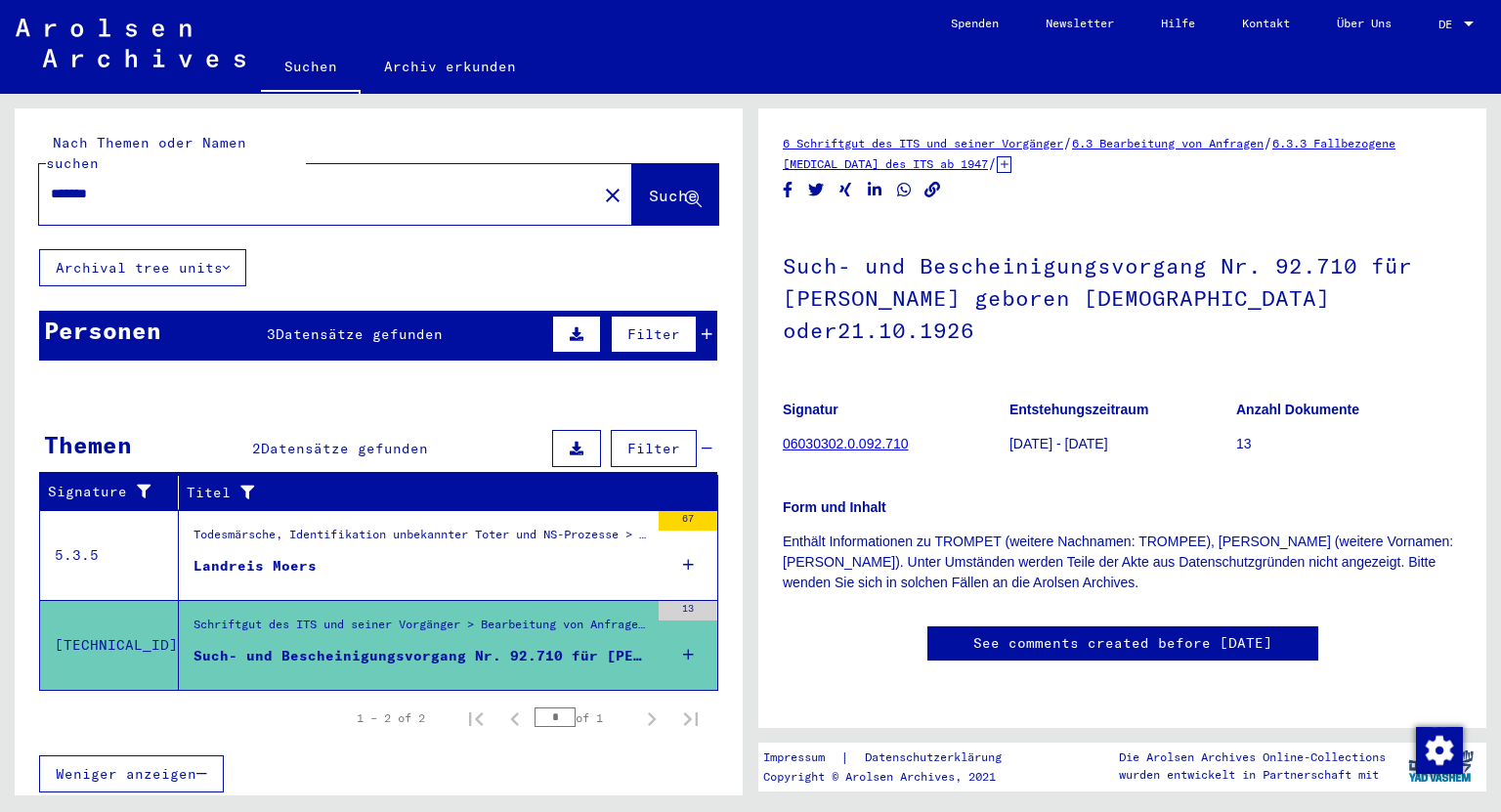 click on "Todesmärsche, Identifikation unbekannter Toter und NS-Prozesse > Todesmärsche / Identification of unknown dead (u.a. Alliierte Erhebungen, Routen, Identifikation unbekannter Toter) > Grabermittlung / Friedhofspläne > [GEOGRAPHIC_DATA]" at bounding box center (421, 539) 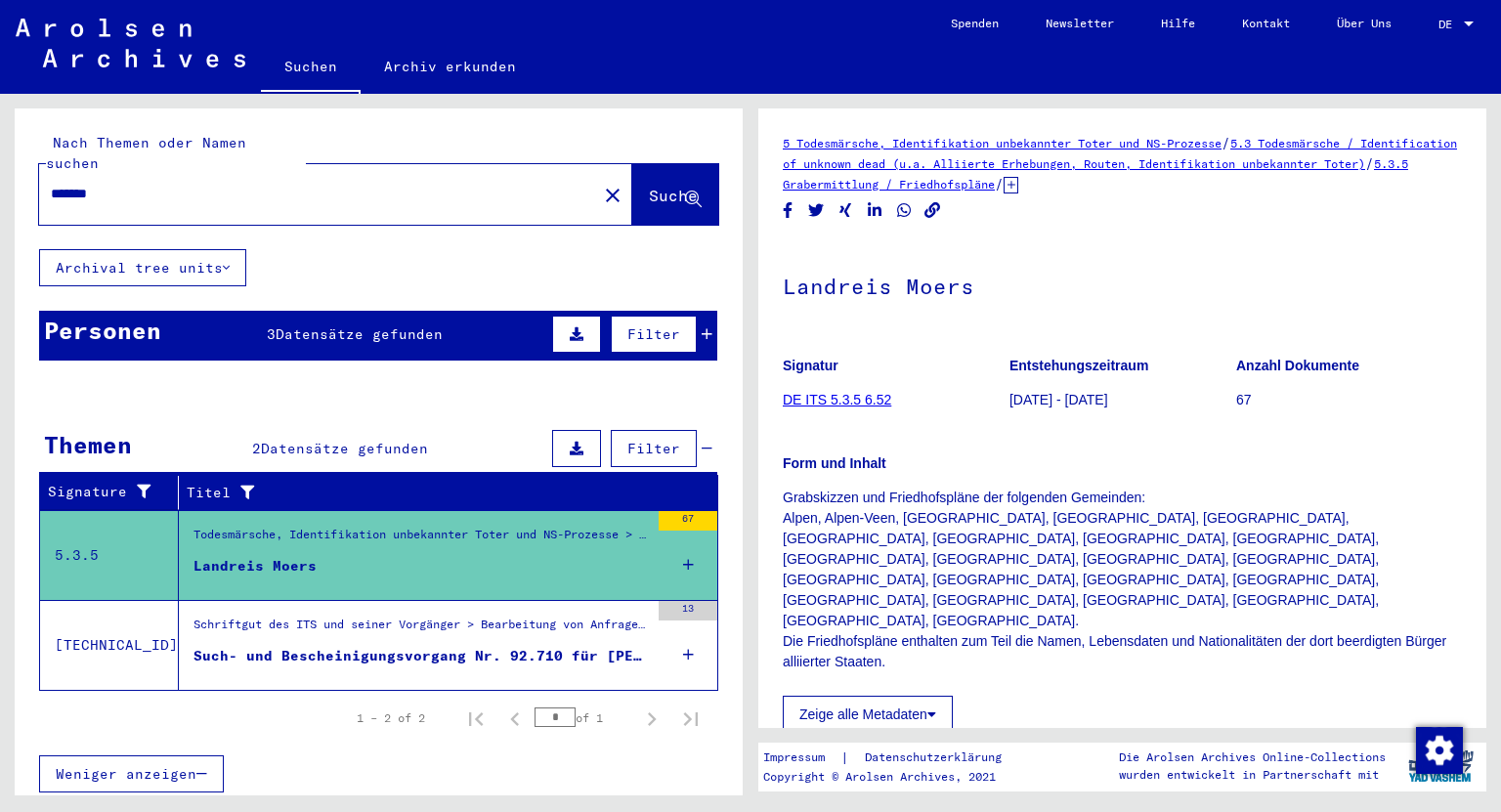 scroll, scrollTop: 0, scrollLeft: 0, axis: both 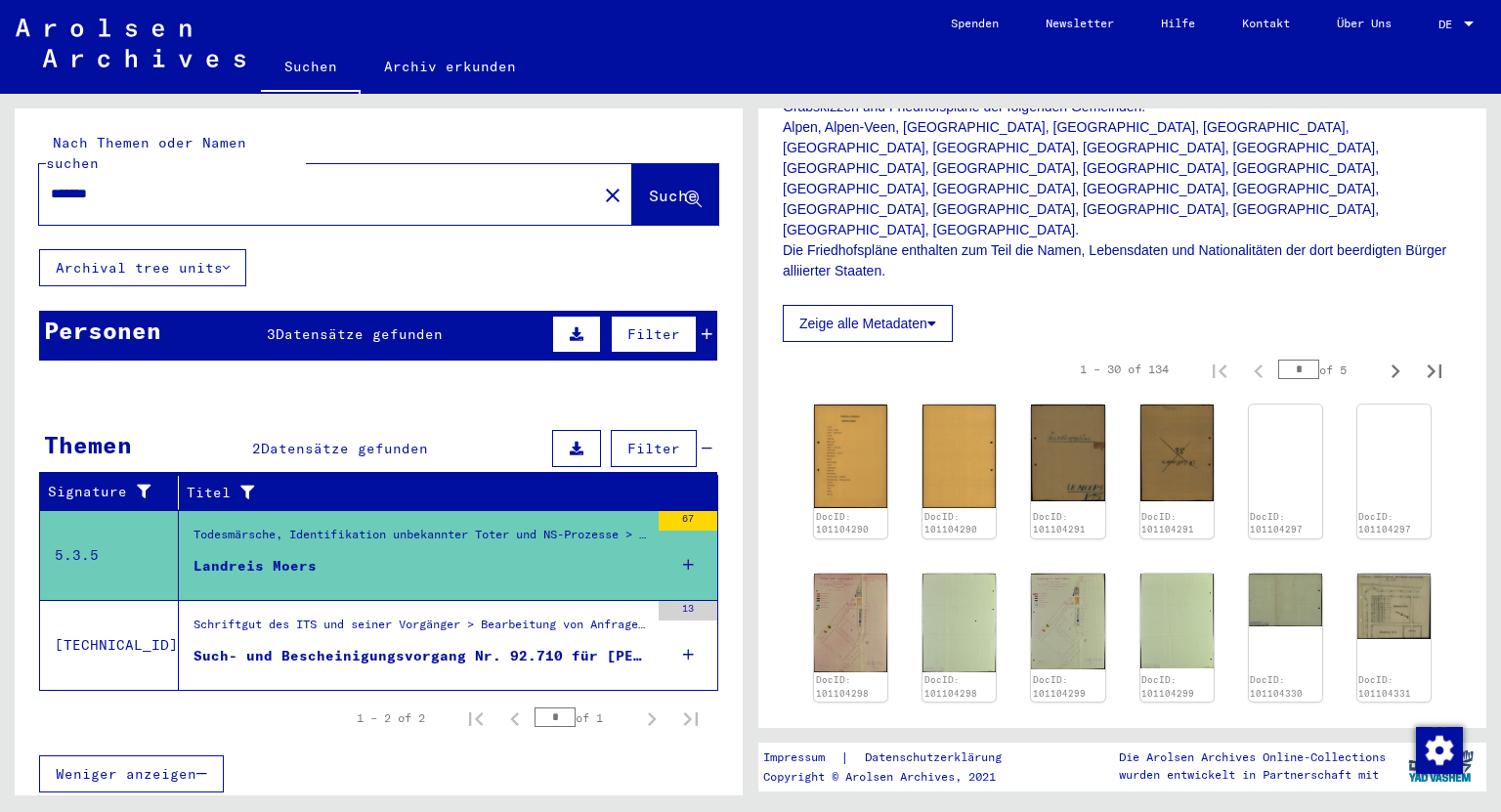 click on "Zeige alle Metadaten" 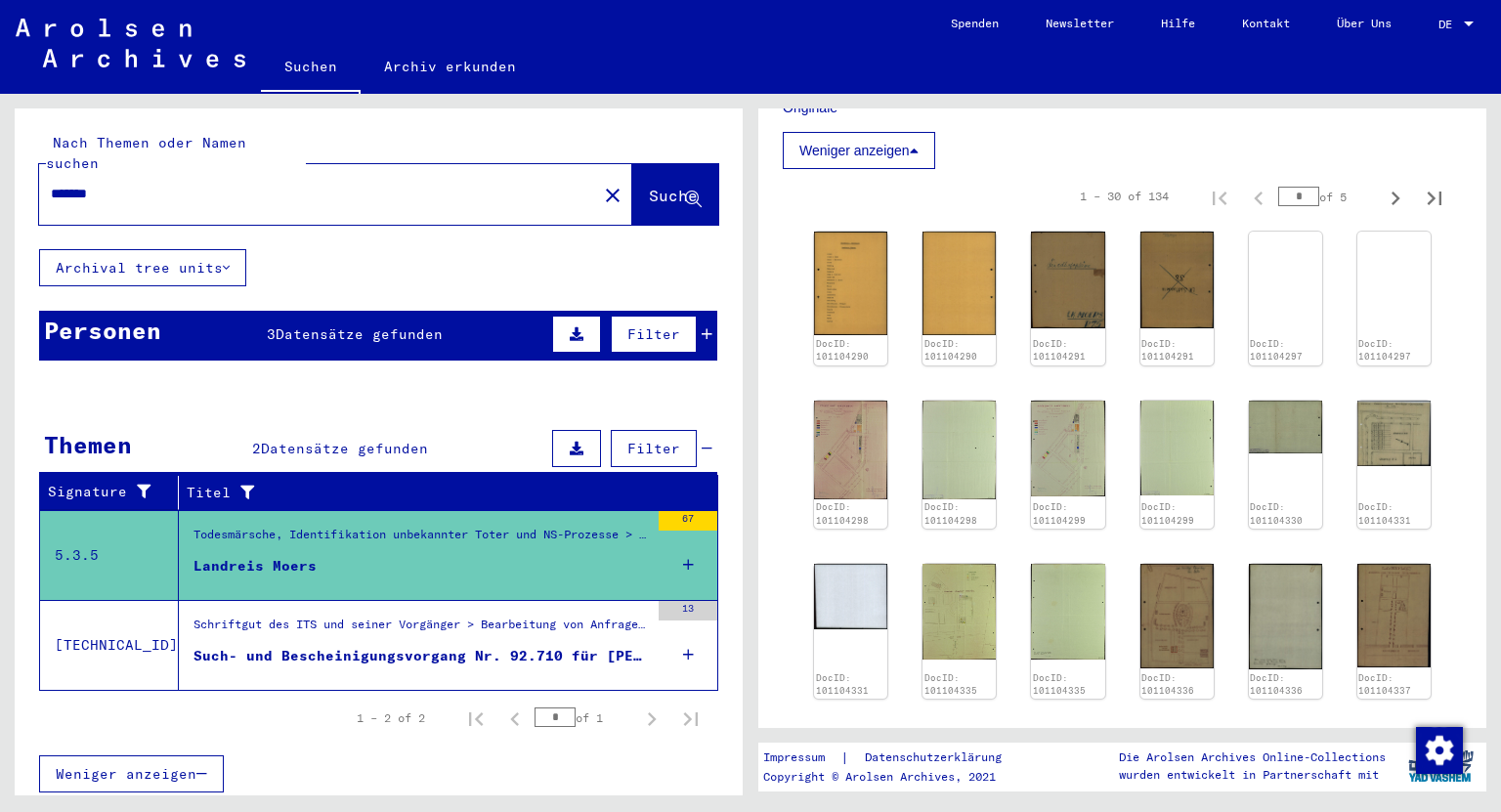 scroll, scrollTop: 860, scrollLeft: 0, axis: vertical 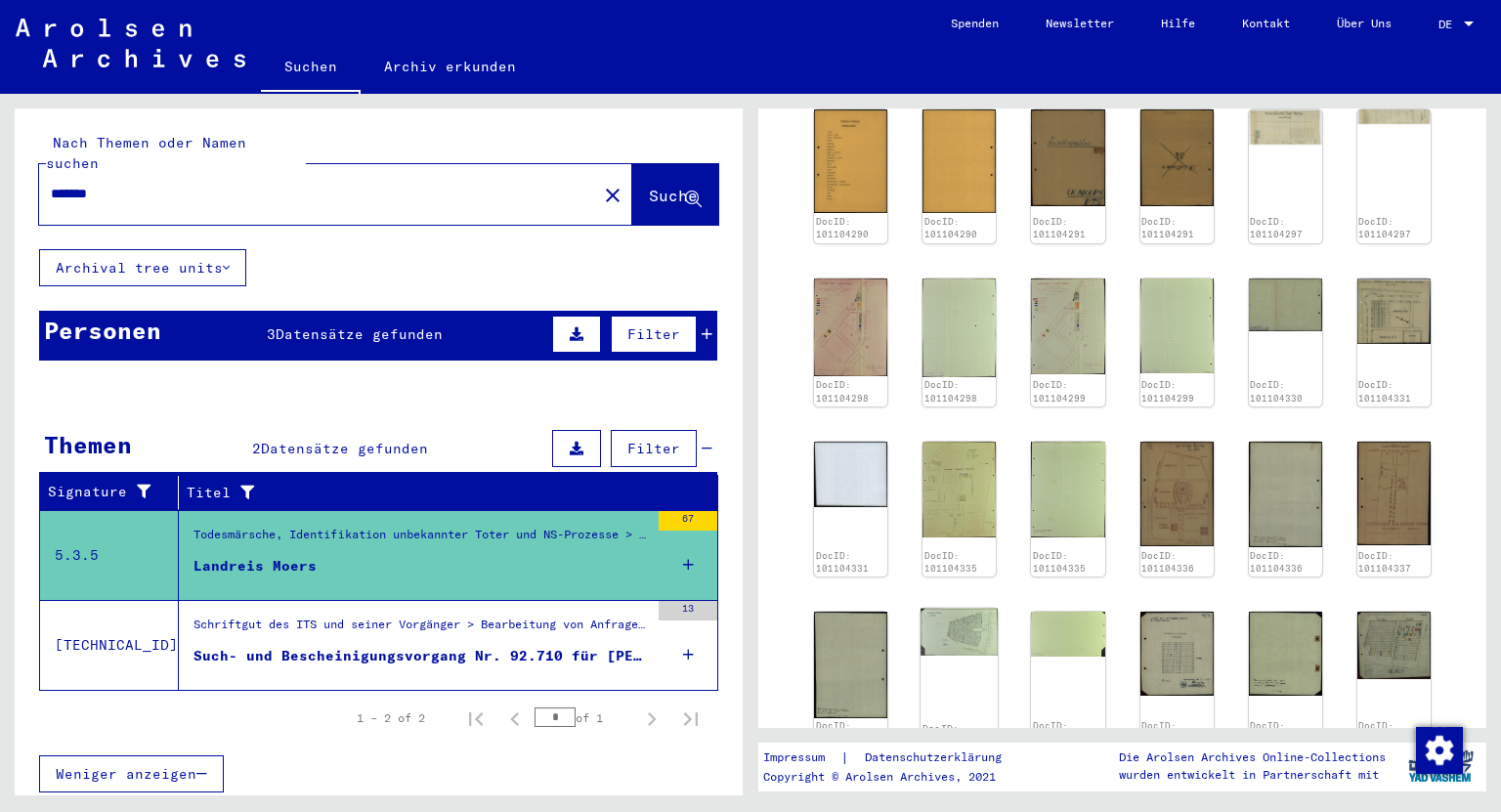 click 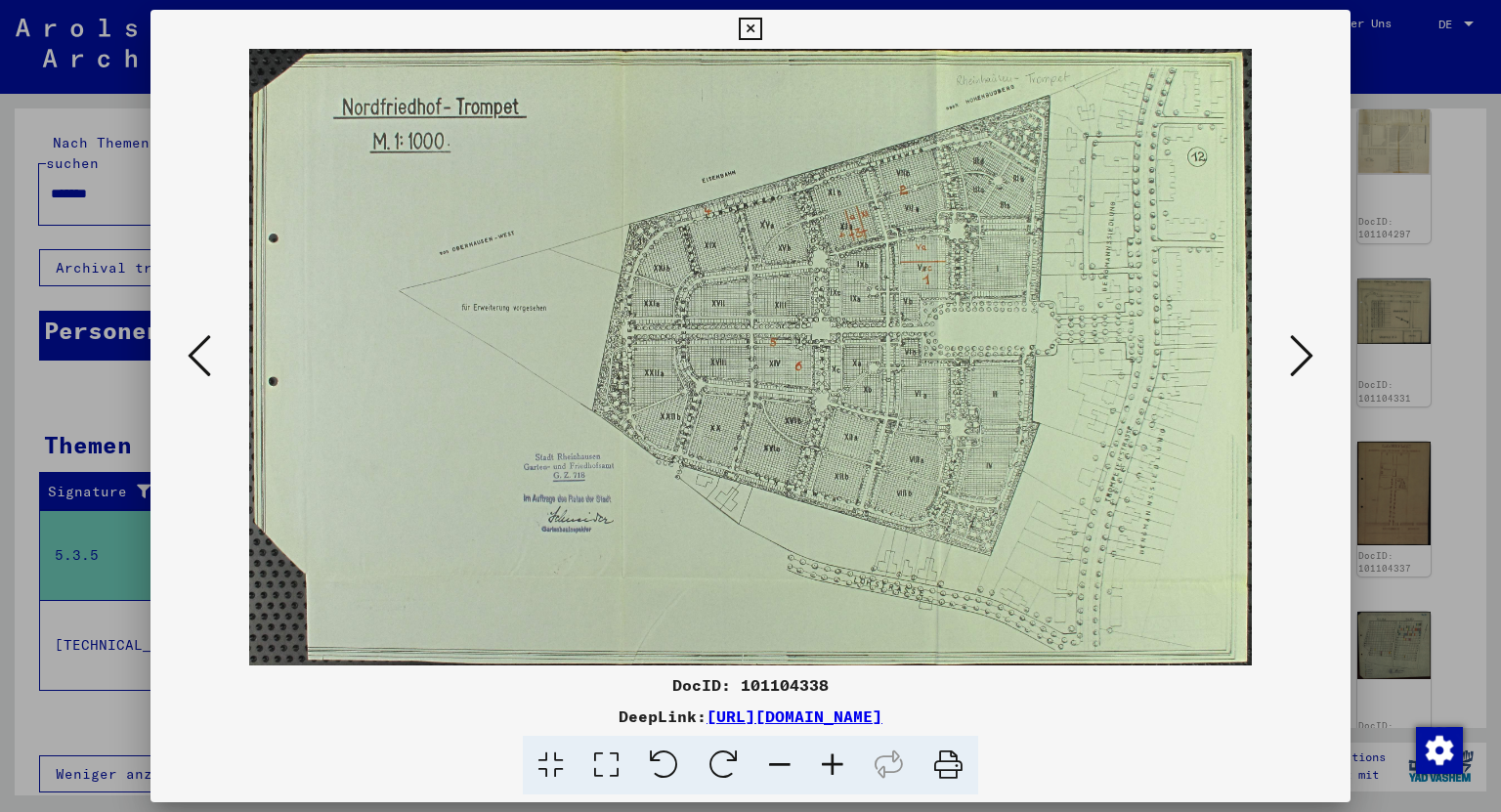 click at bounding box center (1302, 356) 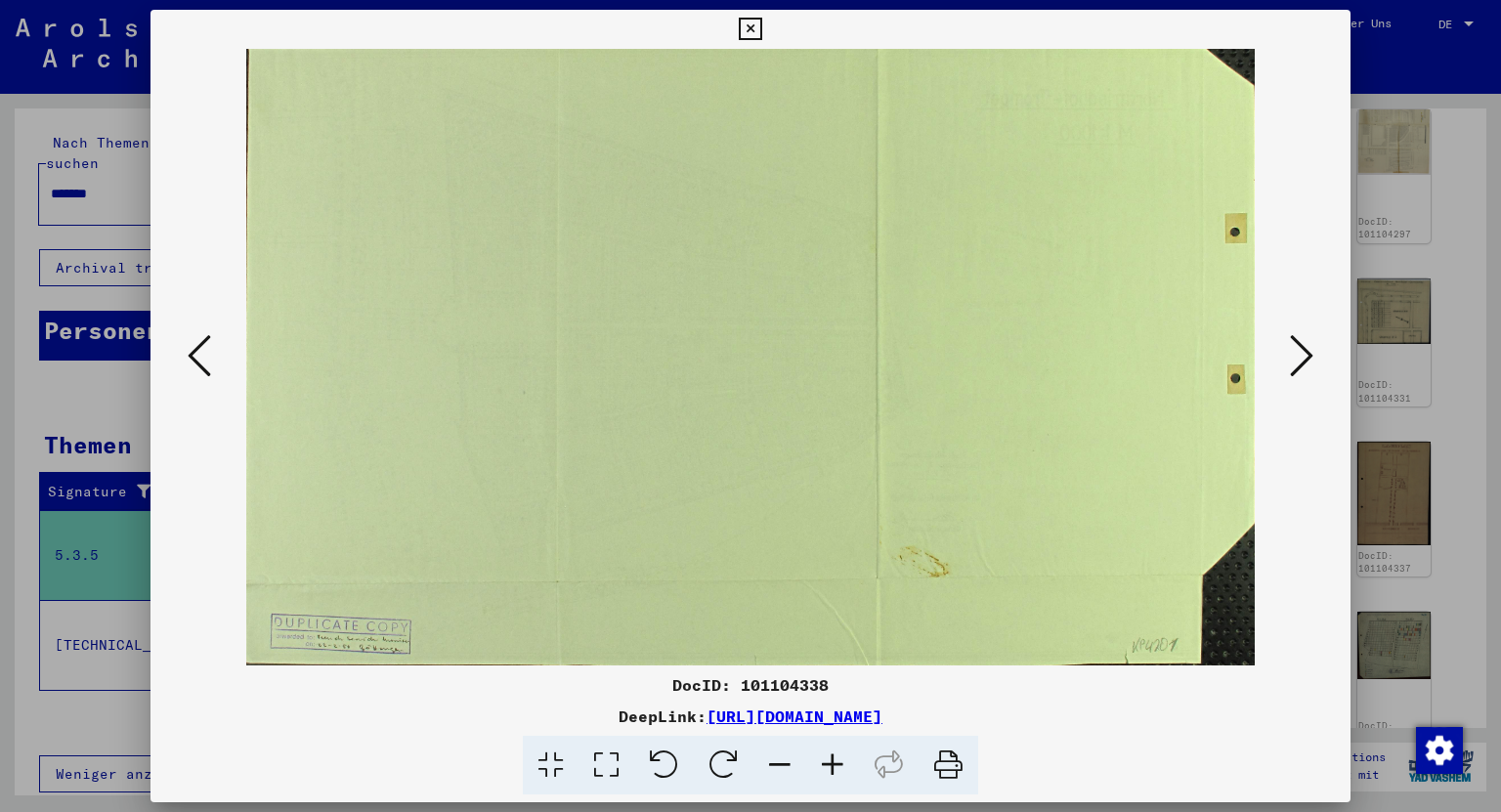 click at bounding box center (1302, 356) 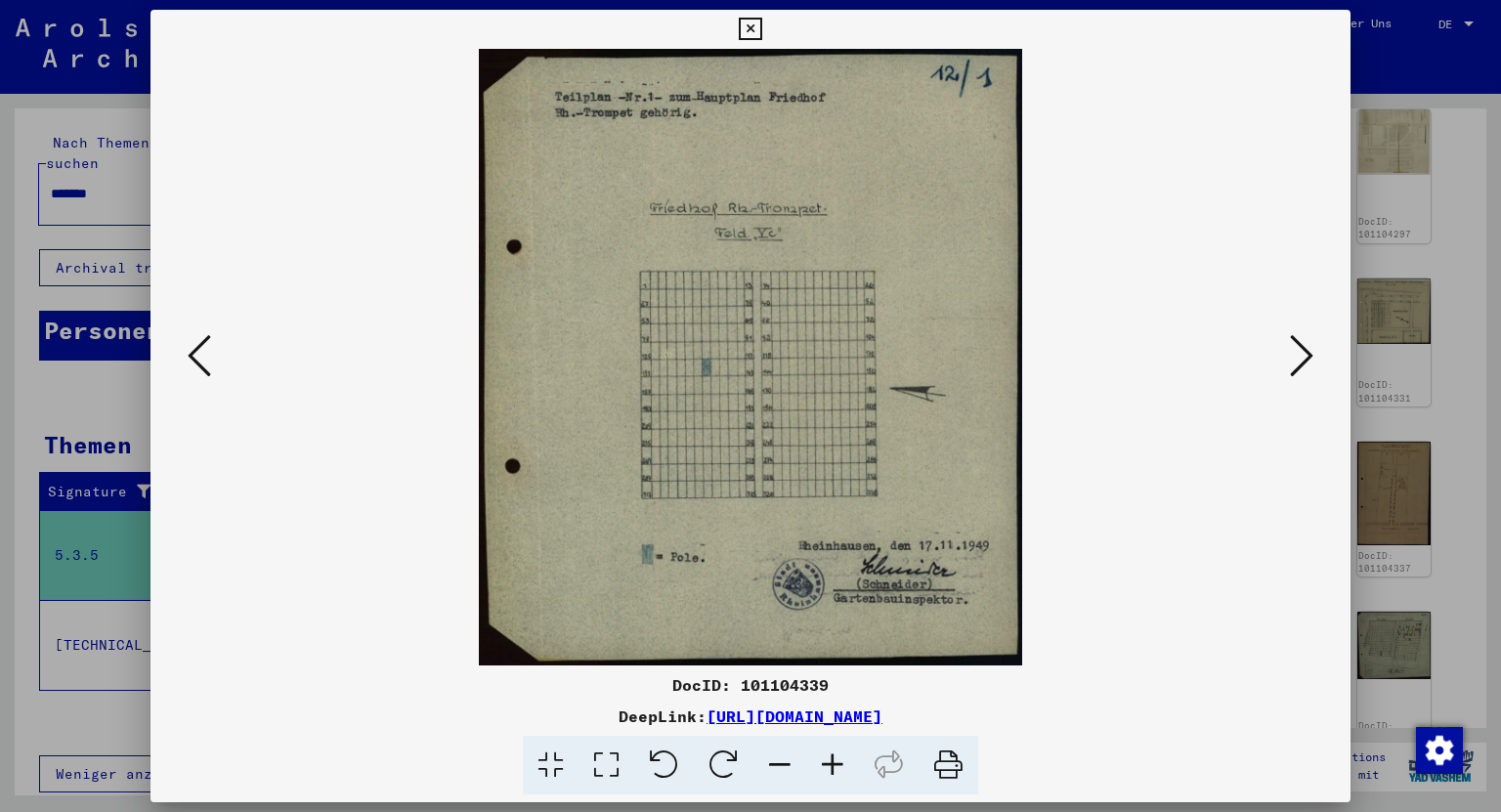 click at bounding box center (1302, 356) 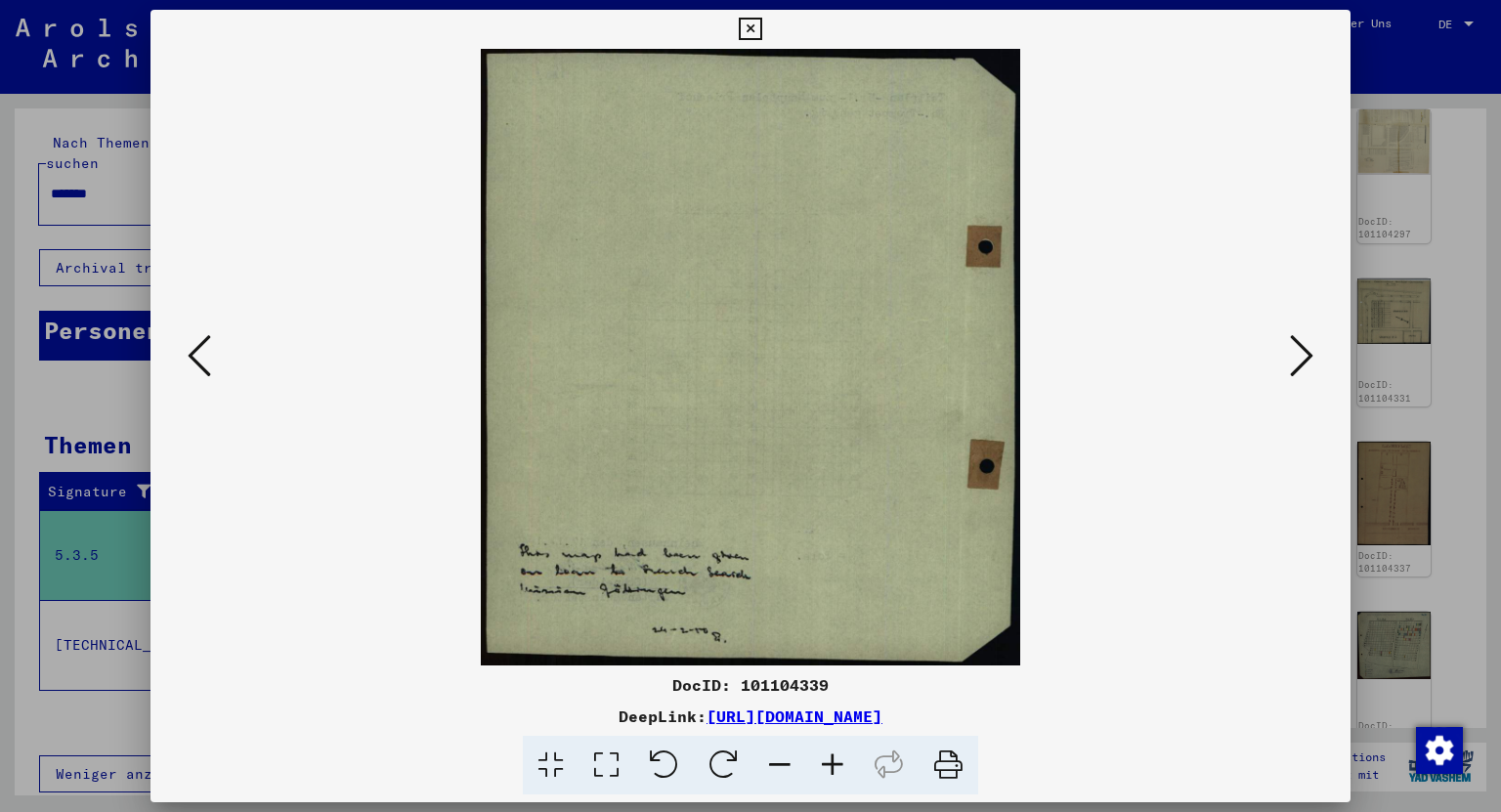 click at bounding box center (1302, 356) 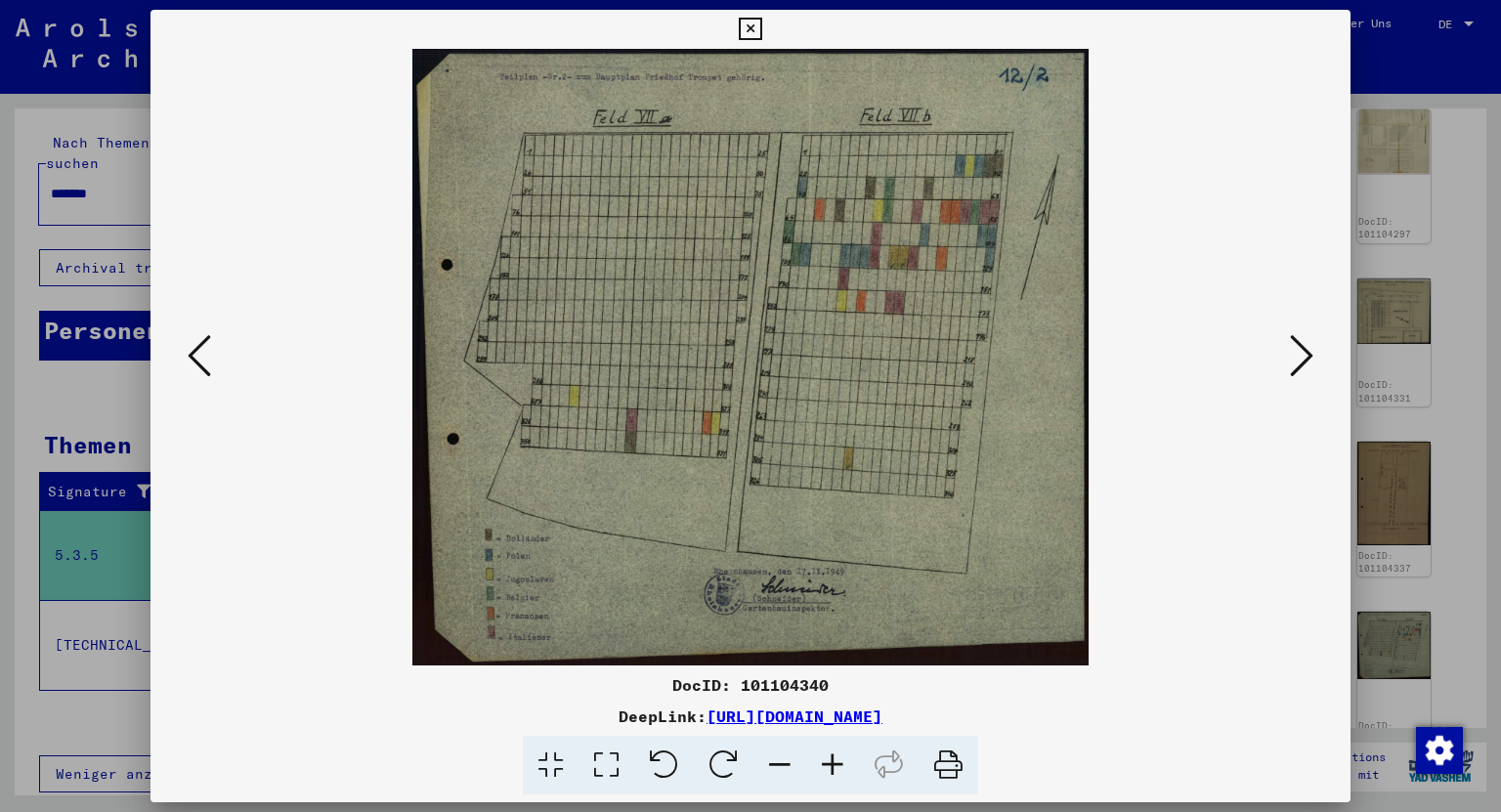 click at bounding box center [1302, 356] 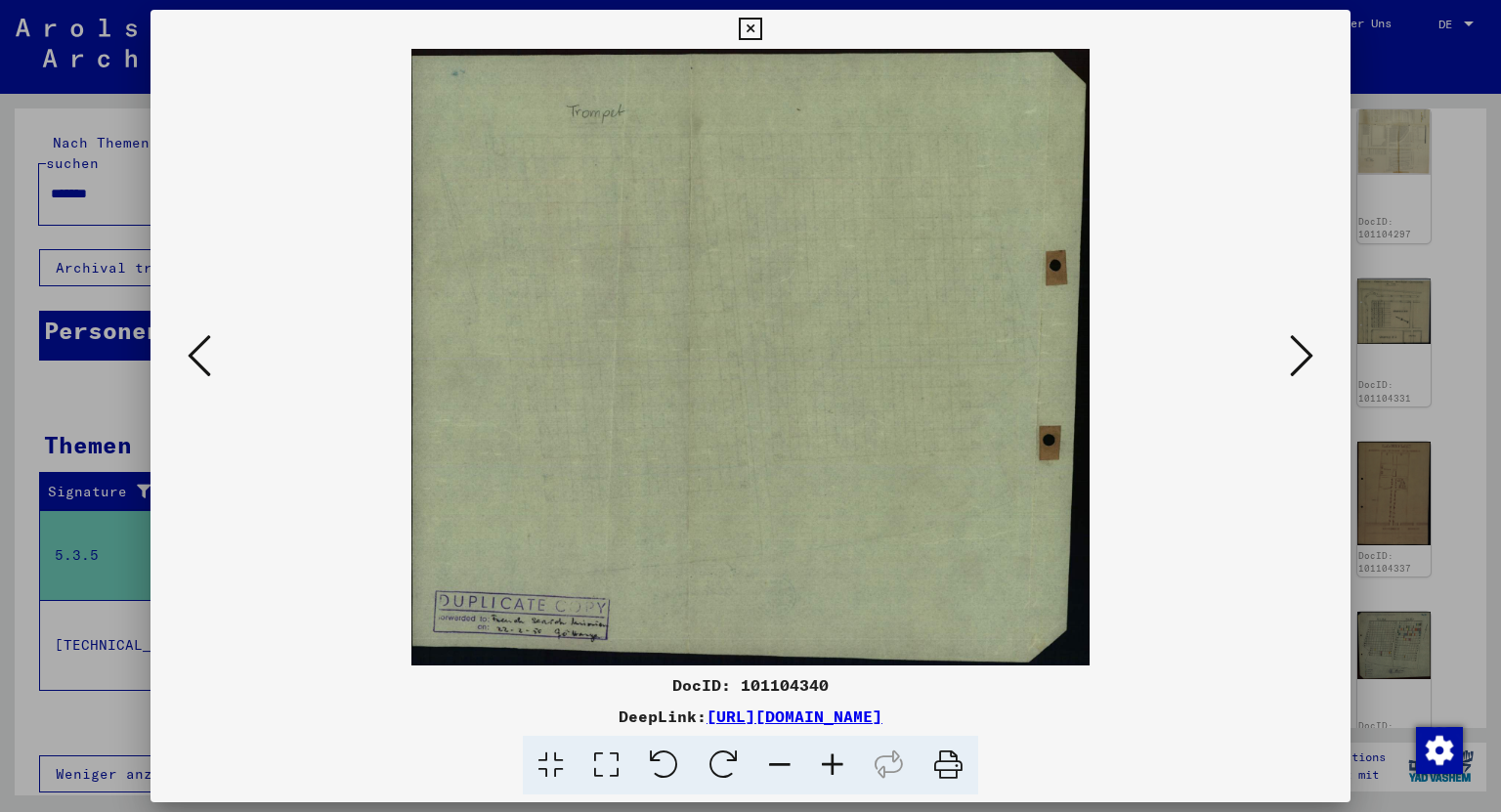 click at bounding box center [1302, 356] 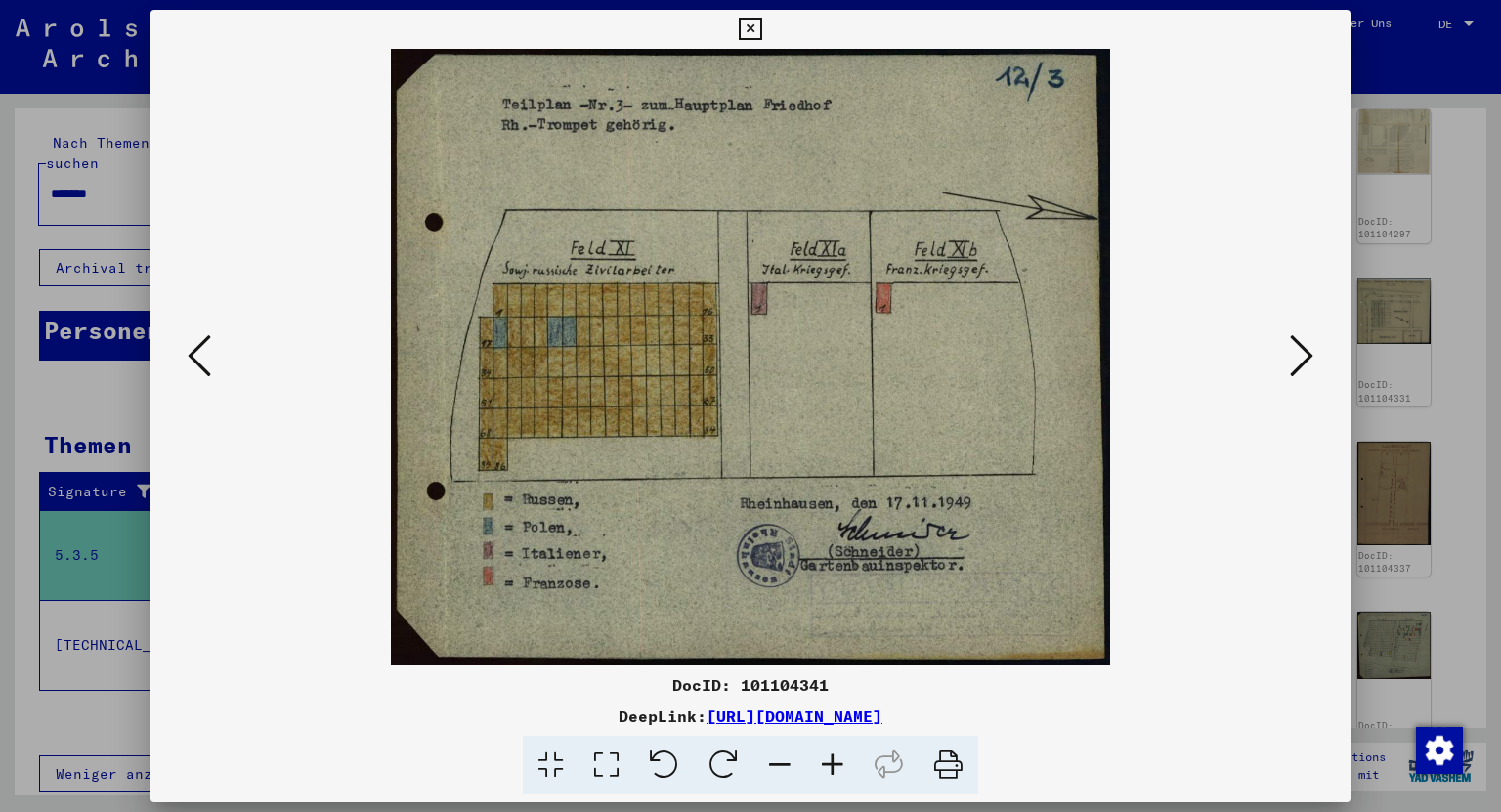 click at bounding box center [1302, 356] 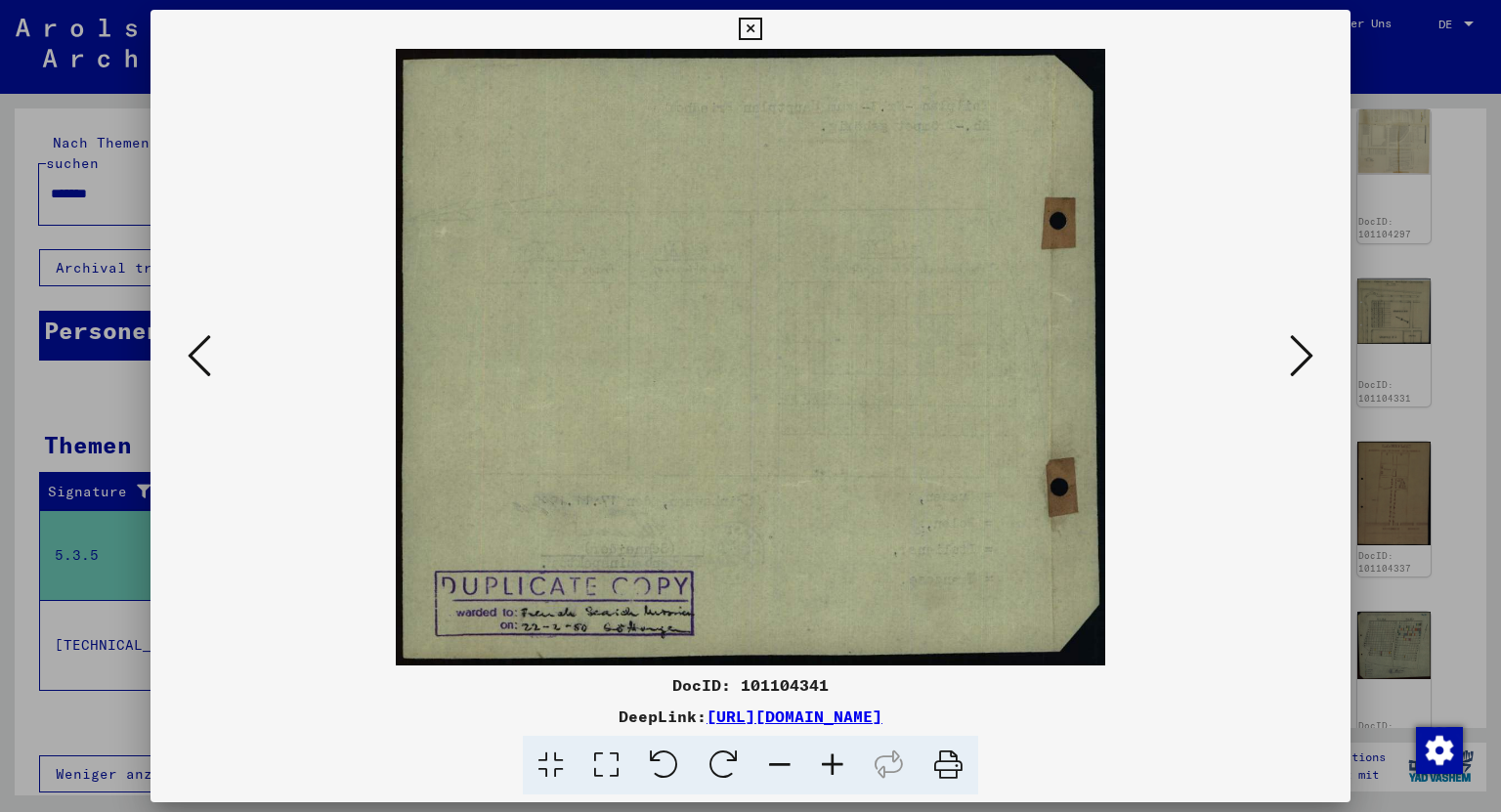 click at bounding box center (1302, 356) 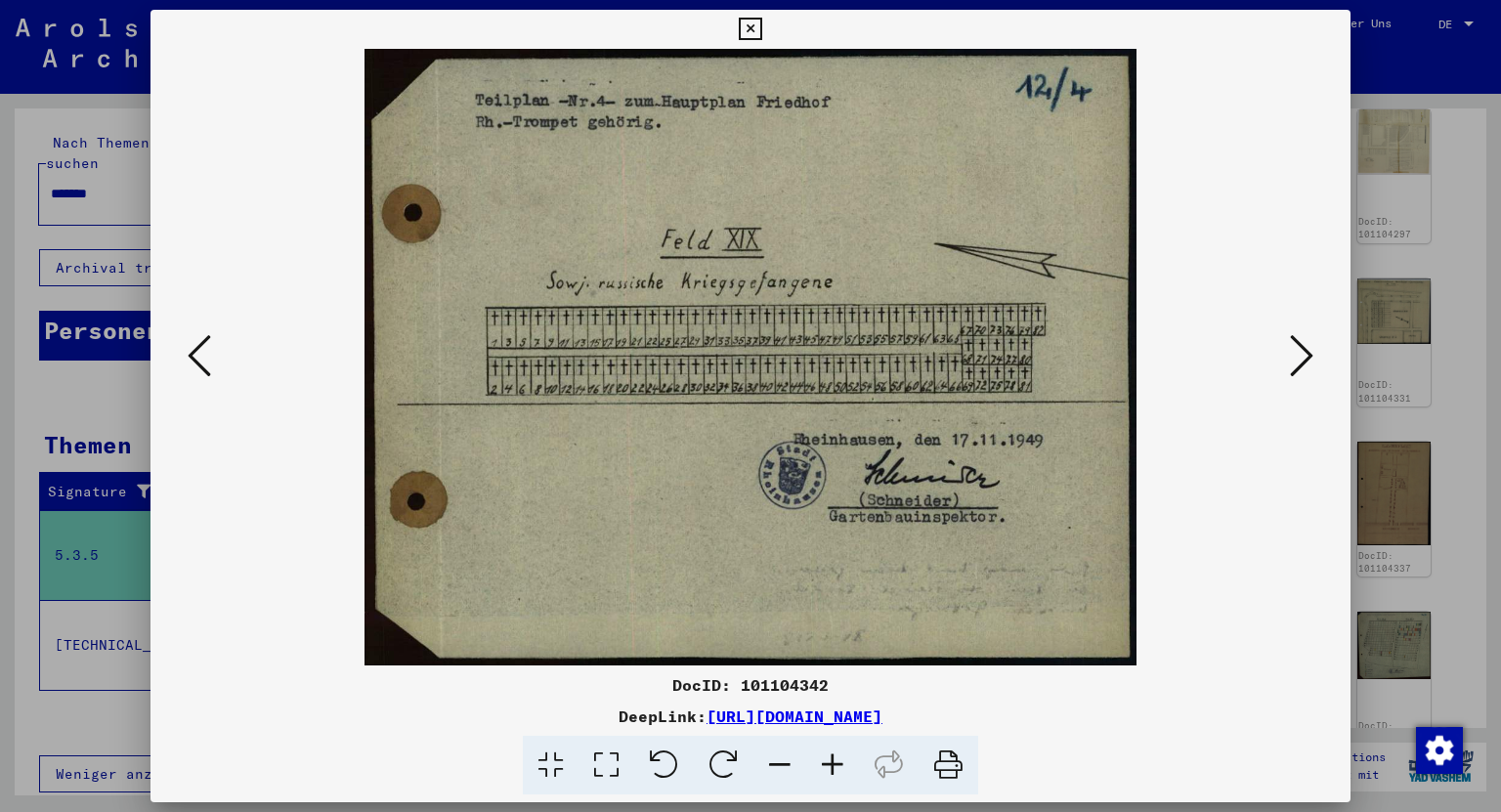 click at bounding box center (1302, 356) 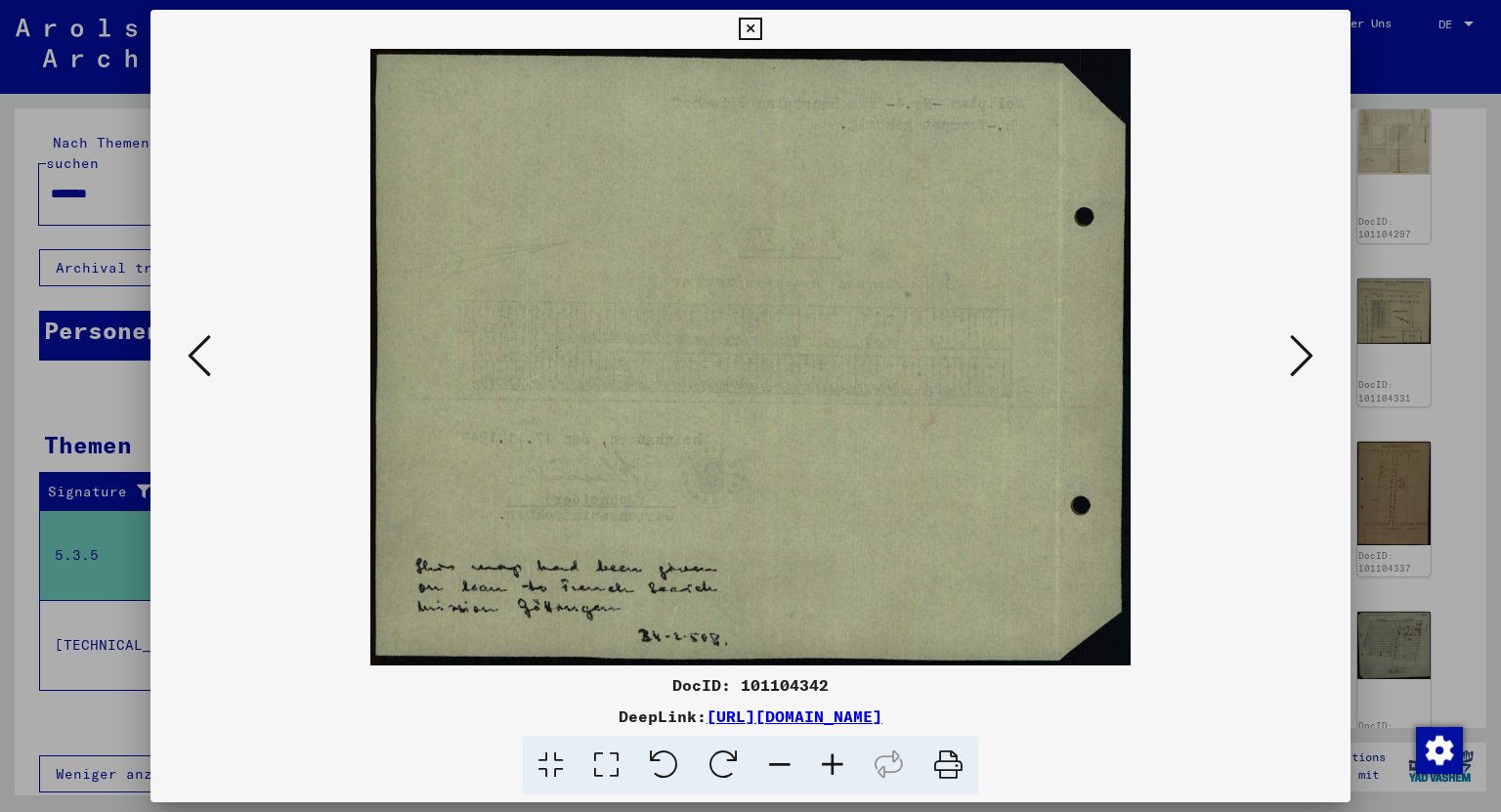 click at bounding box center (1302, 356) 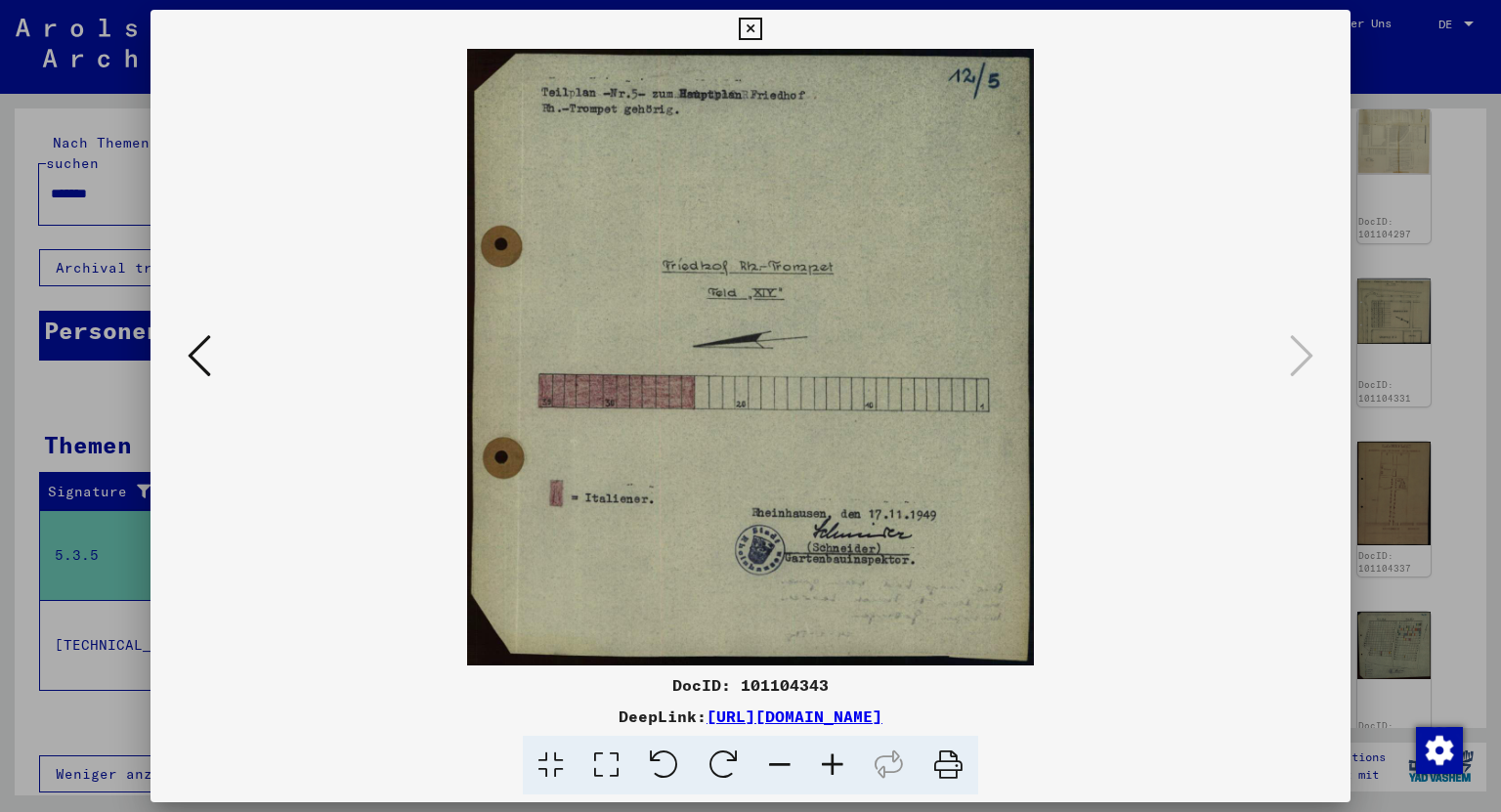 click at bounding box center (750, 29) 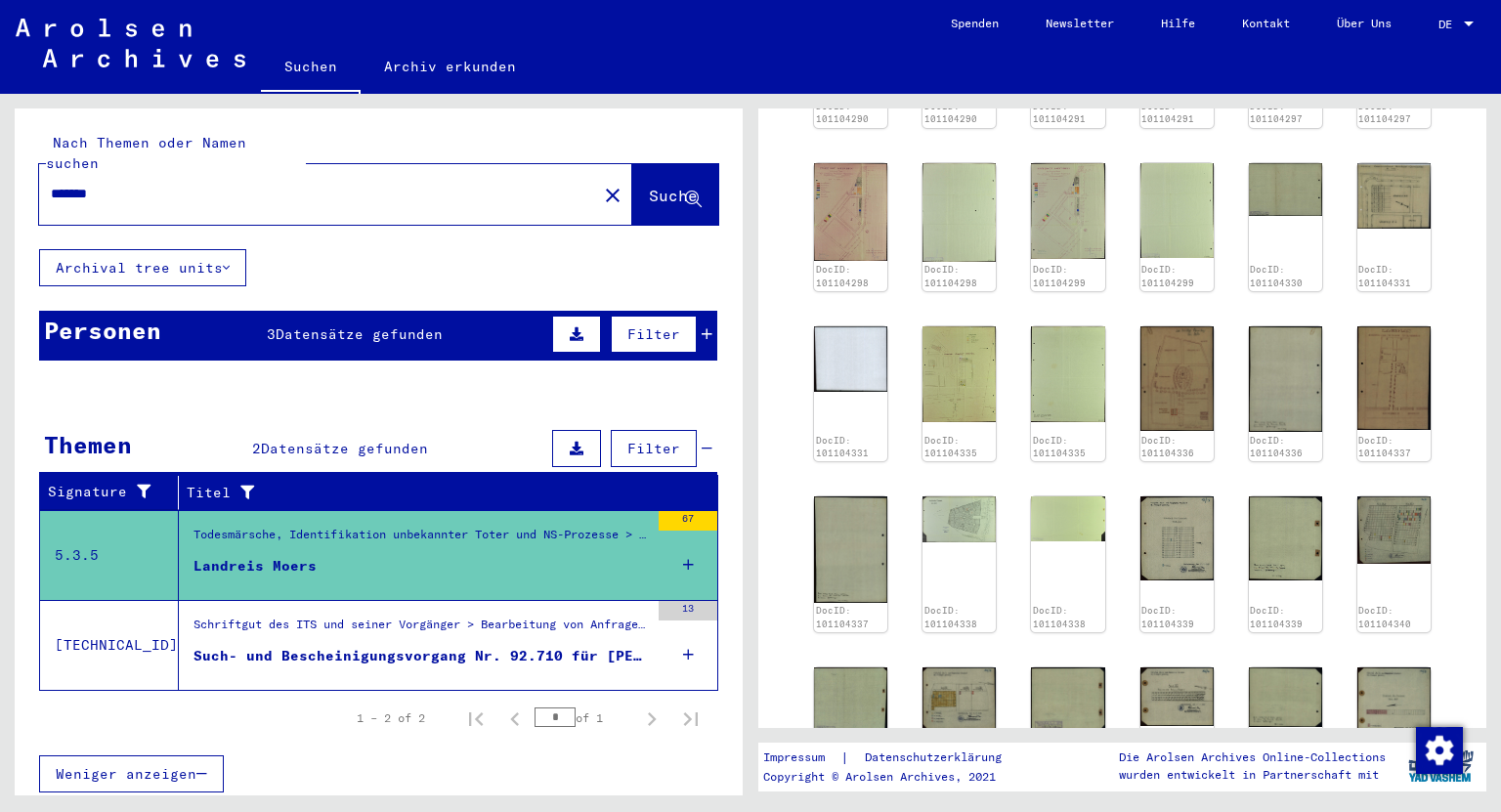 scroll, scrollTop: 1251, scrollLeft: 0, axis: vertical 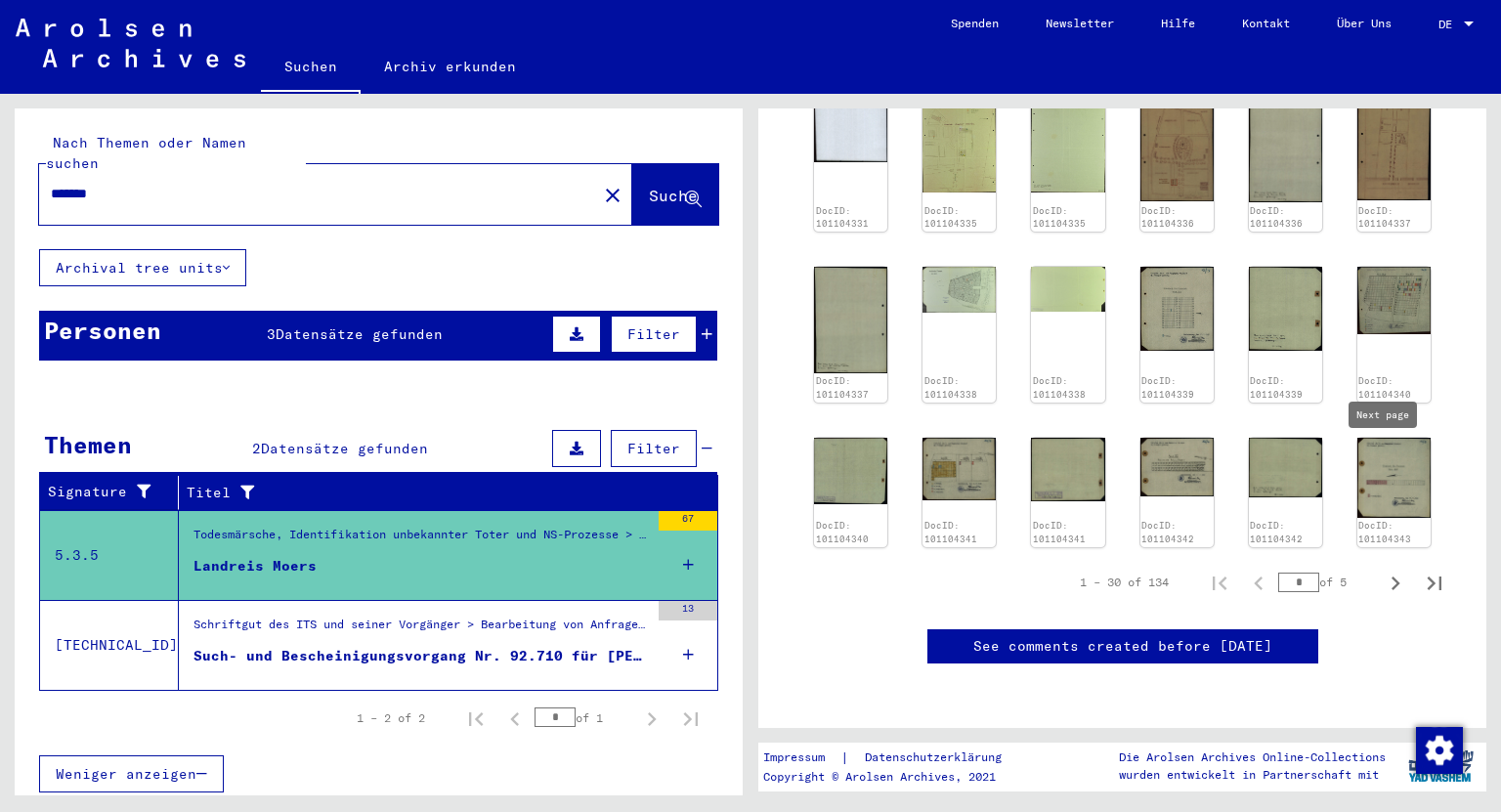 click 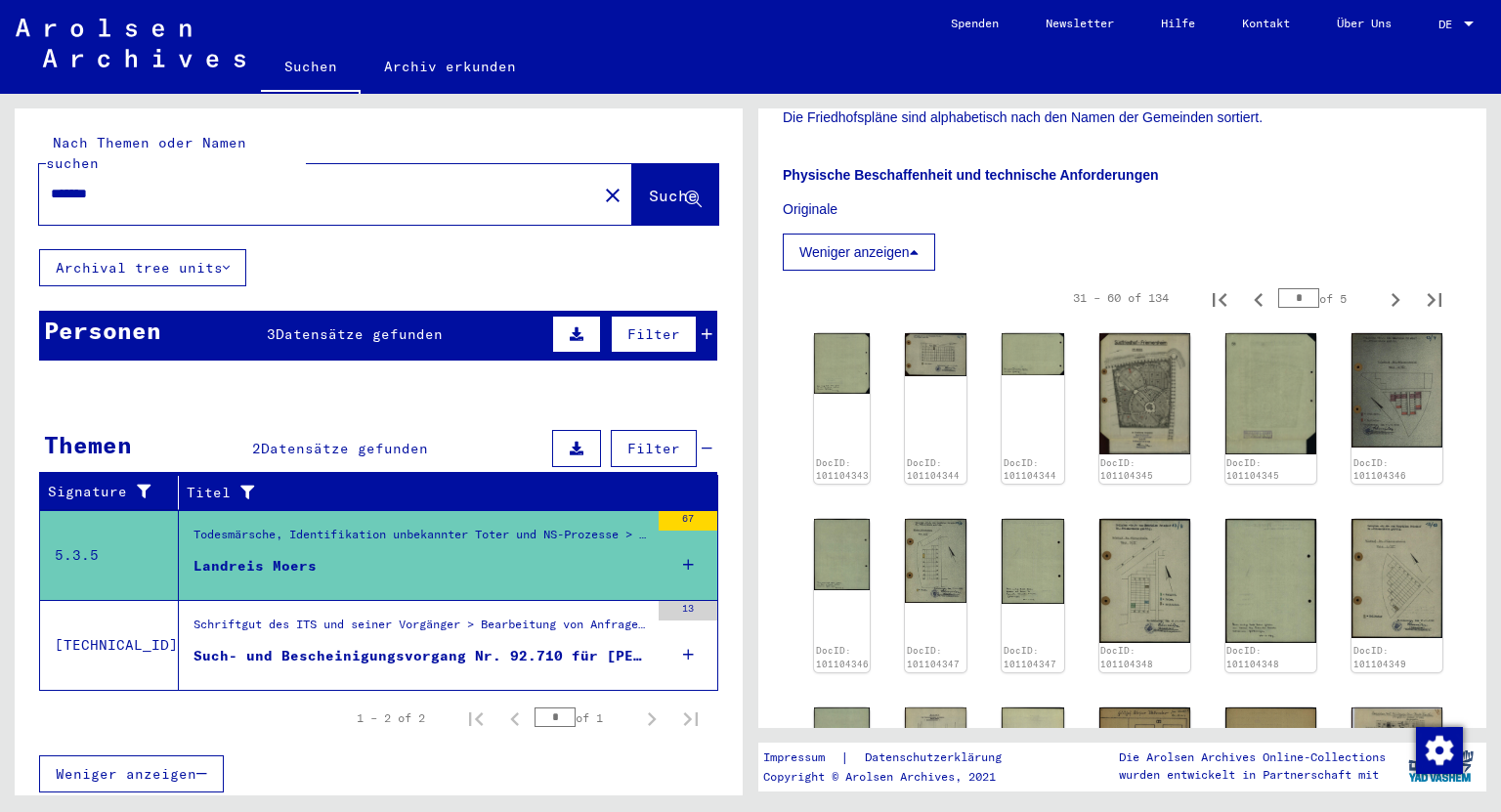 scroll, scrollTop: 391, scrollLeft: 0, axis: vertical 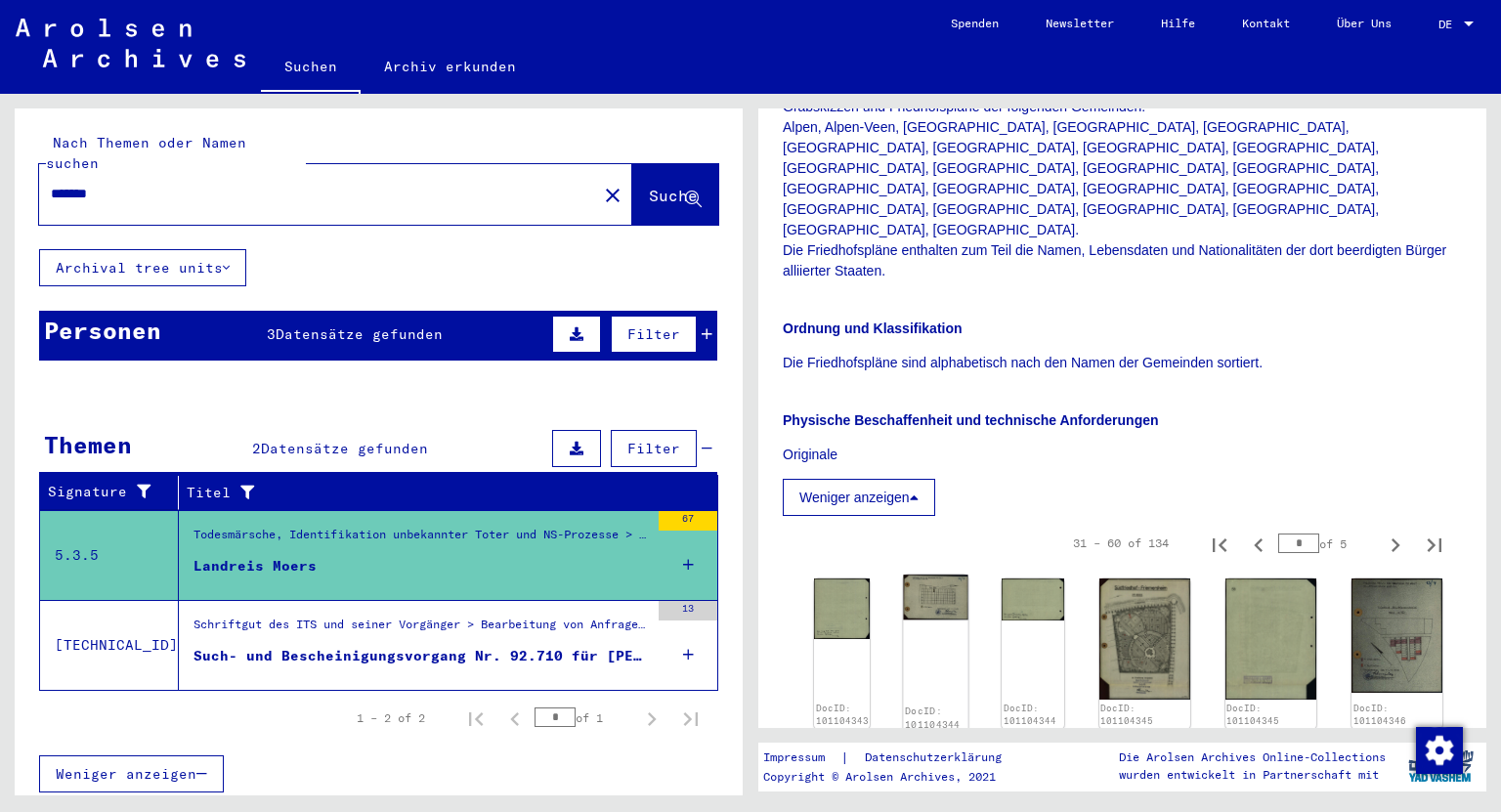 click 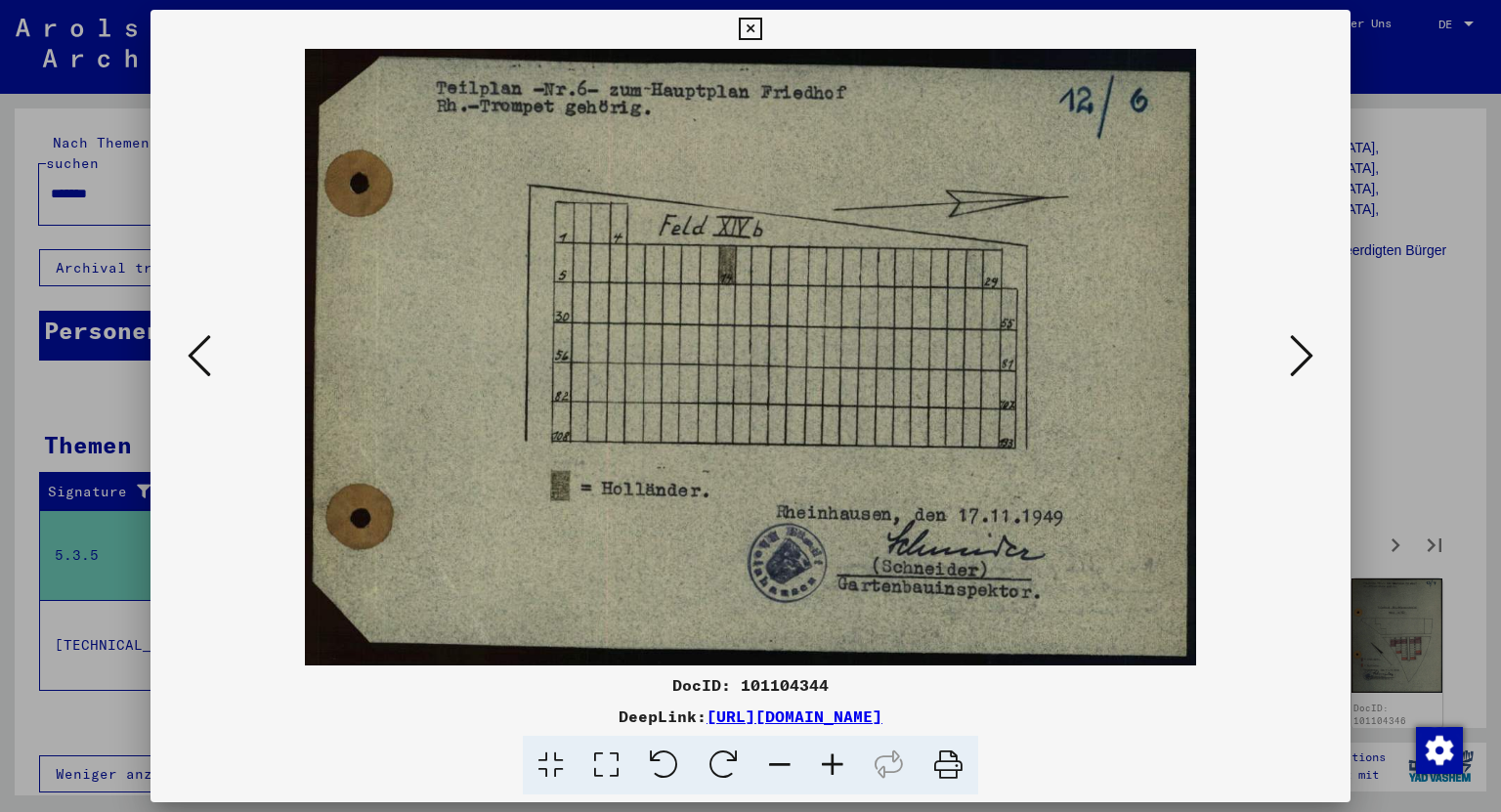 click at bounding box center (1302, 356) 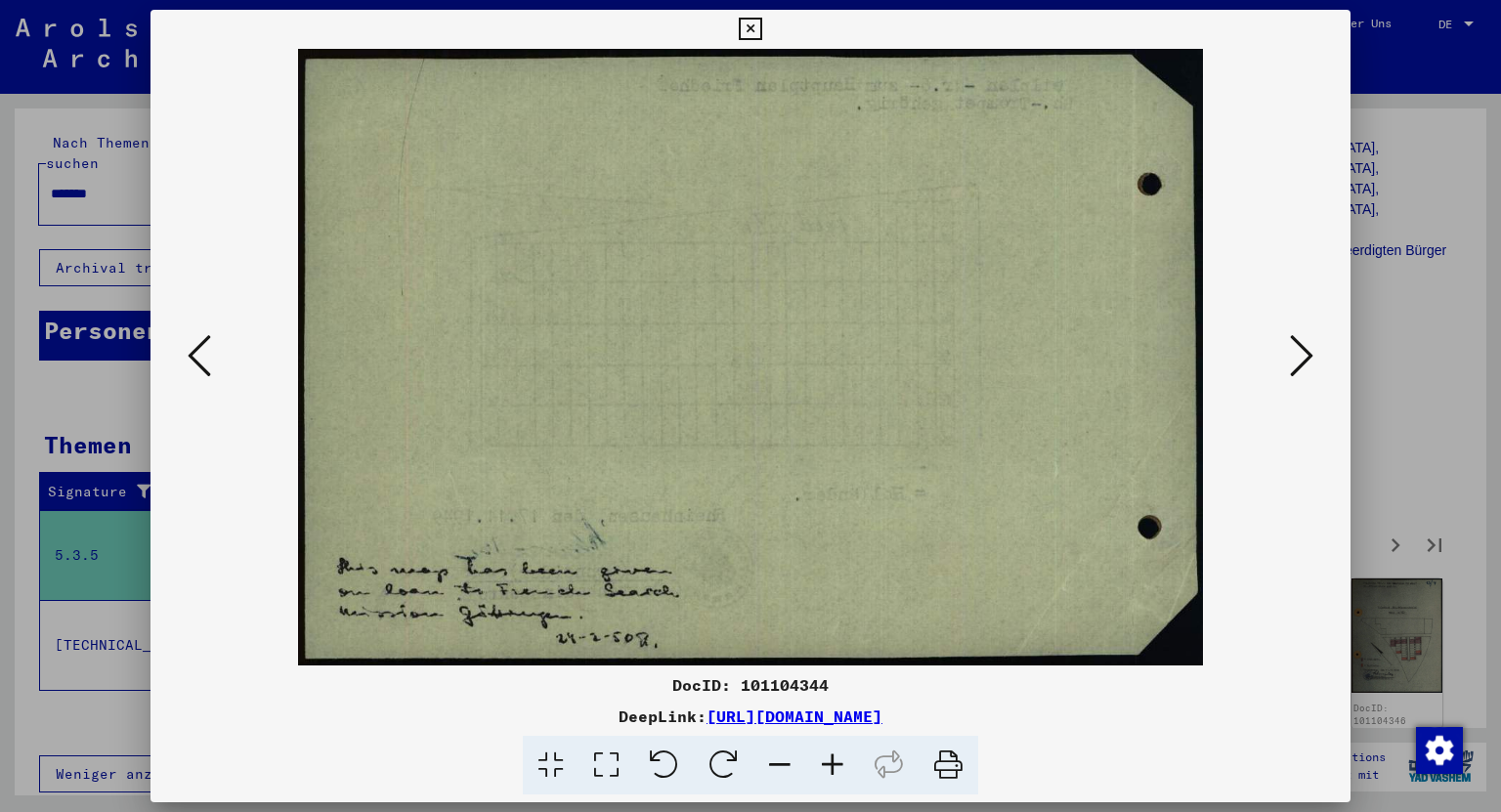 click at bounding box center [1302, 356] 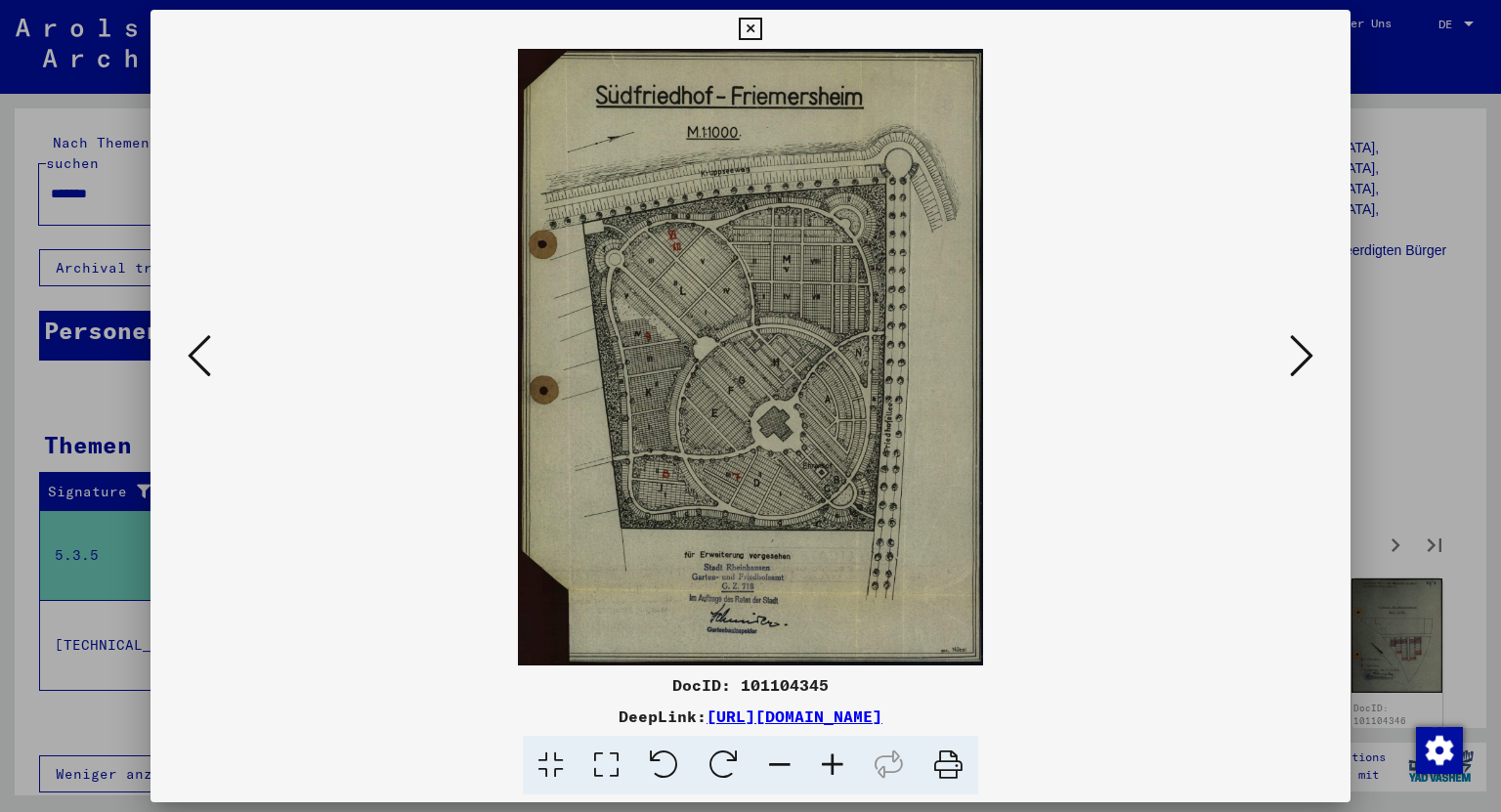 click at bounding box center [1302, 356] 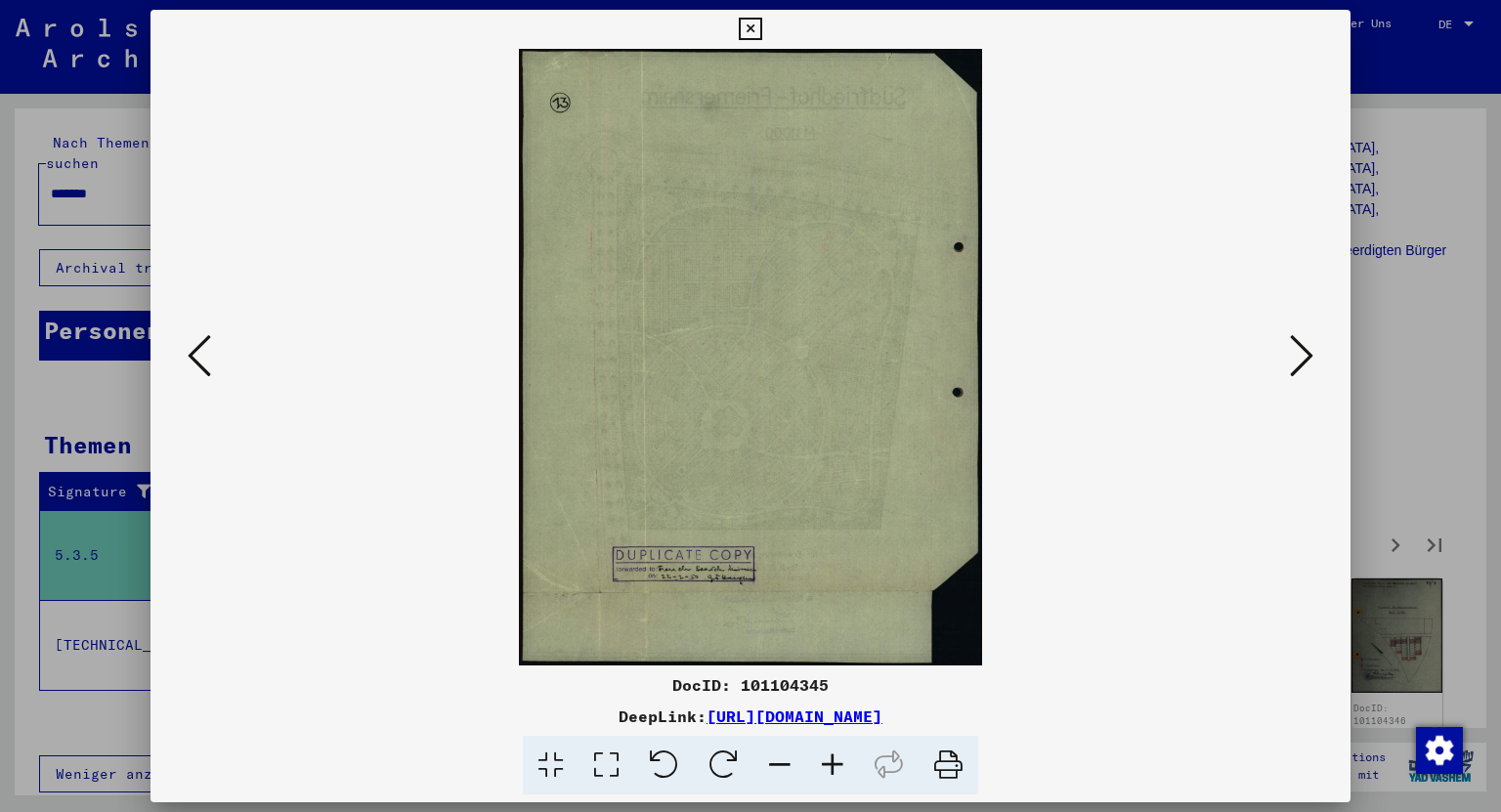 click at bounding box center [1302, 356] 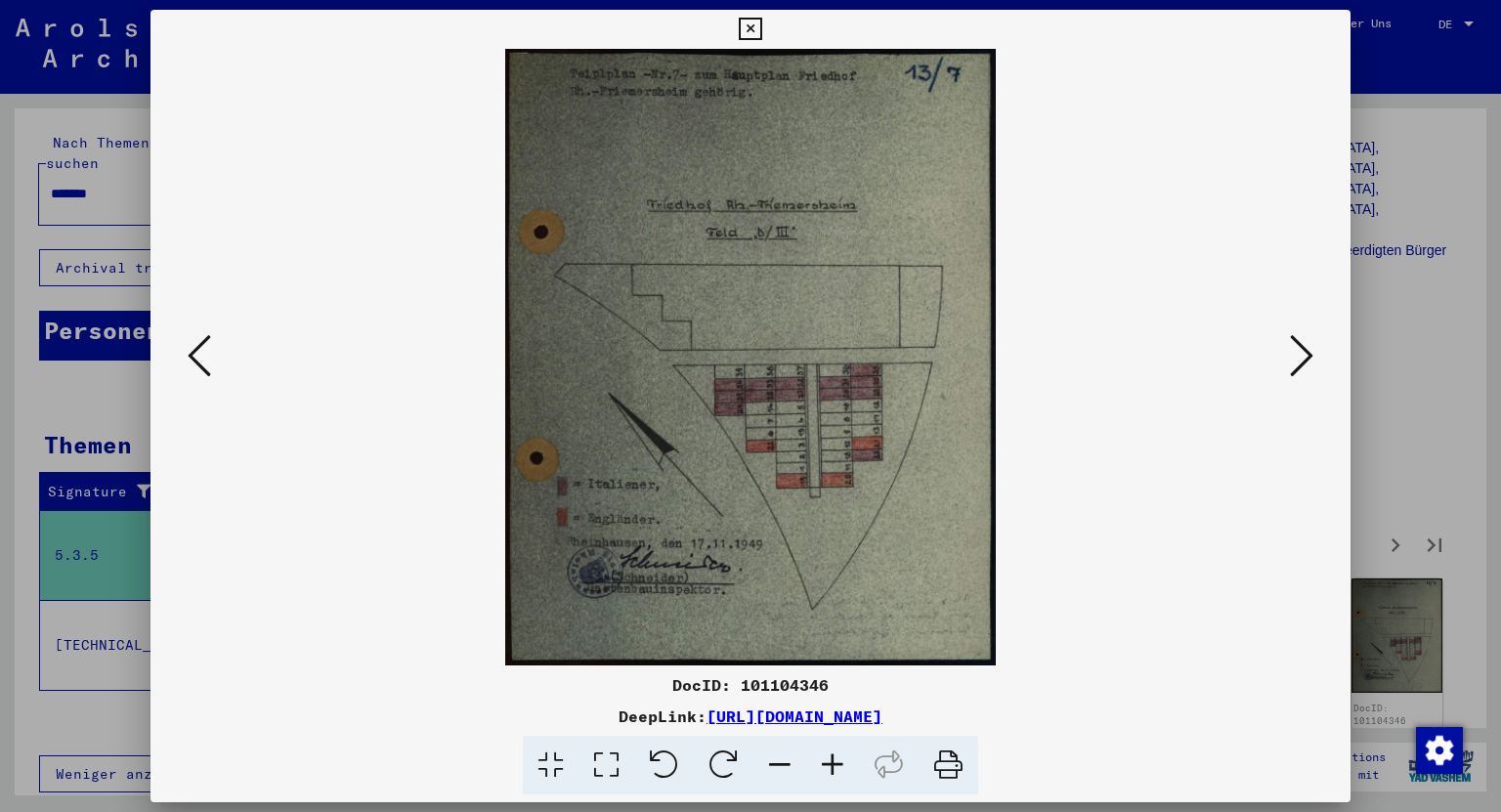 click at bounding box center (1302, 356) 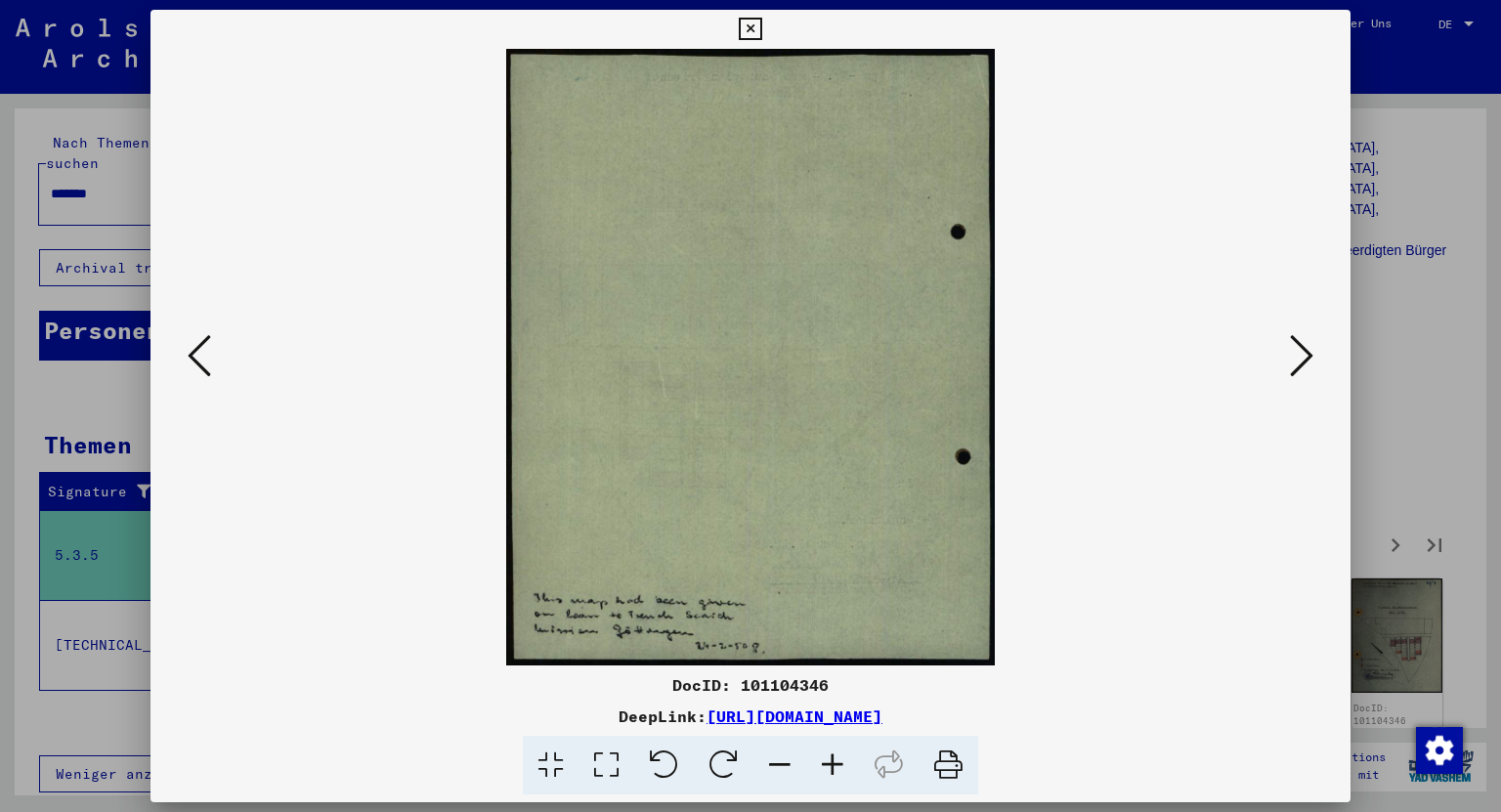 click at bounding box center [1302, 356] 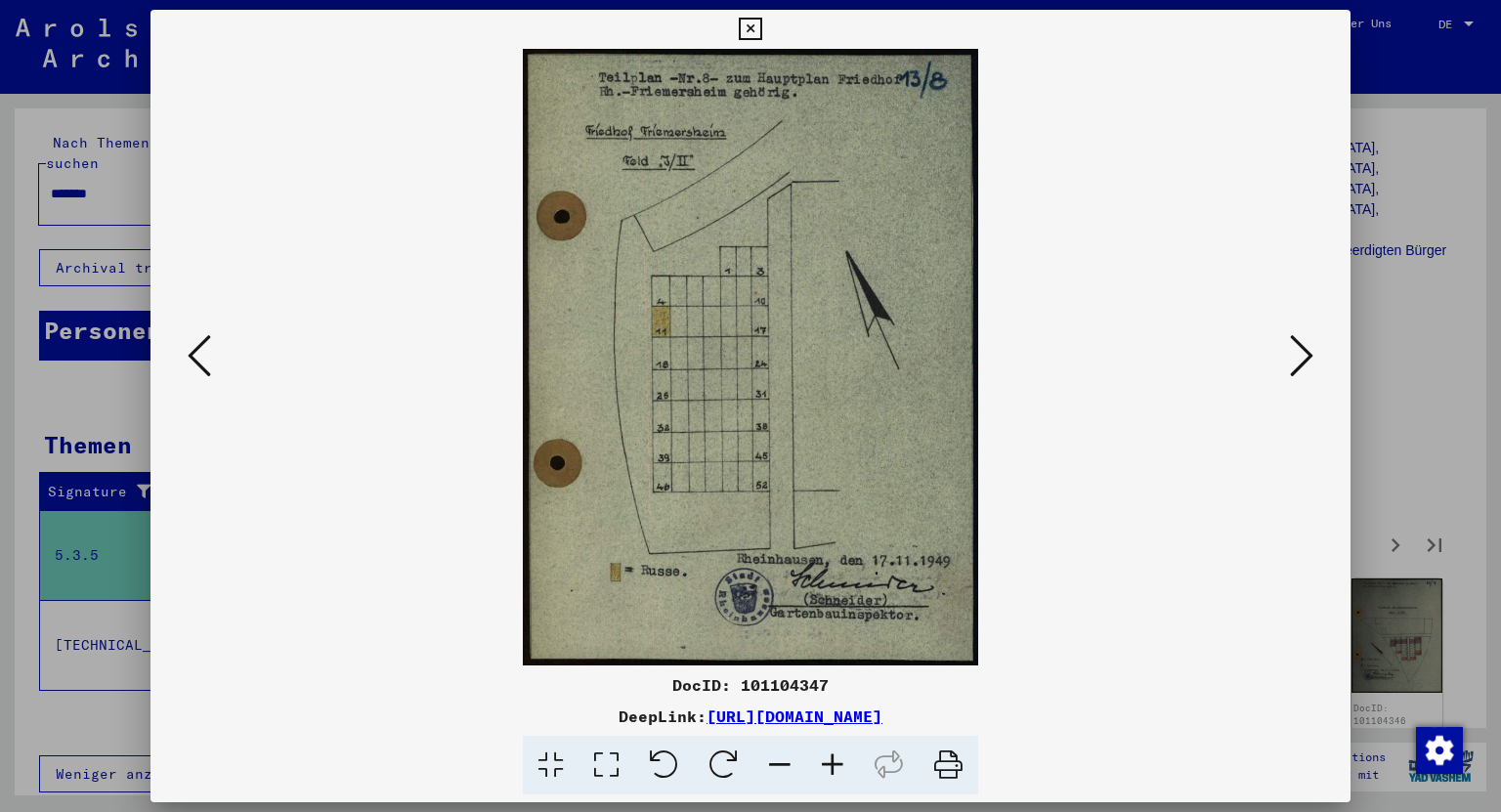 click at bounding box center [1302, 356] 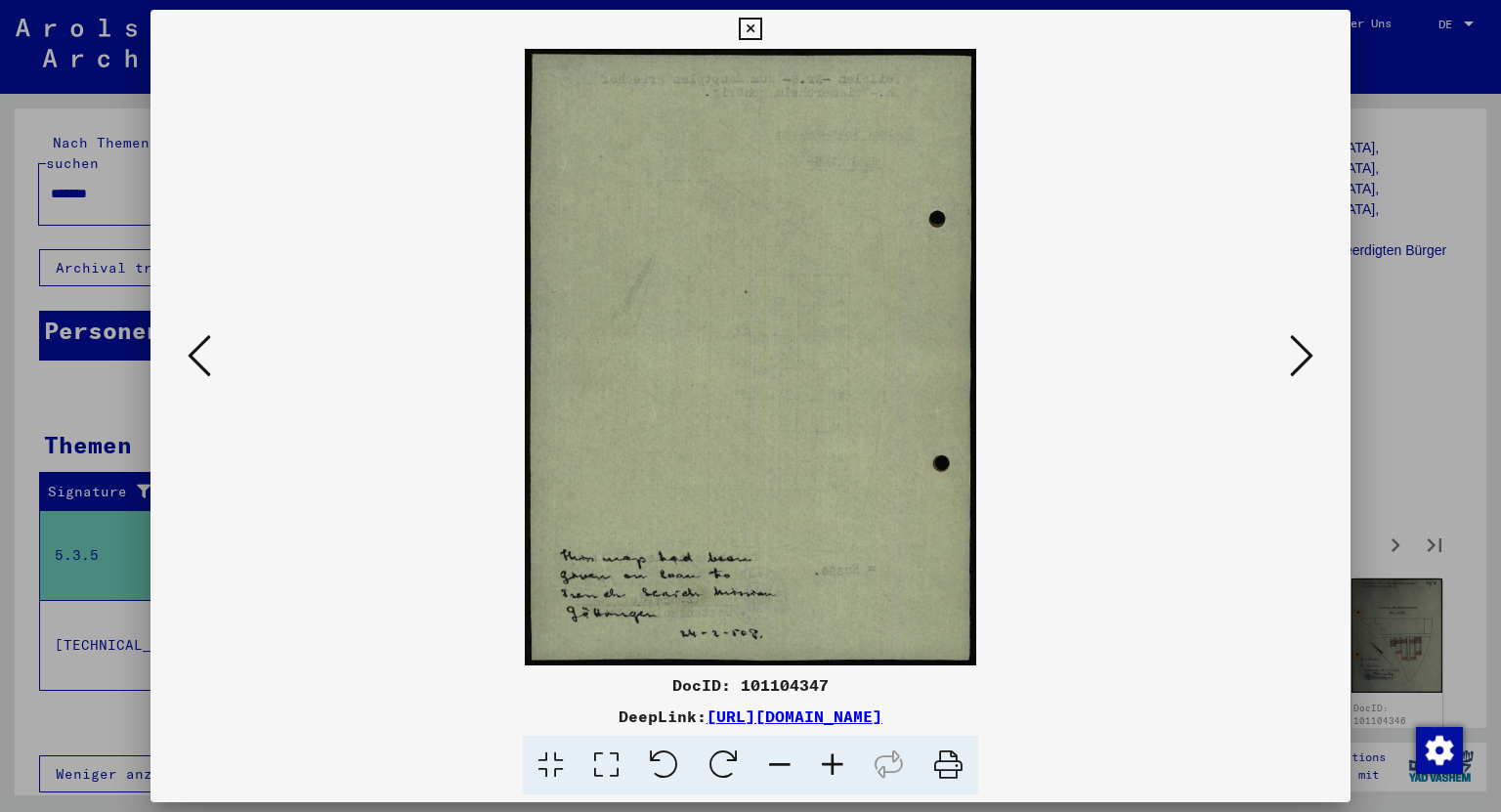 click at bounding box center [1302, 356] 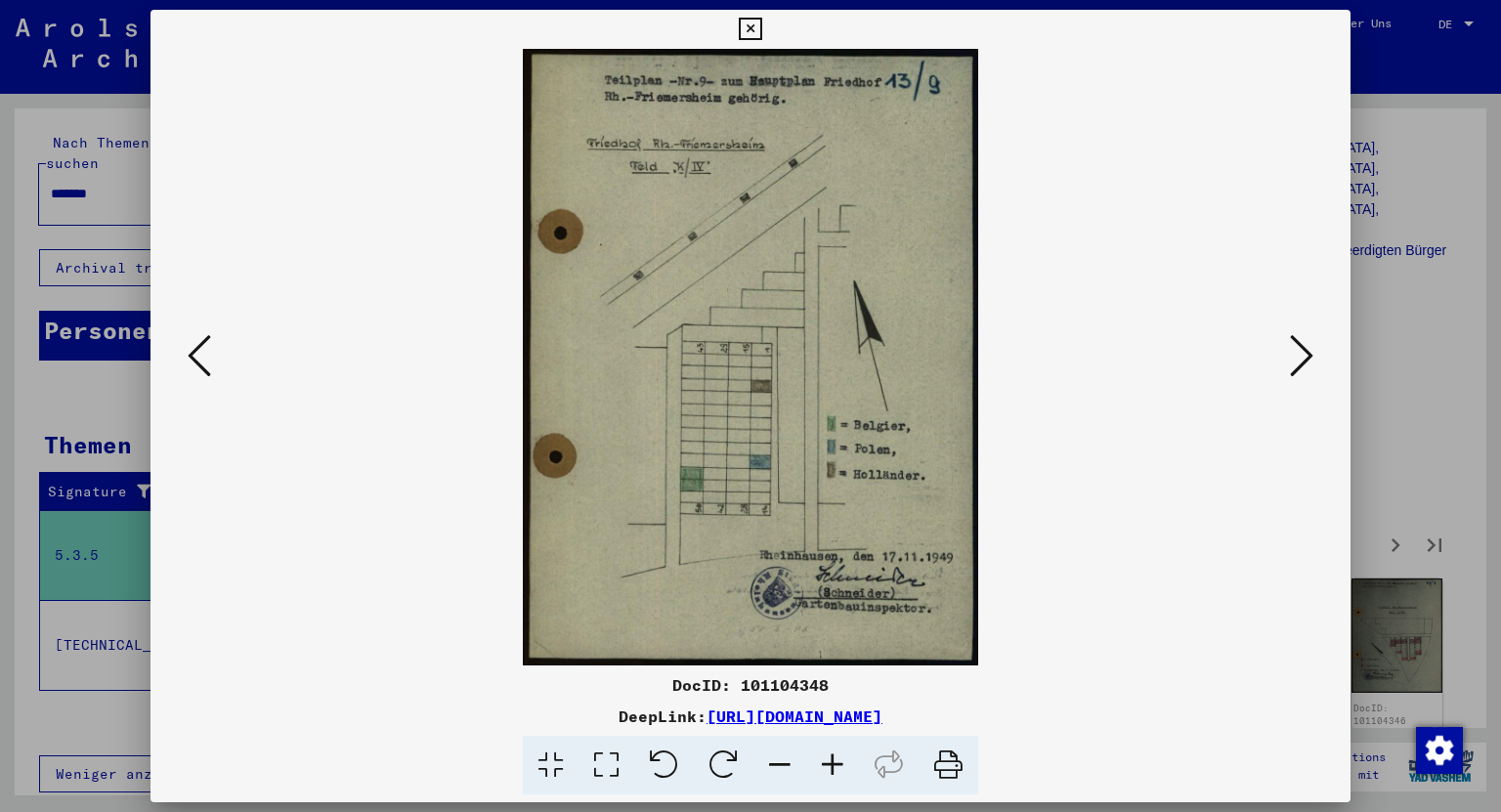 click at bounding box center [1302, 356] 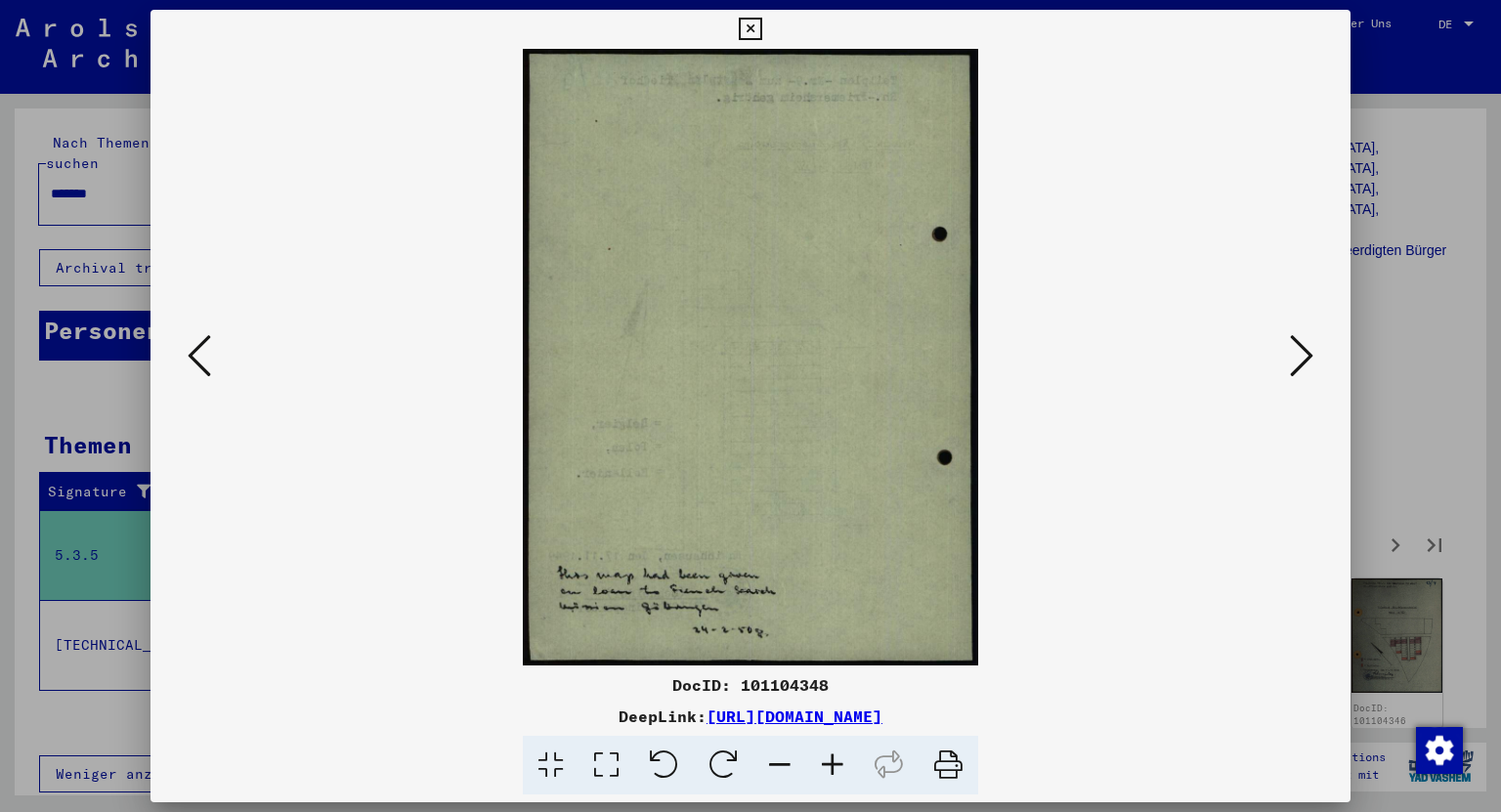 click at bounding box center (1302, 356) 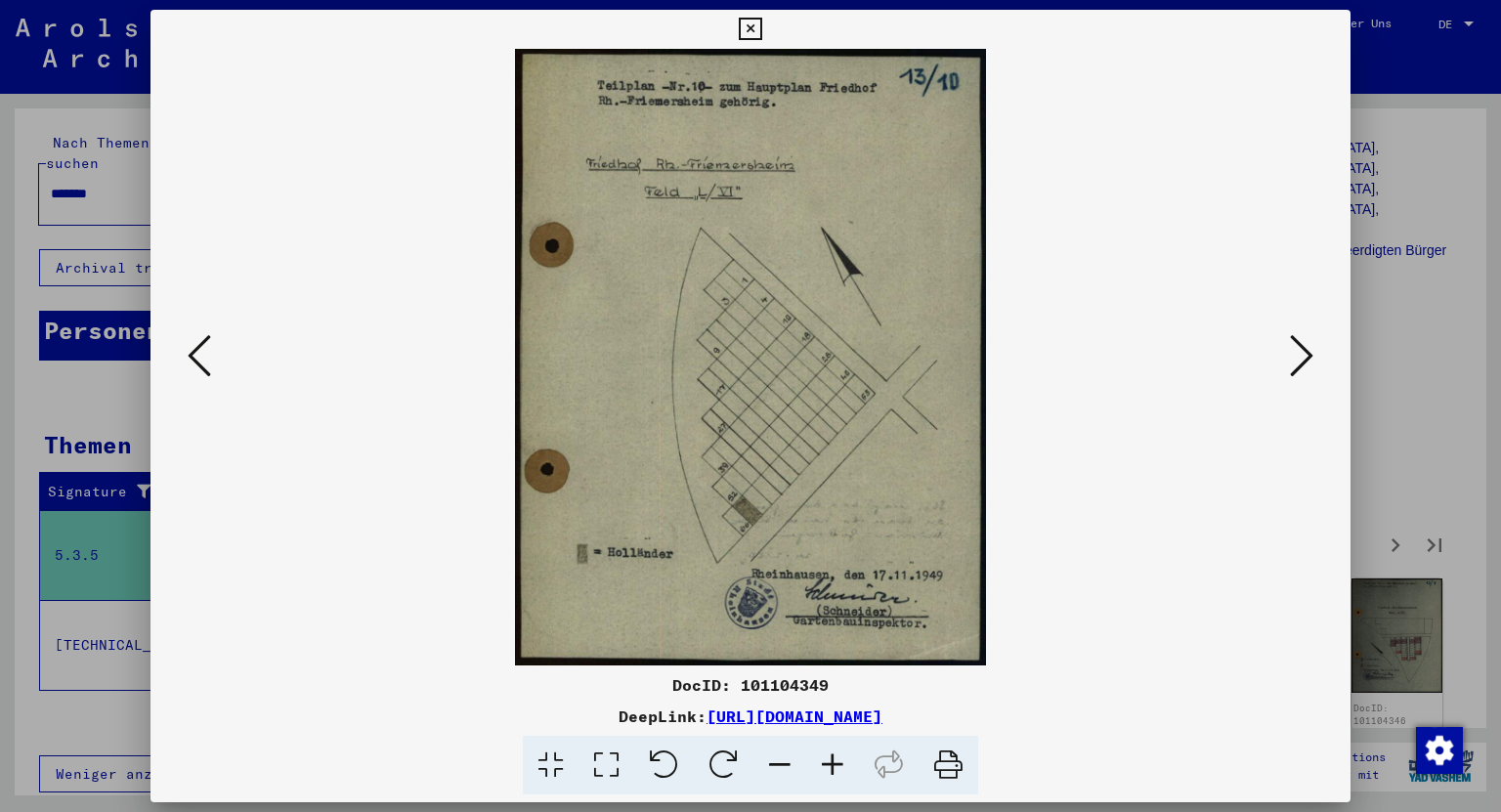 click at bounding box center (1302, 356) 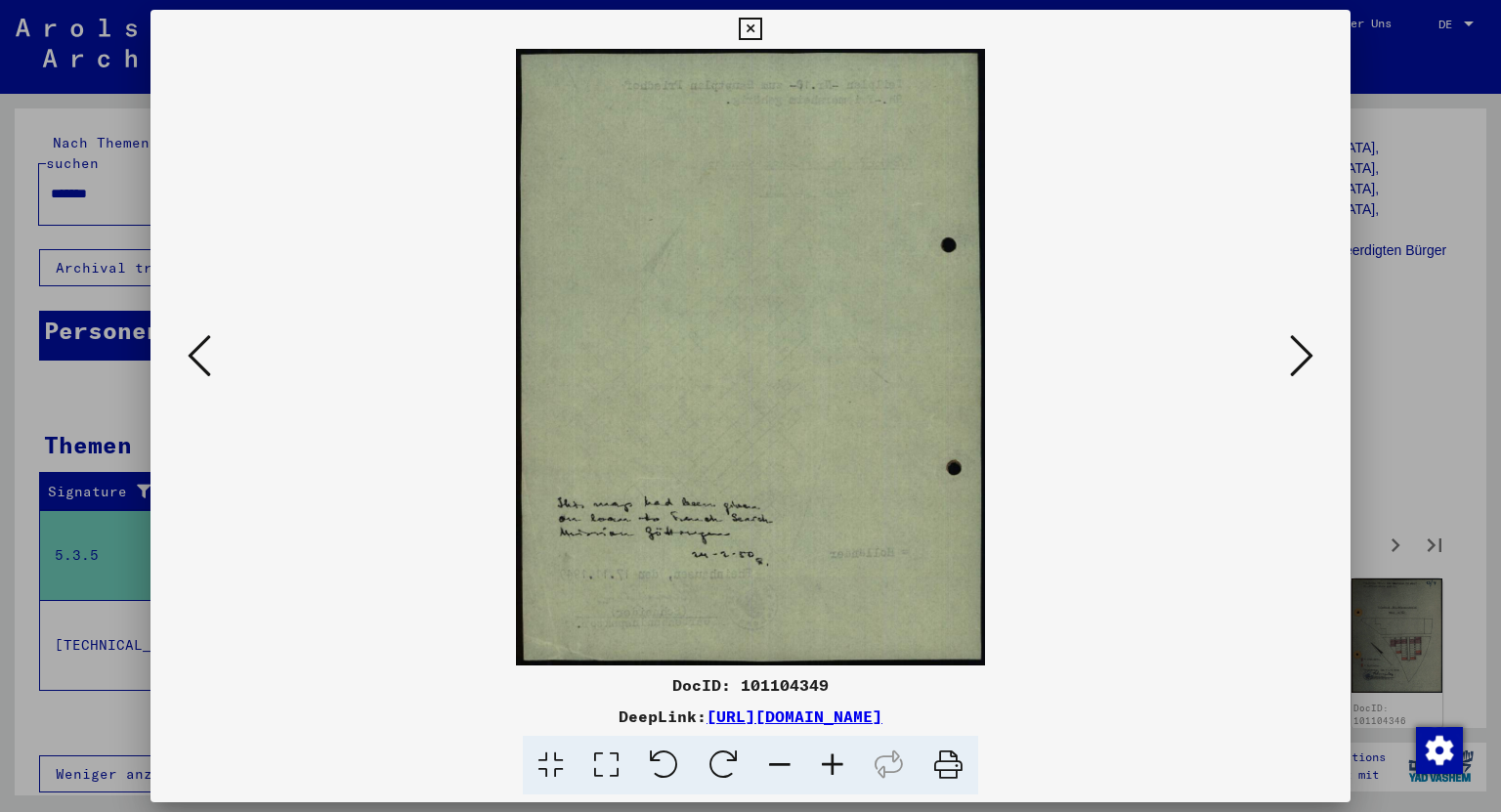 click at bounding box center (1302, 356) 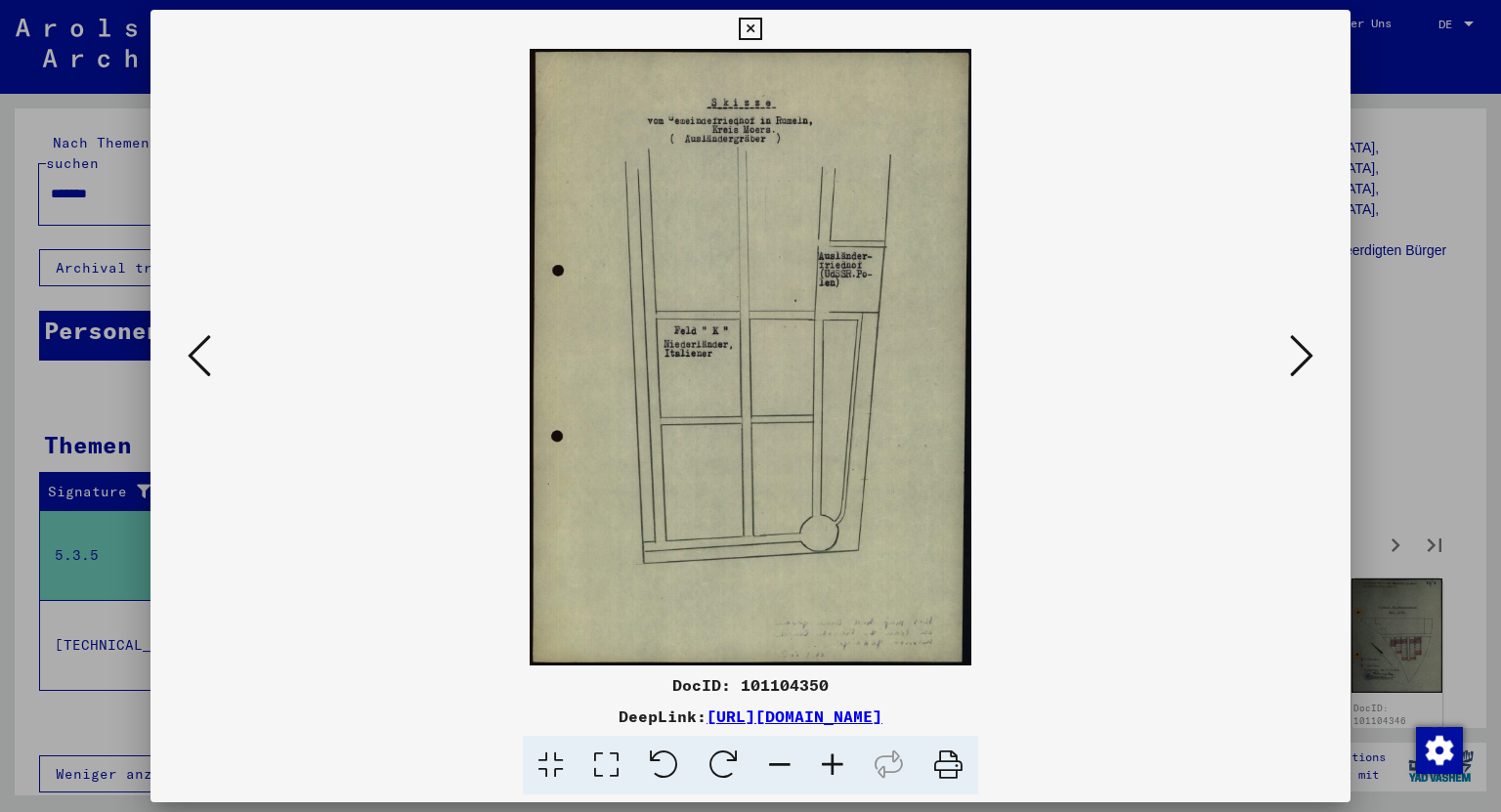 click at bounding box center [1302, 356] 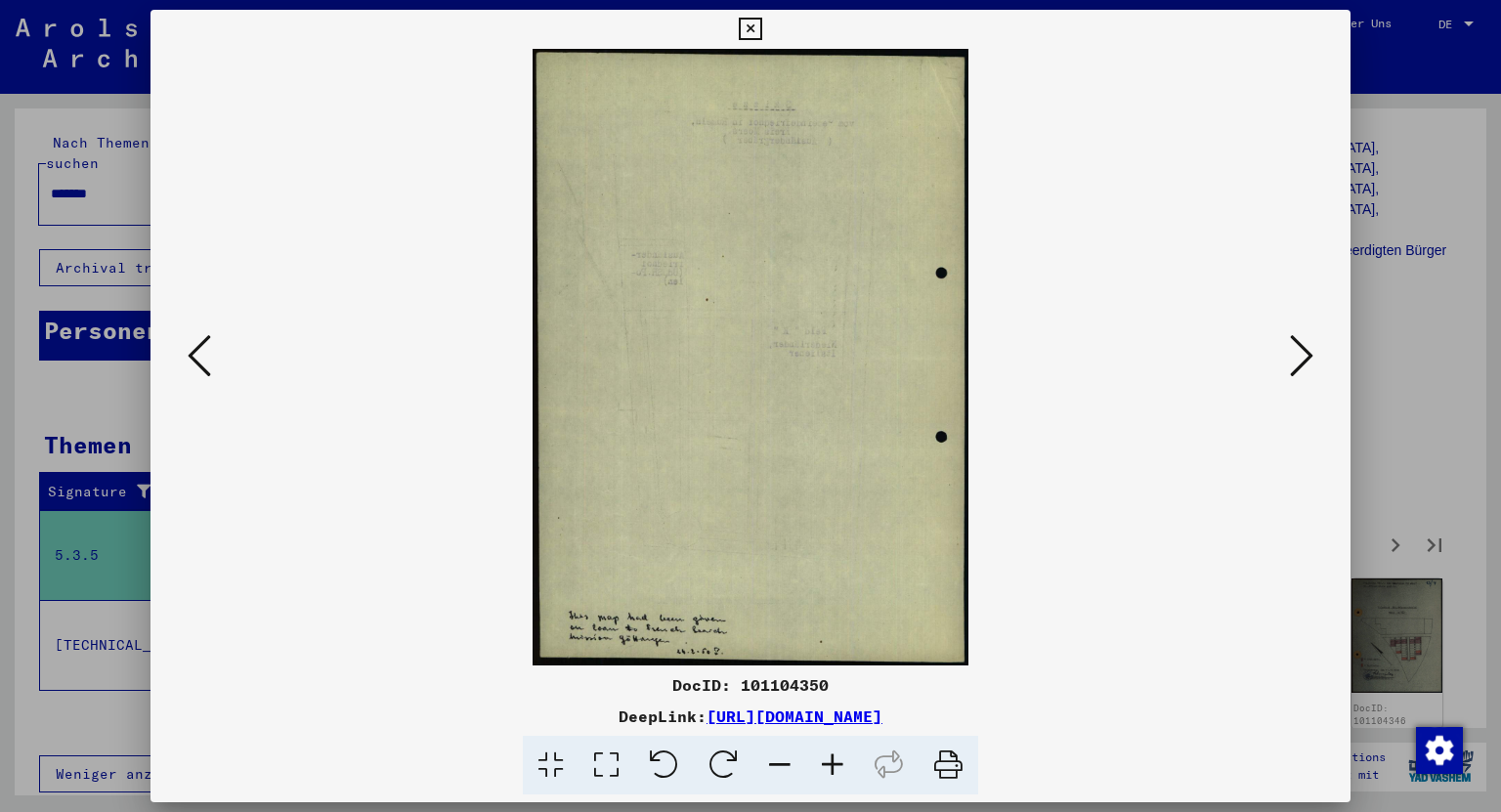 click at bounding box center (1302, 356) 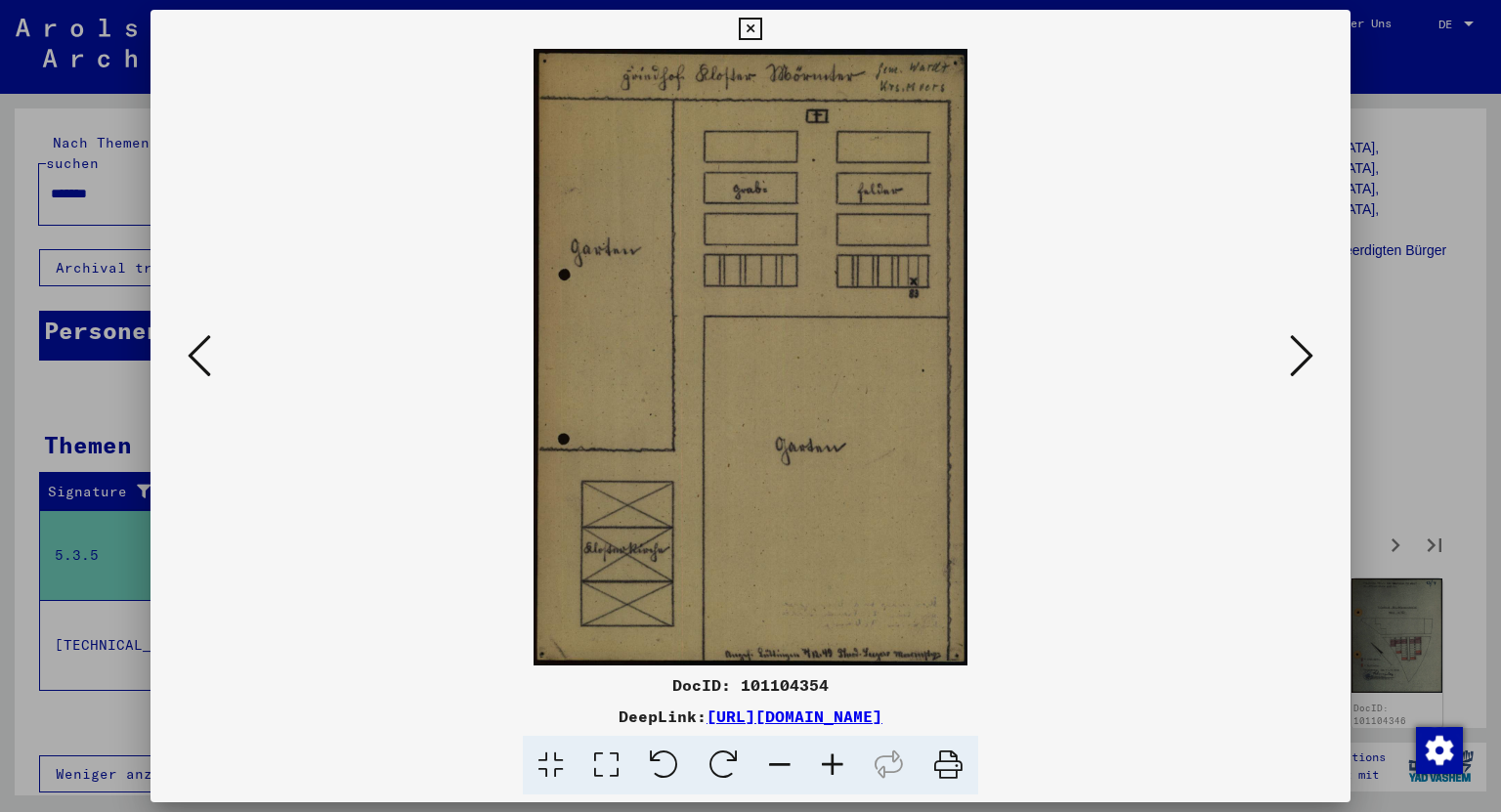 click at bounding box center (1302, 356) 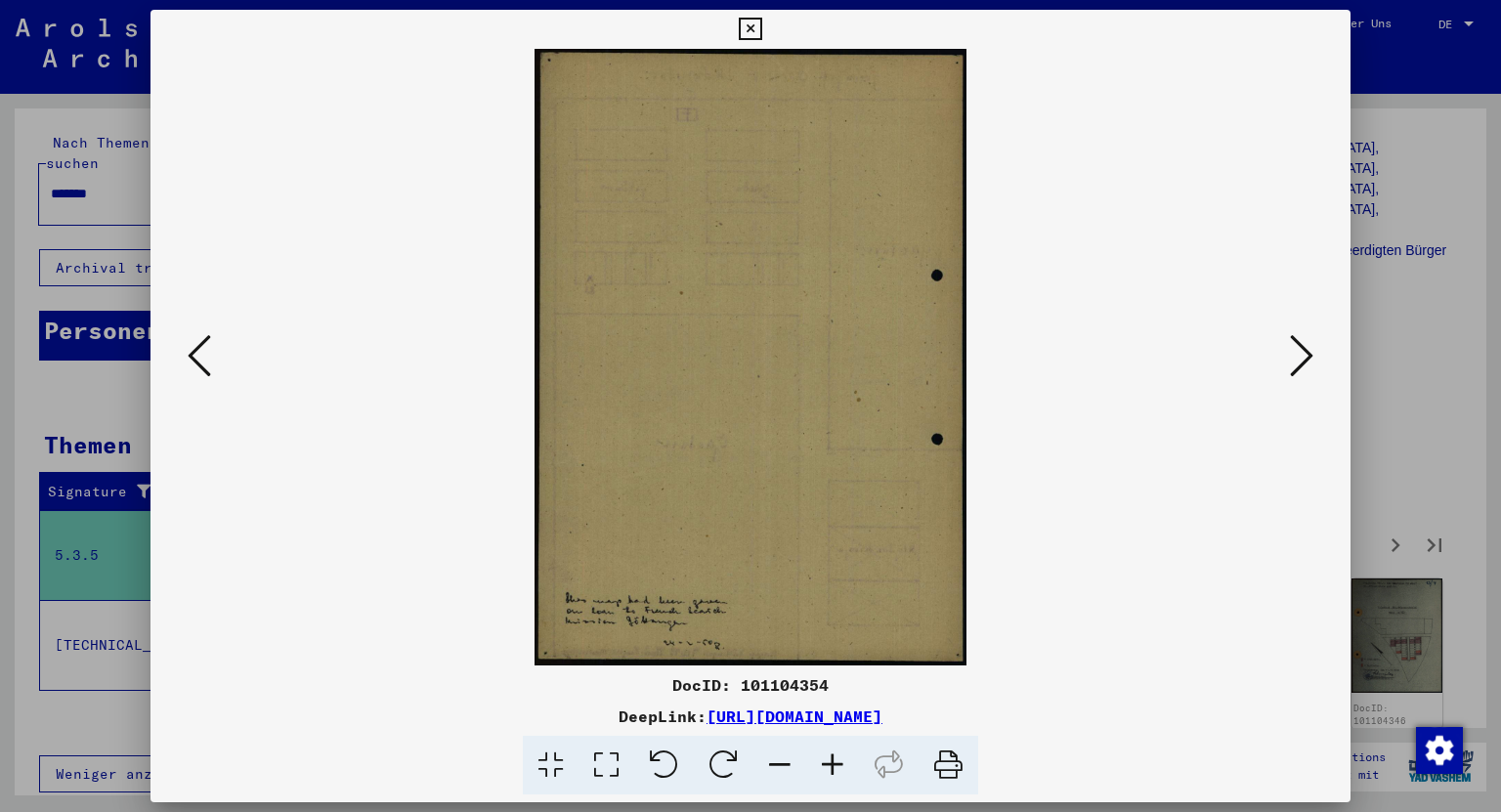 click at bounding box center [1302, 356] 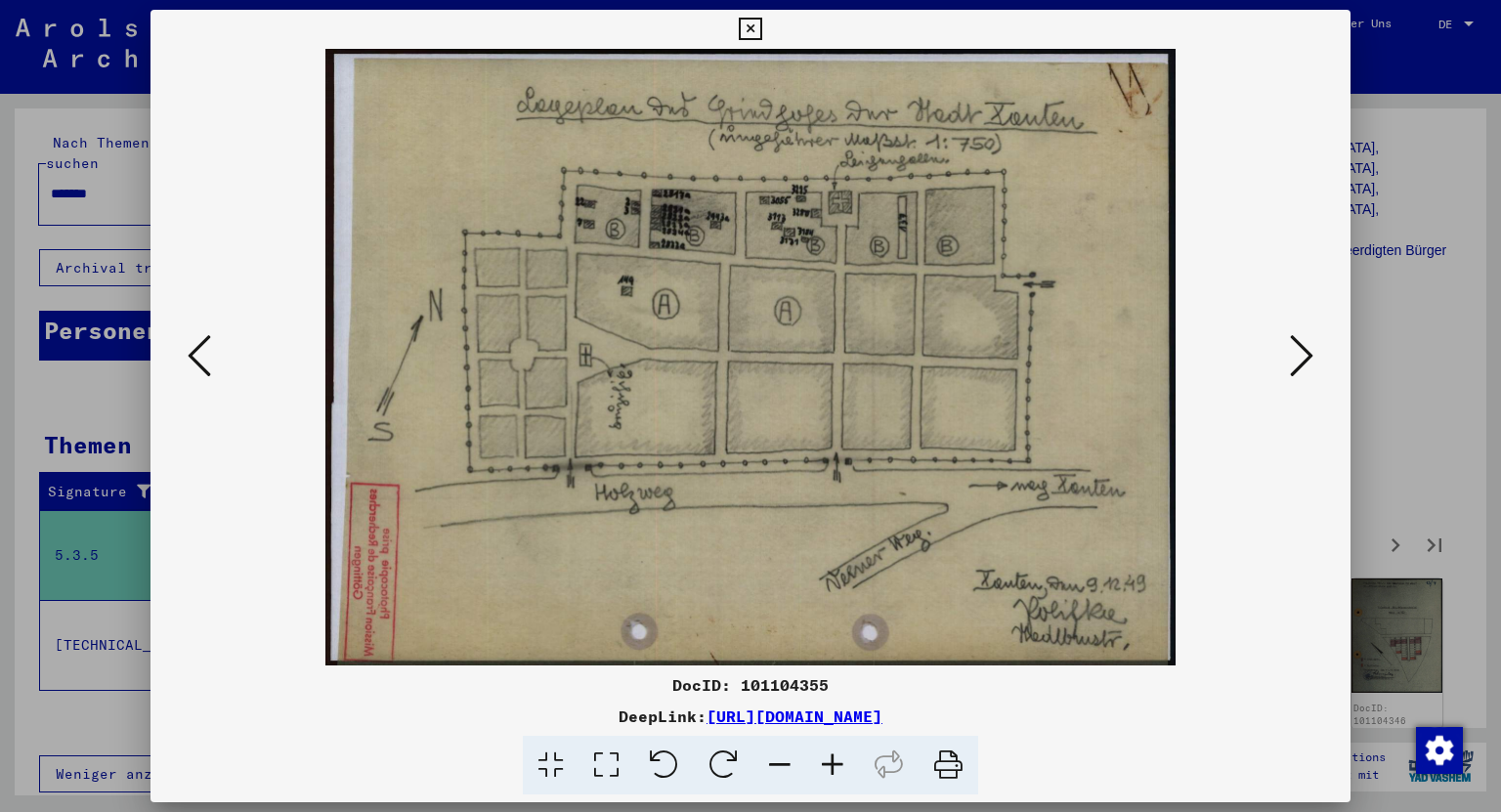 click at bounding box center [1302, 356] 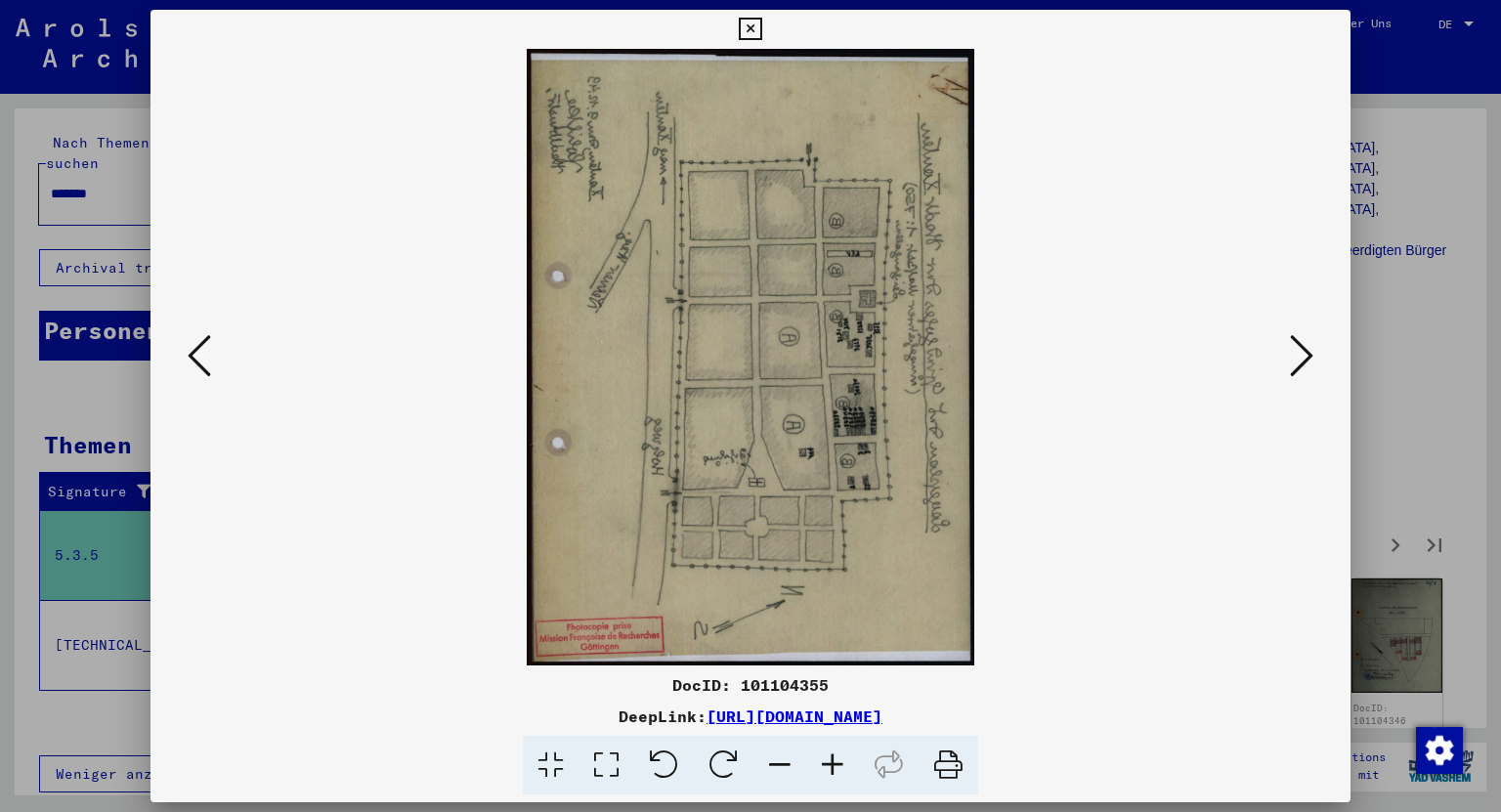 click at bounding box center (1302, 356) 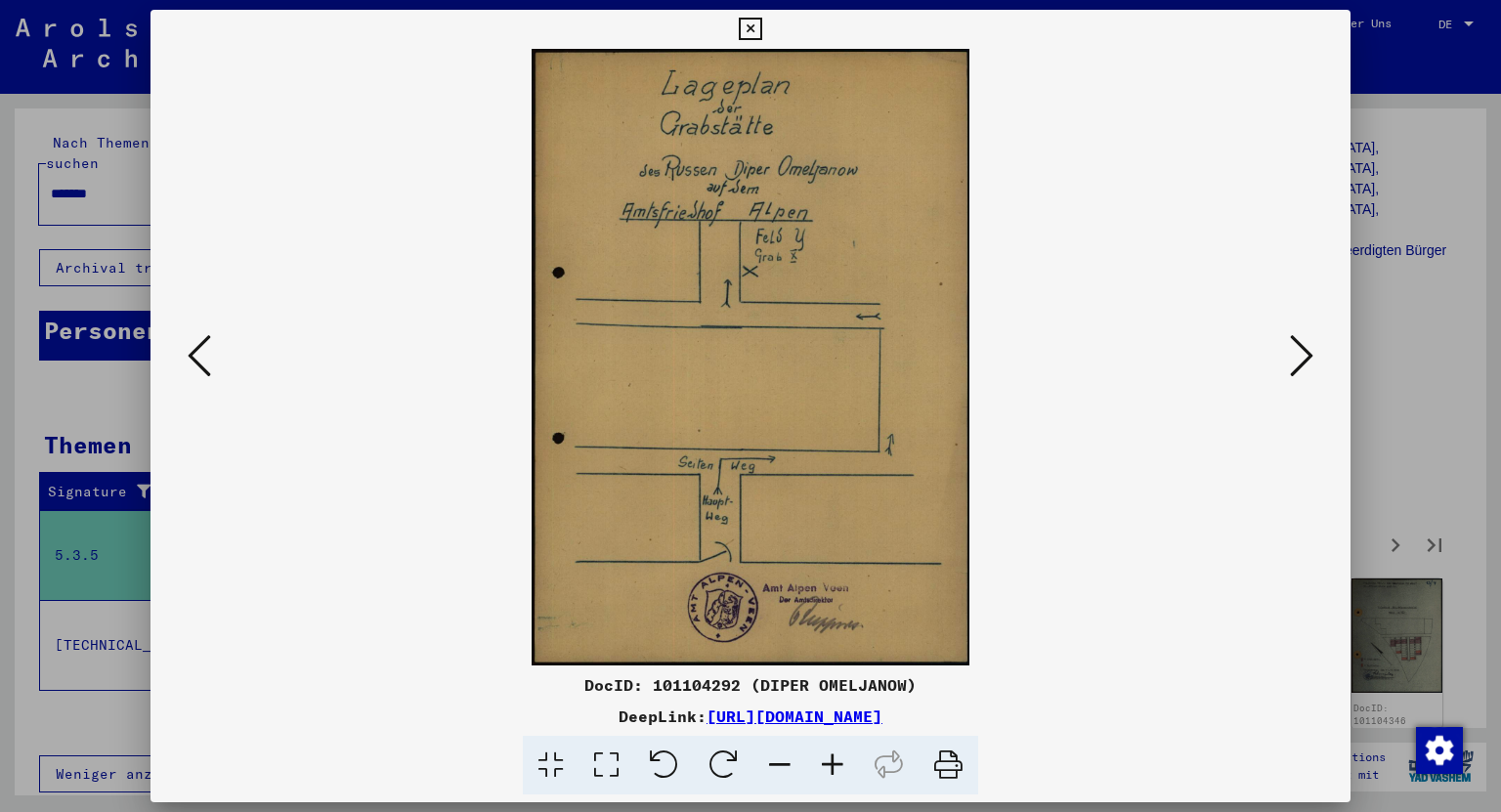 click at bounding box center [1302, 356] 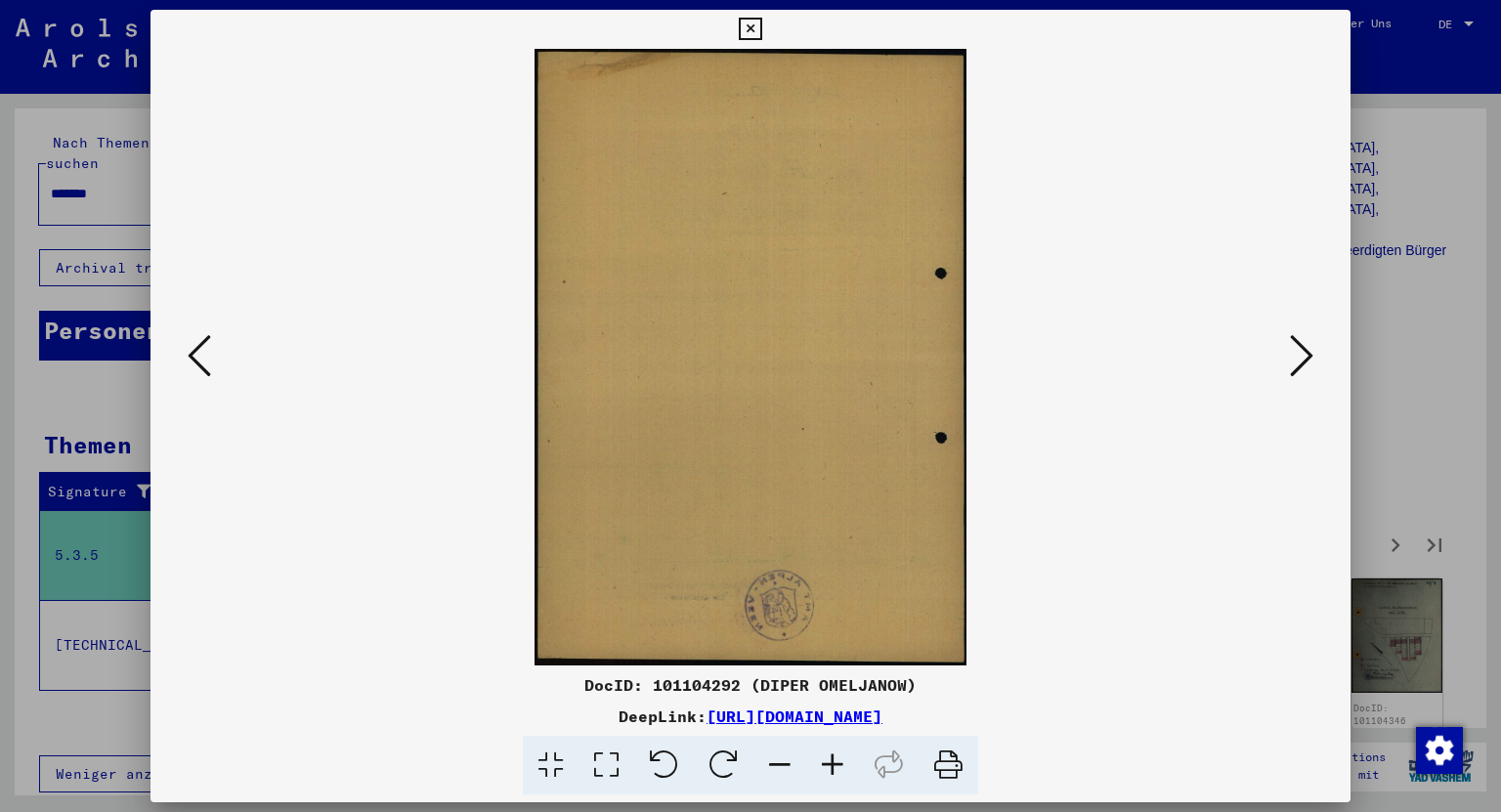 click at bounding box center [1302, 356] 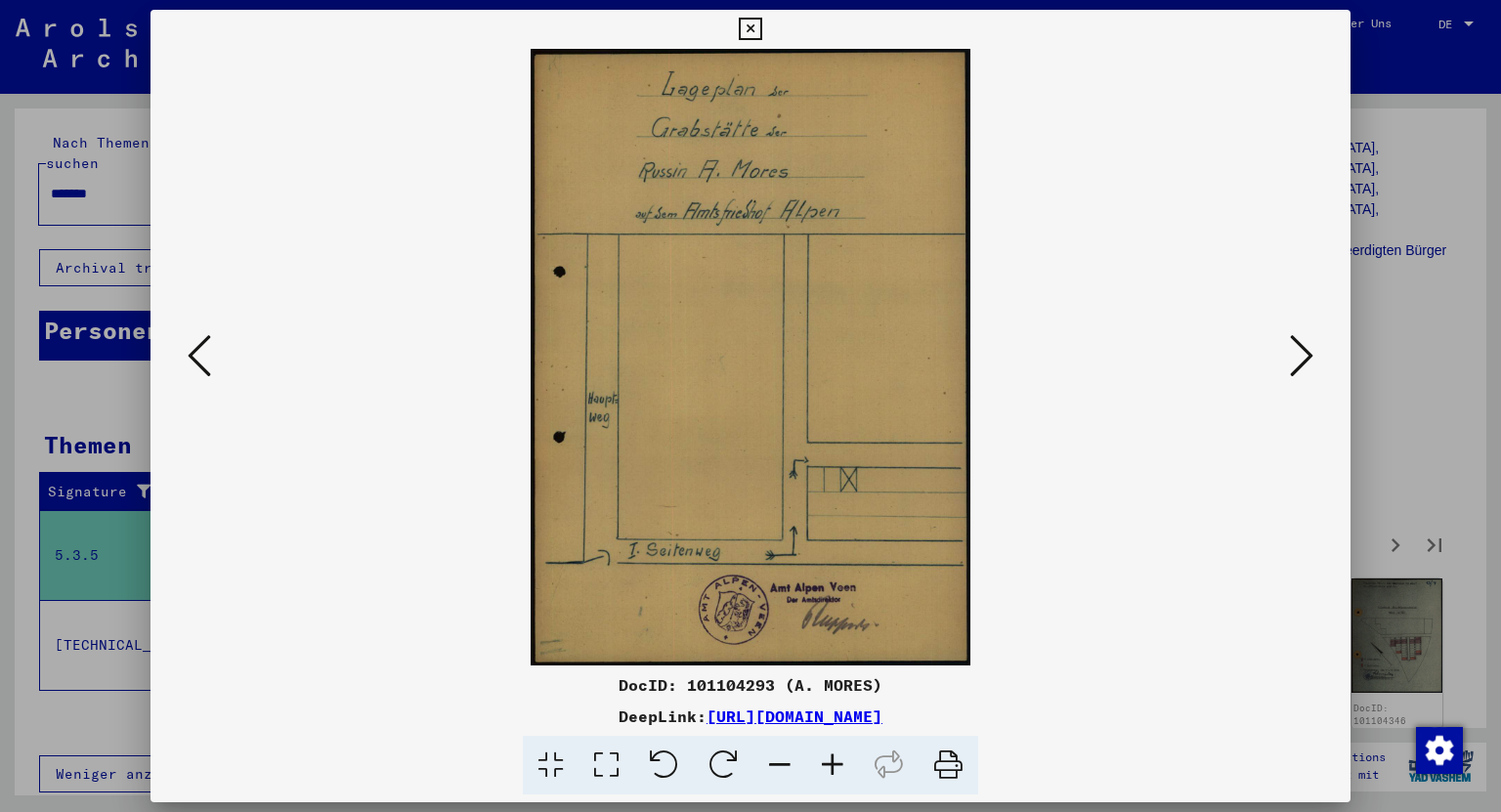 click at bounding box center (1302, 356) 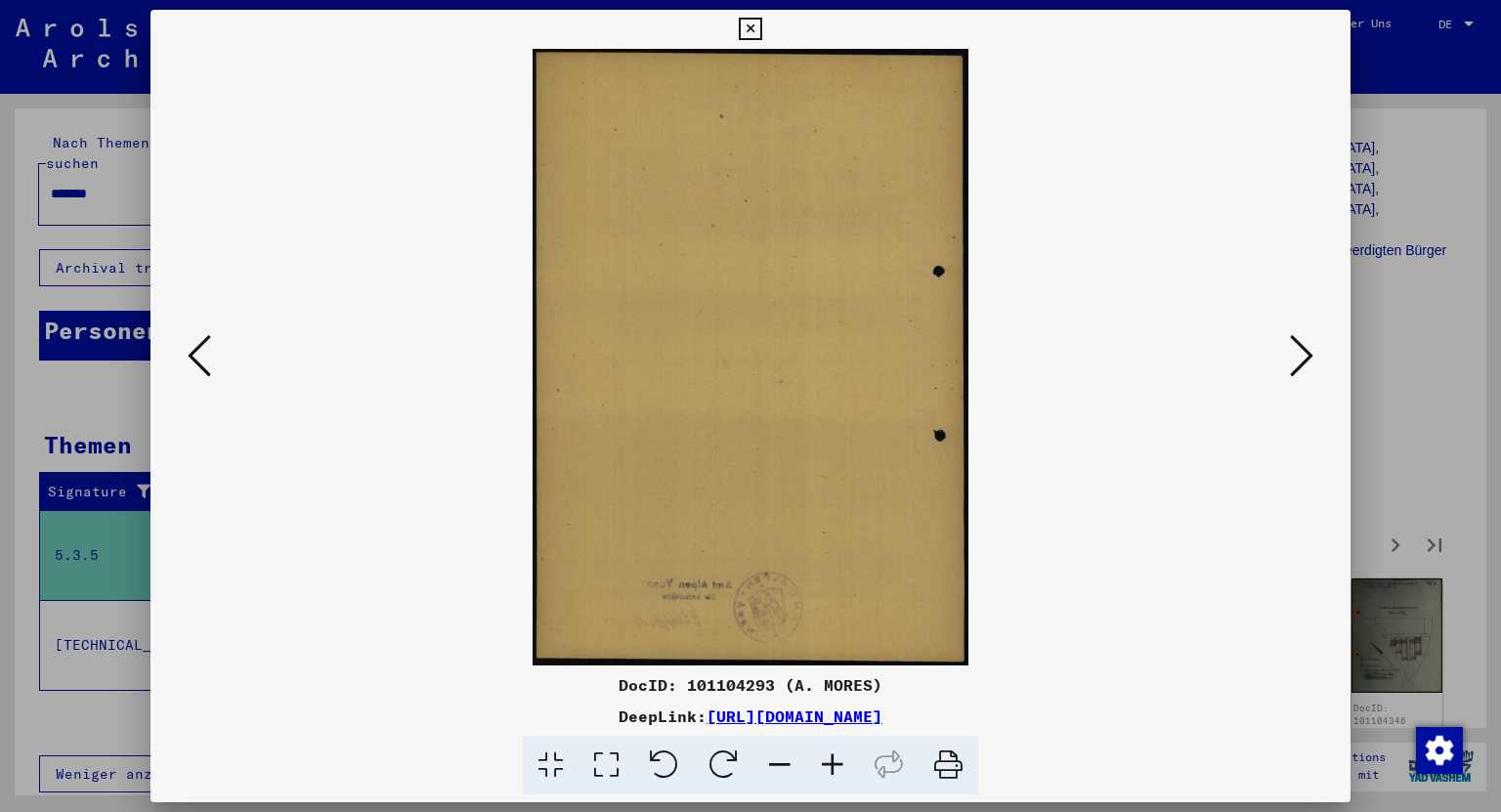 click at bounding box center (1302, 356) 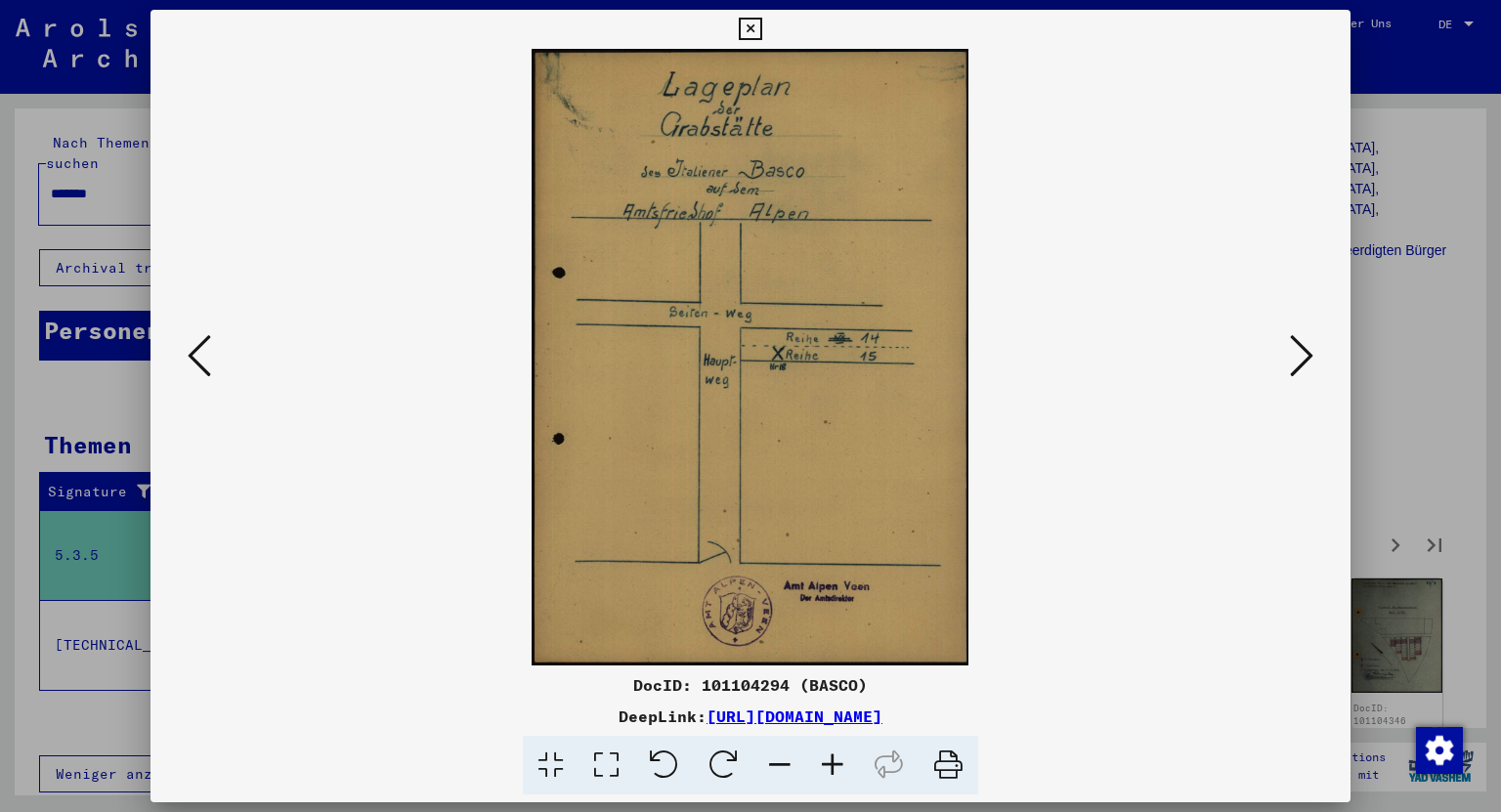 click at bounding box center [1302, 356] 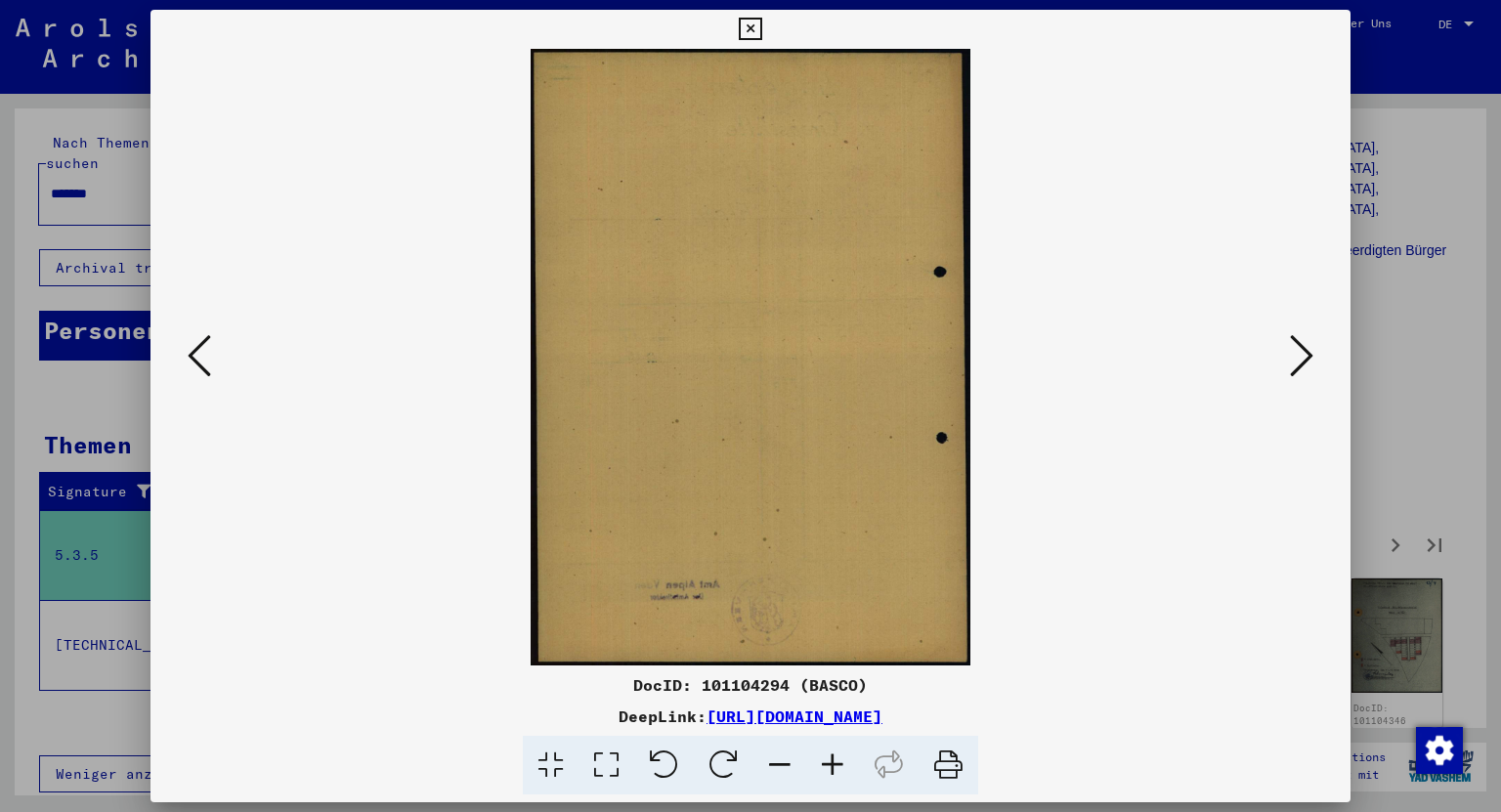 click at bounding box center (1302, 356) 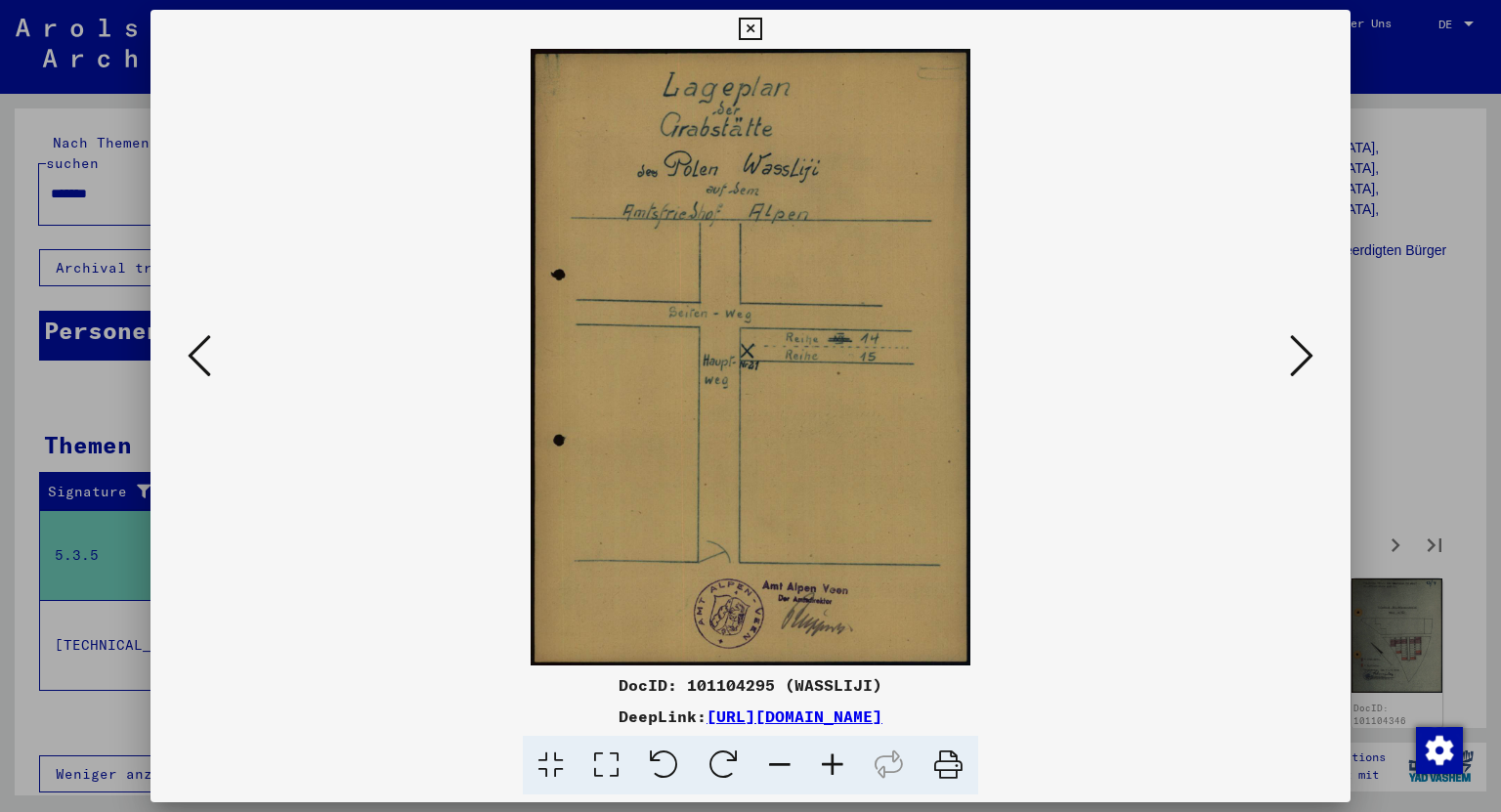 click at bounding box center (1302, 356) 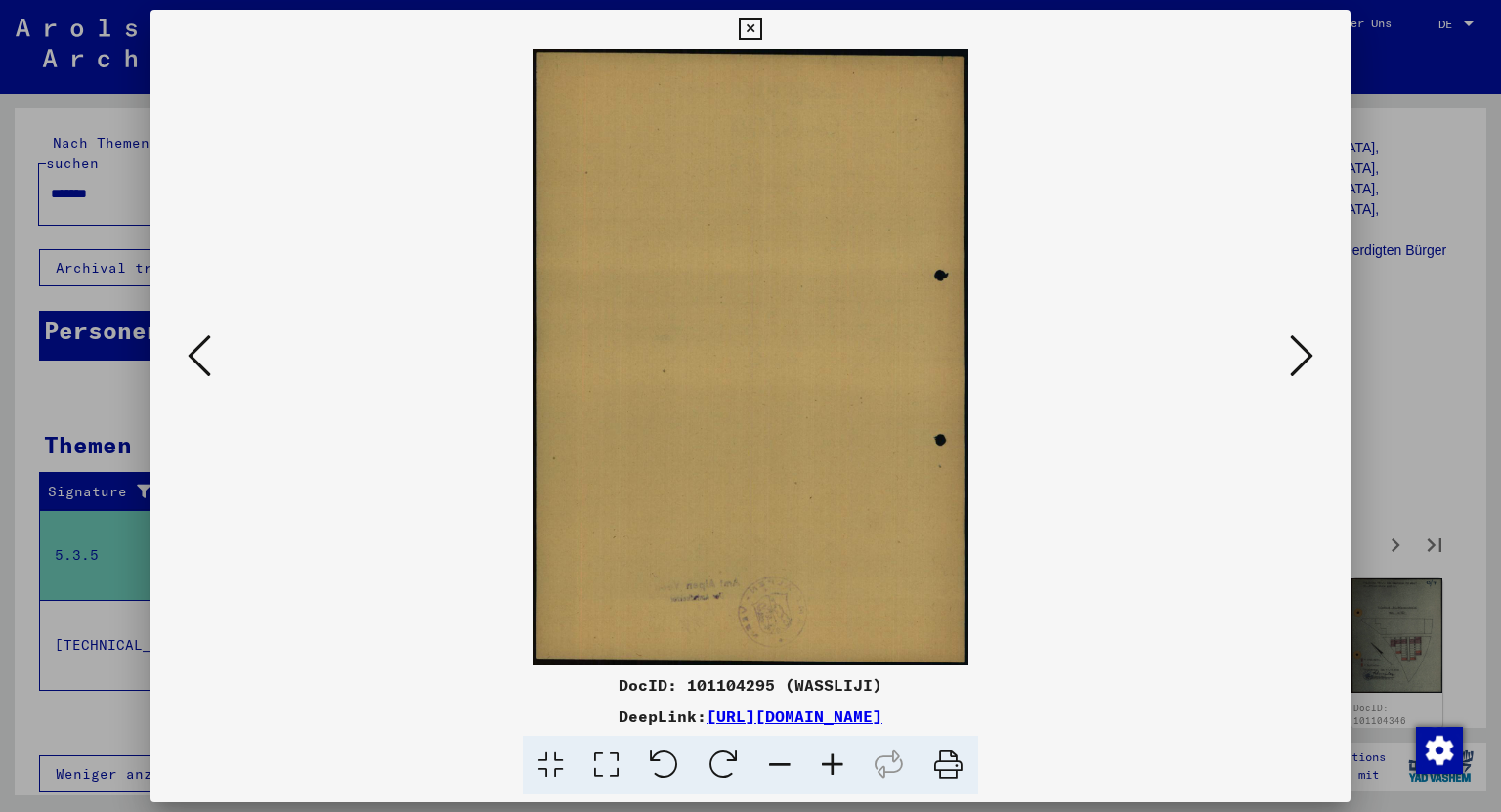 click at bounding box center (1302, 356) 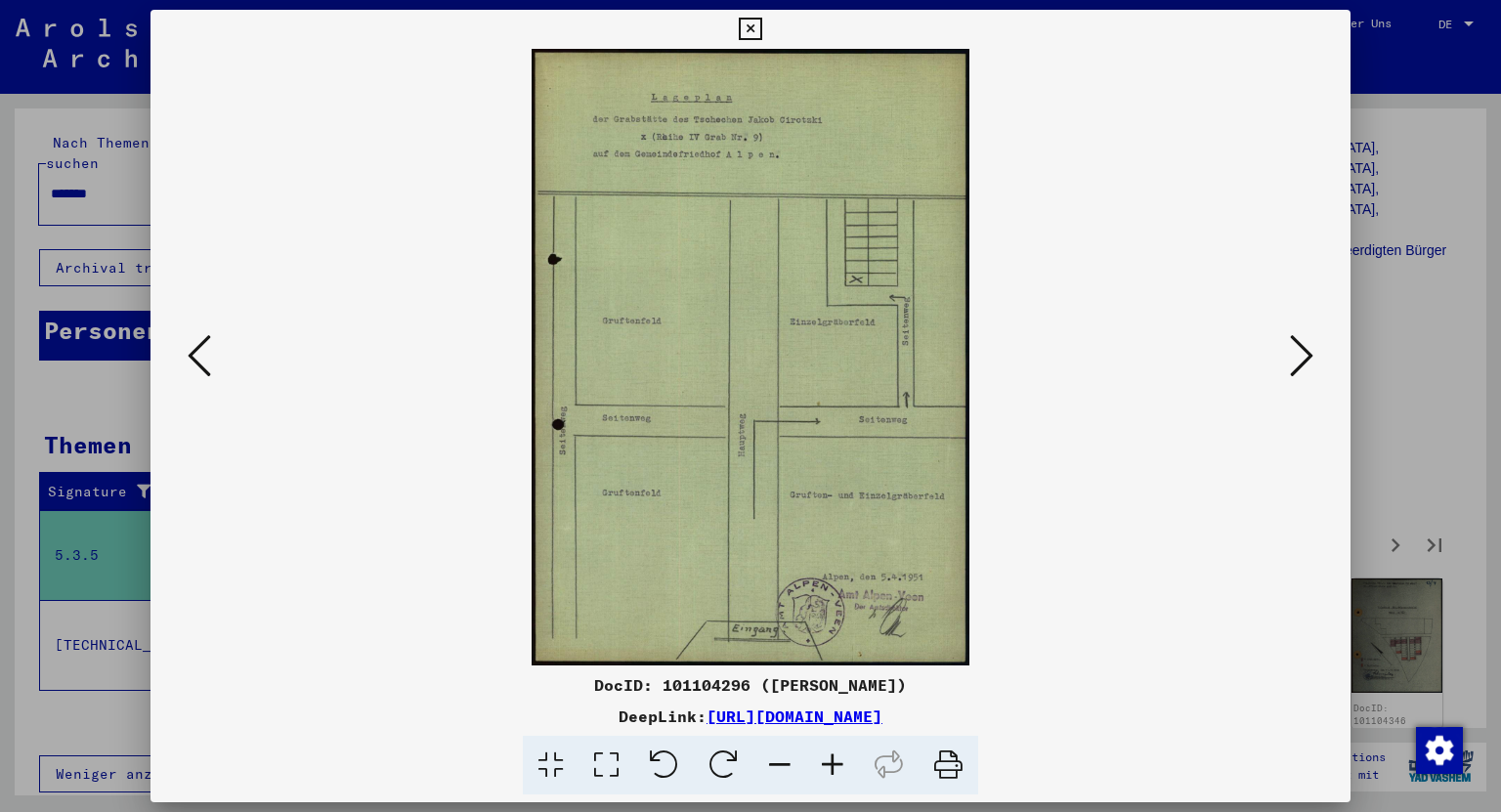 click at bounding box center (1302, 356) 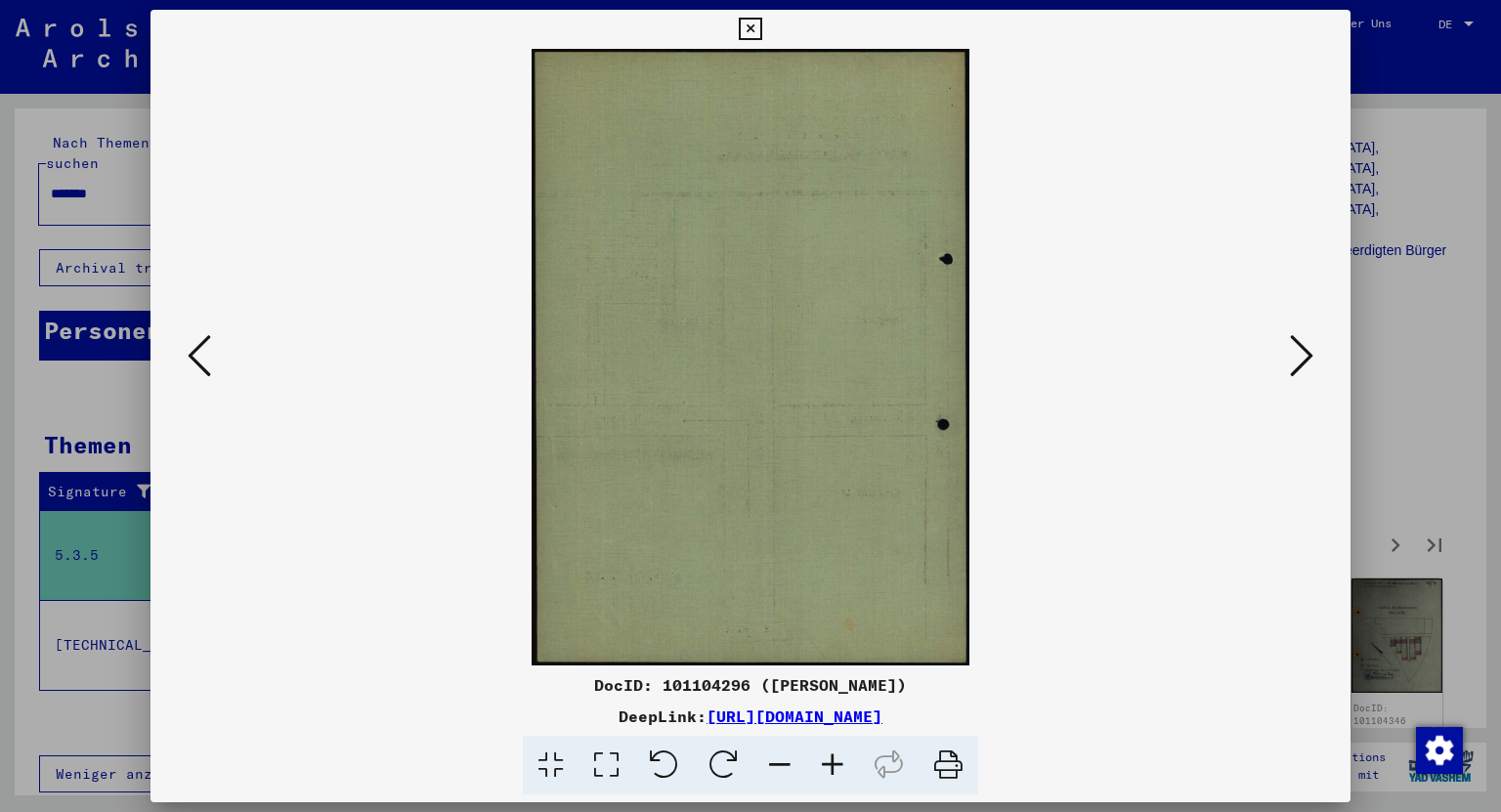 click at bounding box center [1302, 356] 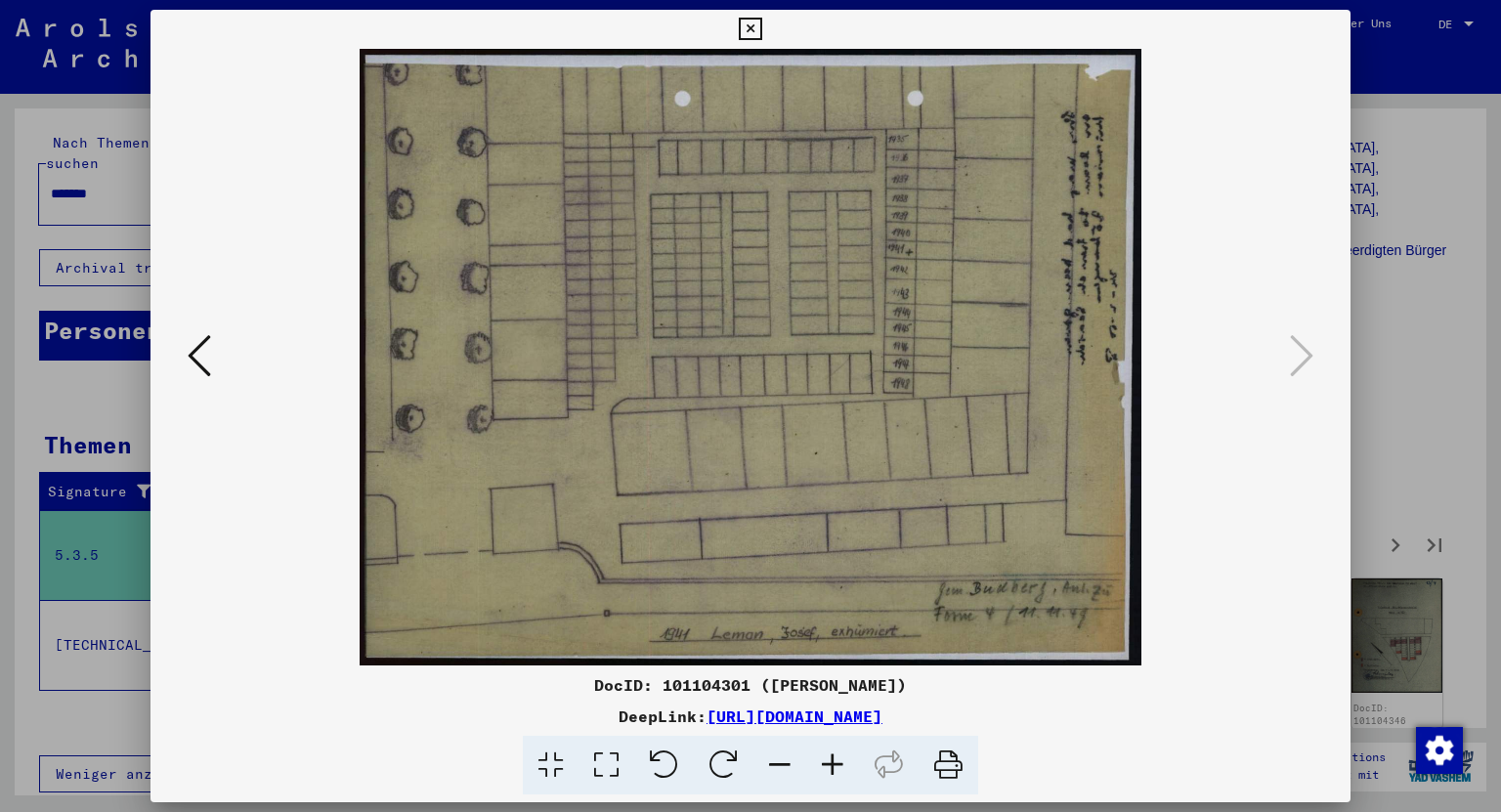 click at bounding box center [750, 29] 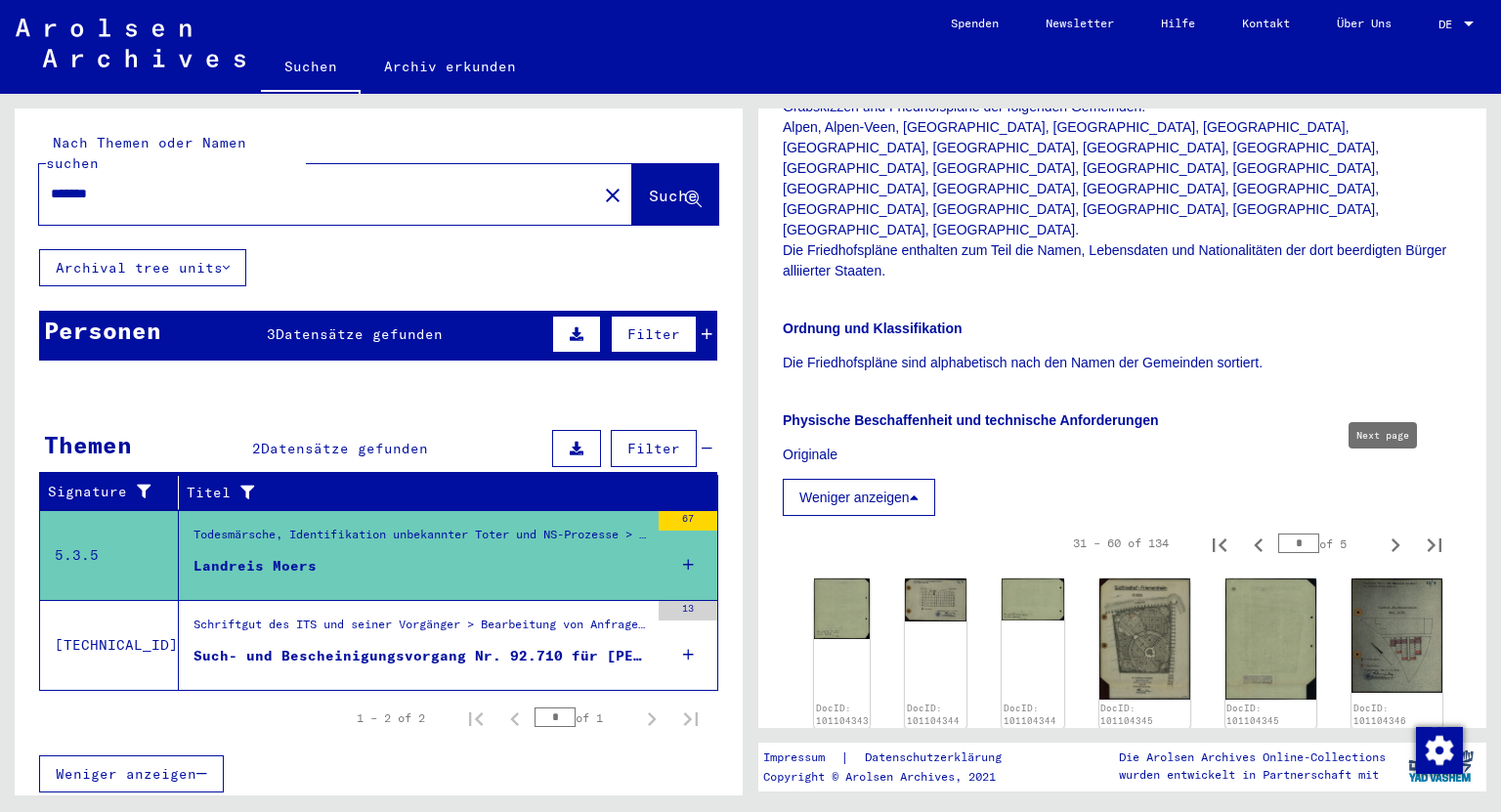 click 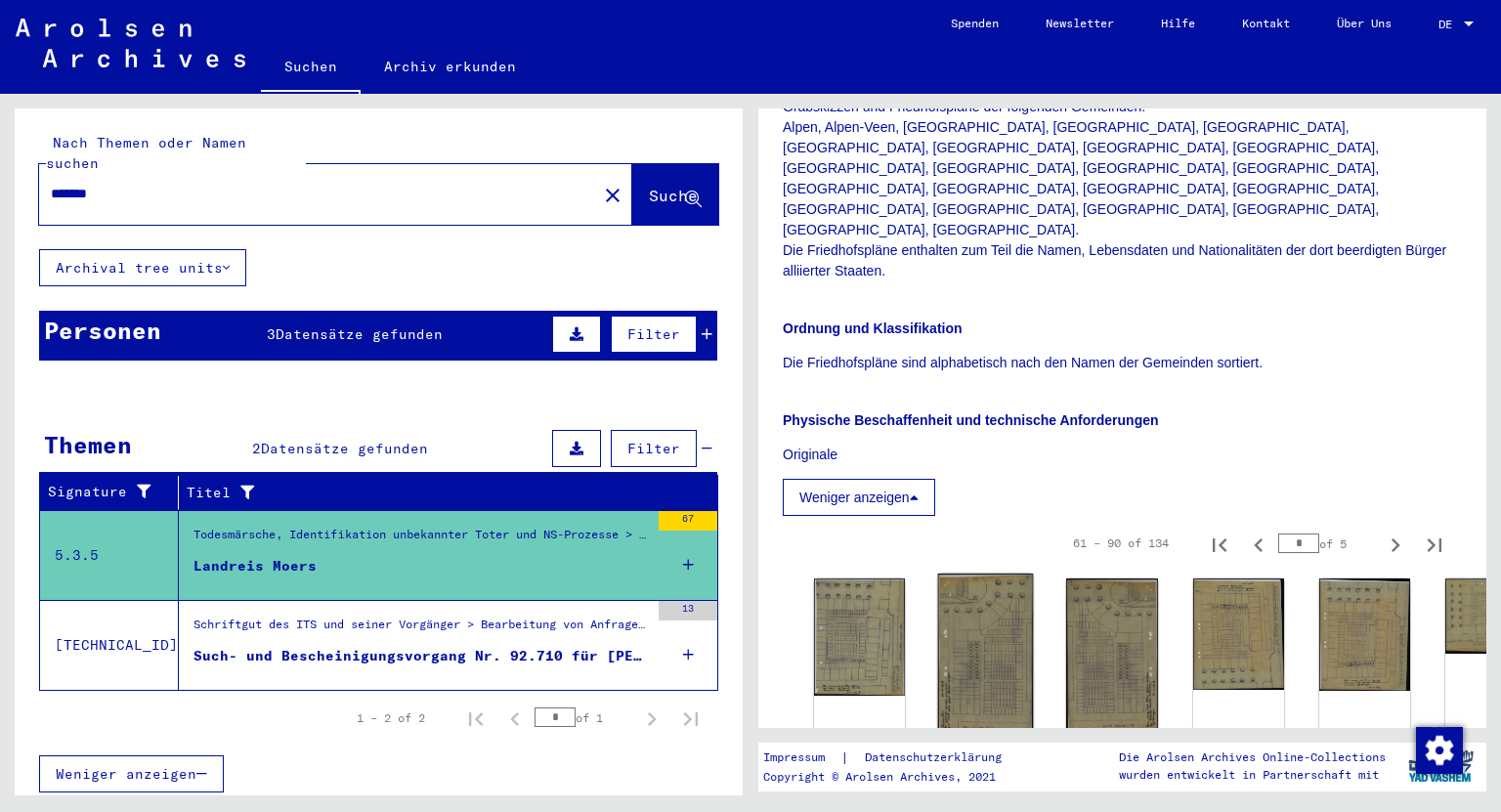 click 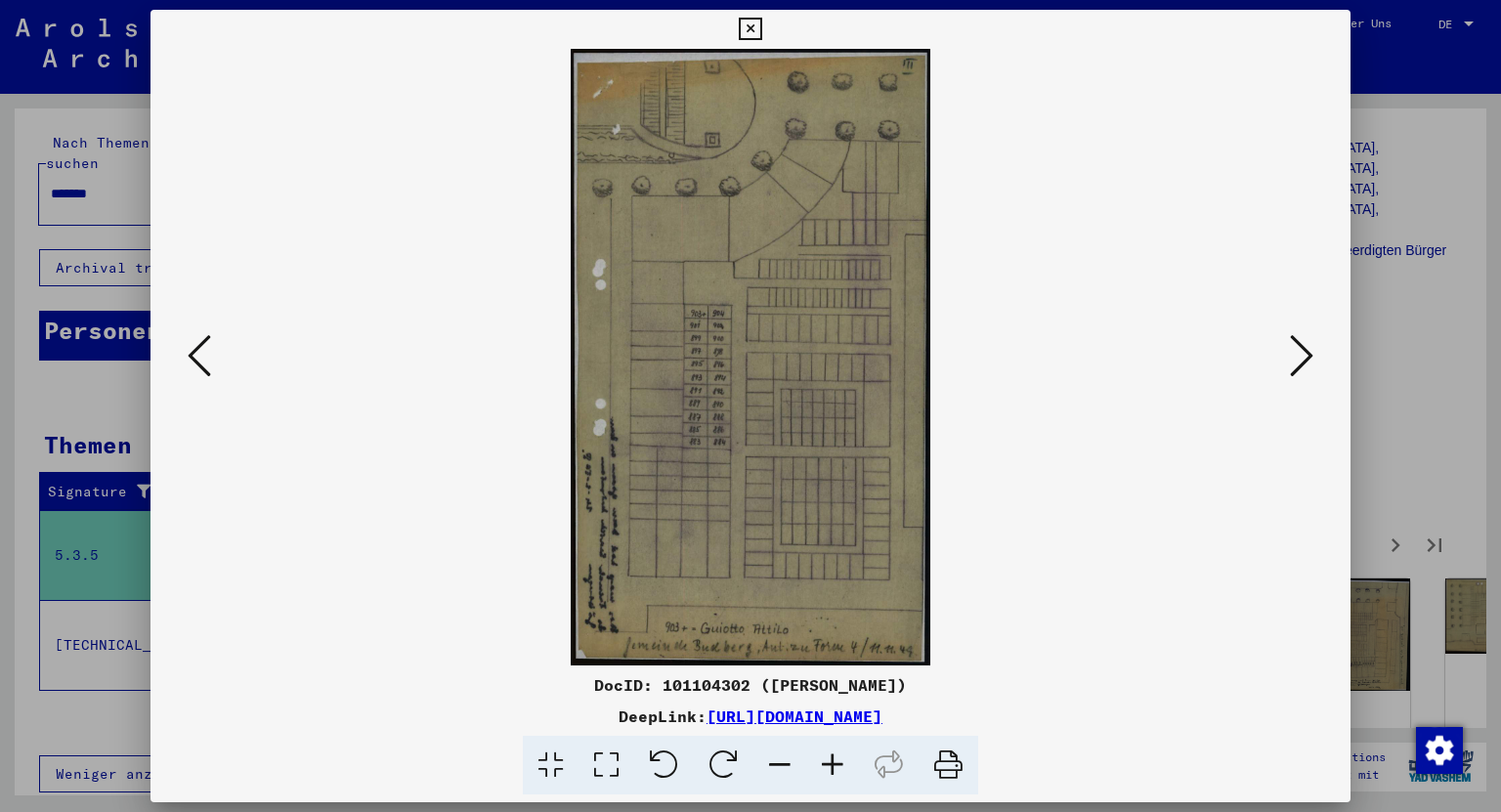click at bounding box center [1302, 356] 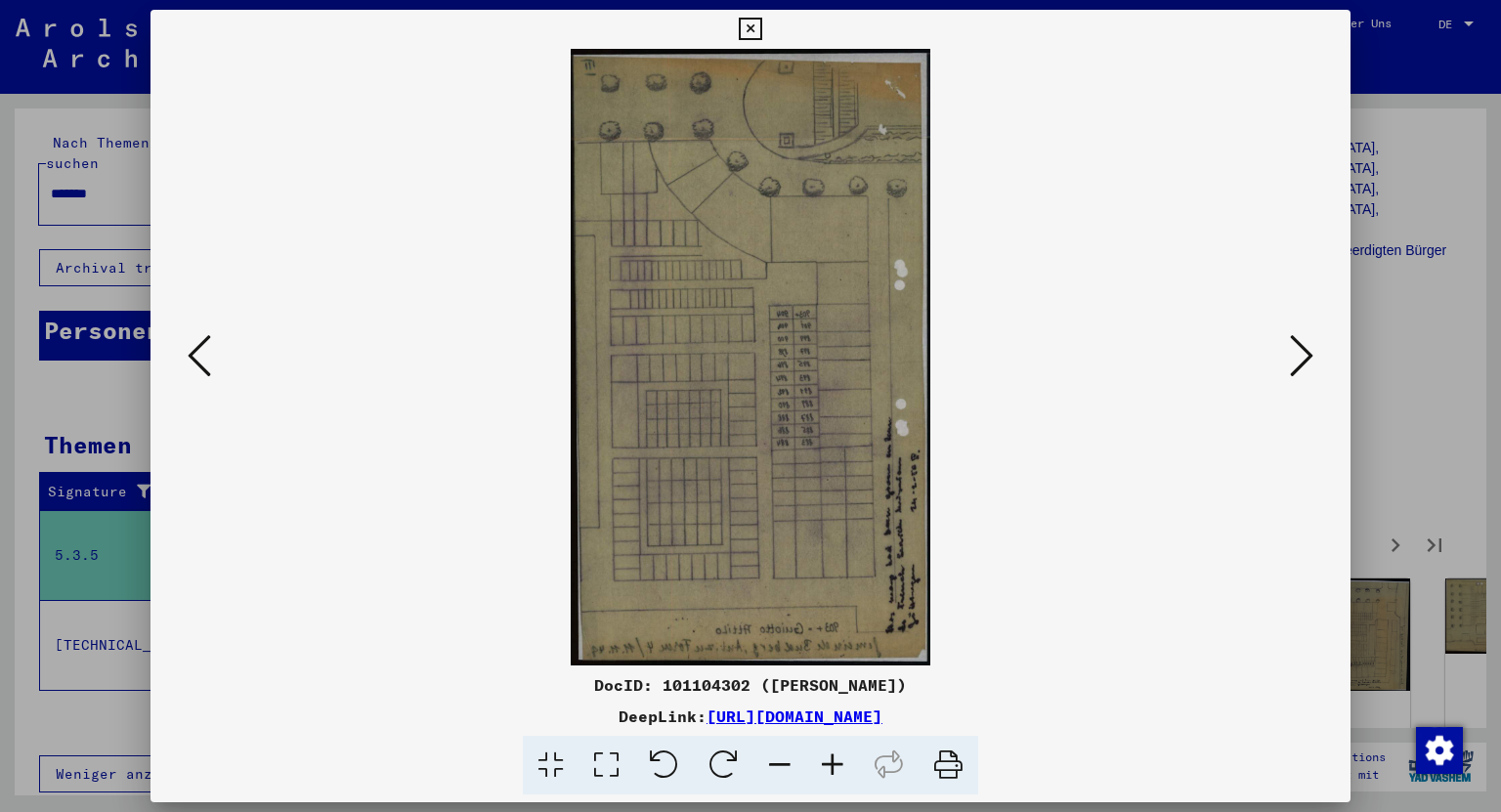 click at bounding box center [1302, 356] 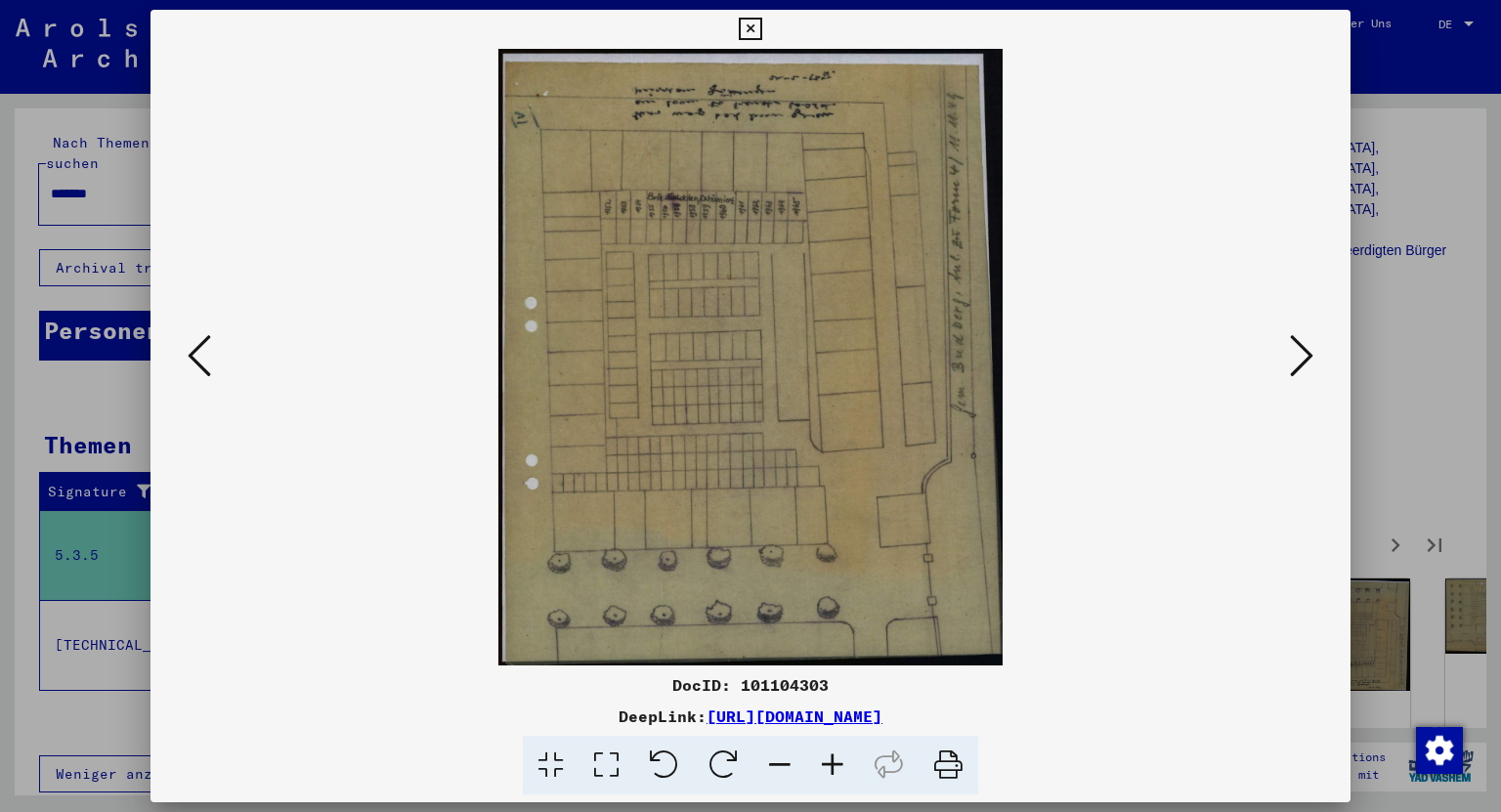 click at bounding box center (1302, 356) 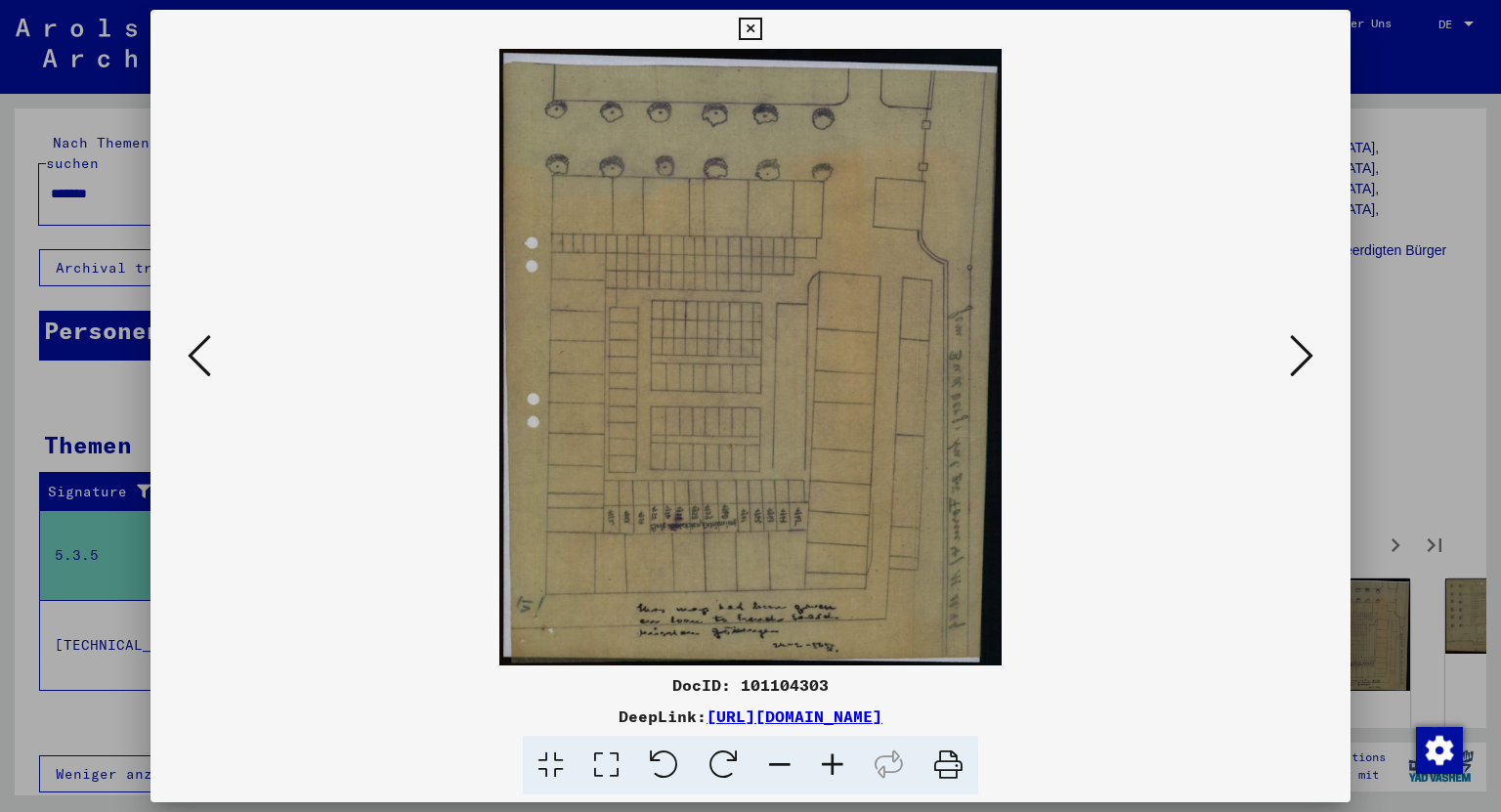 click at bounding box center (1302, 356) 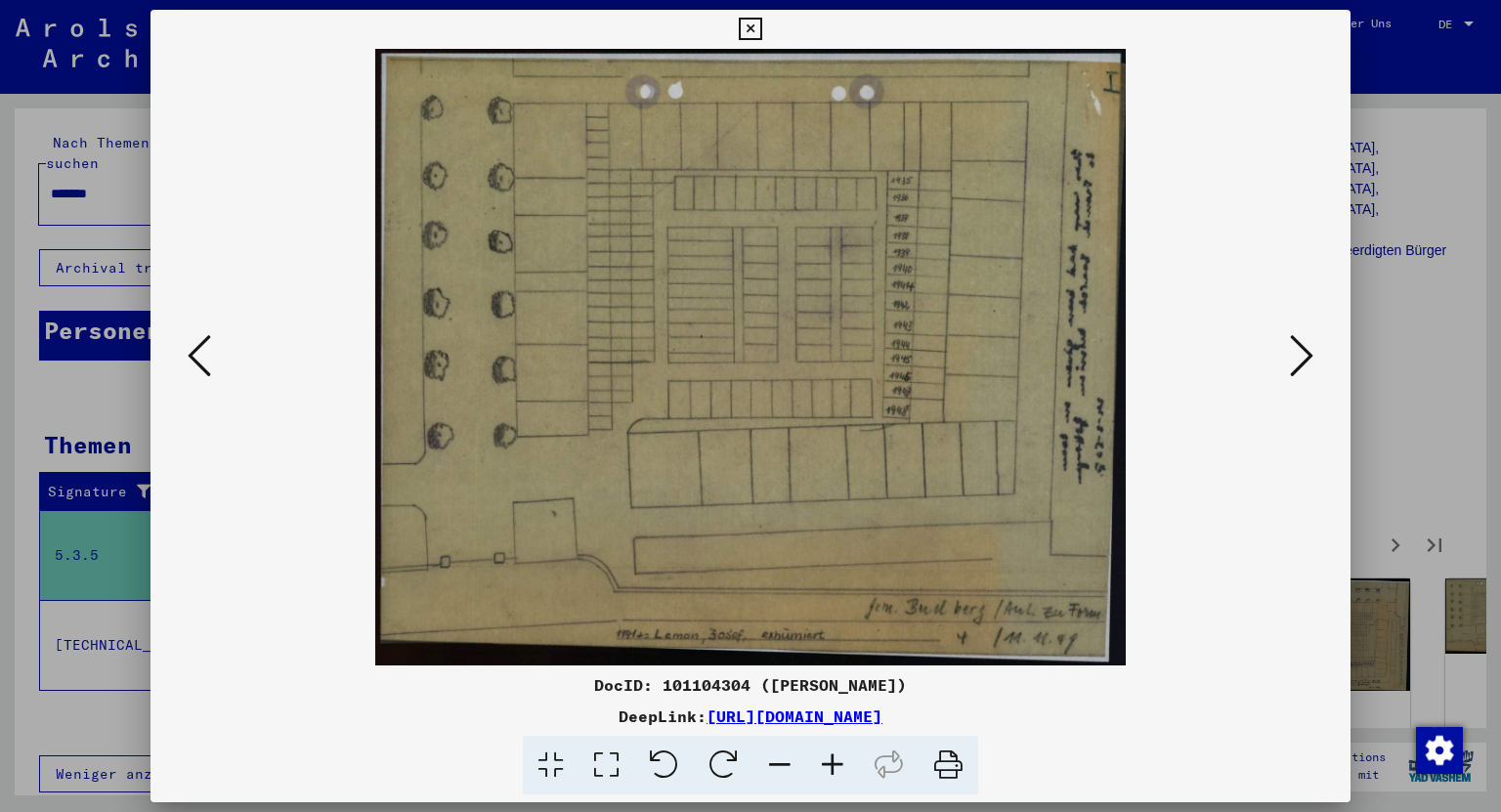 click at bounding box center (1302, 356) 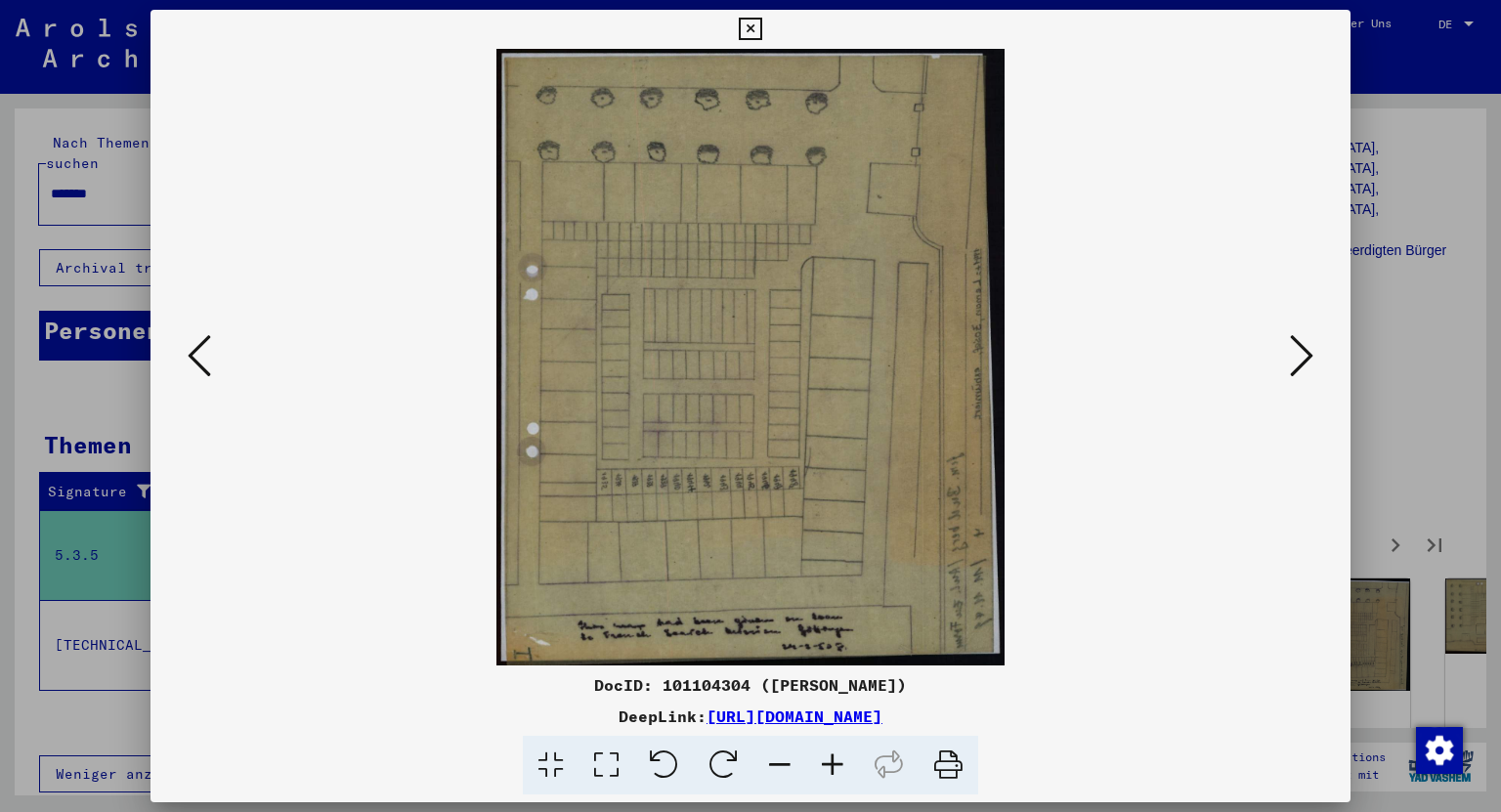 click at bounding box center [1302, 356] 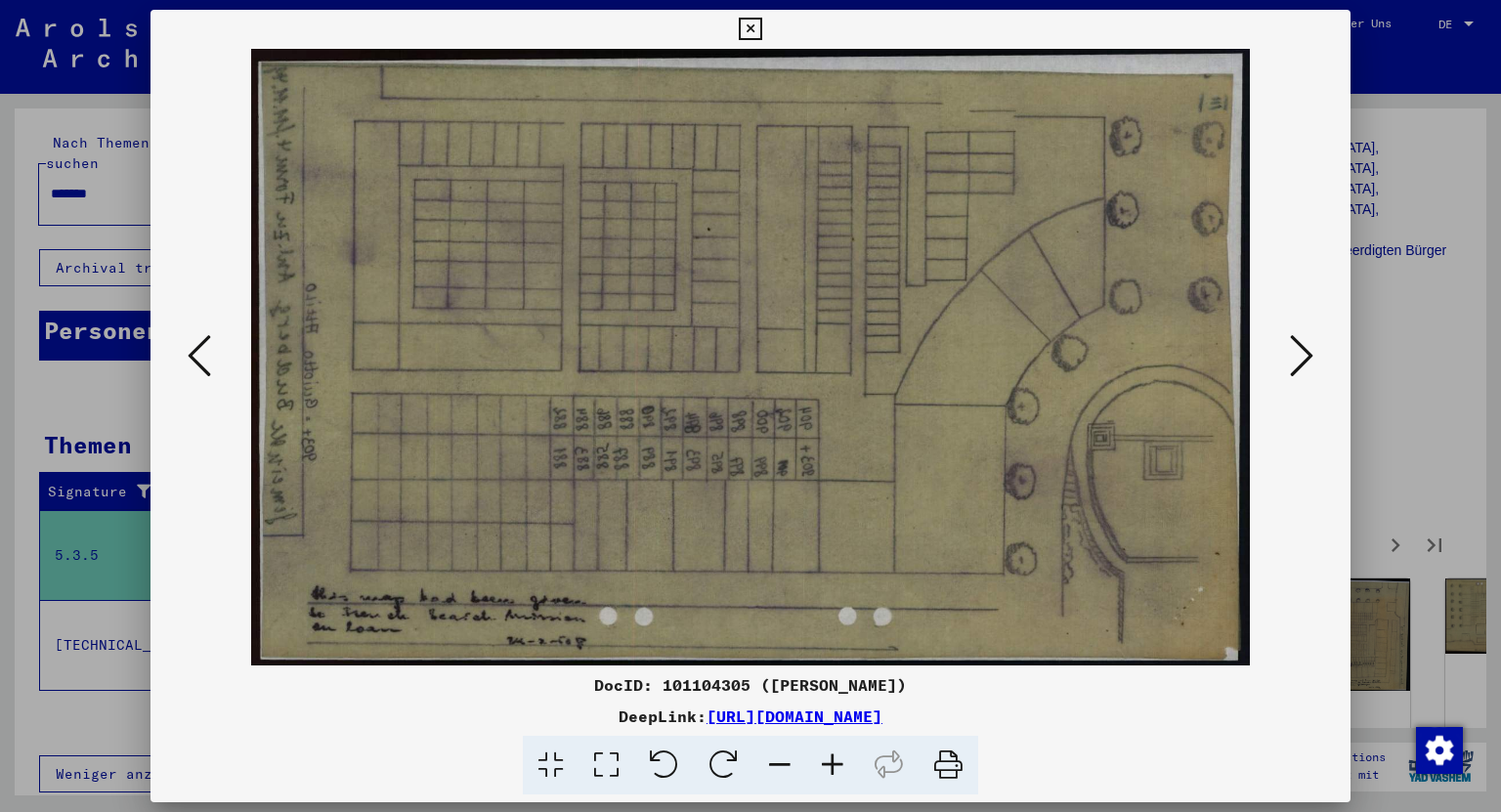 click at bounding box center [1302, 356] 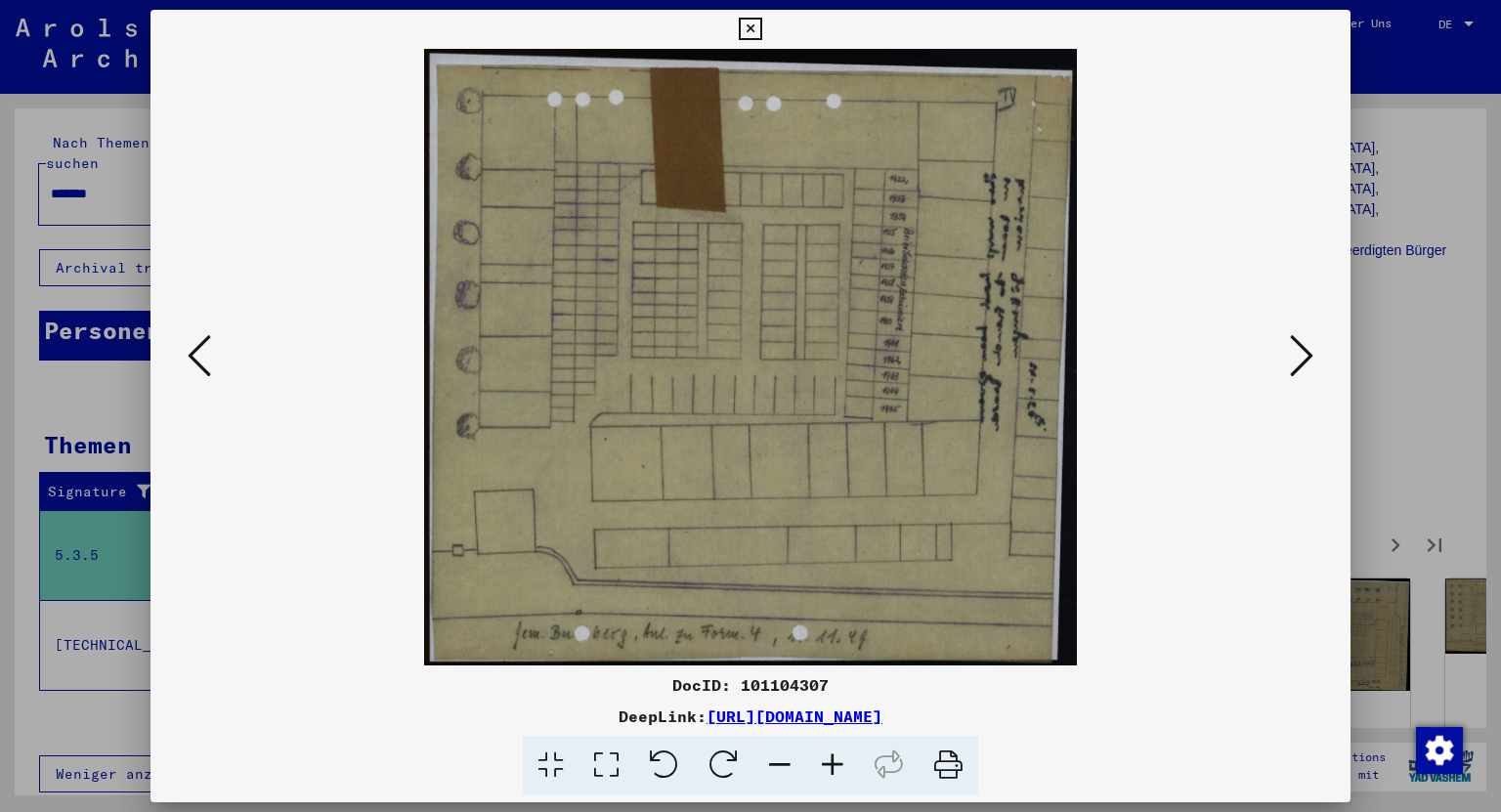 click at bounding box center [1302, 356] 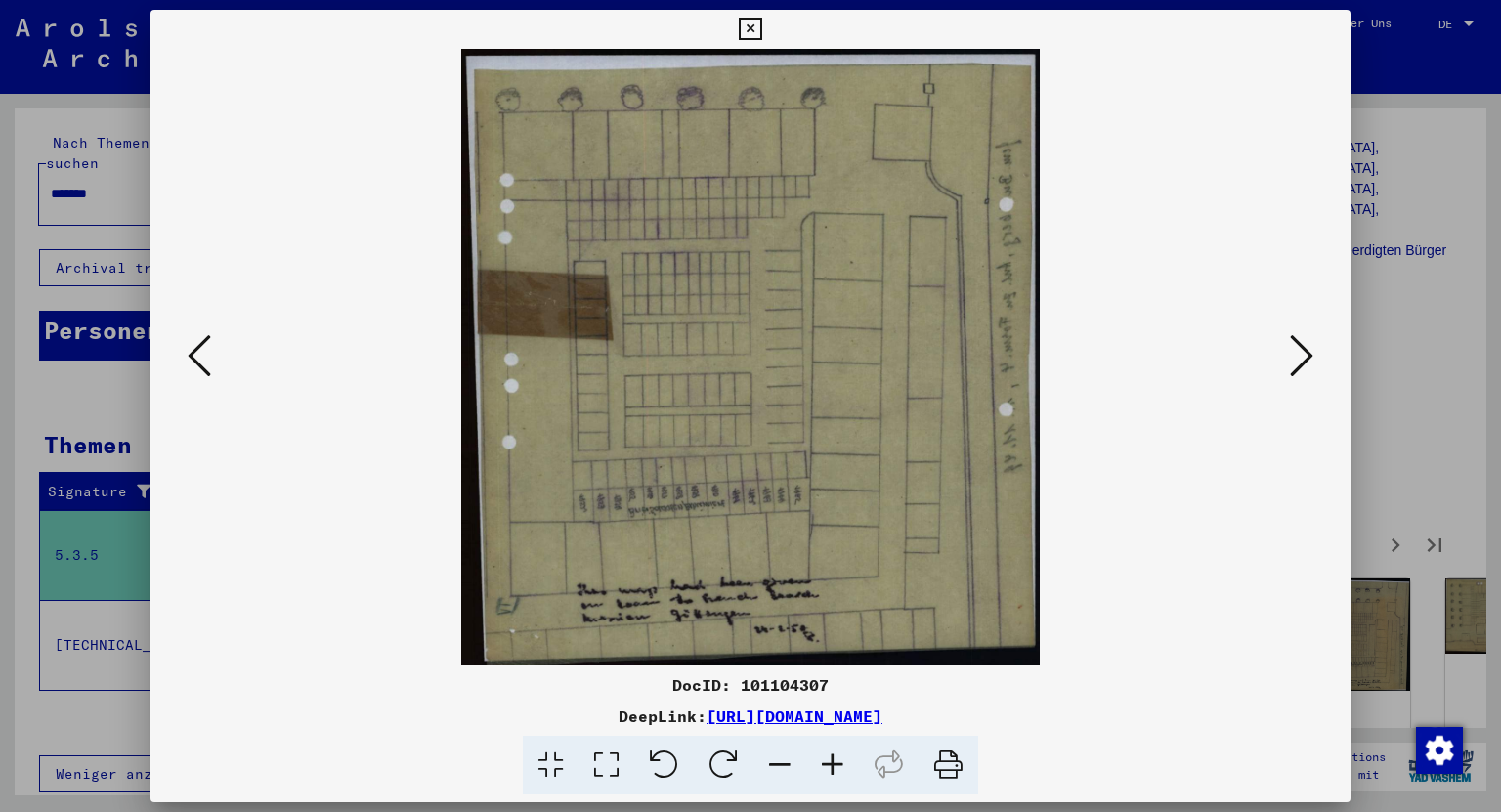 click at bounding box center [1302, 356] 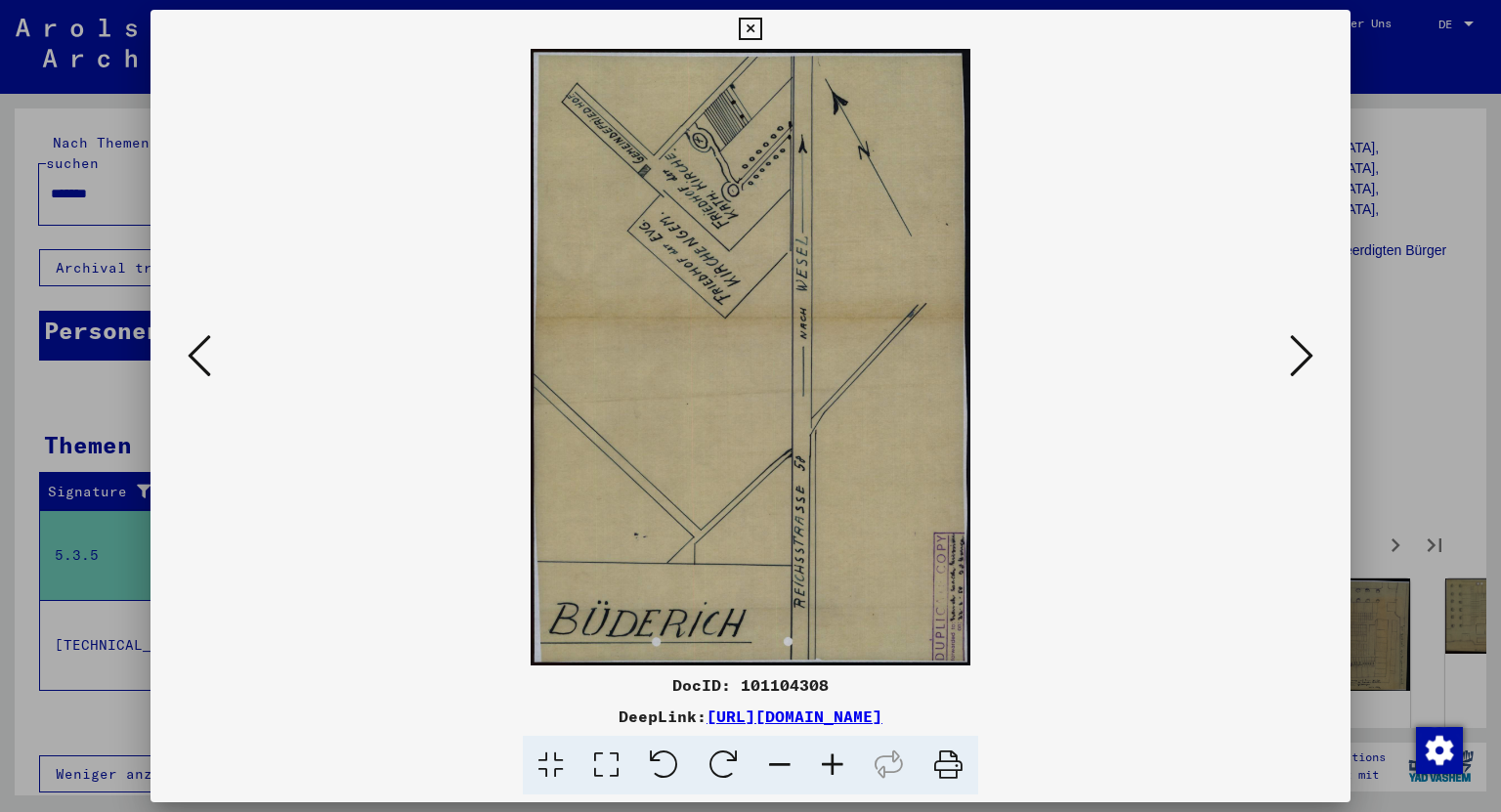 click at bounding box center (1302, 356) 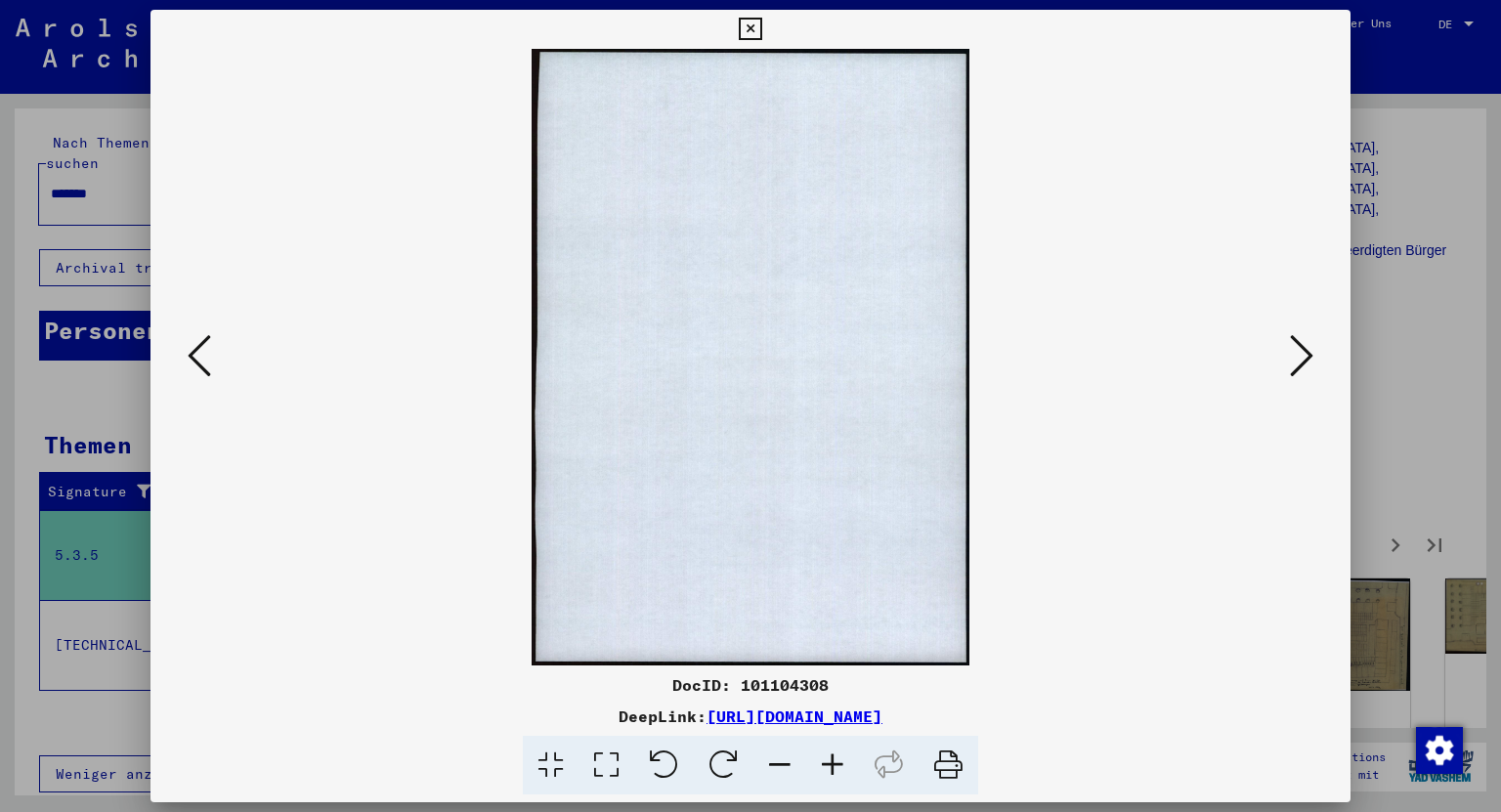 click at bounding box center (1302, 356) 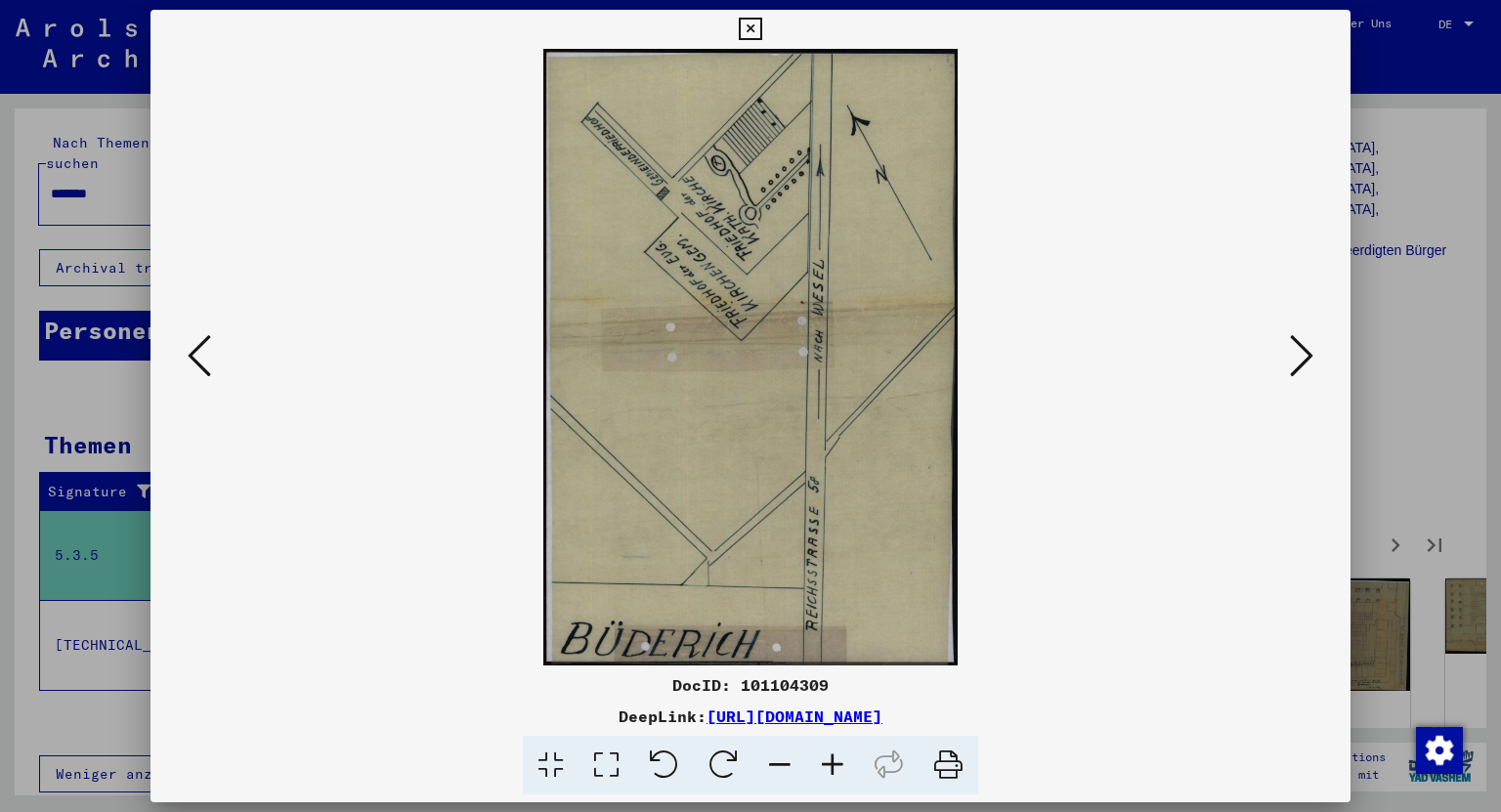 click at bounding box center (1302, 356) 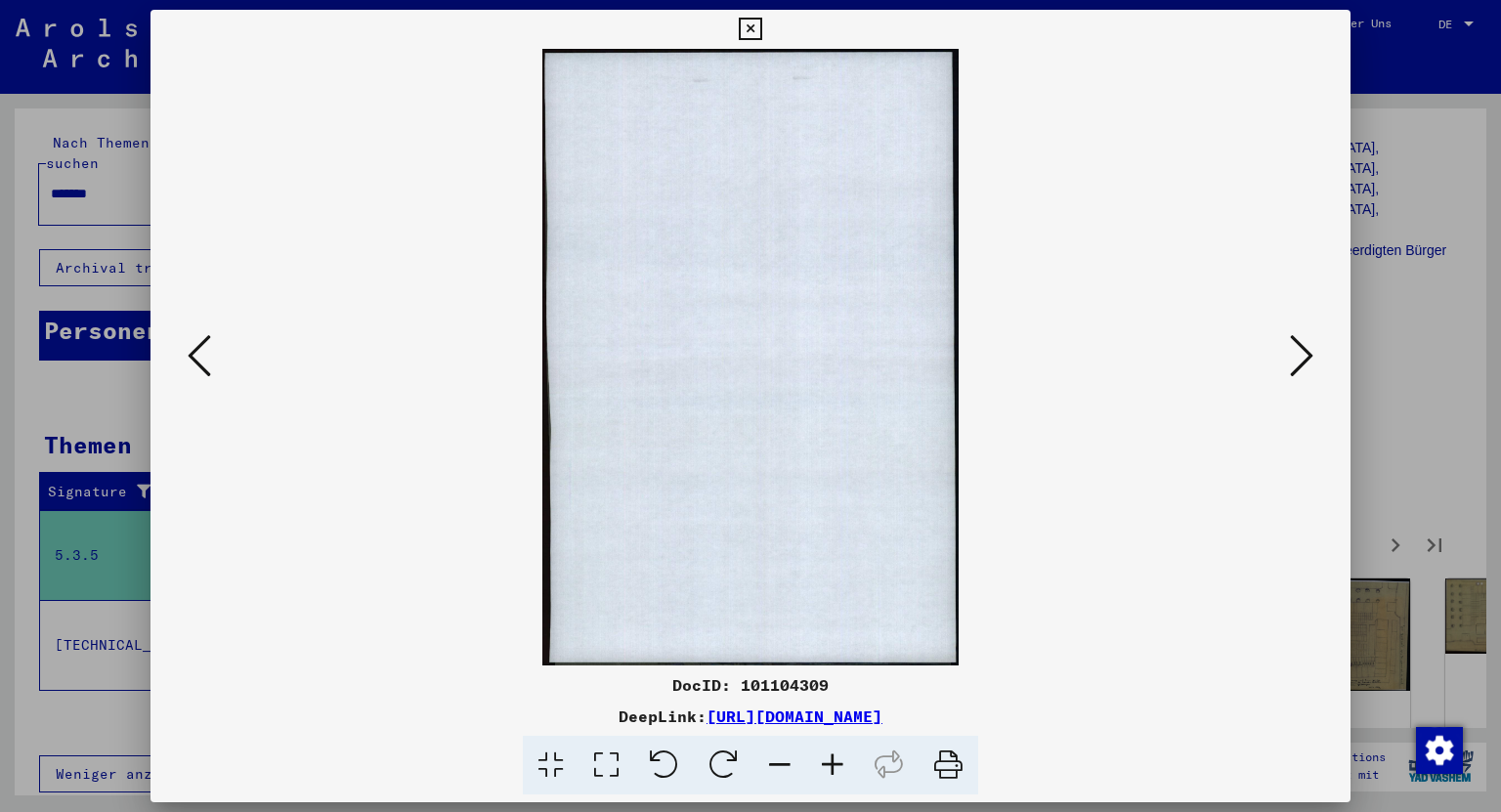 click at bounding box center [1302, 356] 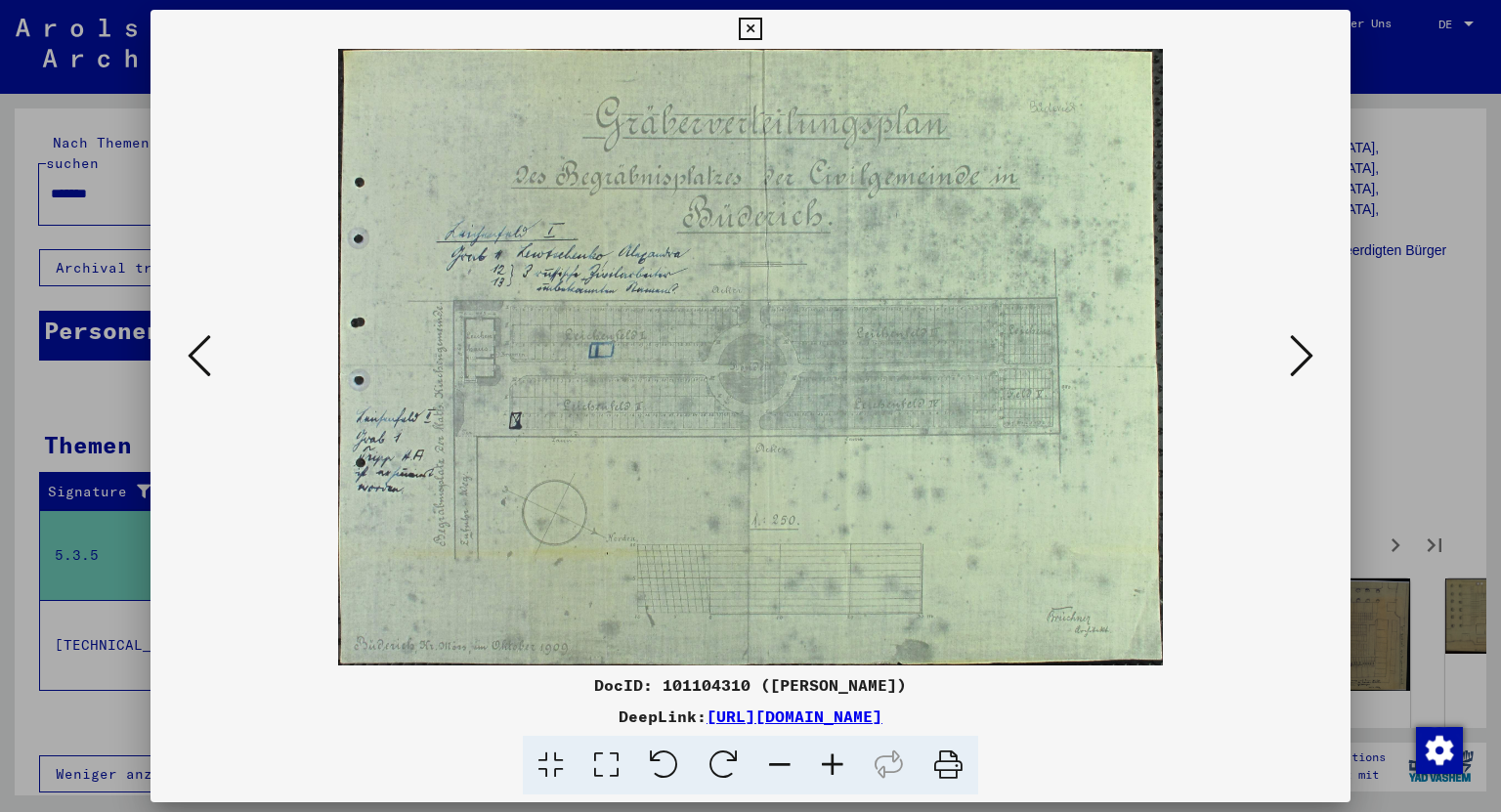 click at bounding box center [1302, 356] 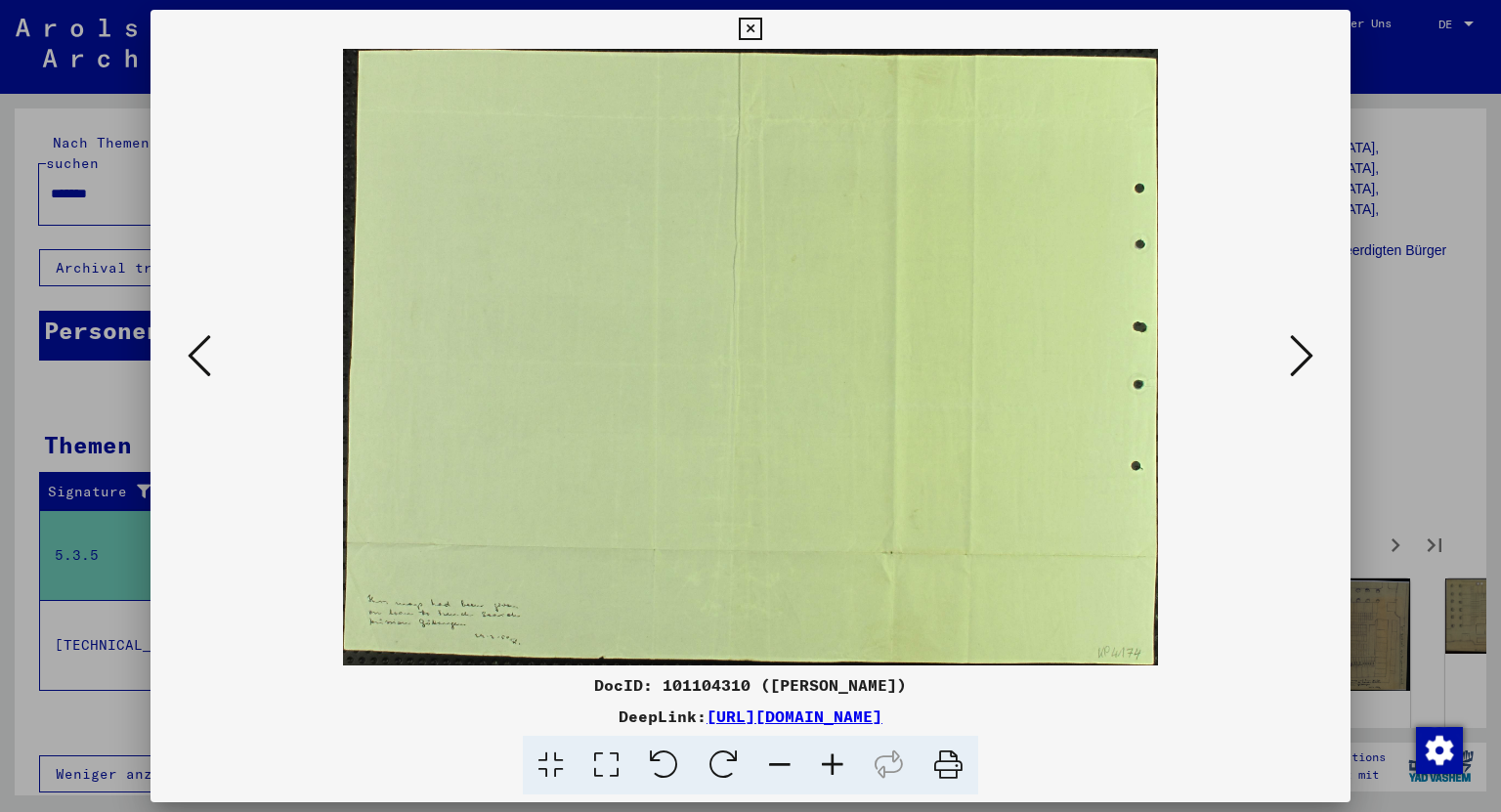 click at bounding box center (1302, 356) 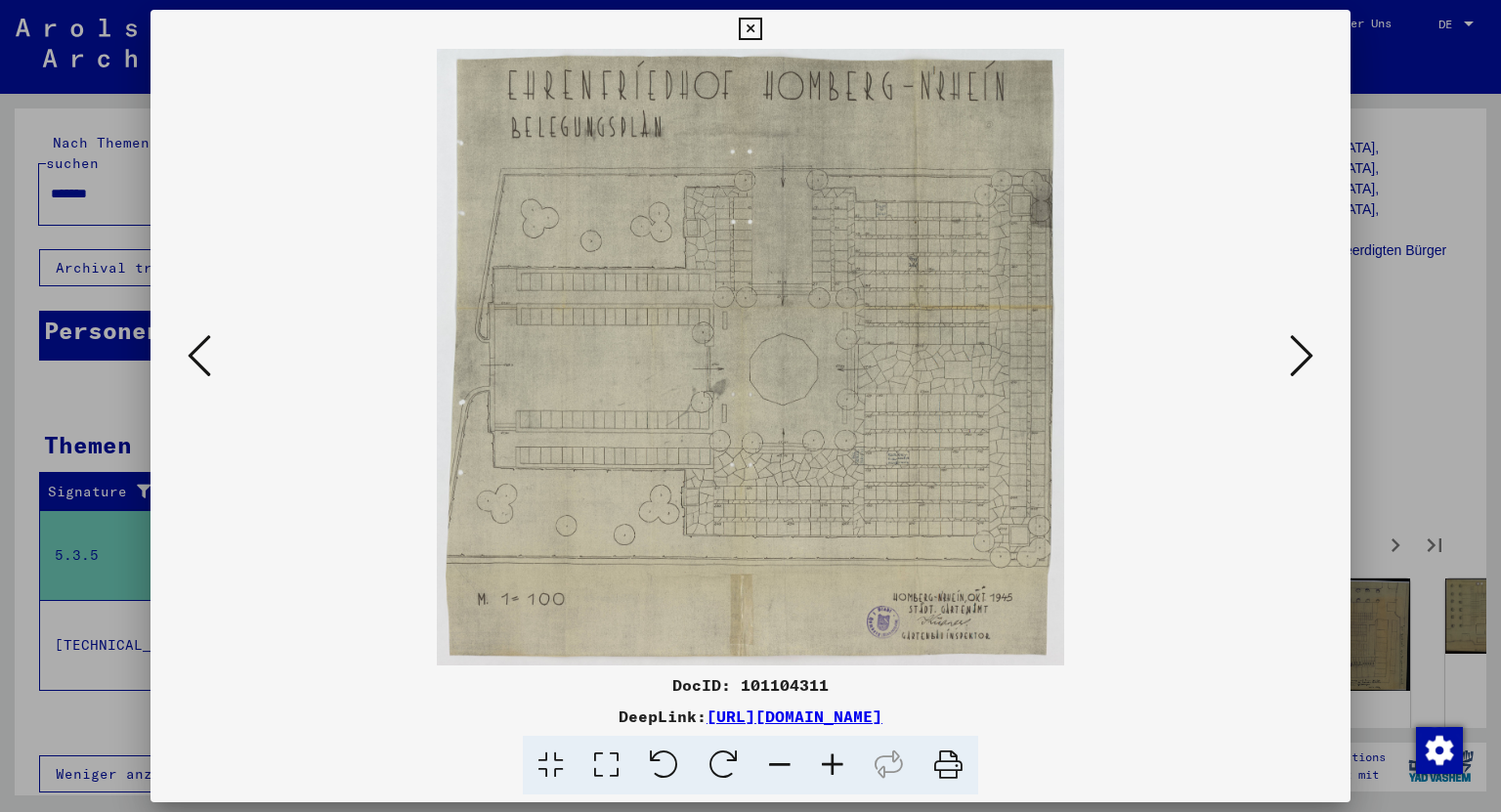 click at bounding box center [1302, 356] 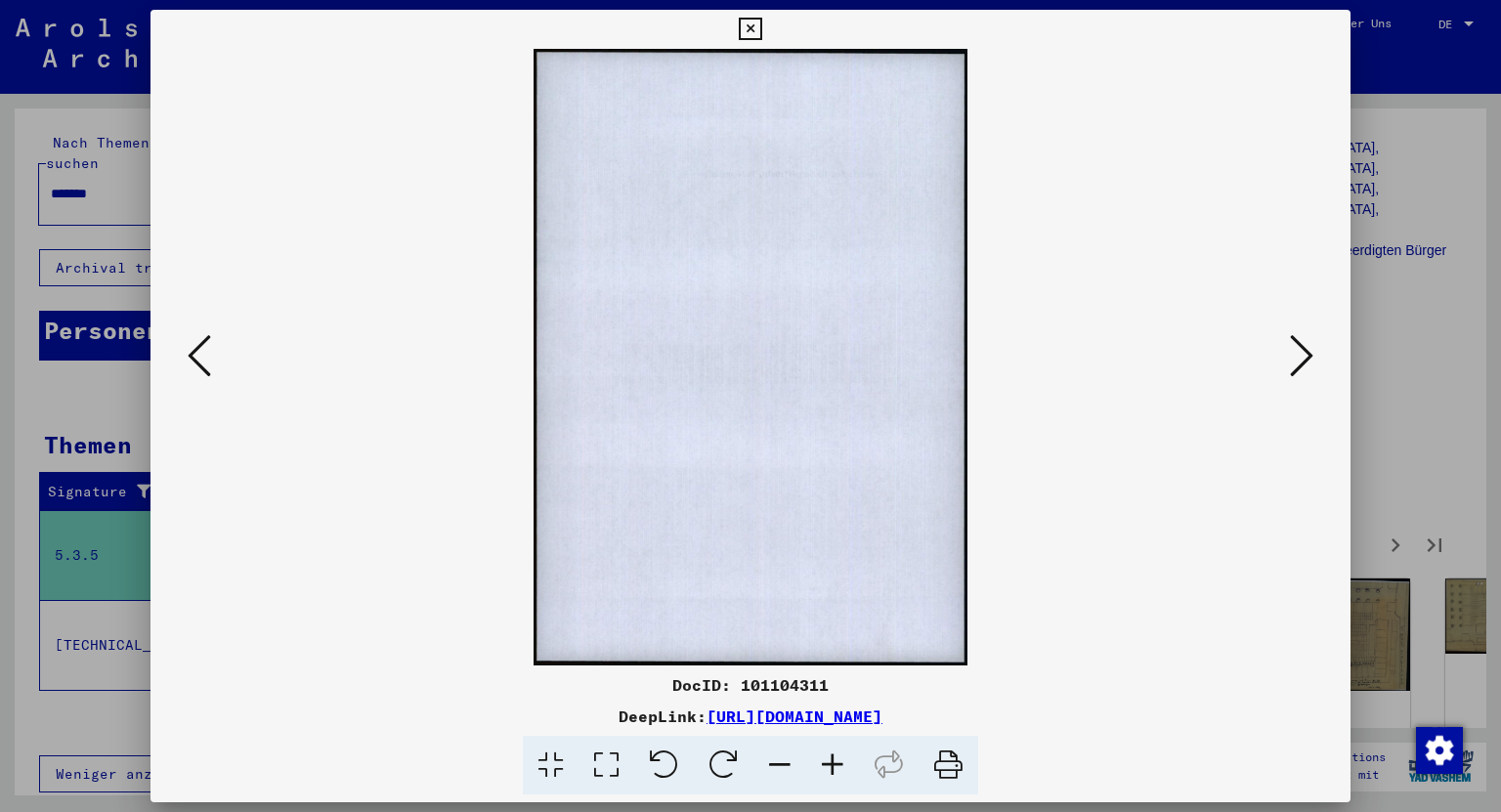 click at bounding box center (1302, 356) 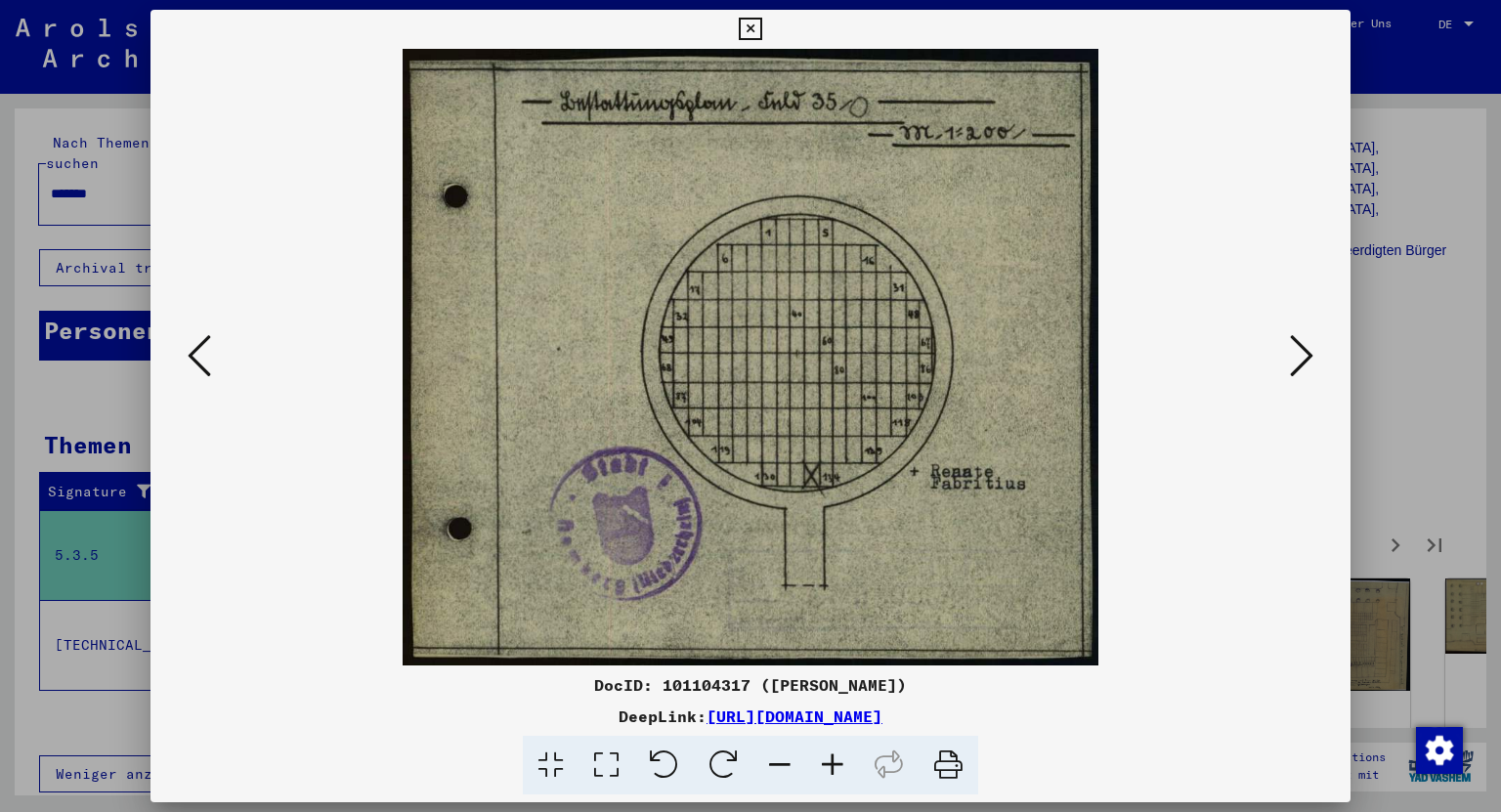 click at bounding box center [1302, 356] 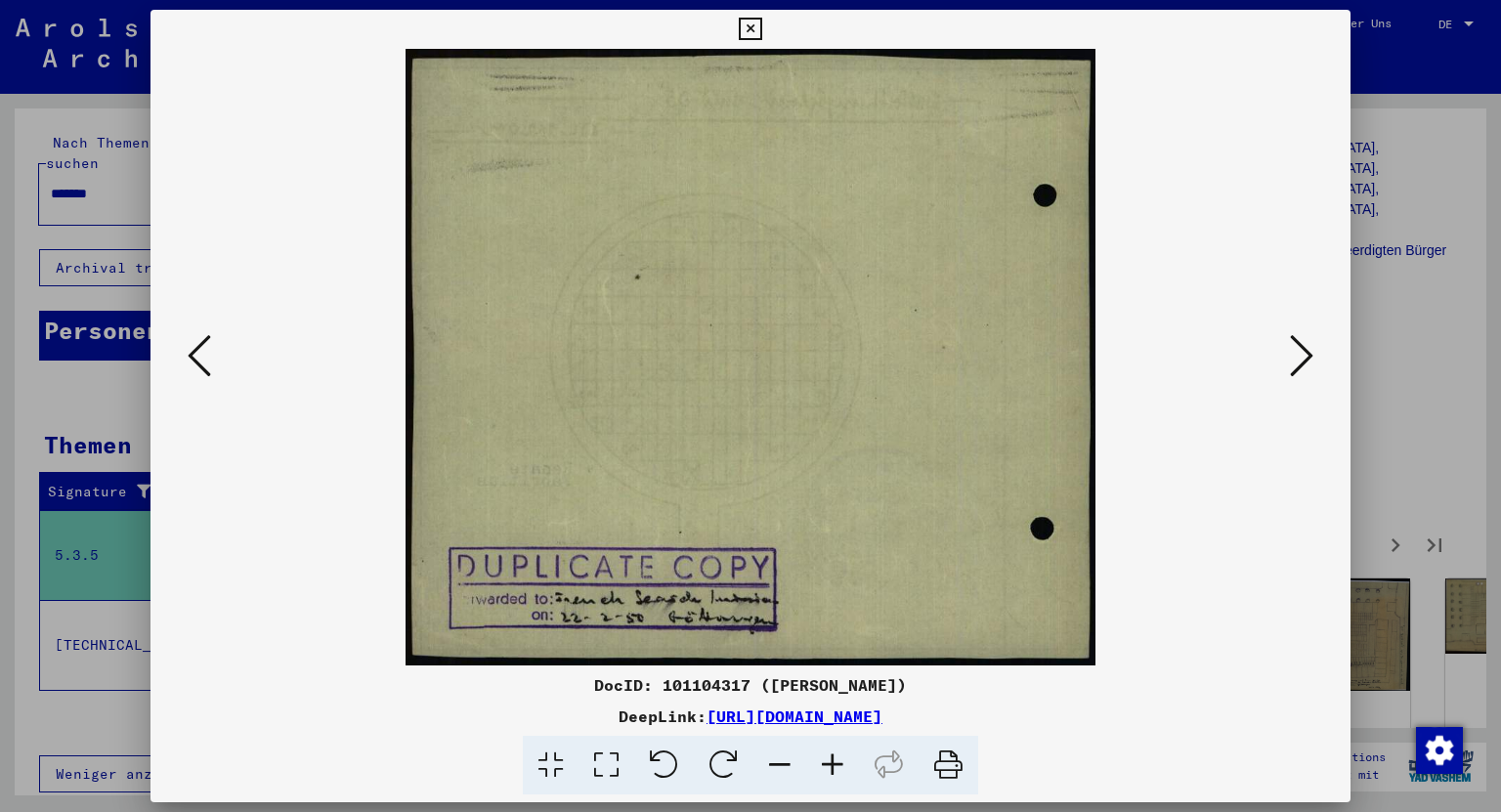 click at bounding box center [1302, 356] 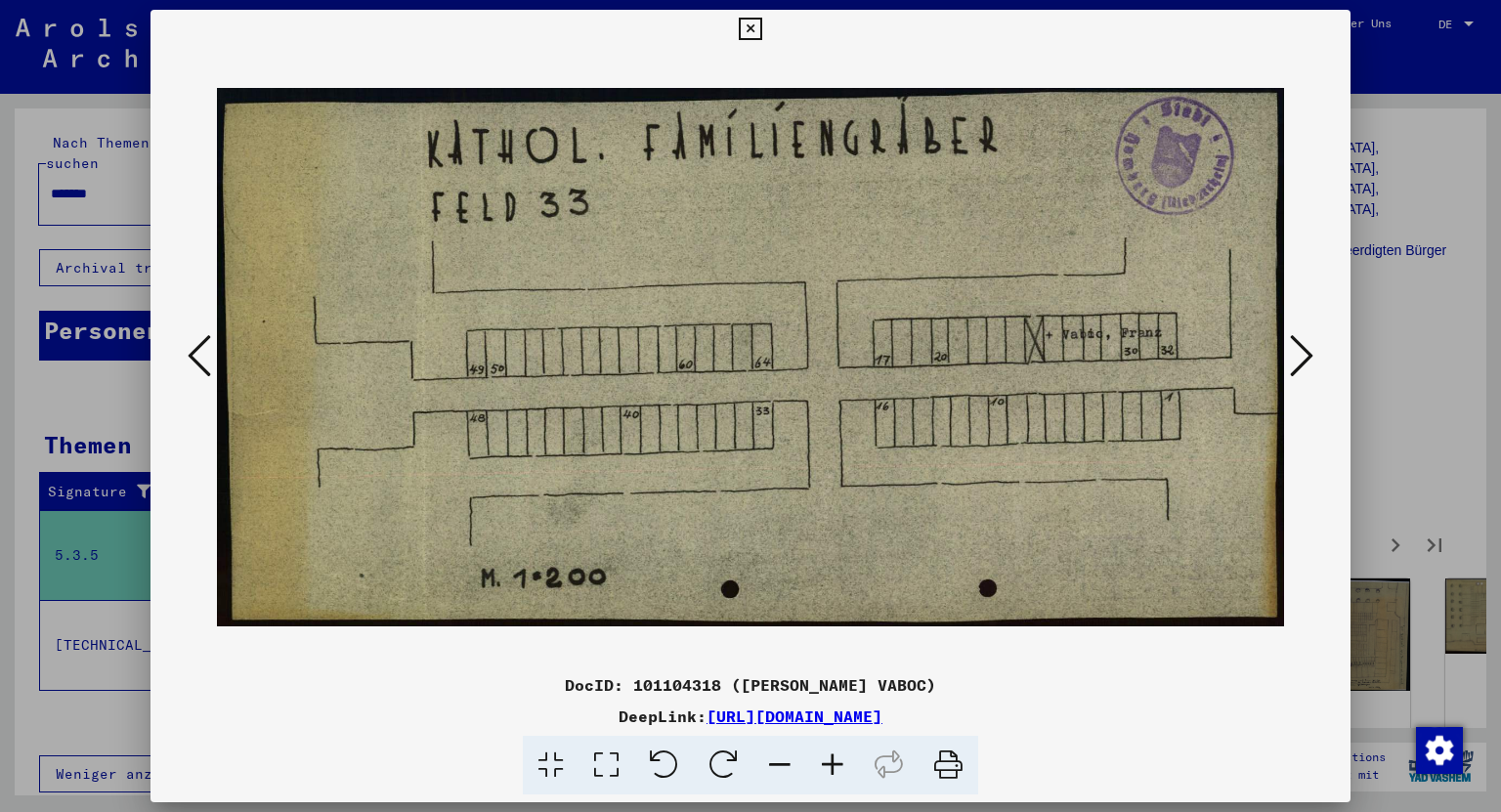 click at bounding box center (1302, 356) 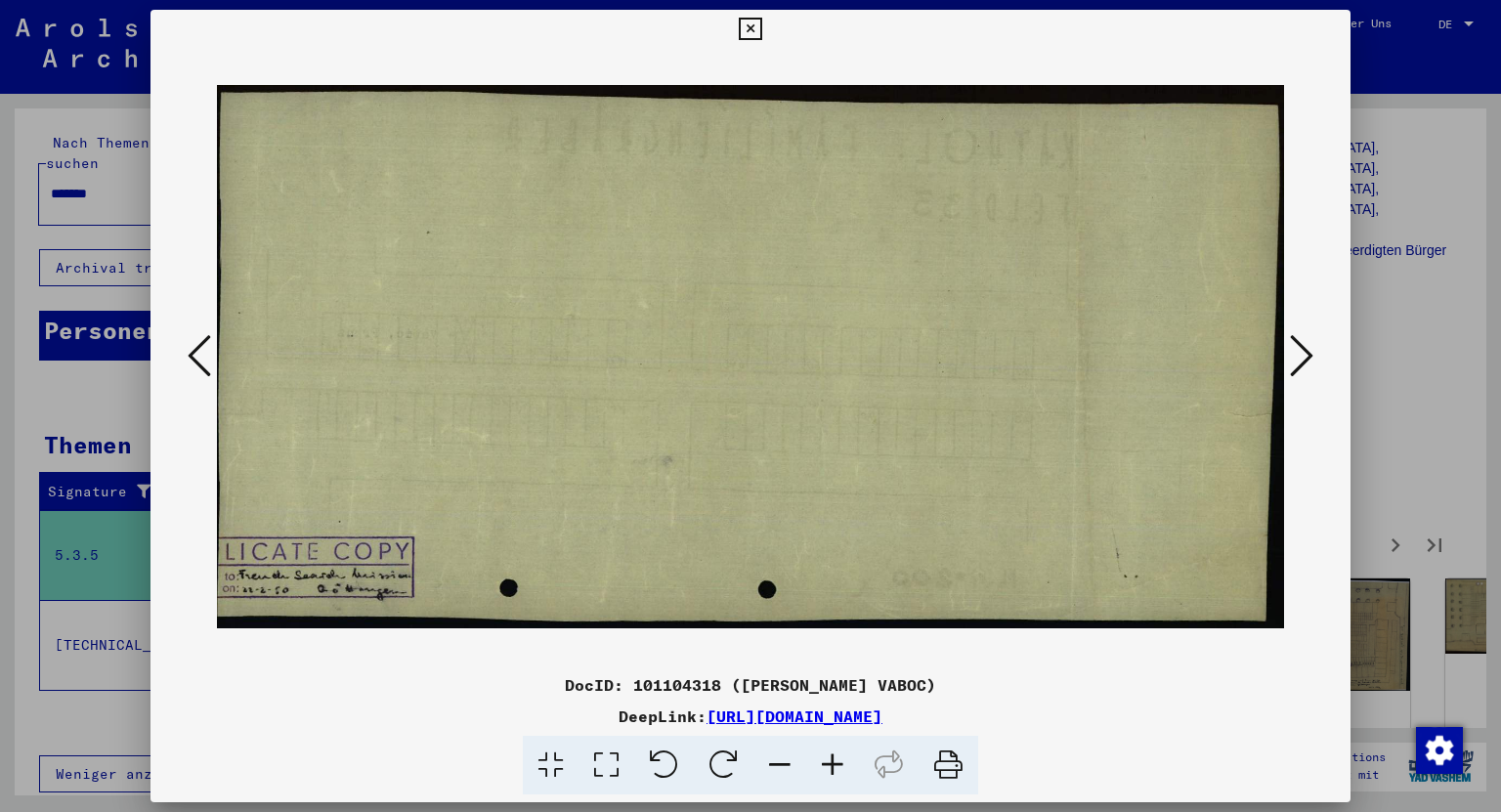 click at bounding box center [1302, 356] 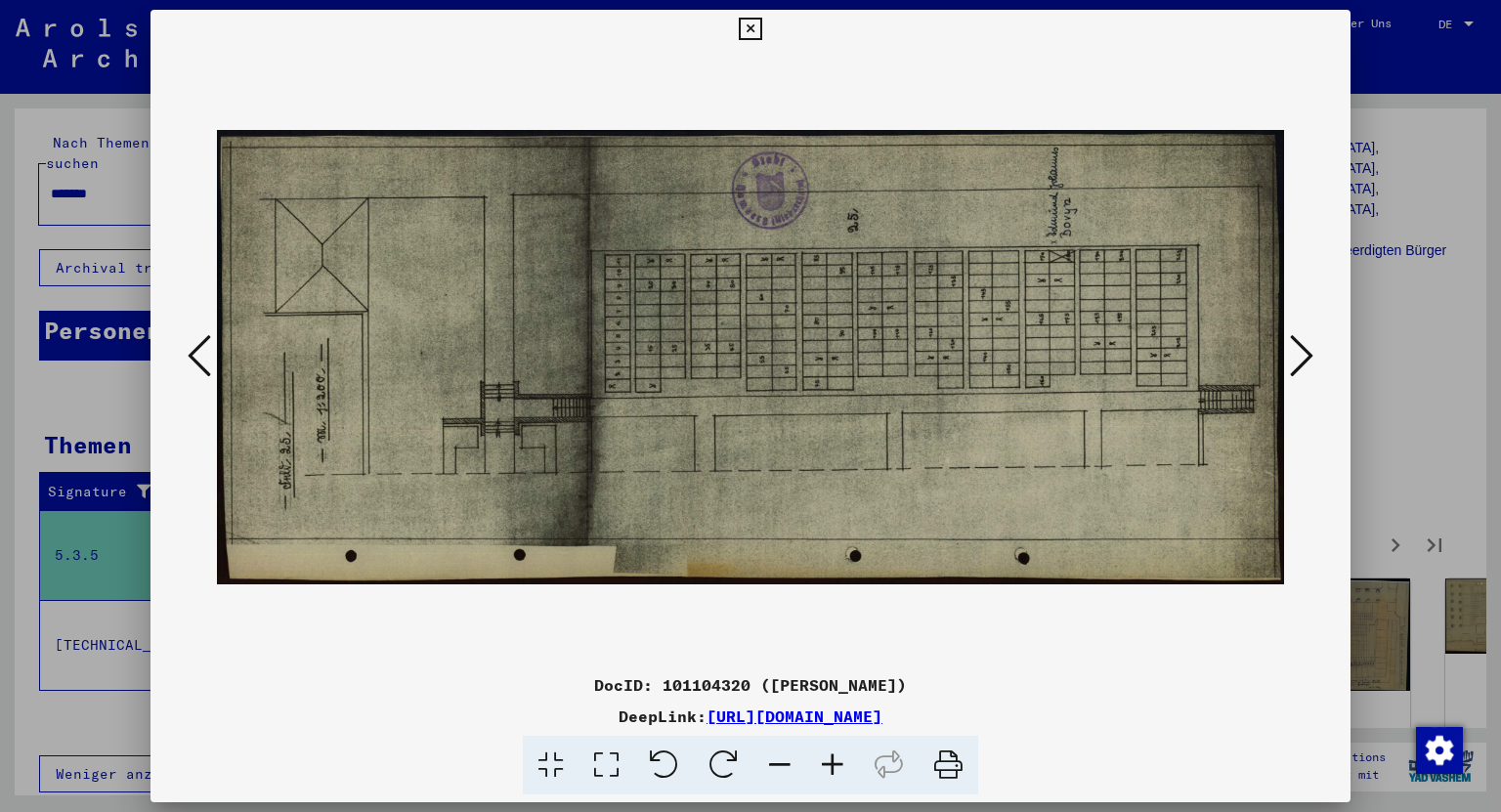 click at bounding box center (1302, 356) 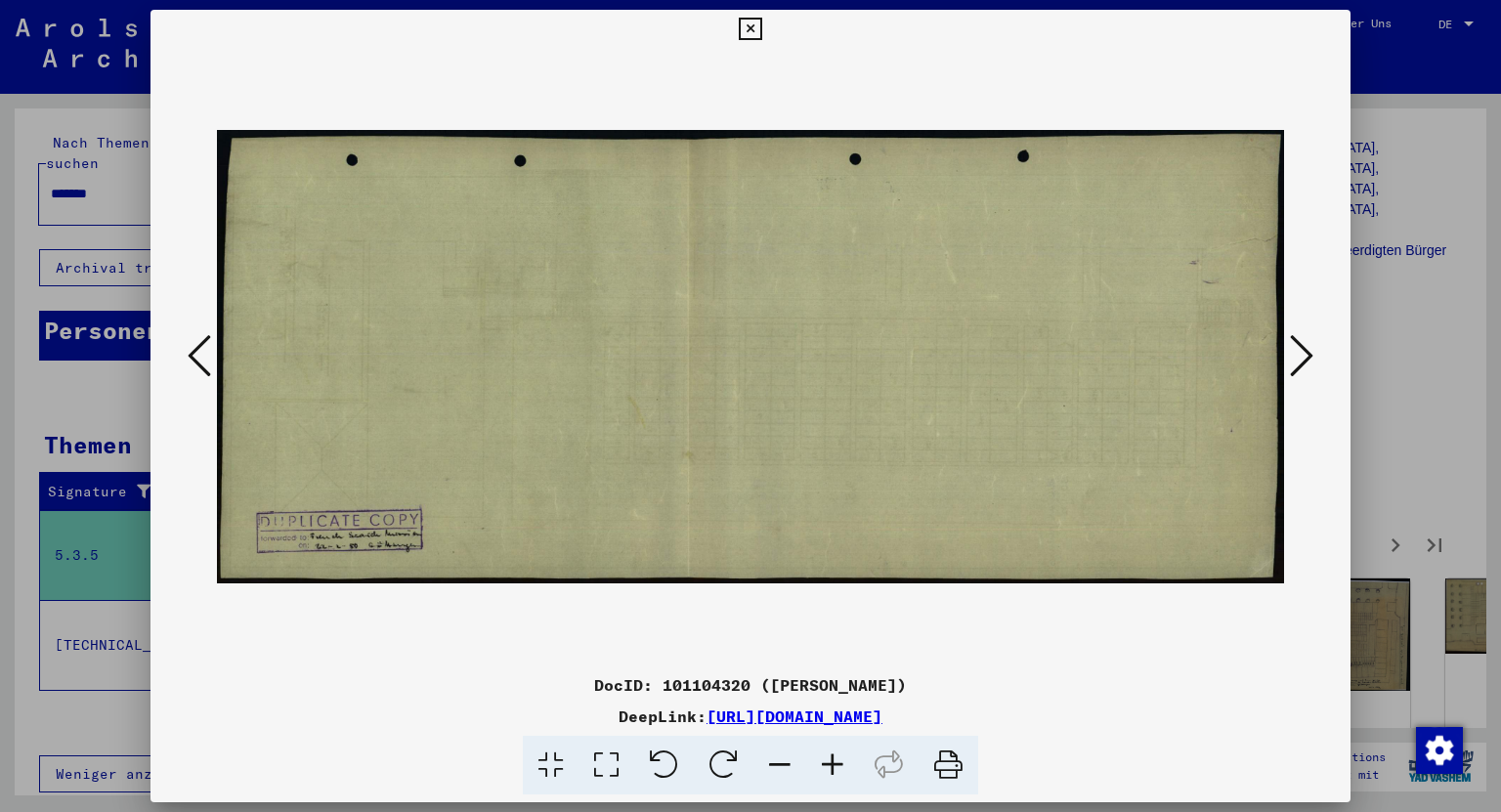click at bounding box center (1302, 356) 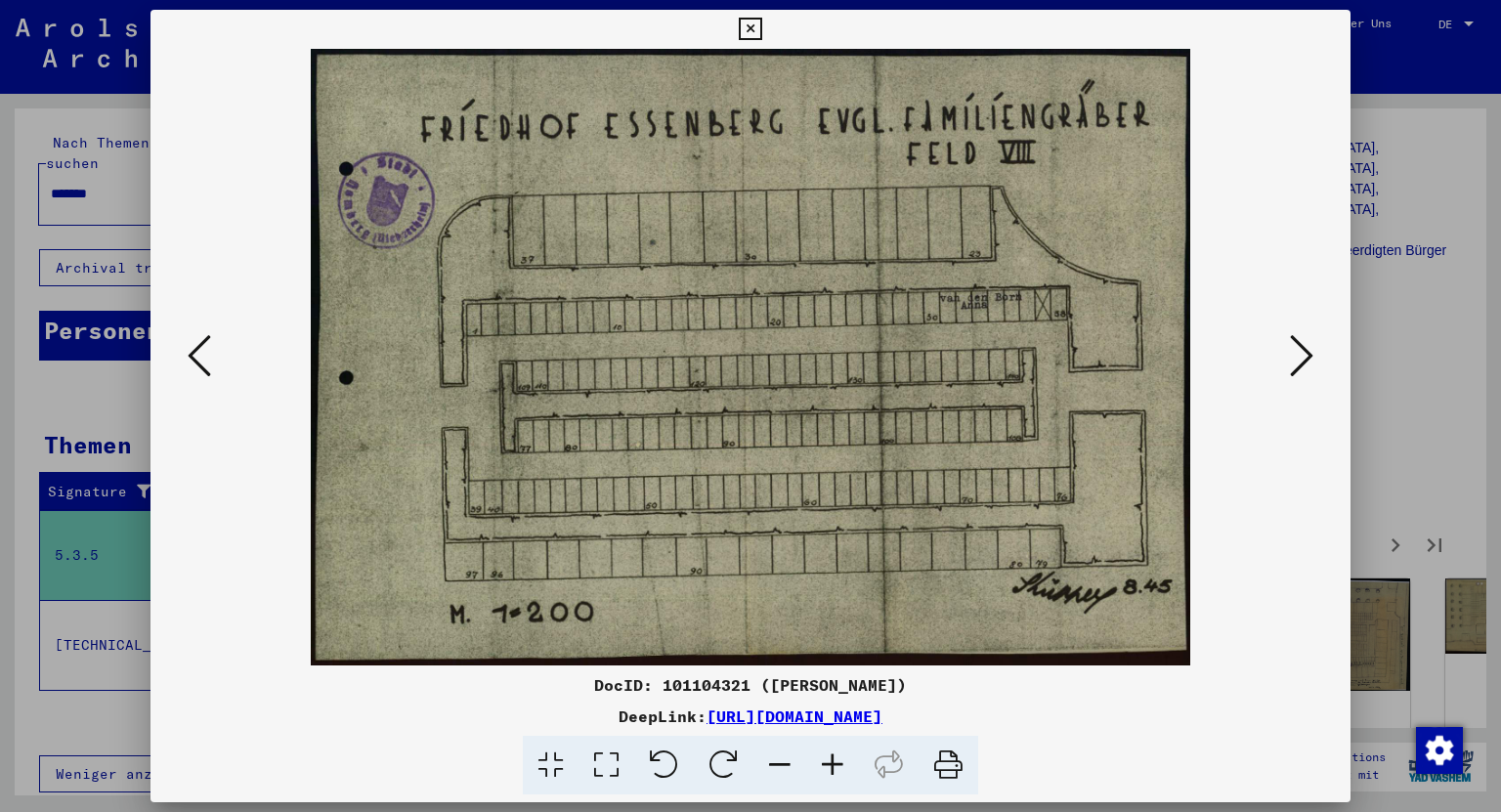 click at bounding box center (1302, 356) 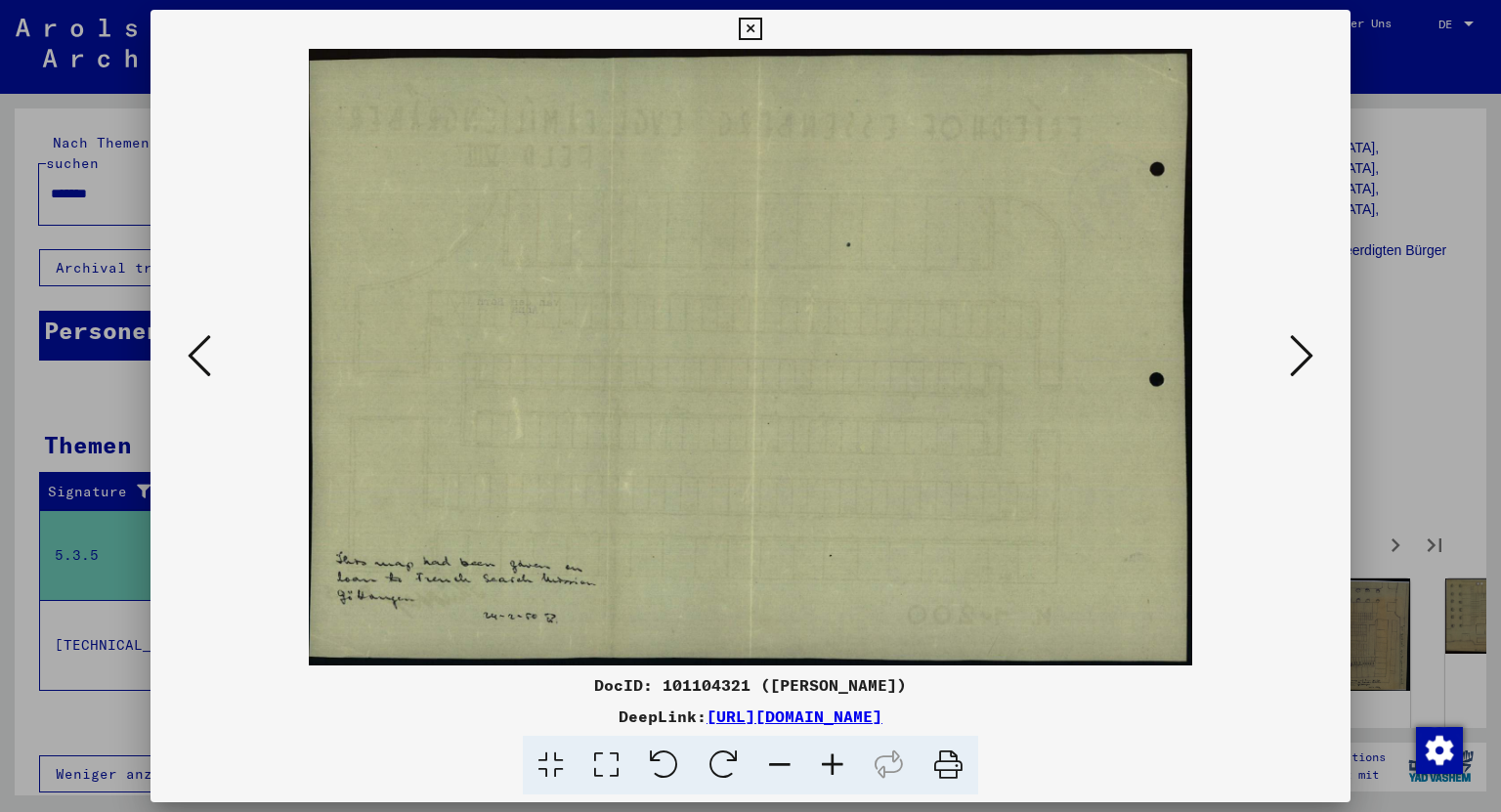 click at bounding box center (1302, 356) 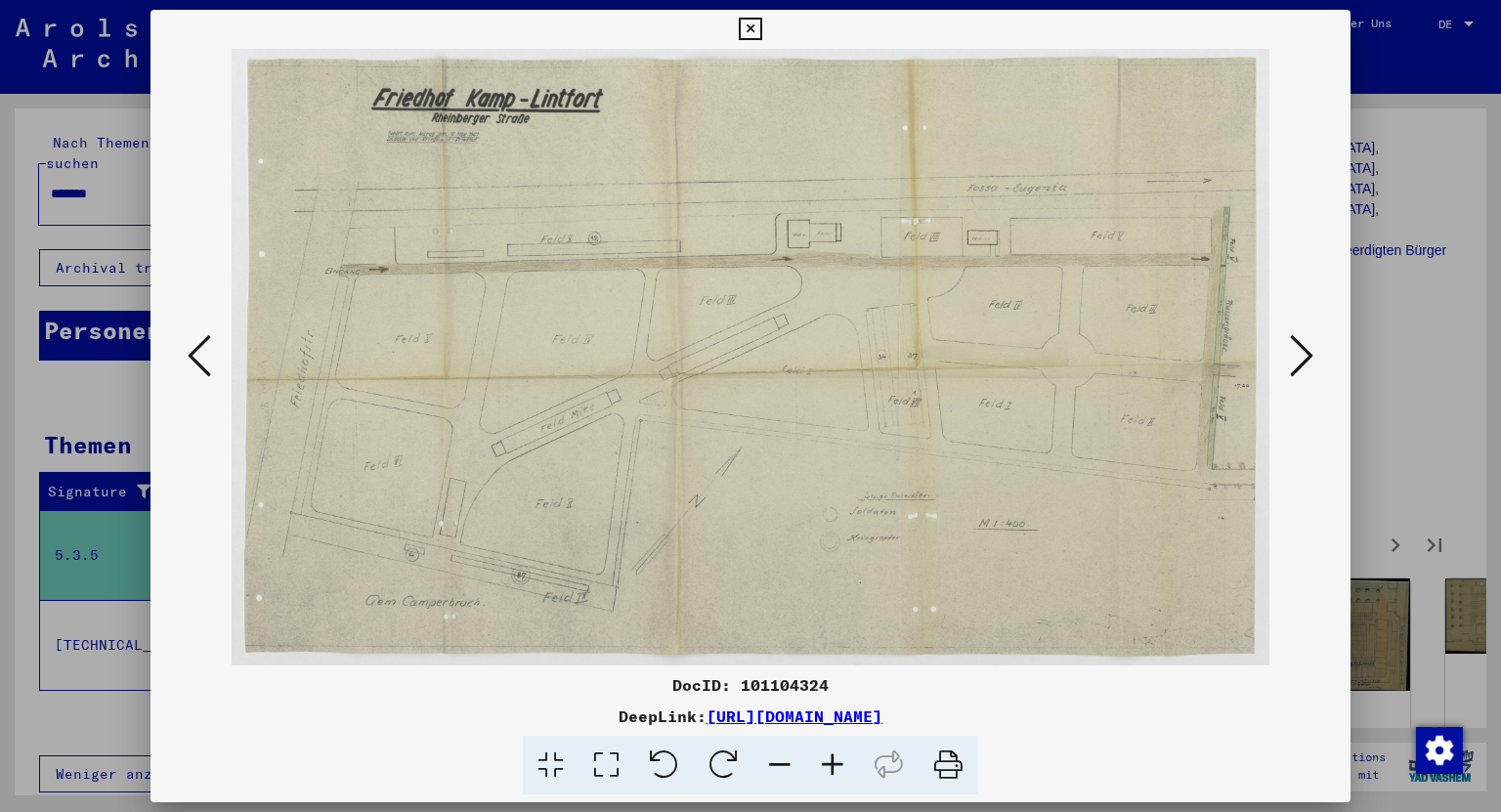 click at bounding box center [1302, 356] 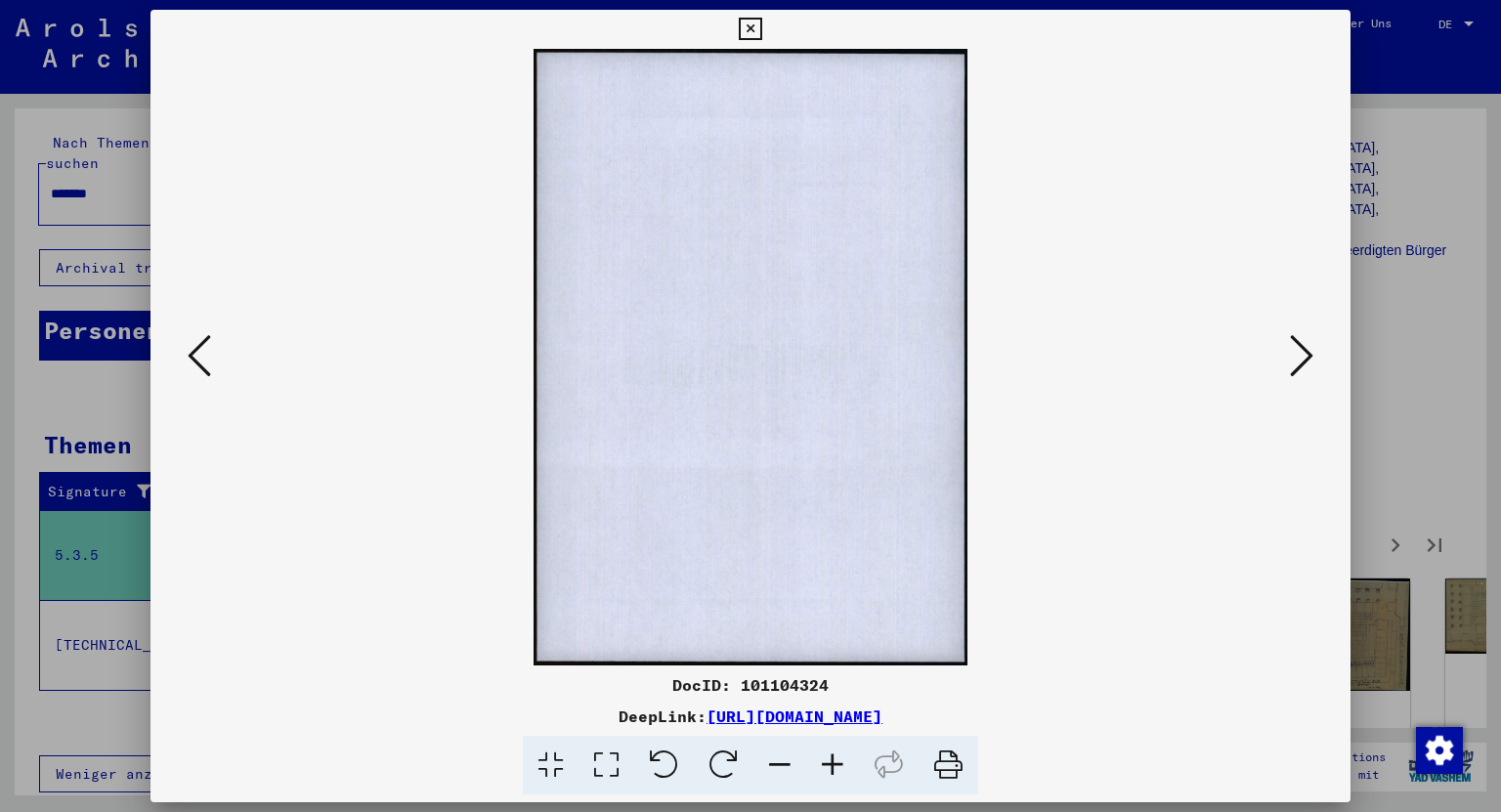 click at bounding box center (1302, 356) 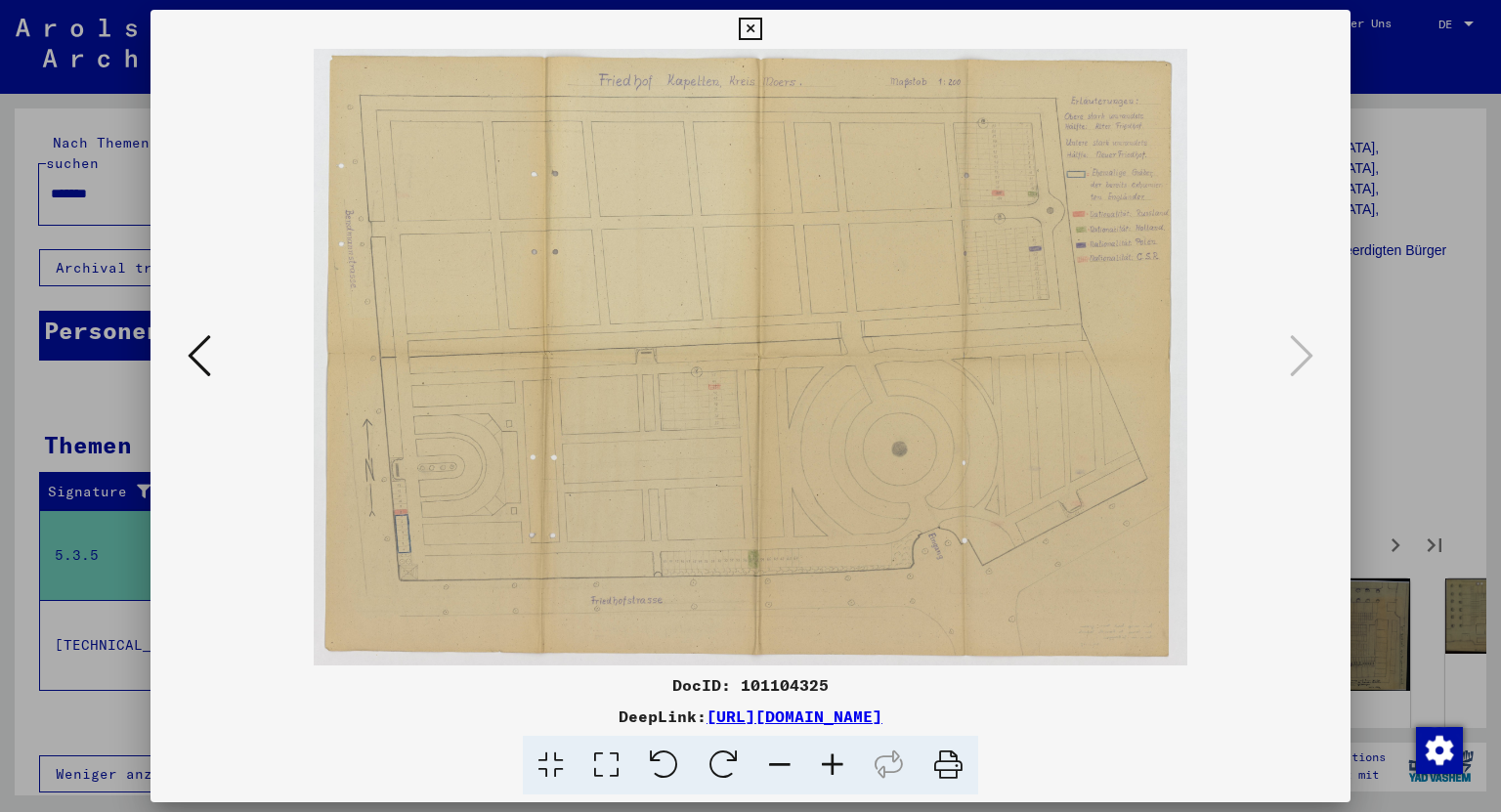 click at bounding box center [750, 29] 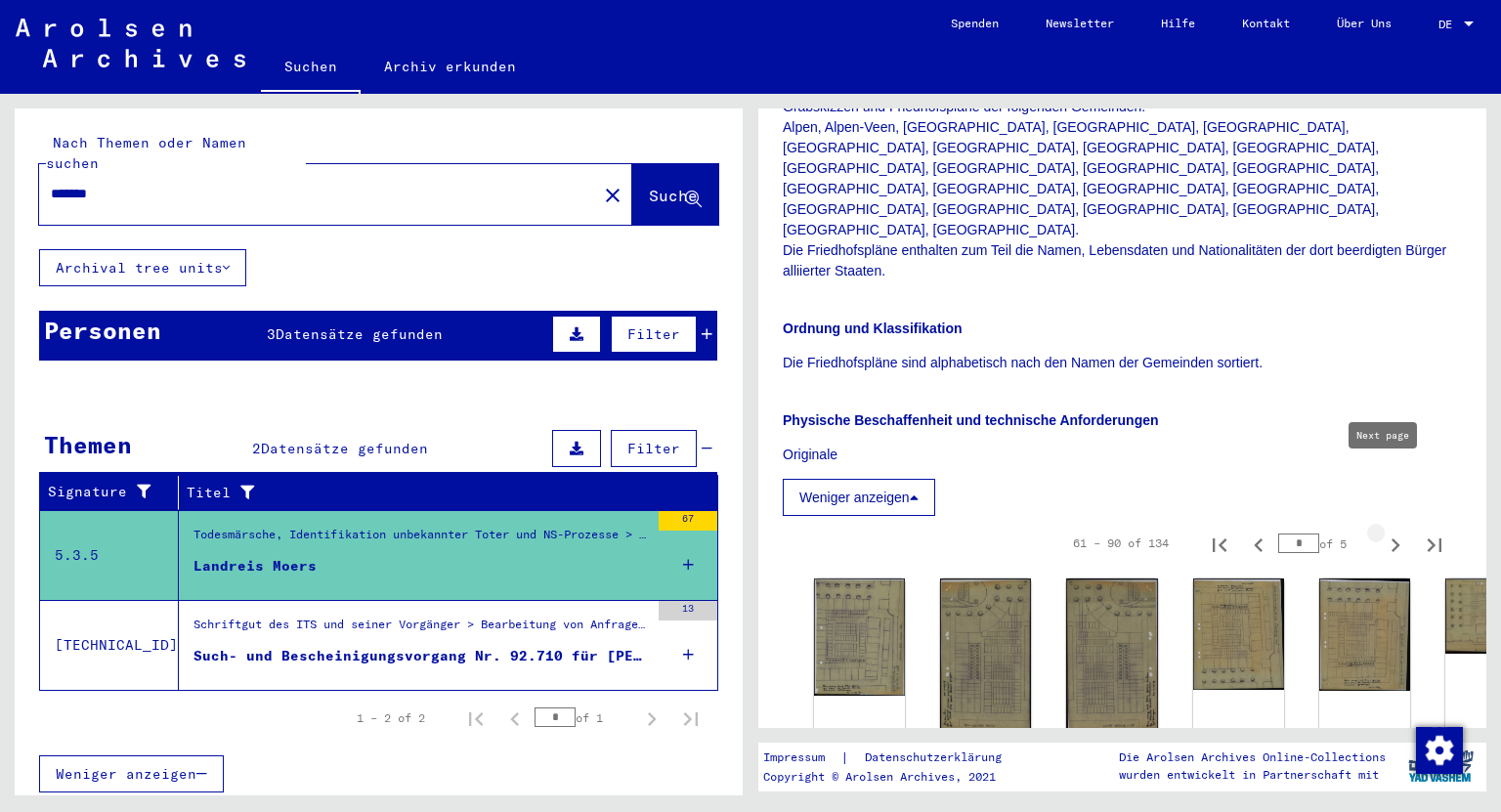 click 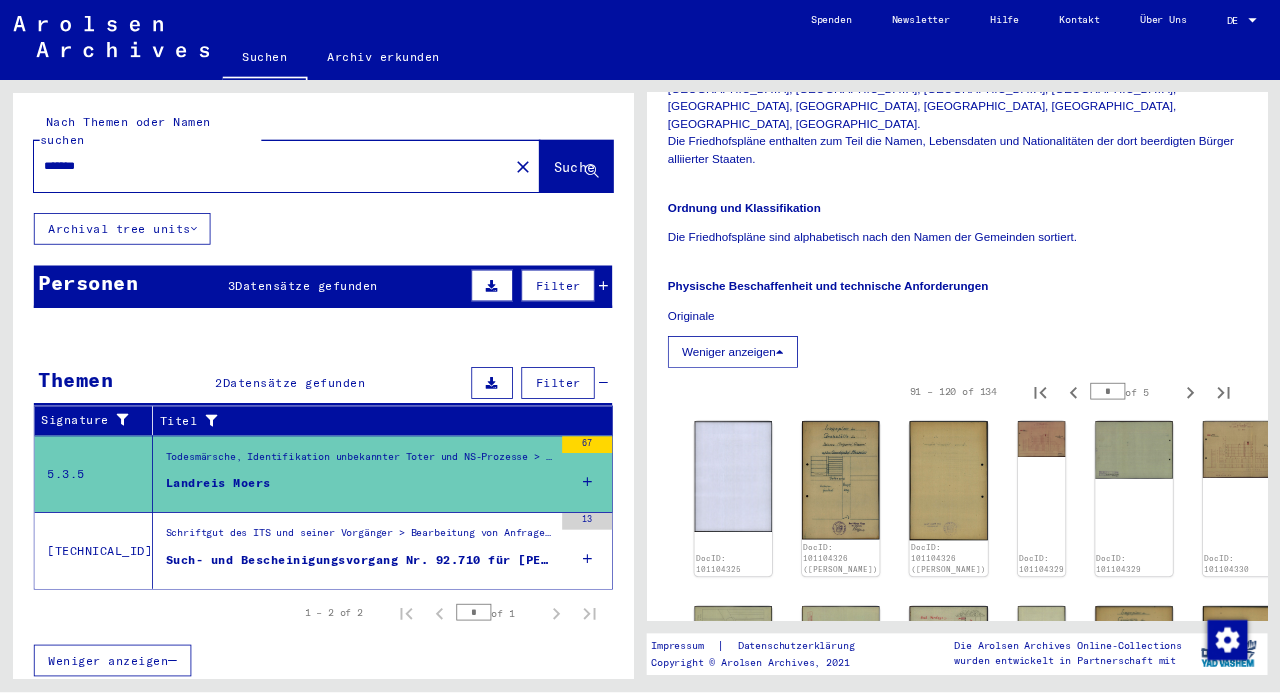 scroll, scrollTop: 640, scrollLeft: 0, axis: vertical 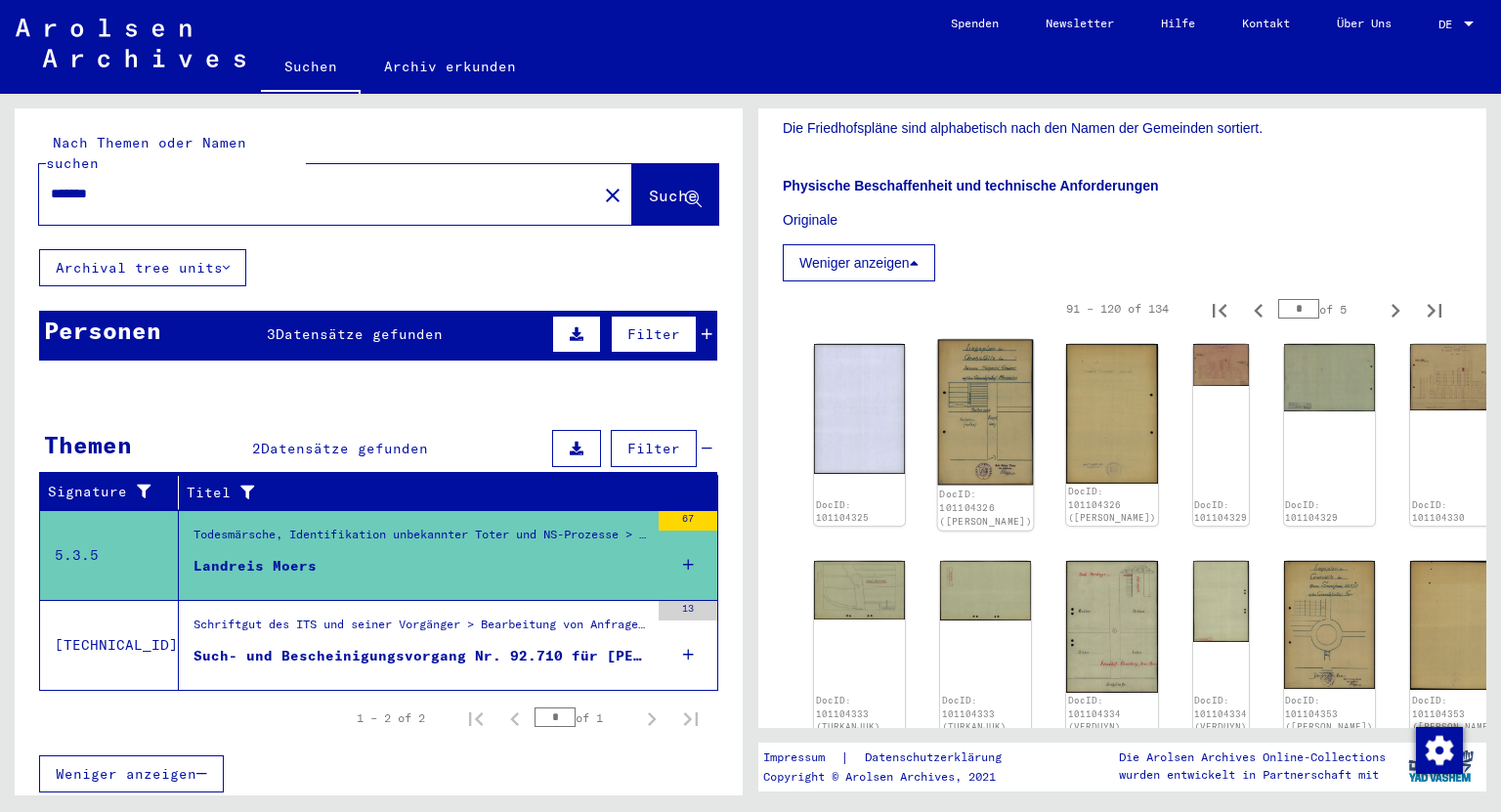 click 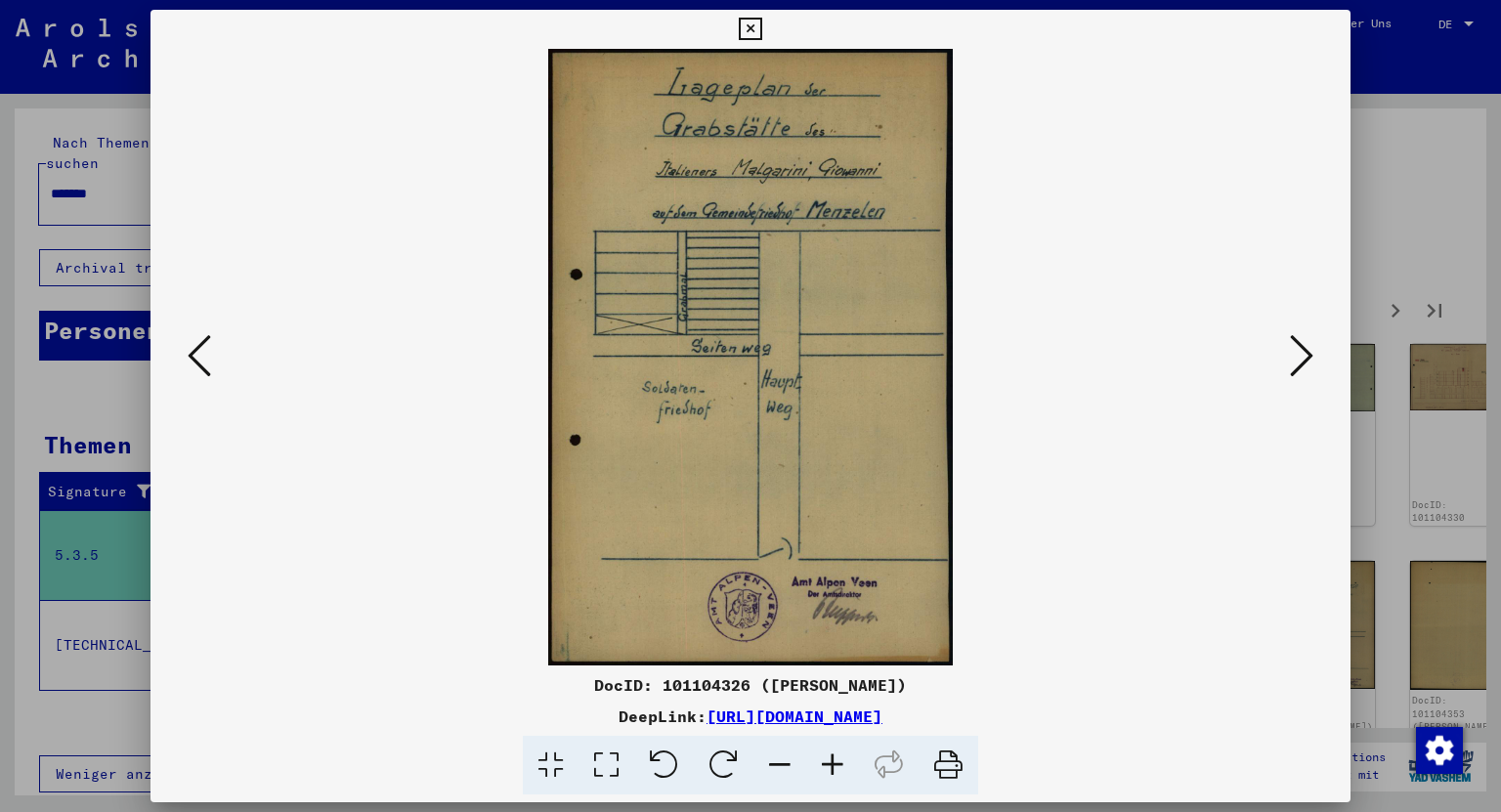 click at bounding box center [1302, 356] 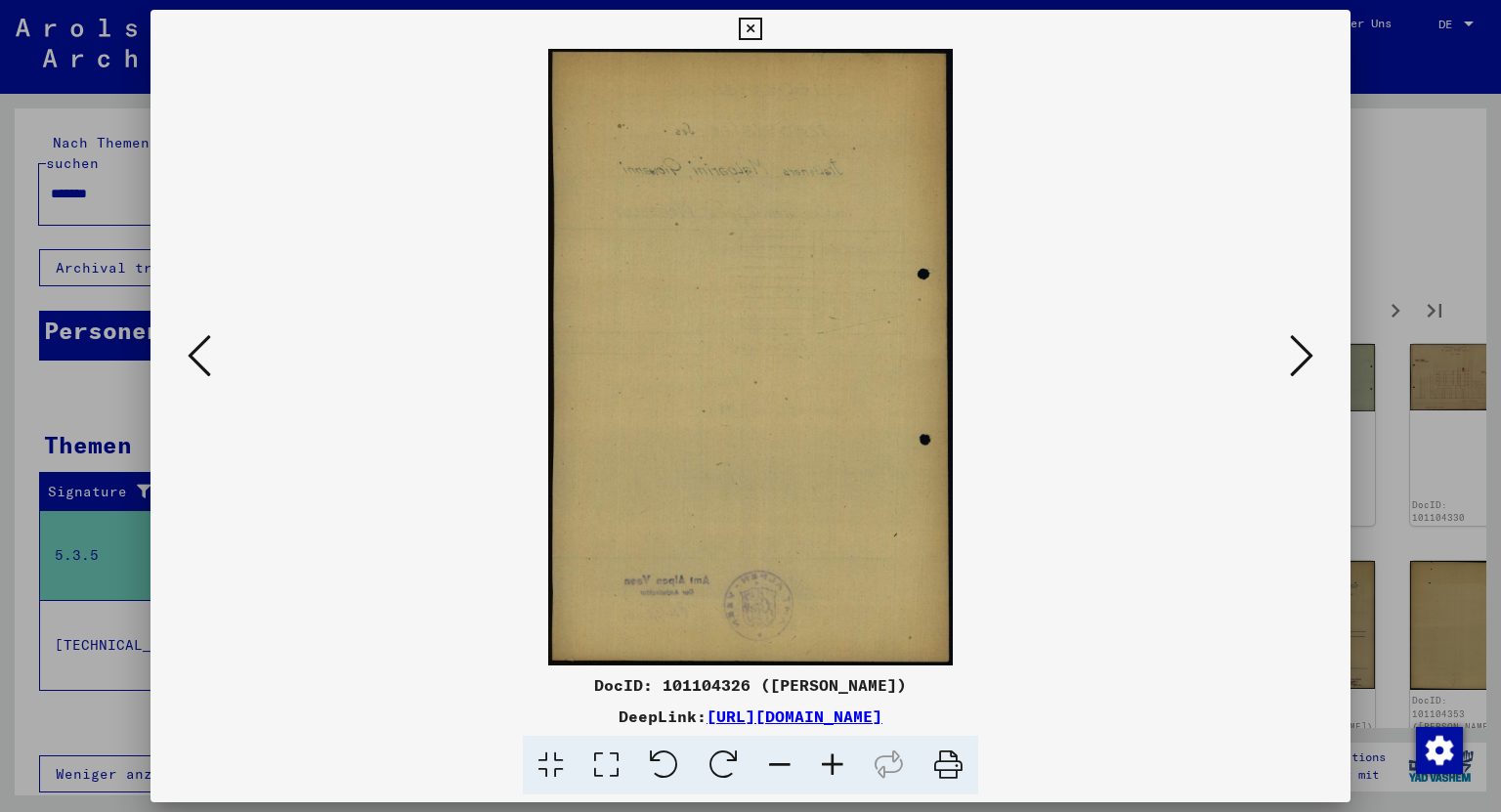 click at bounding box center (1302, 356) 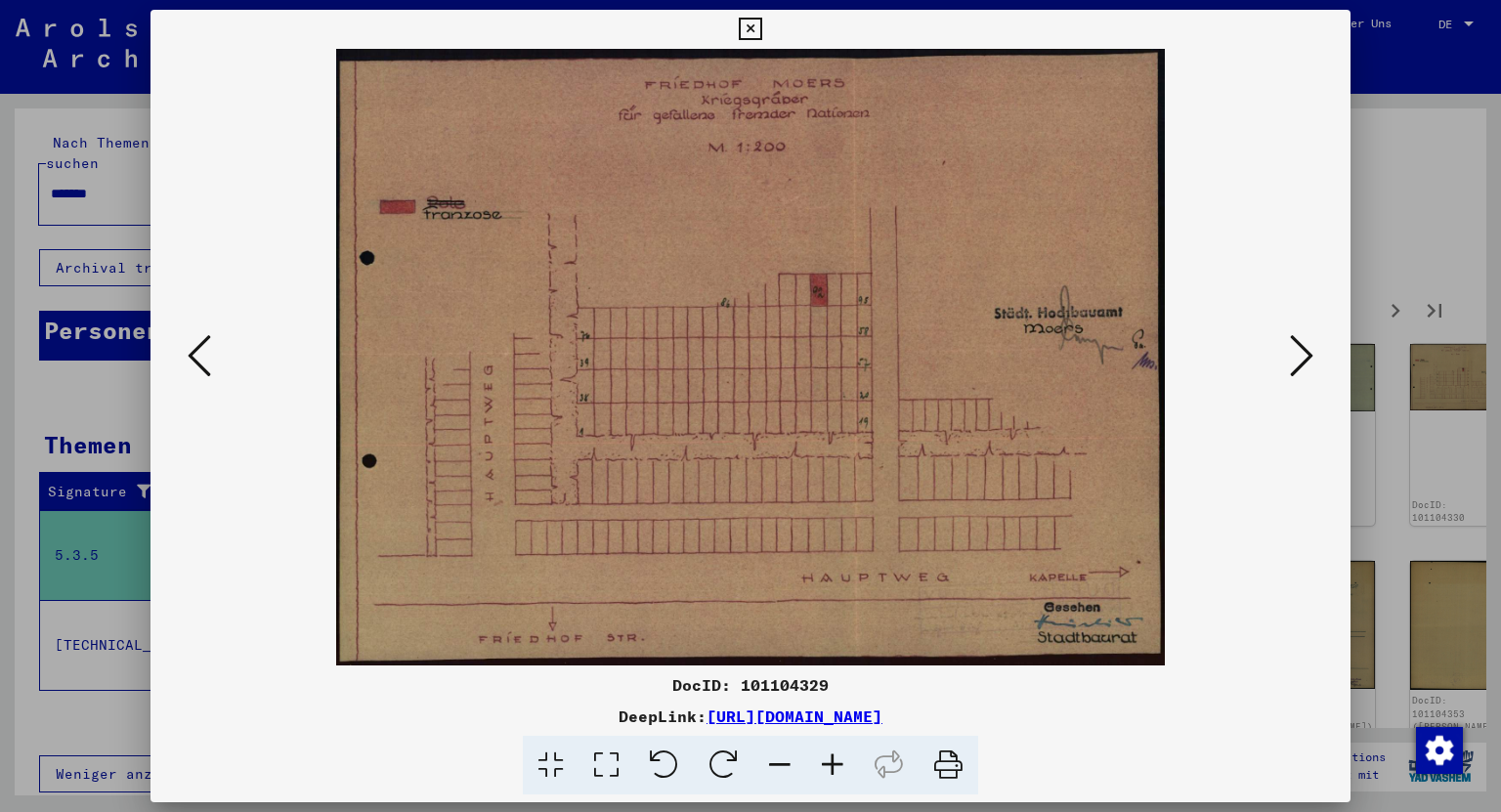 click at bounding box center (1302, 356) 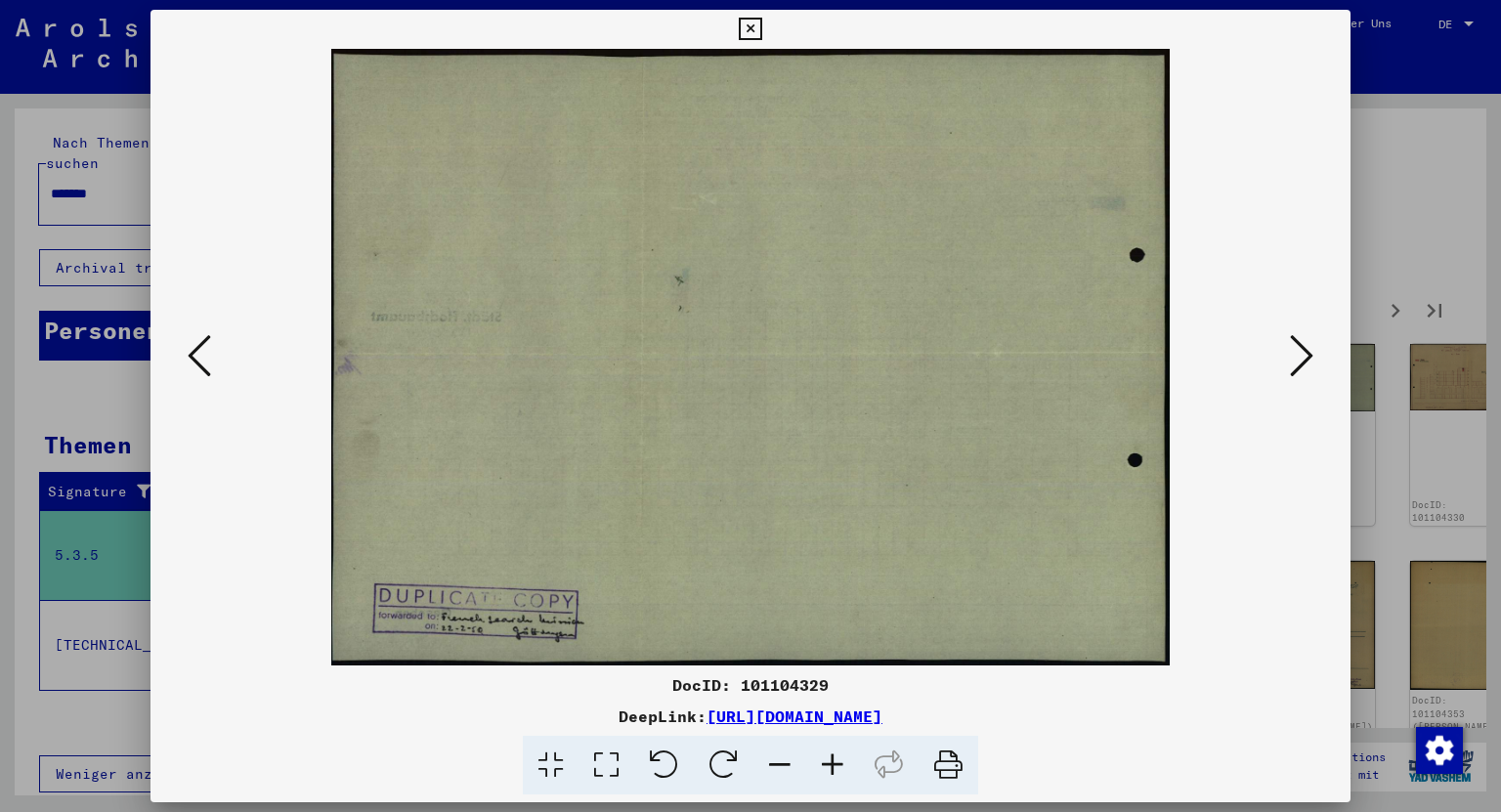 click at bounding box center (1302, 356) 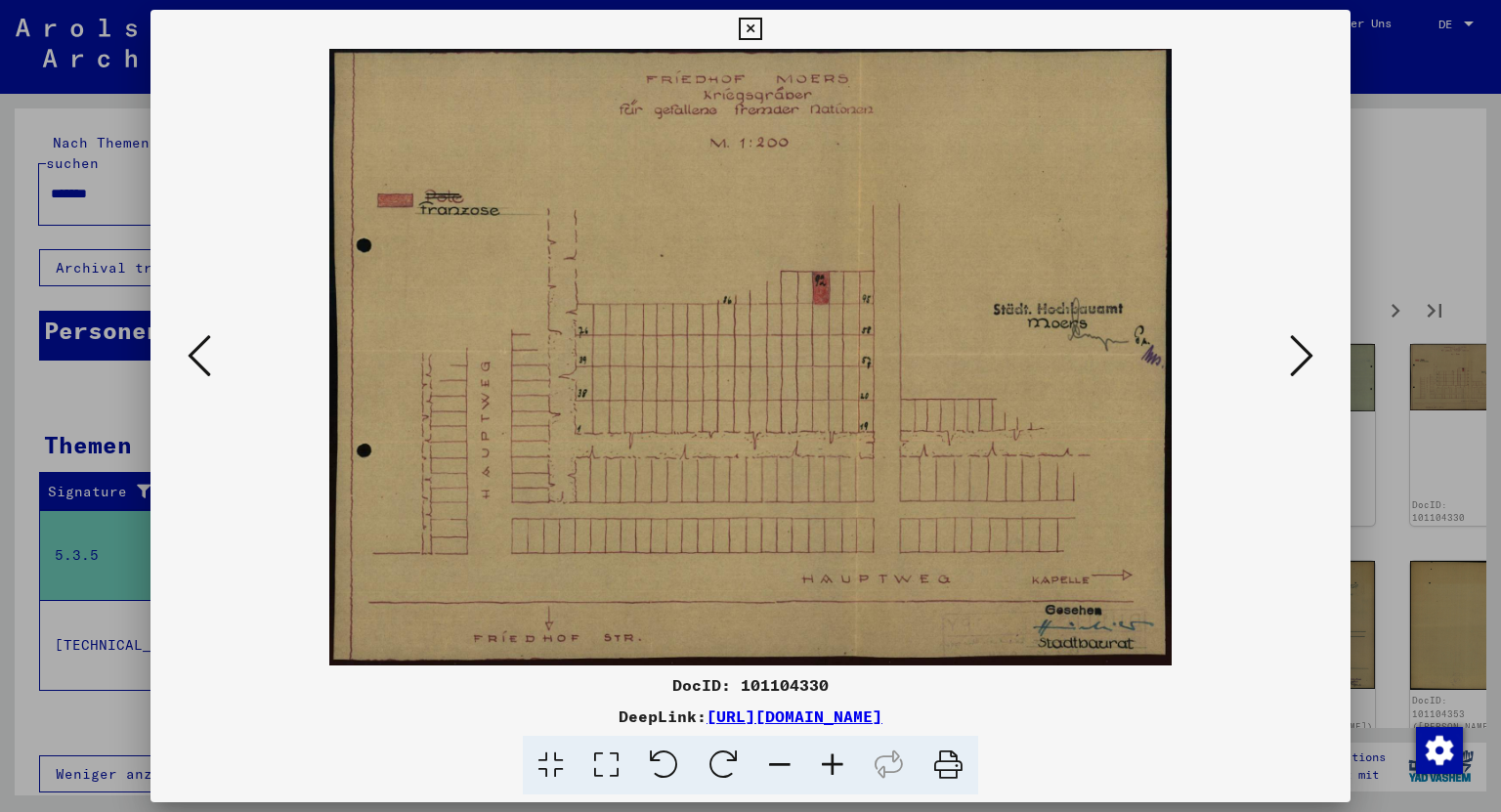 click at bounding box center [1302, 356] 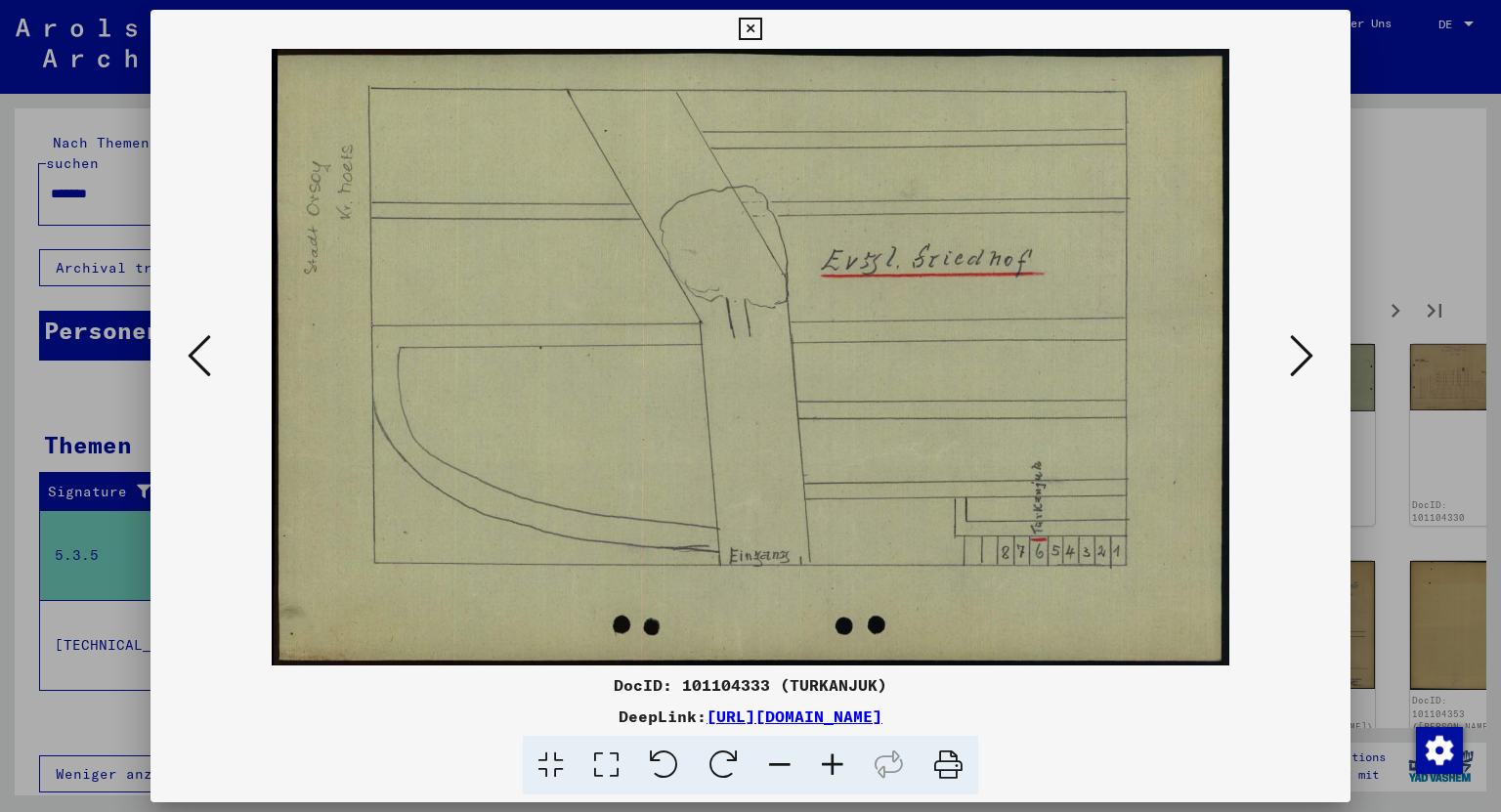 click at bounding box center (1302, 356) 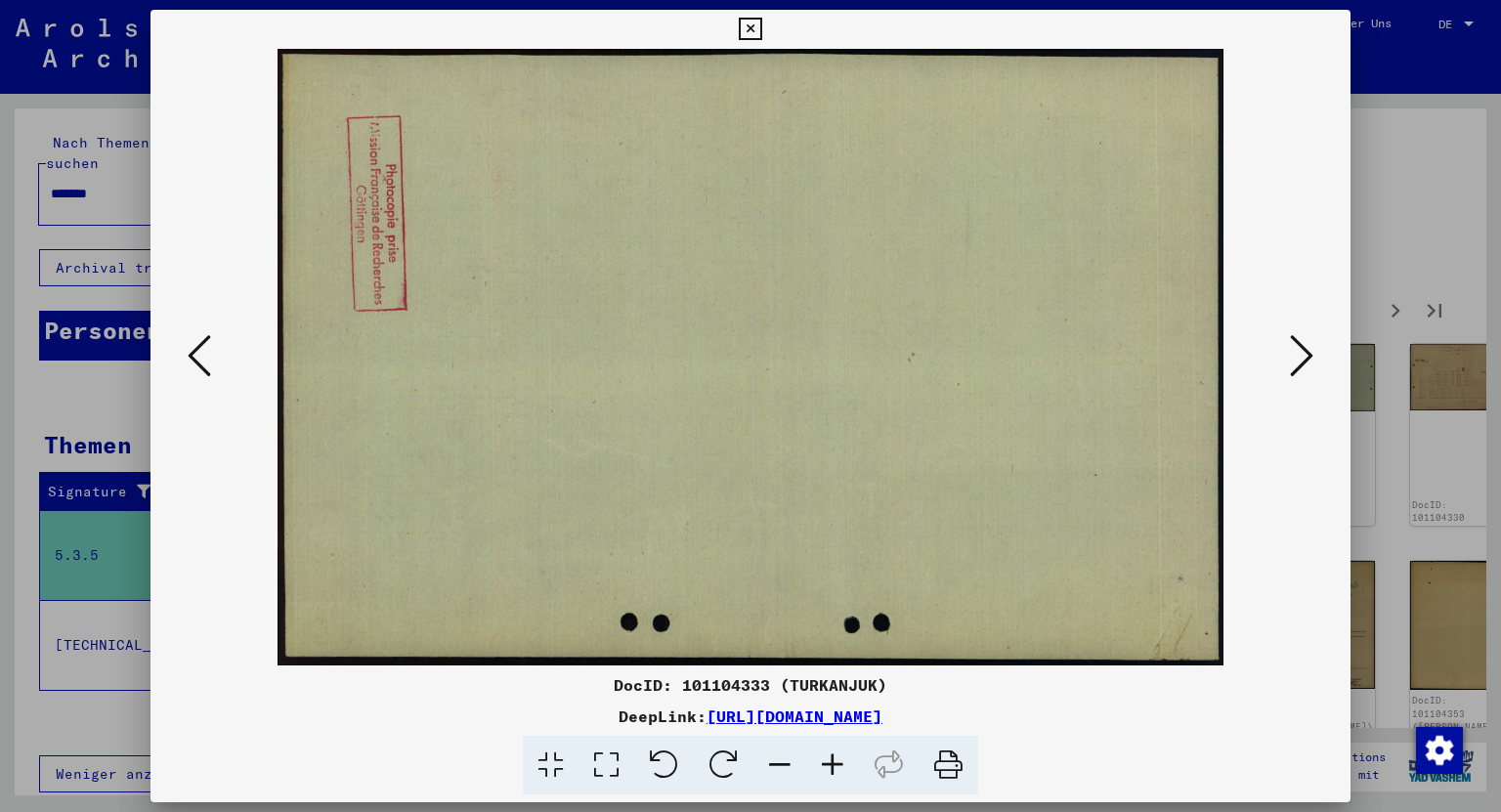 click at bounding box center (1302, 356) 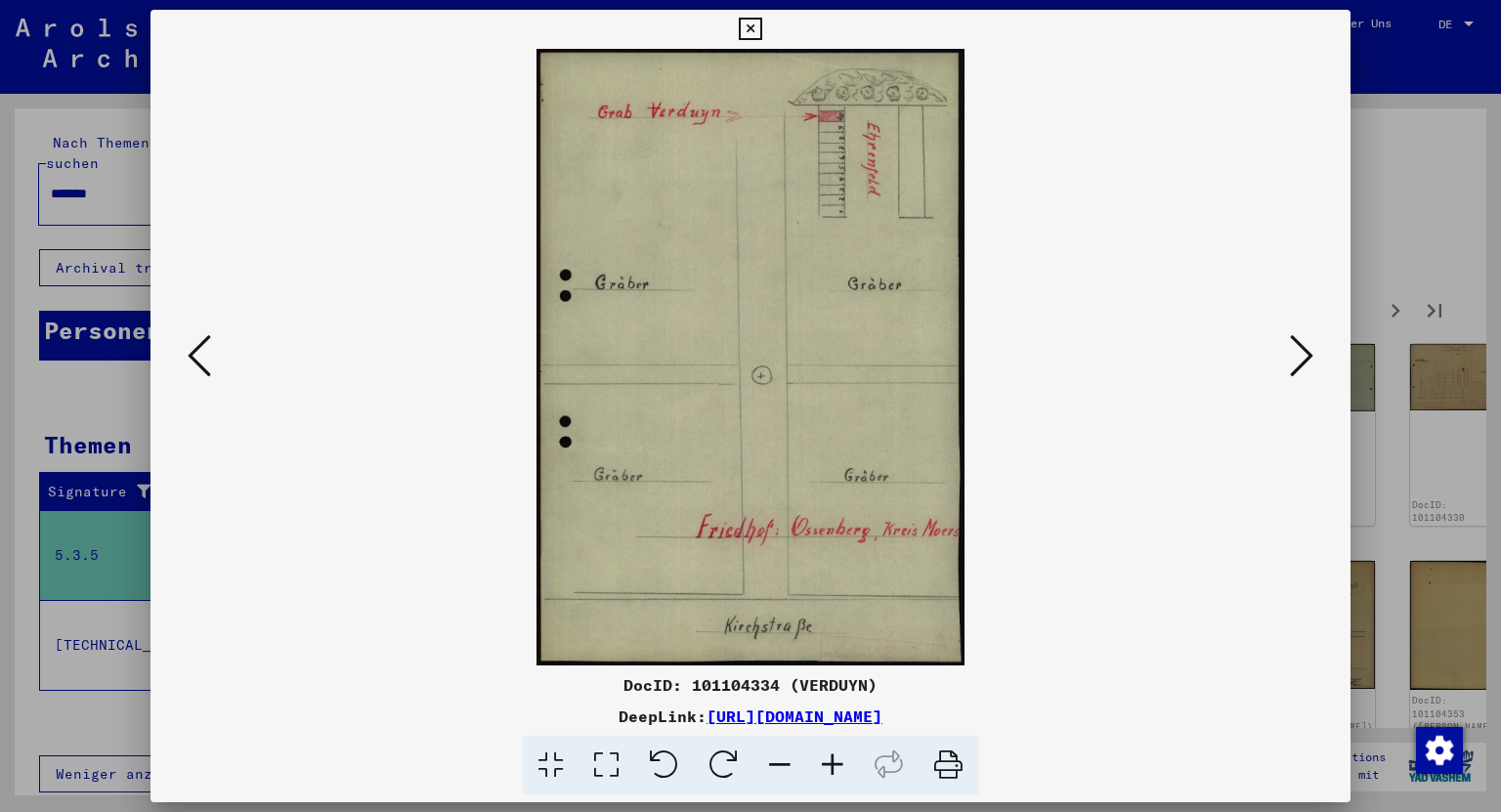 click at bounding box center (1302, 356) 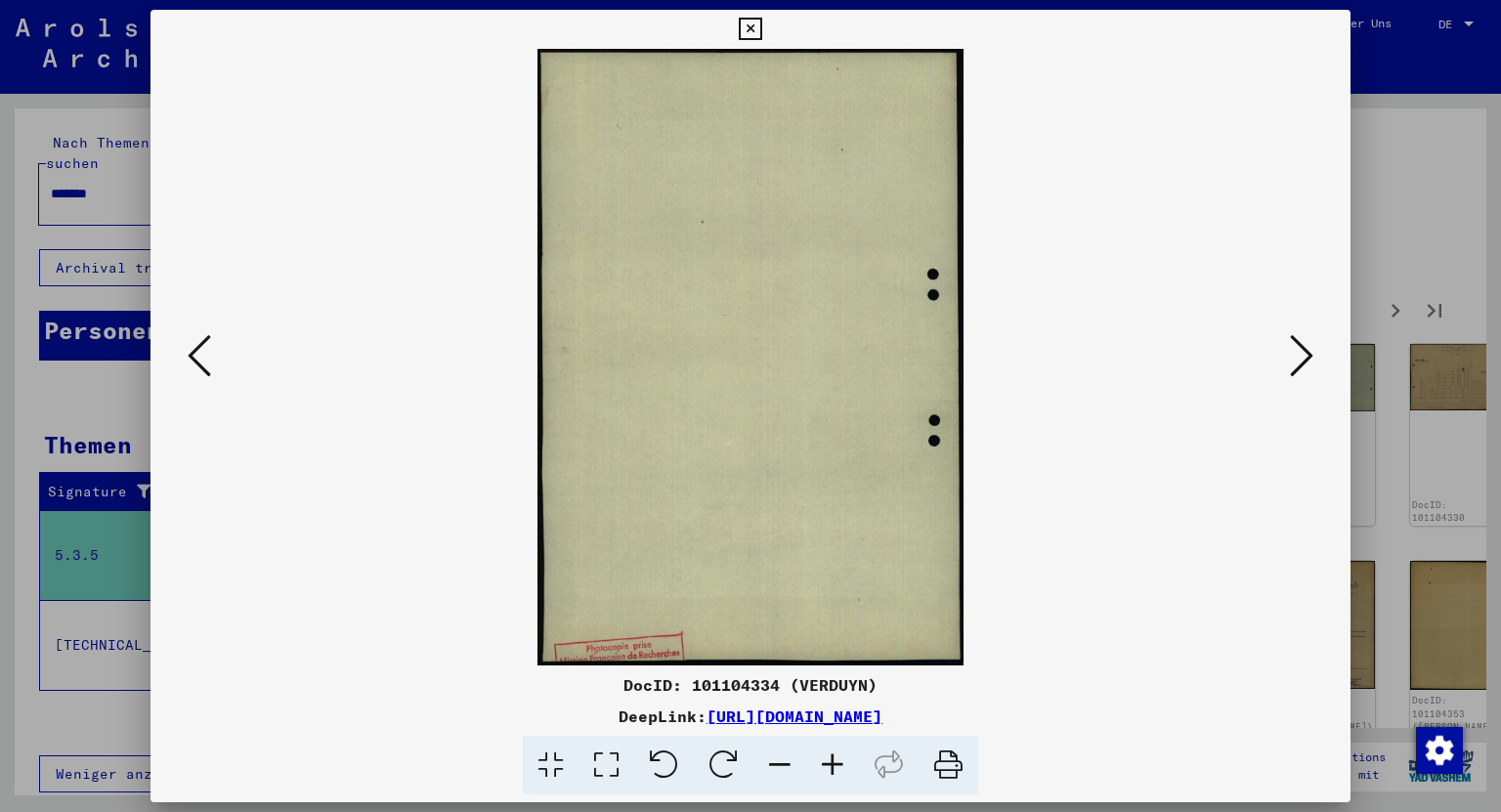 click at bounding box center [1302, 356] 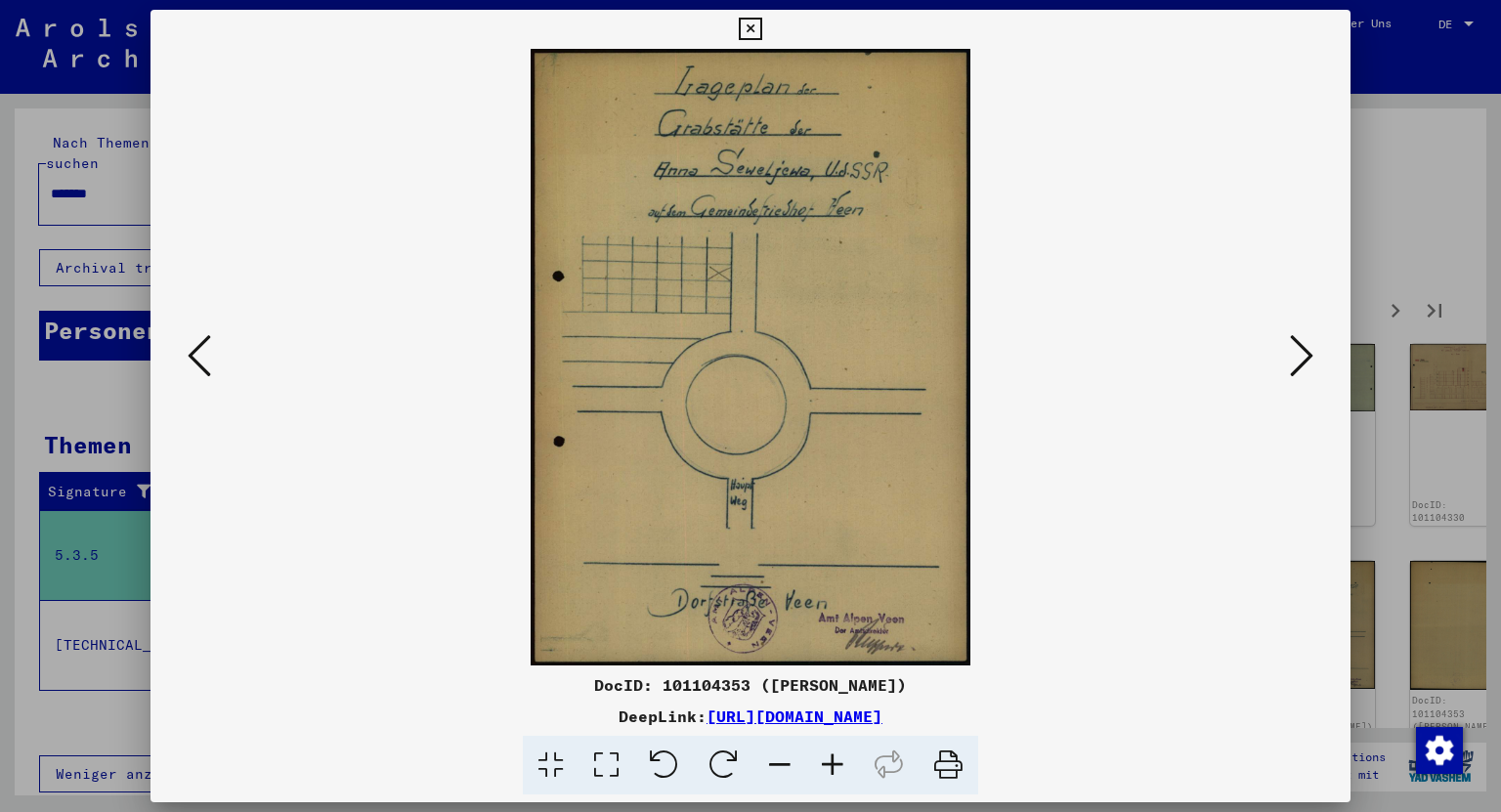 click at bounding box center (1302, 356) 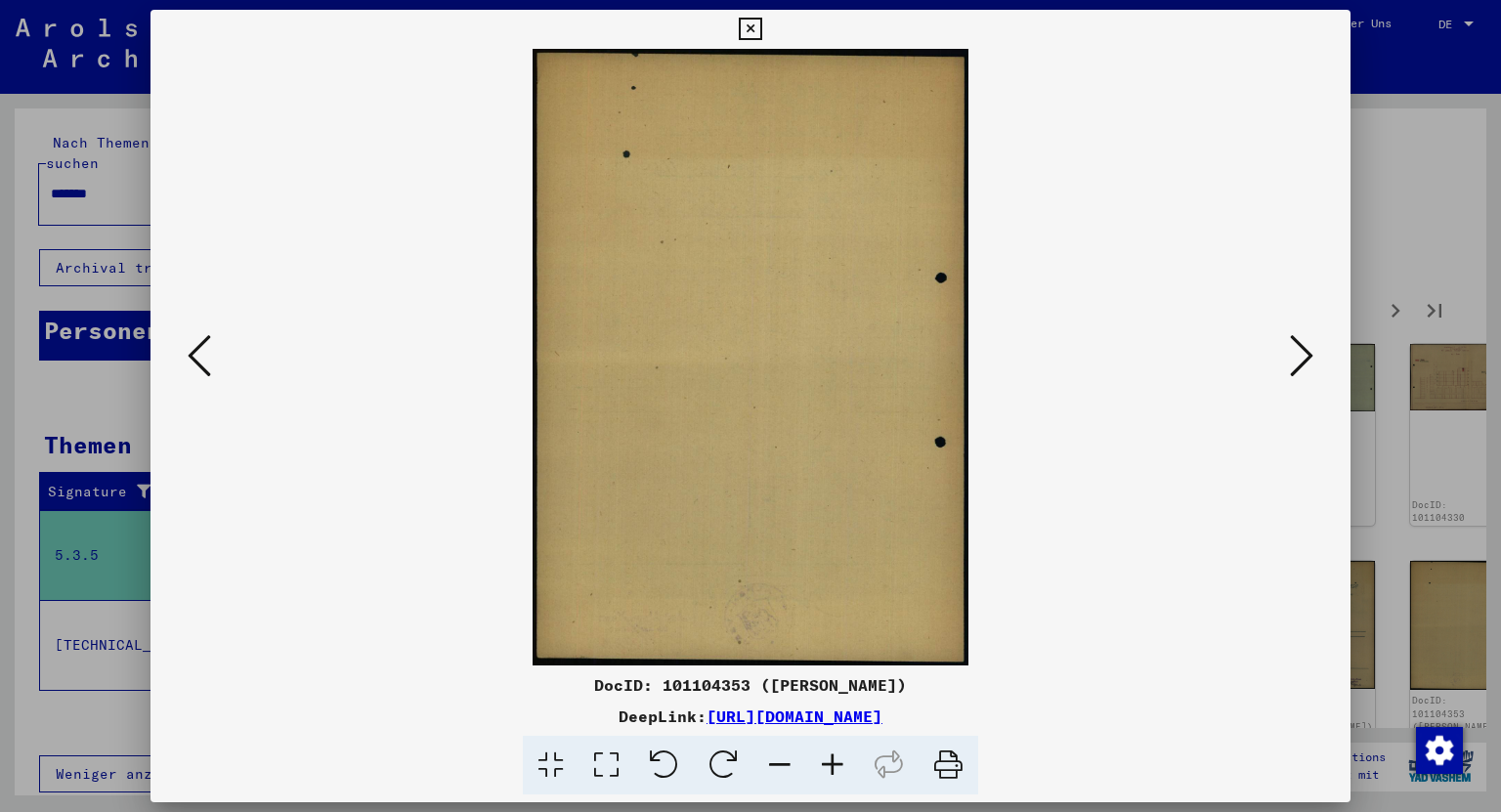 click at bounding box center (1302, 356) 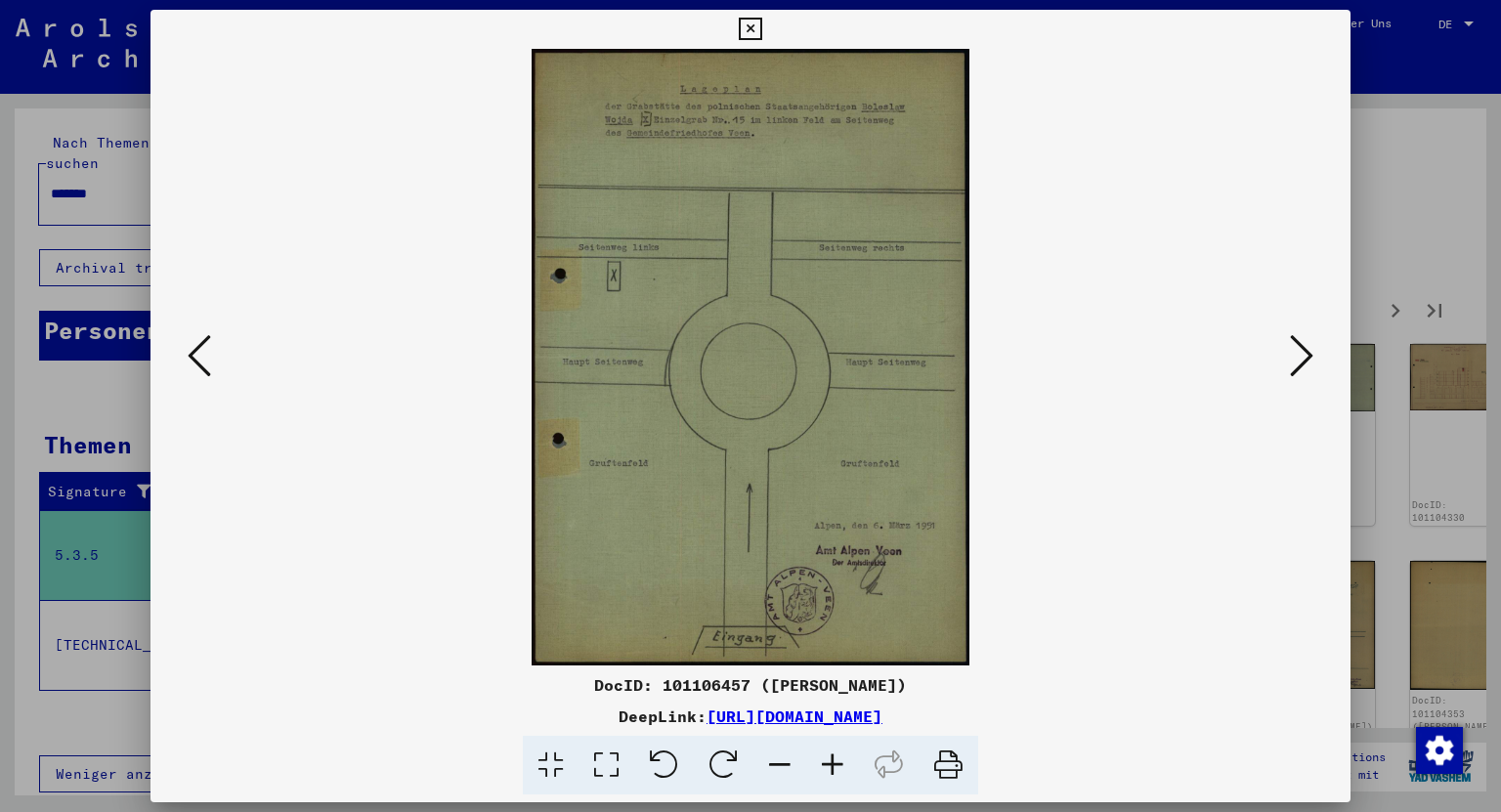 click at bounding box center (1302, 356) 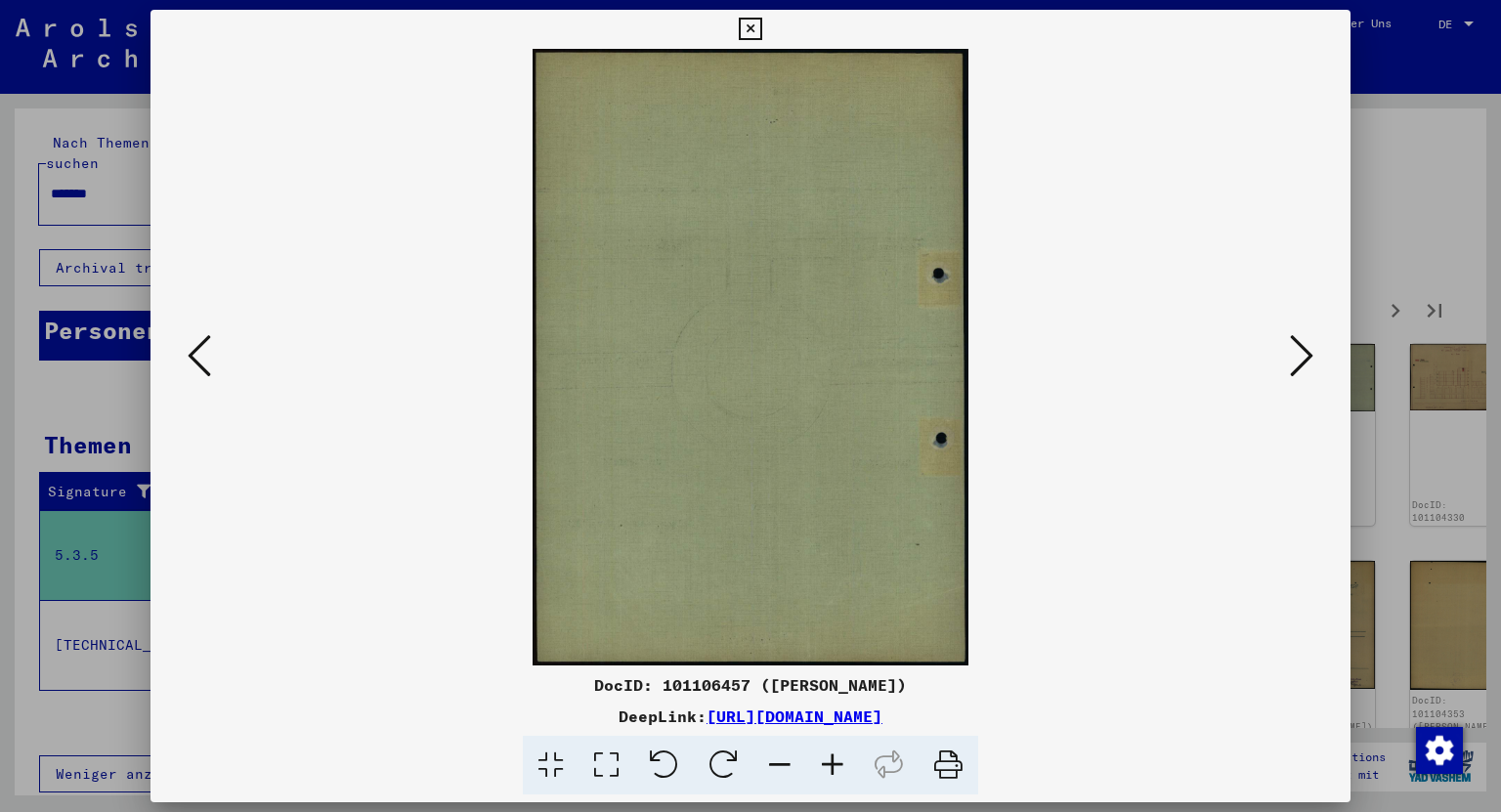 click at bounding box center (1302, 356) 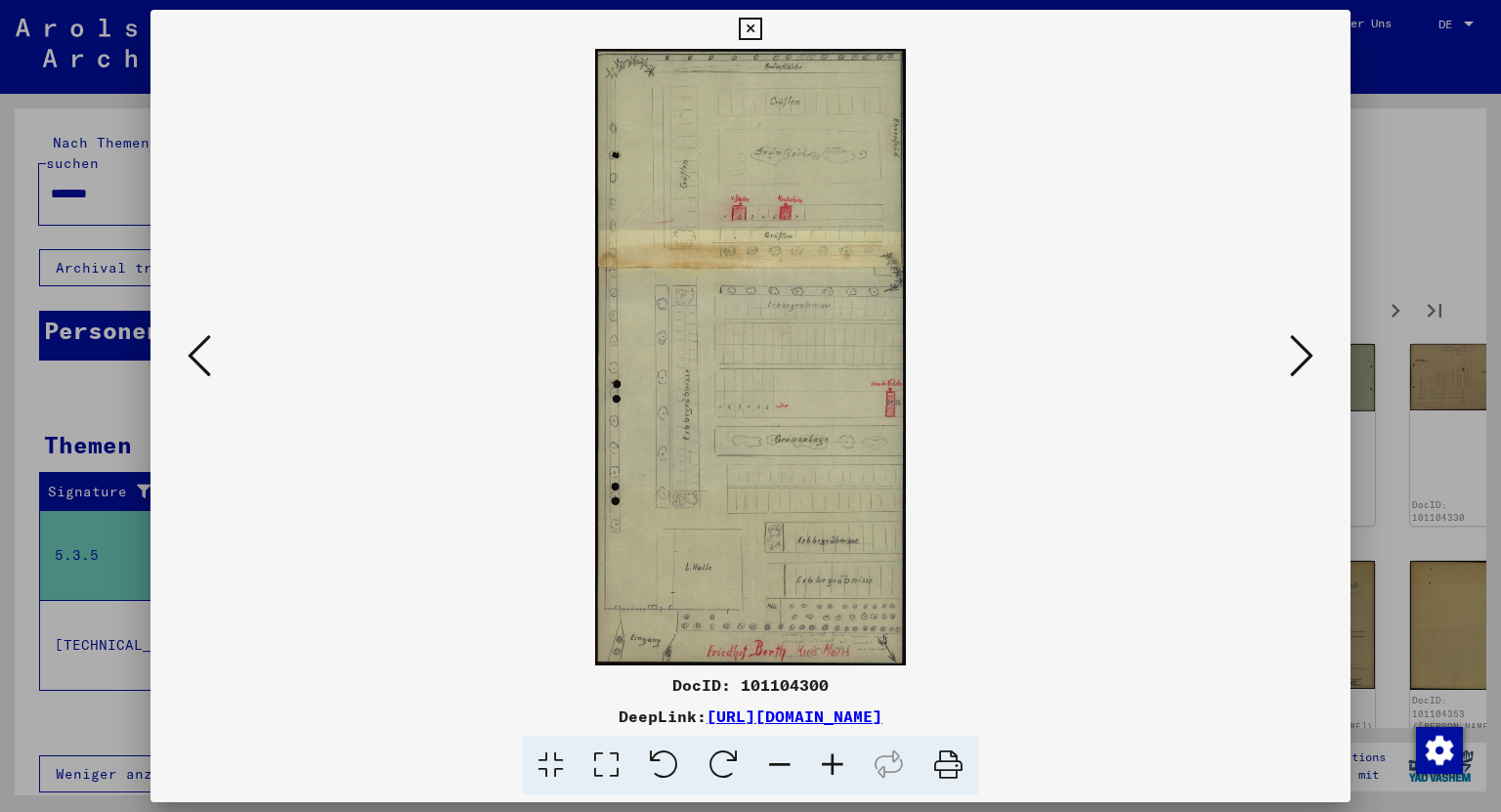 click at bounding box center [1302, 356] 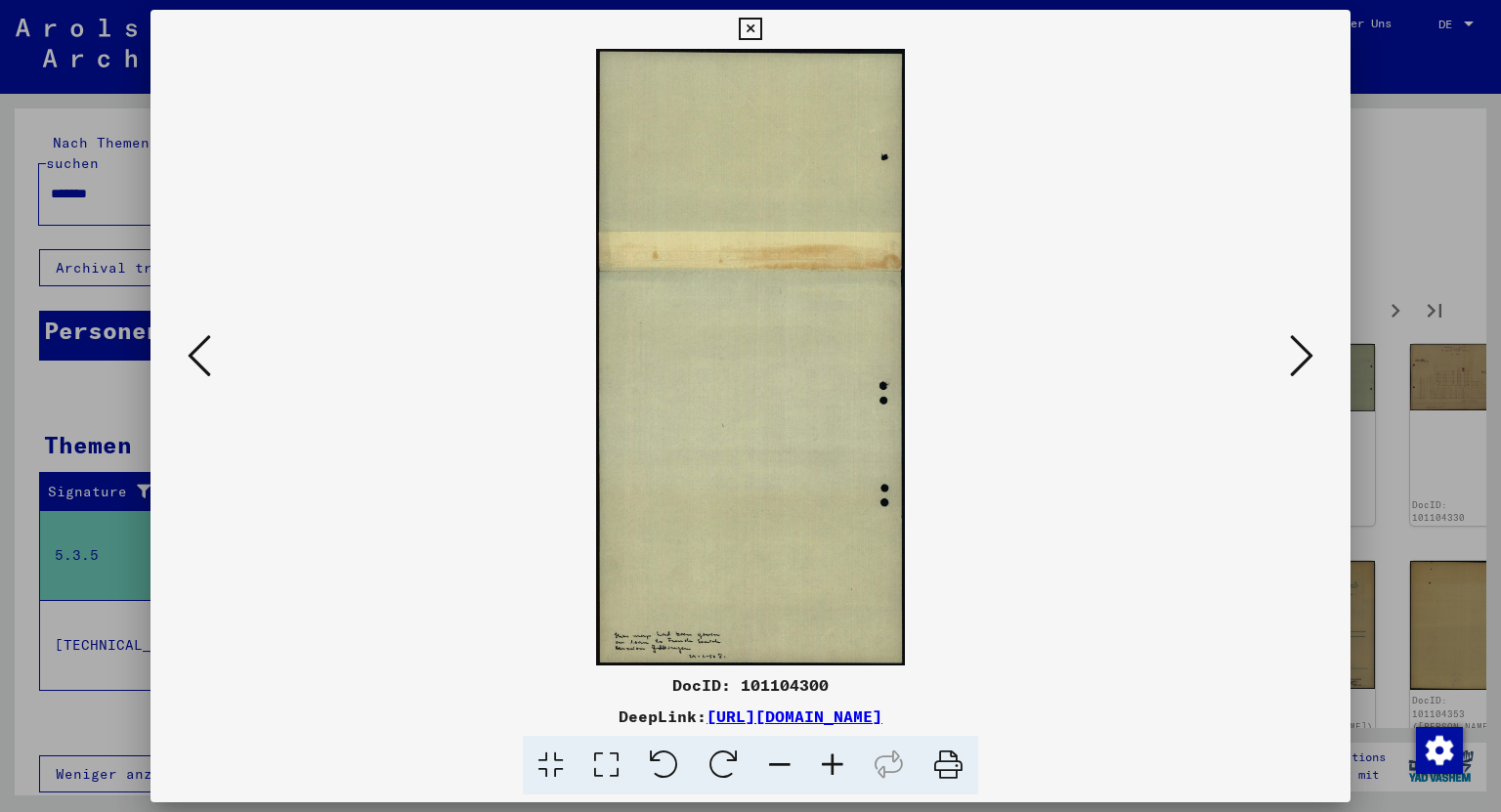 click at bounding box center (1302, 356) 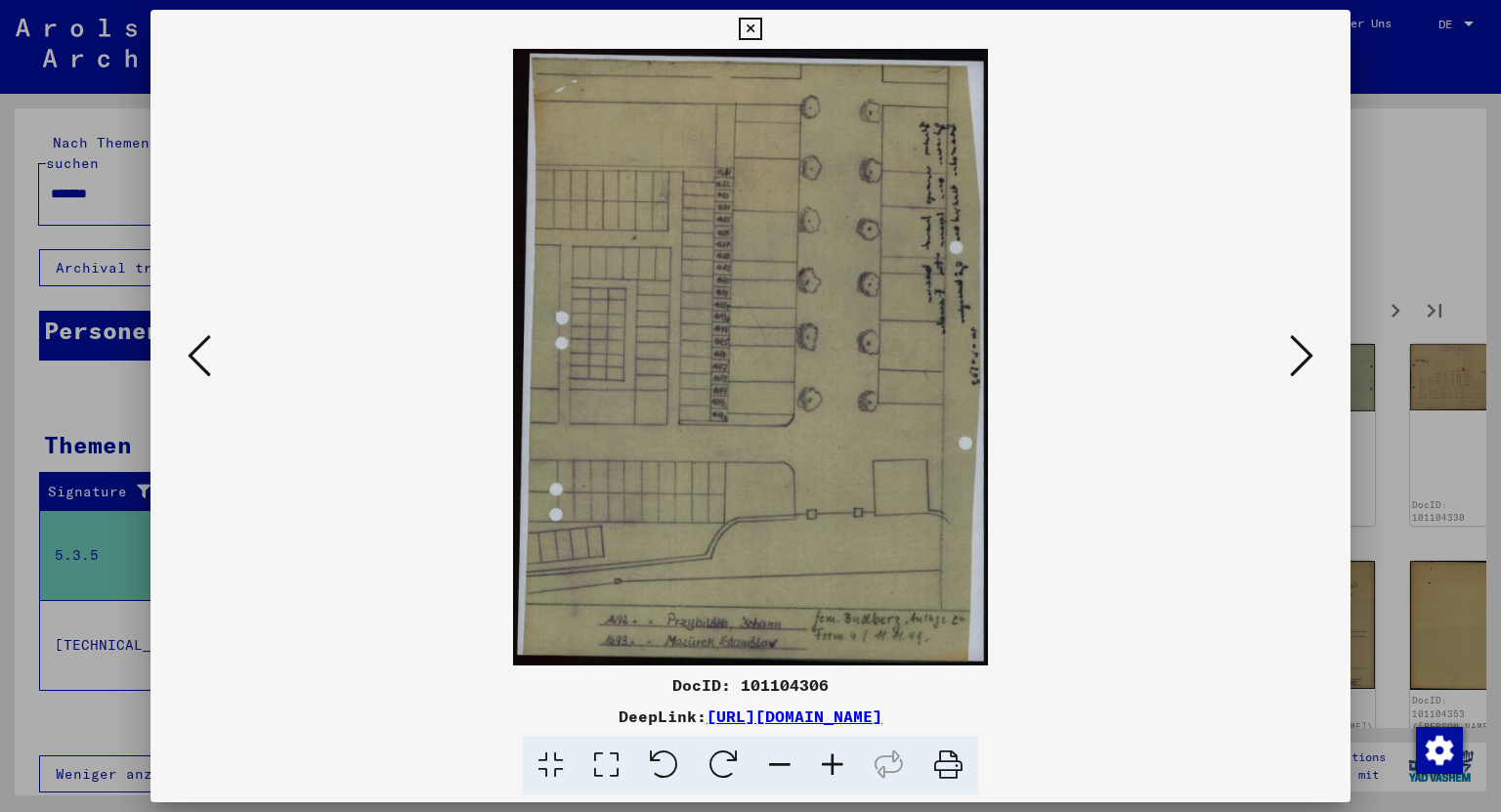 click at bounding box center (1302, 356) 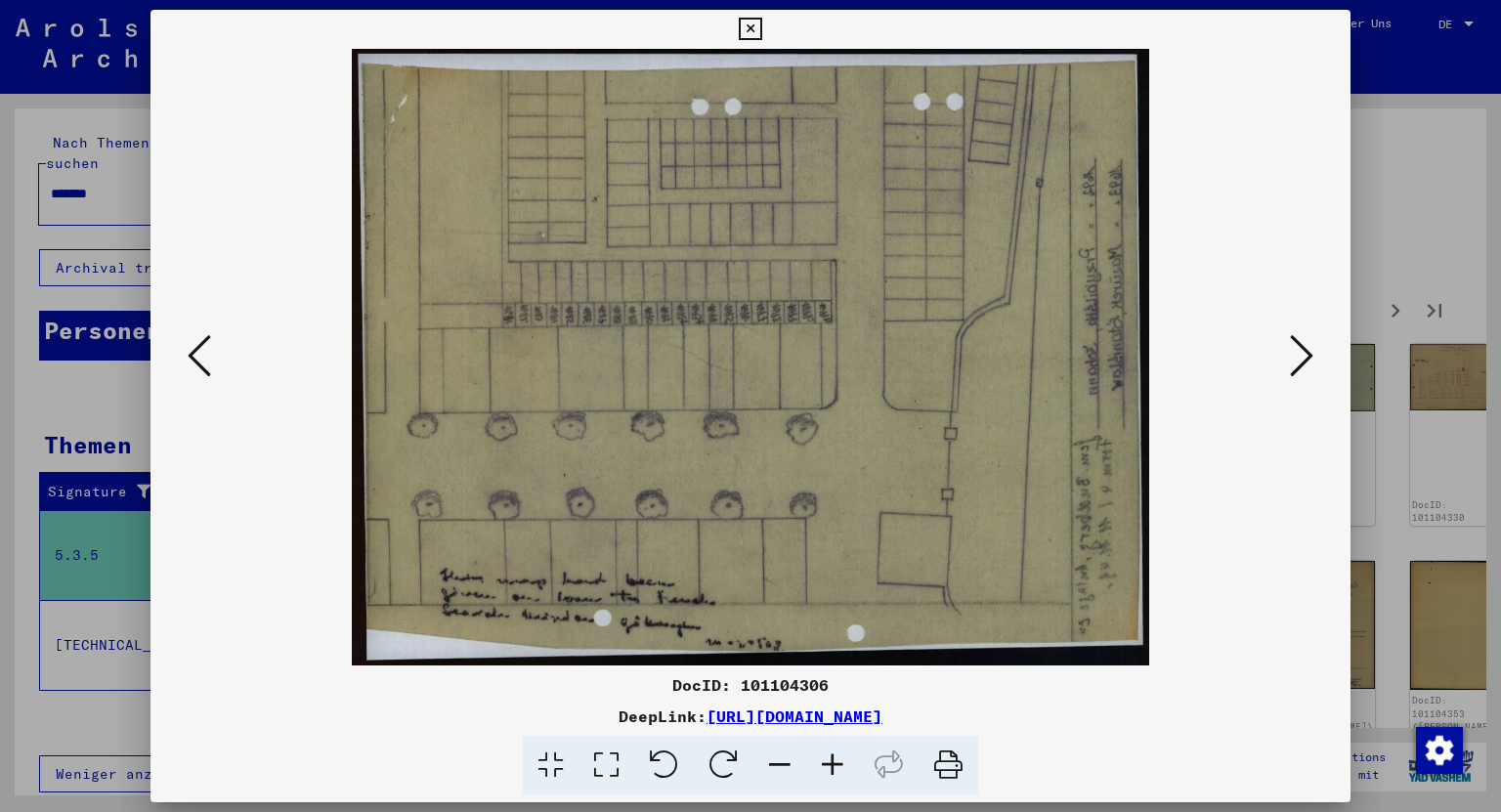 click at bounding box center [723, 765] 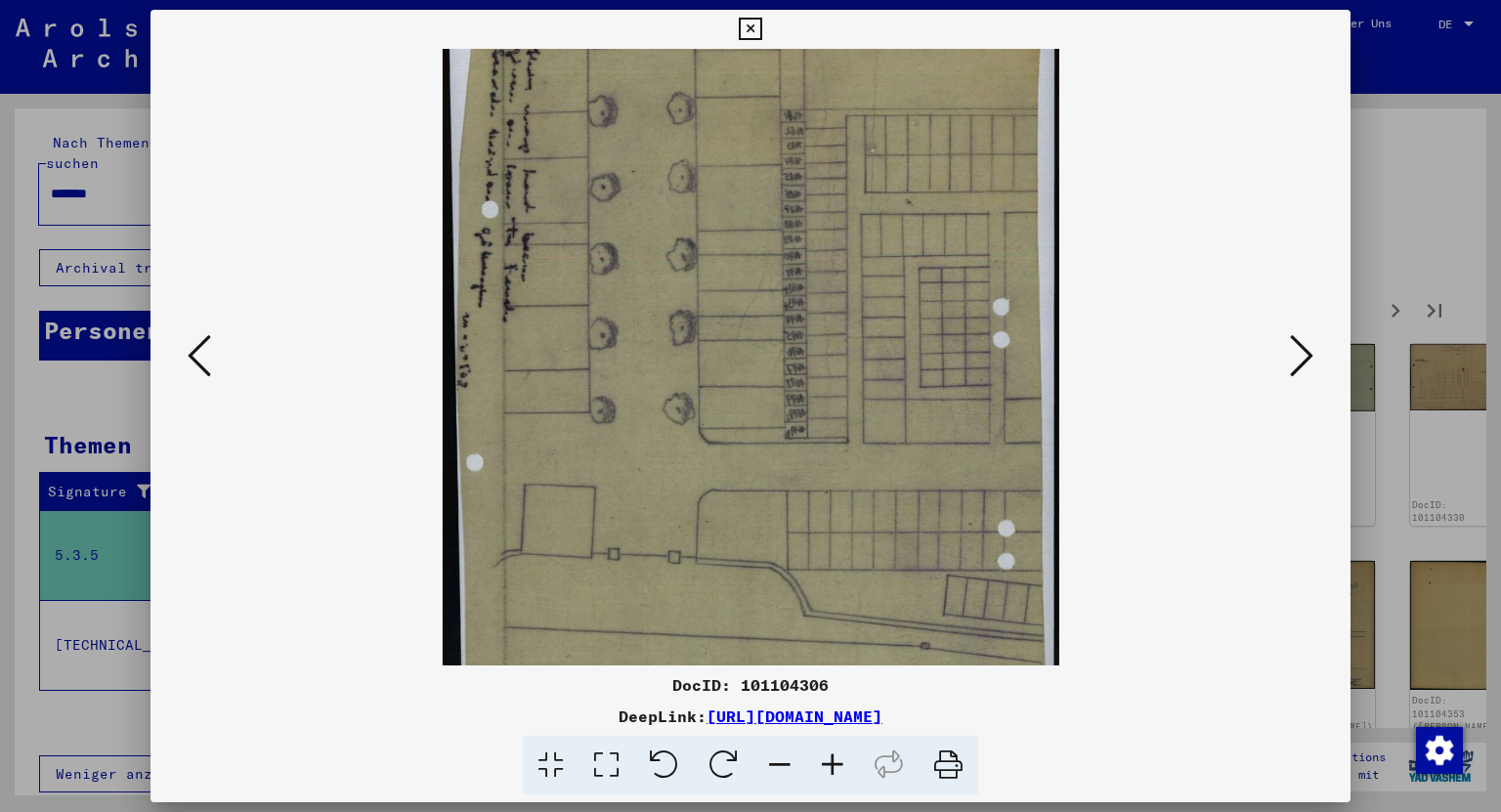 click at bounding box center [723, 765] 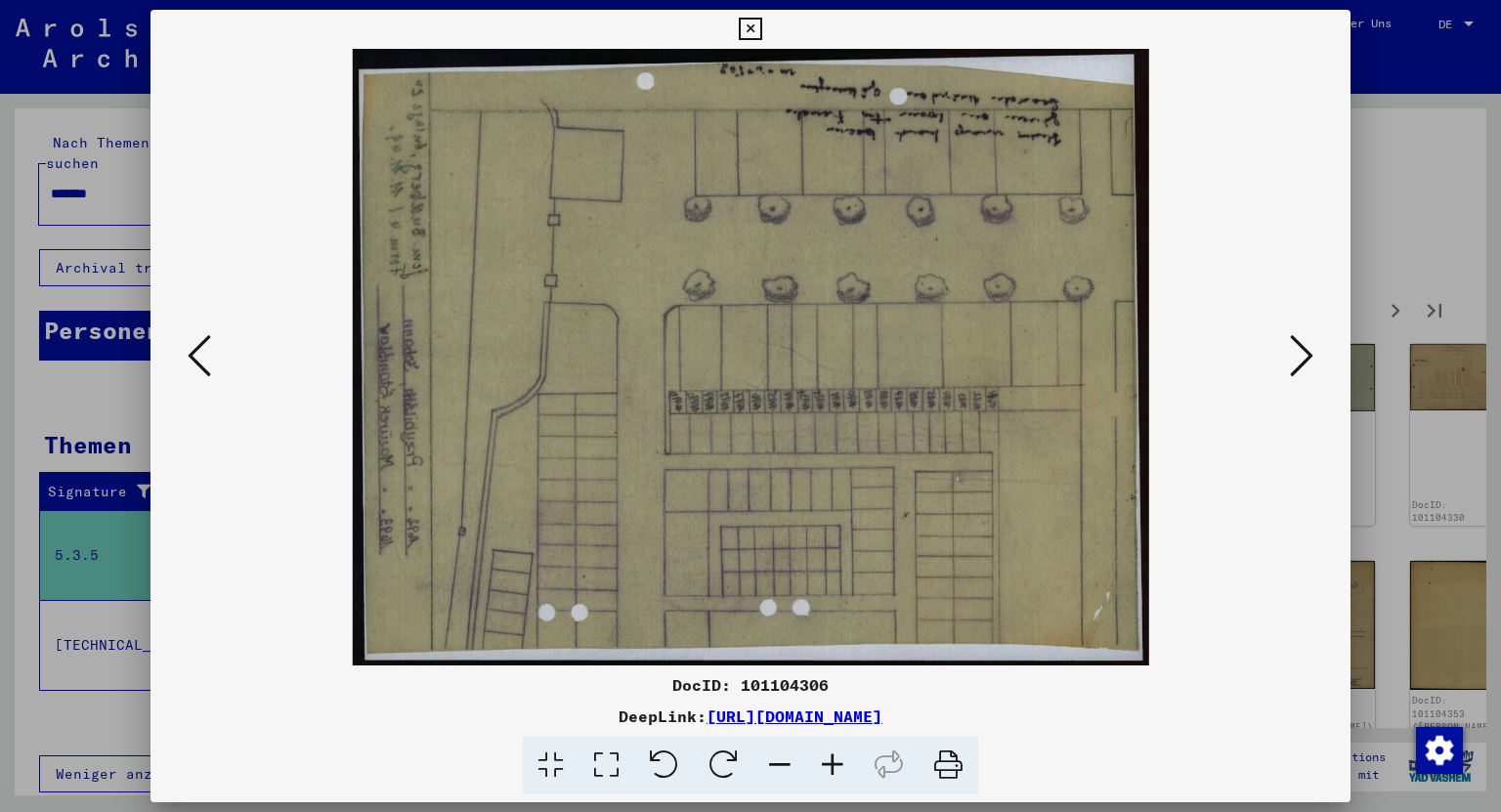 click at bounding box center [723, 765] 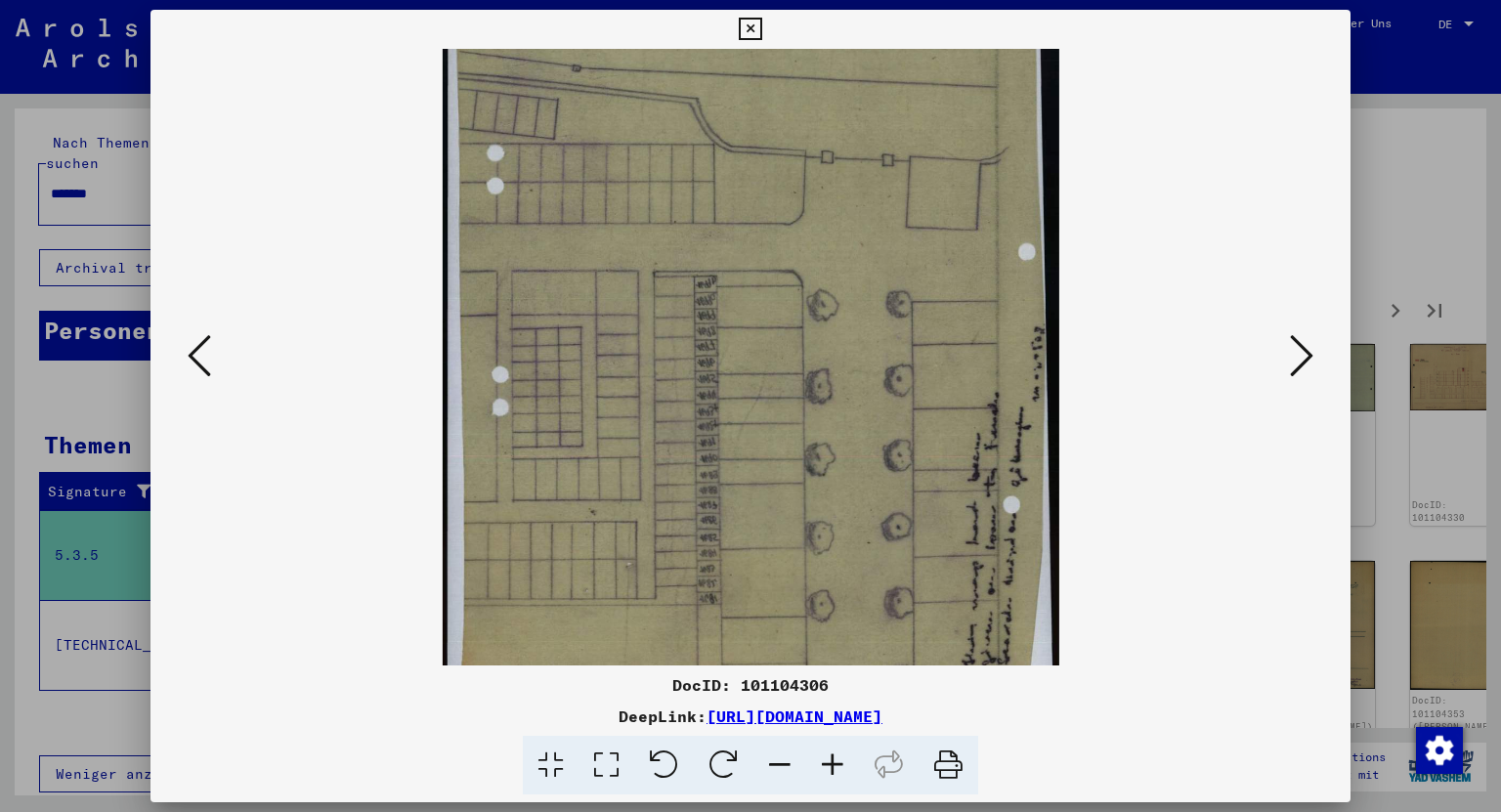 click at bounding box center (723, 765) 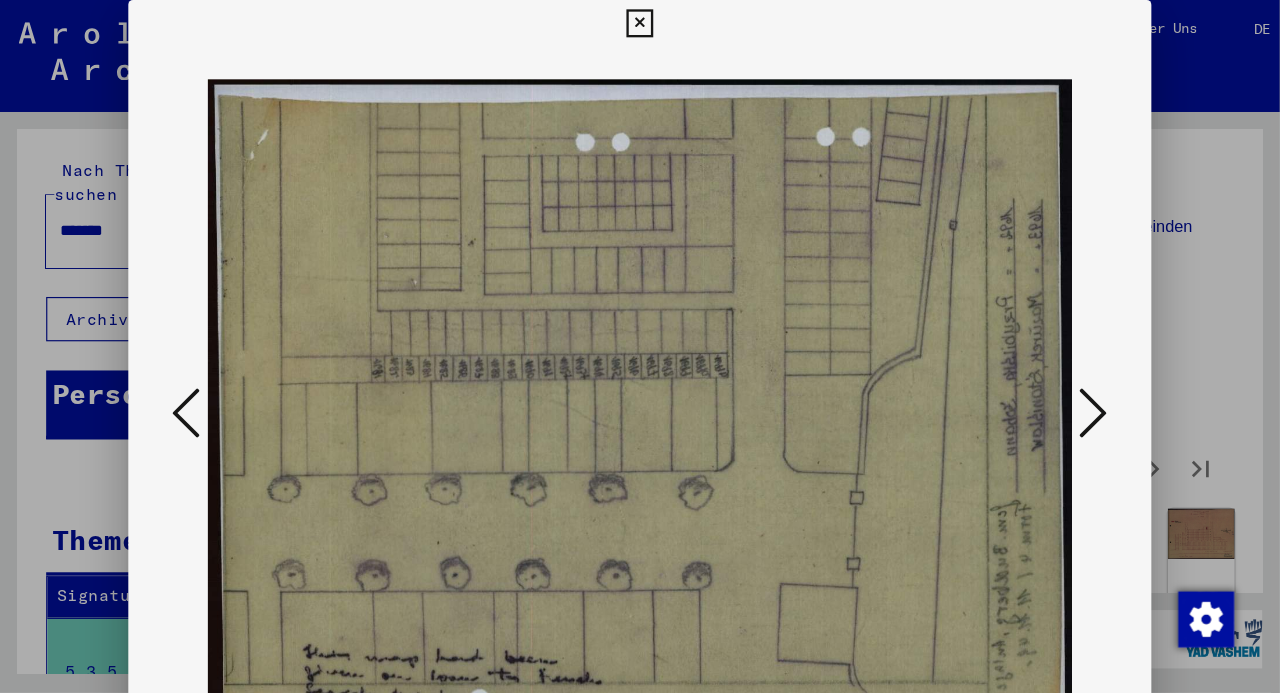 scroll, scrollTop: 640, scrollLeft: 0, axis: vertical 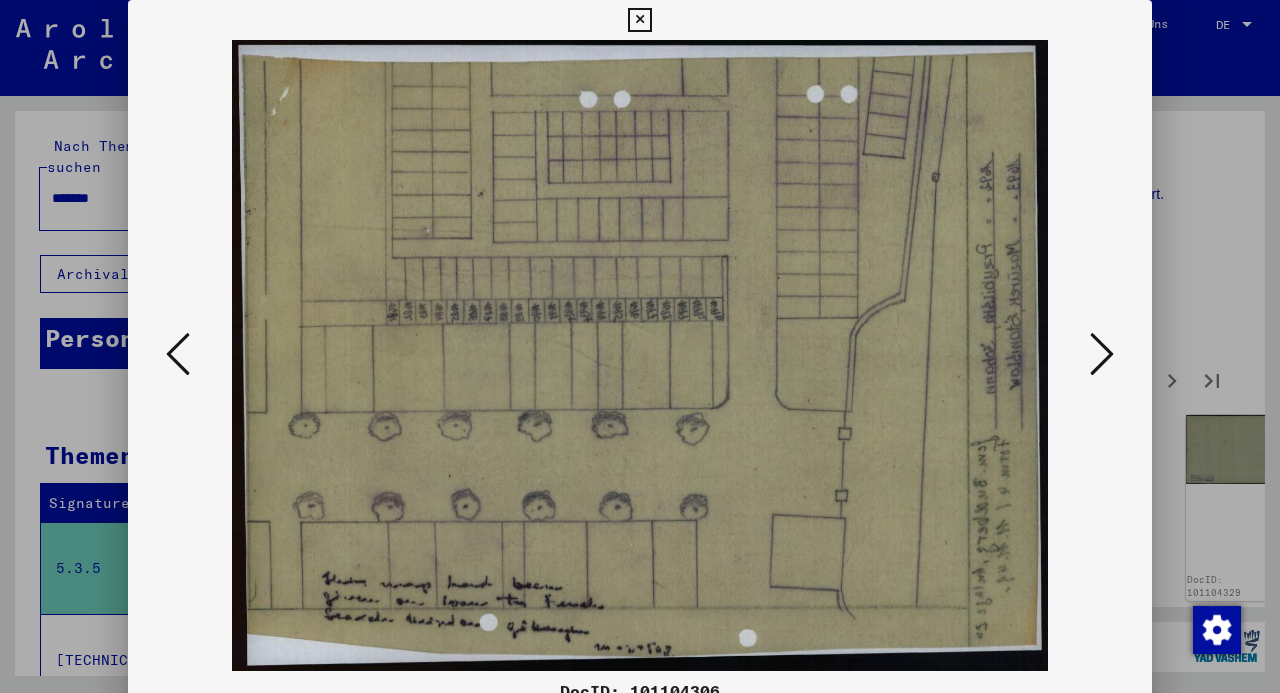 click at bounding box center [1102, 354] 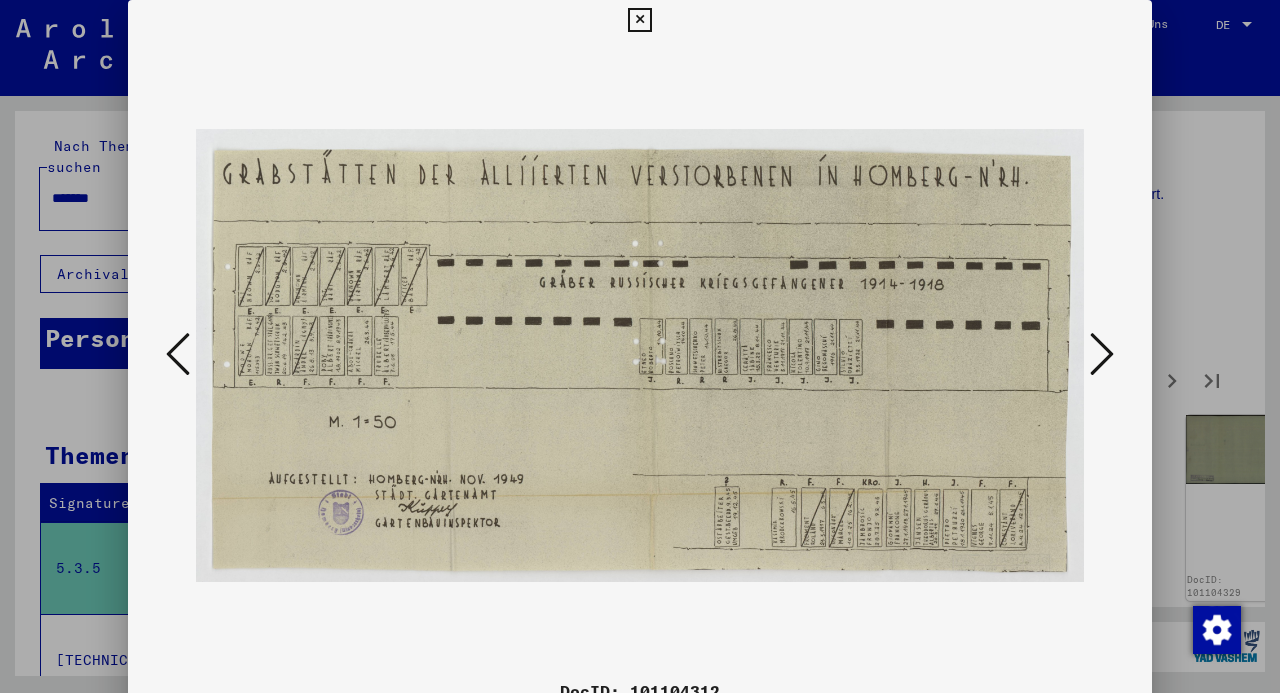 click at bounding box center (1102, 354) 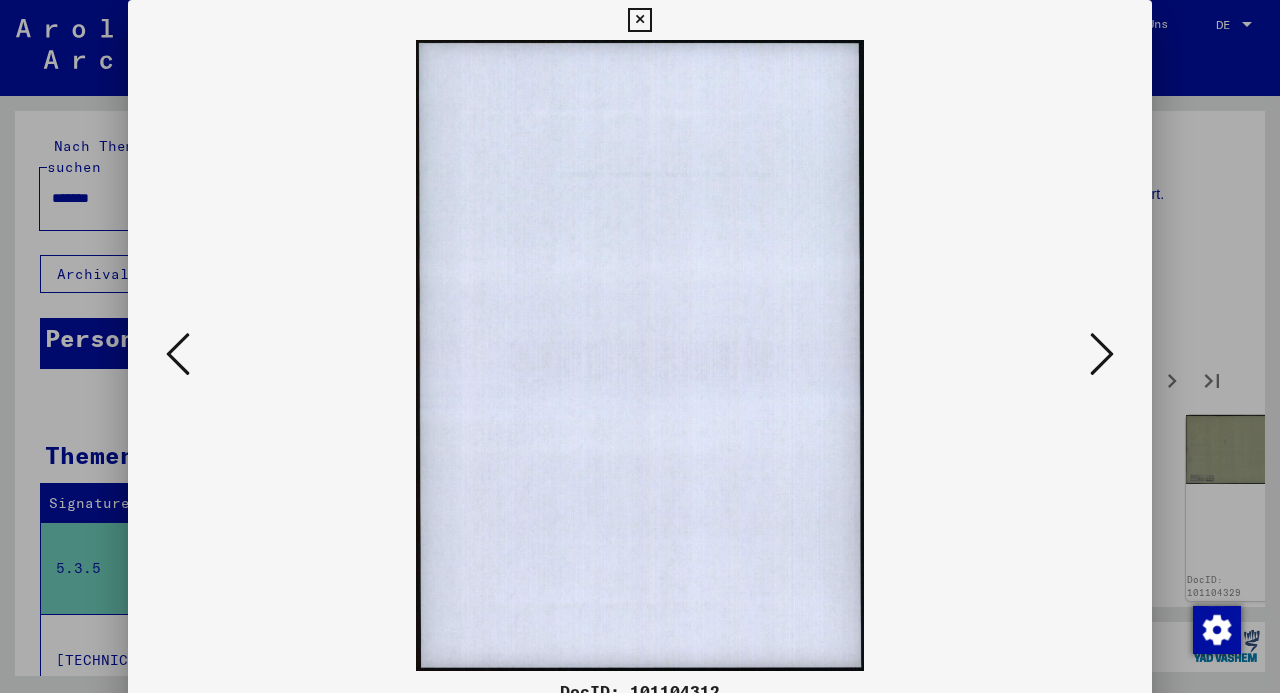 click at bounding box center [1102, 354] 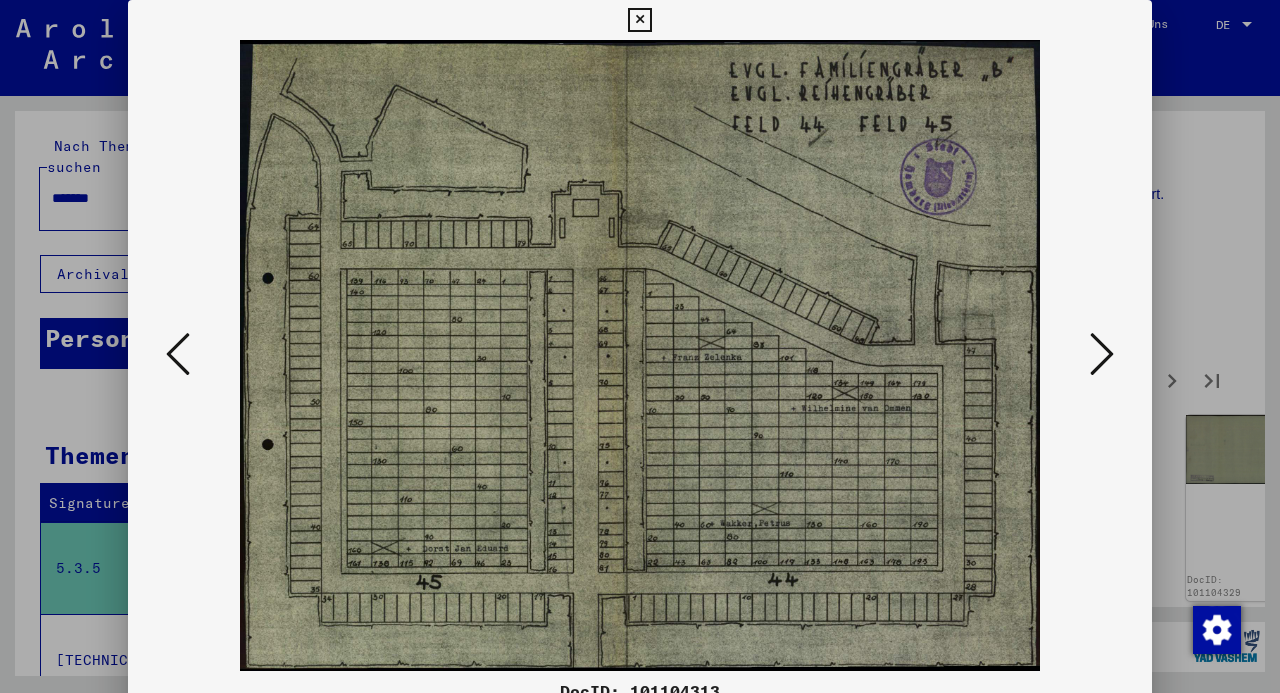 click at bounding box center (1102, 354) 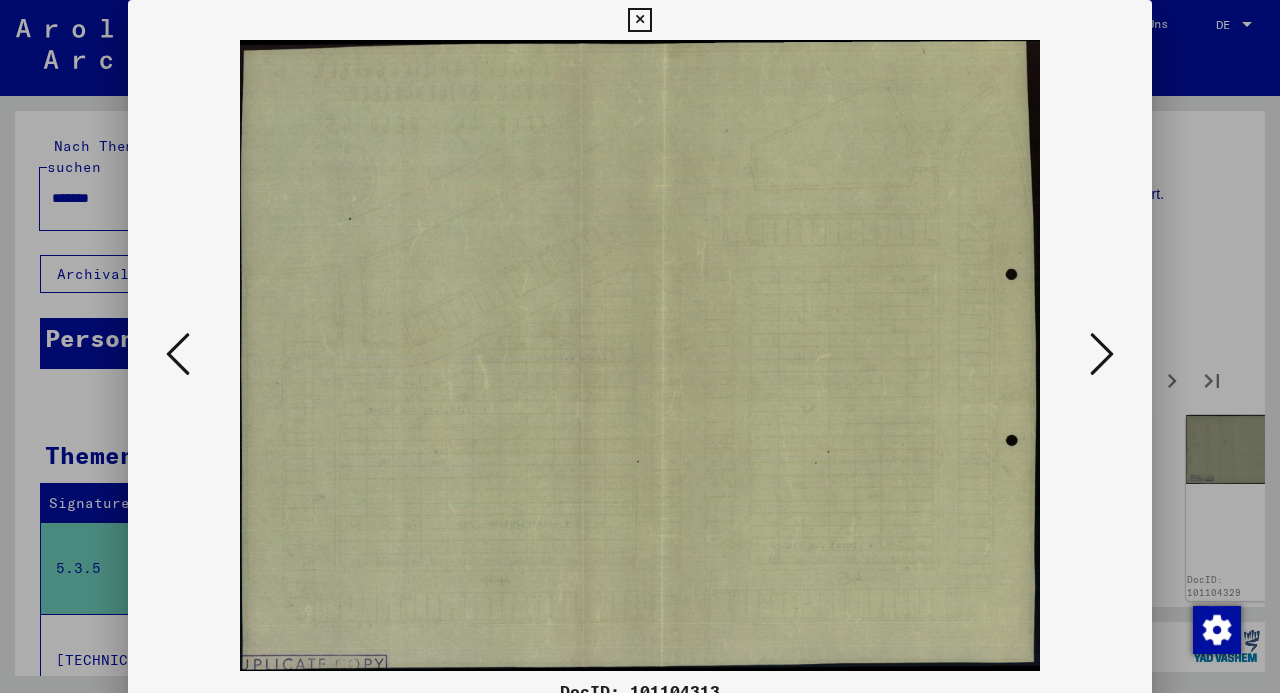 click at bounding box center (1102, 354) 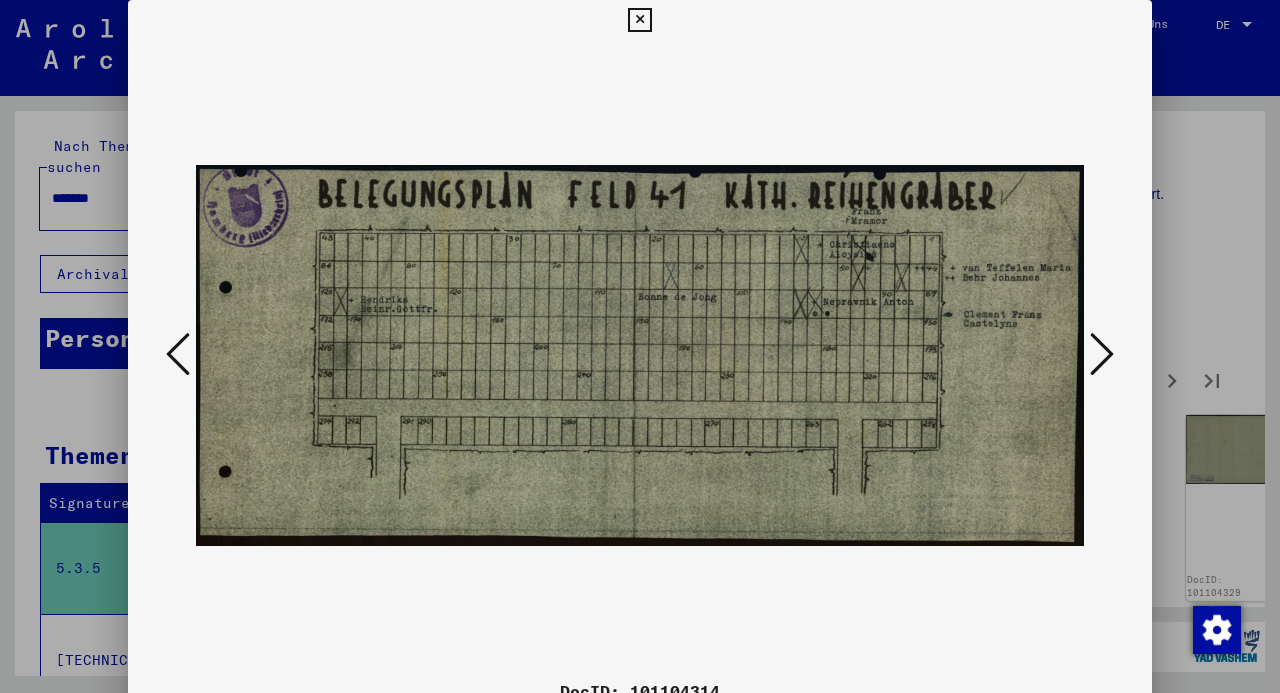 click at bounding box center (1102, 354) 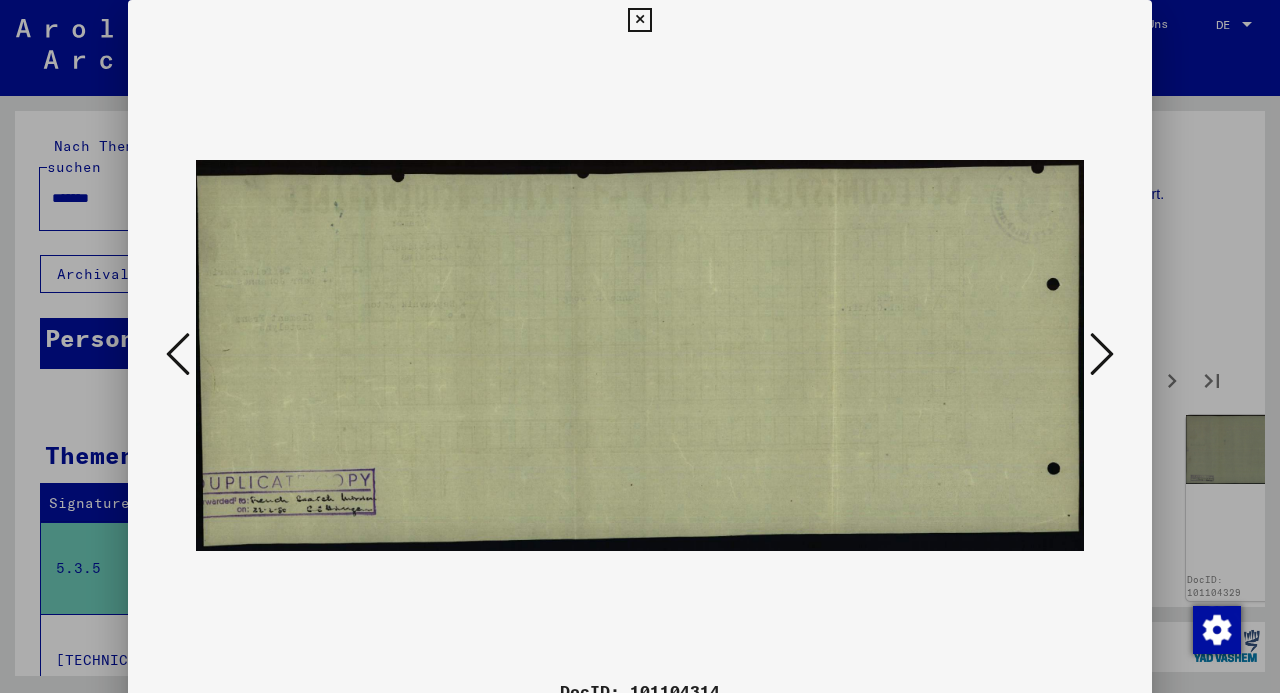 click at bounding box center (1102, 354) 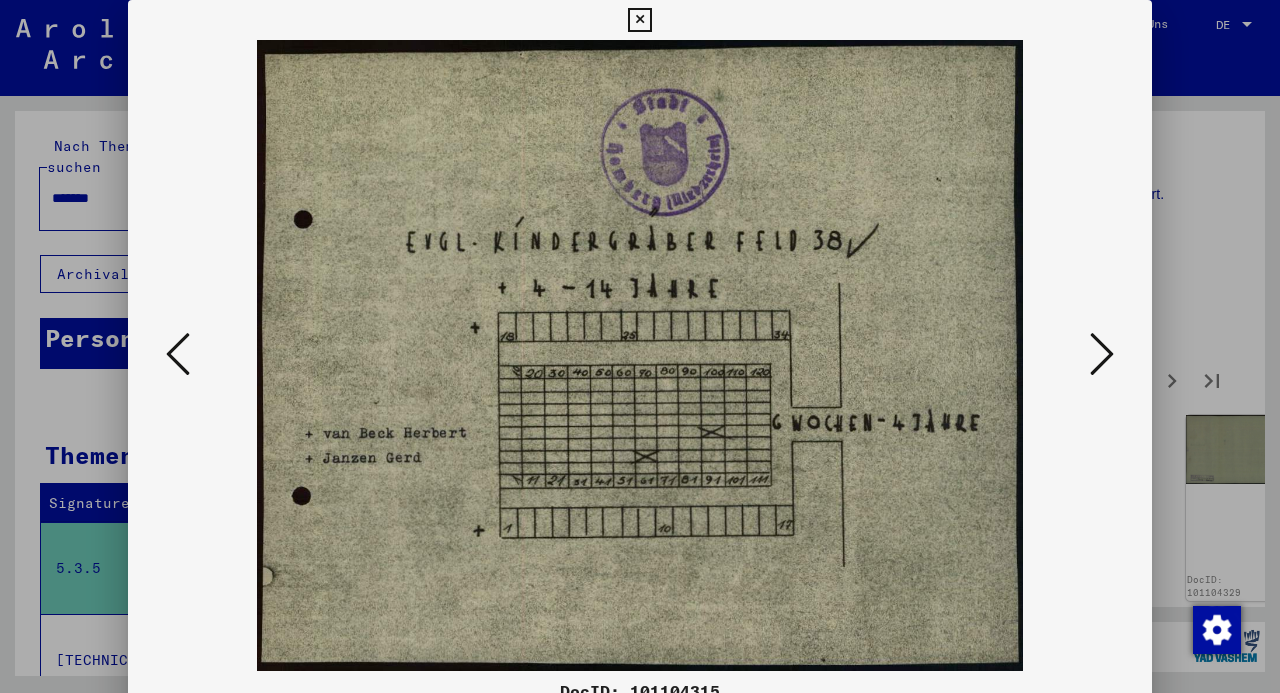 click at bounding box center (1102, 354) 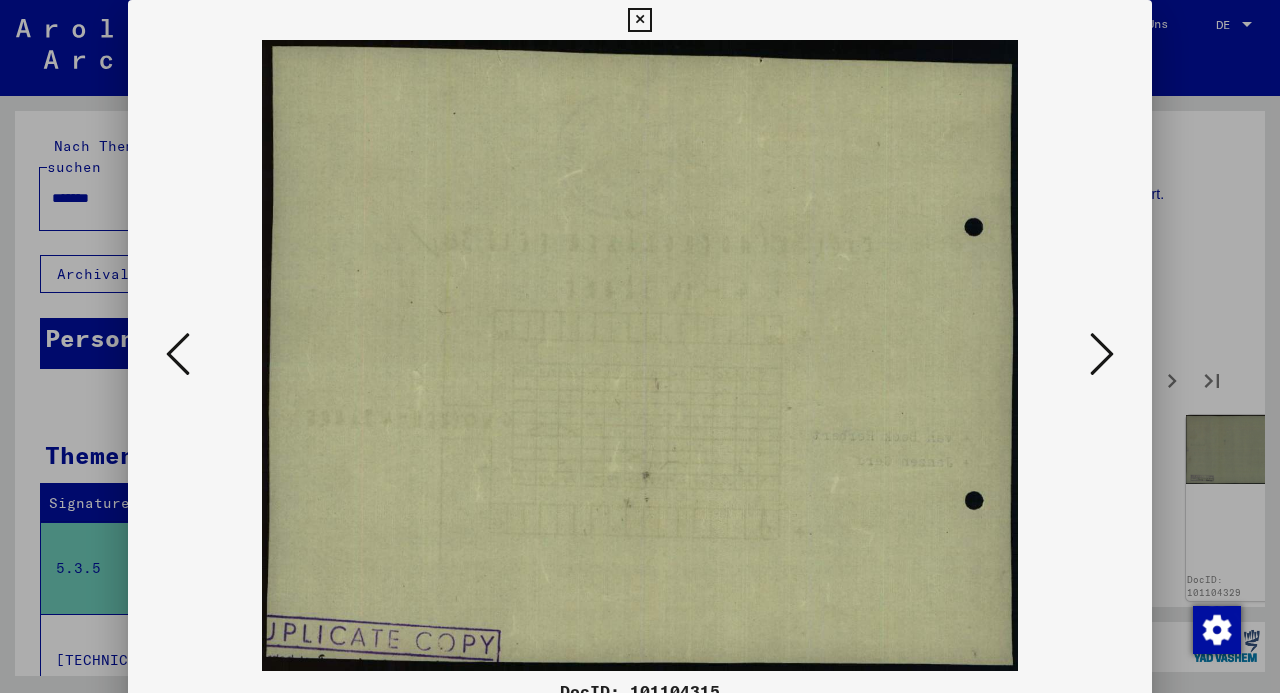 click at bounding box center (1102, 354) 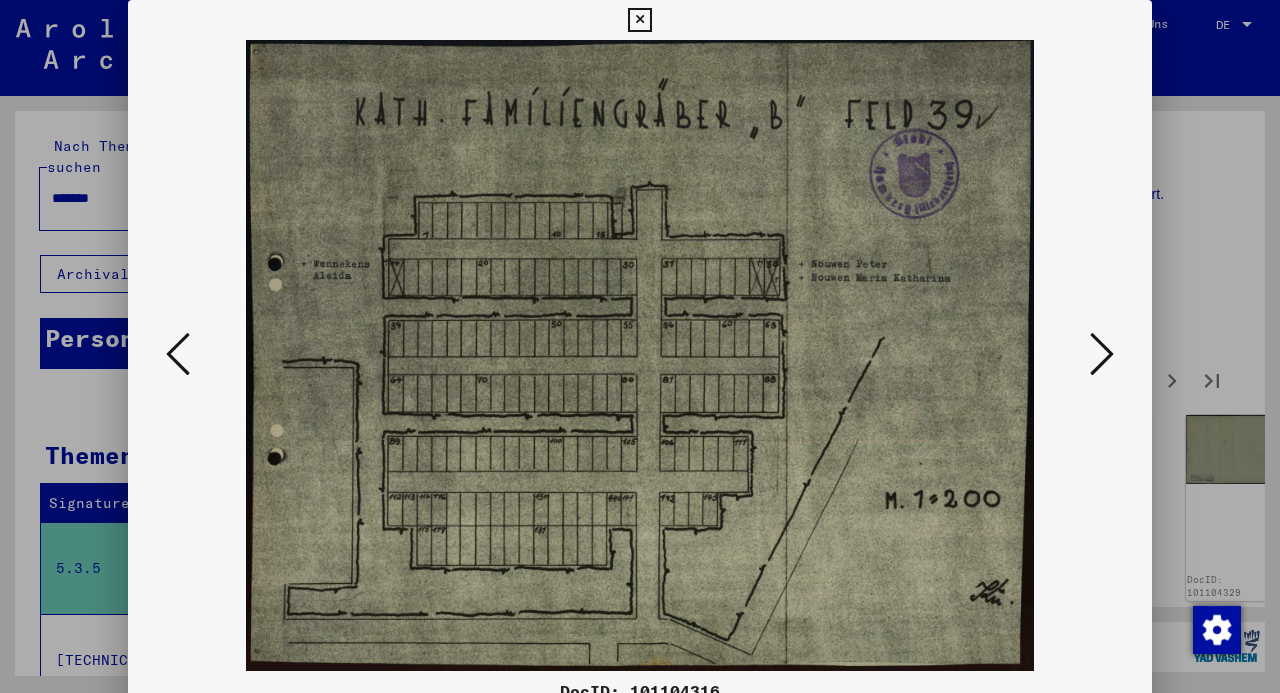 click at bounding box center (1102, 354) 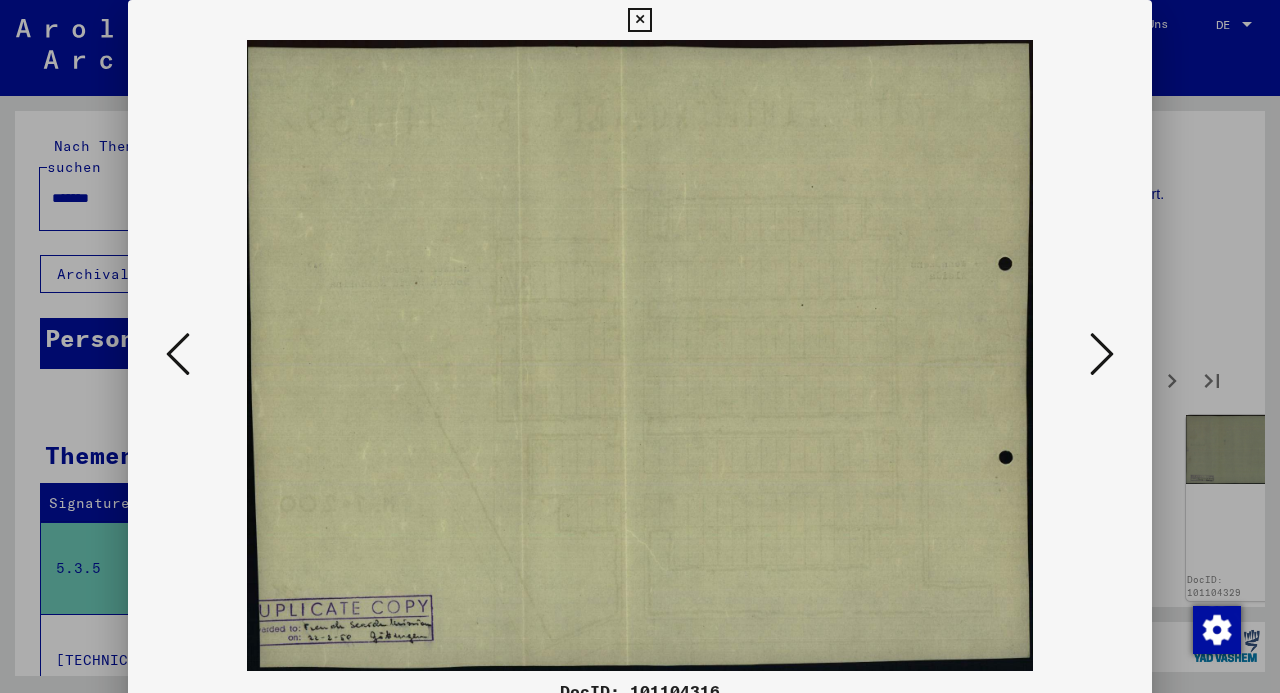 click at bounding box center [1102, 354] 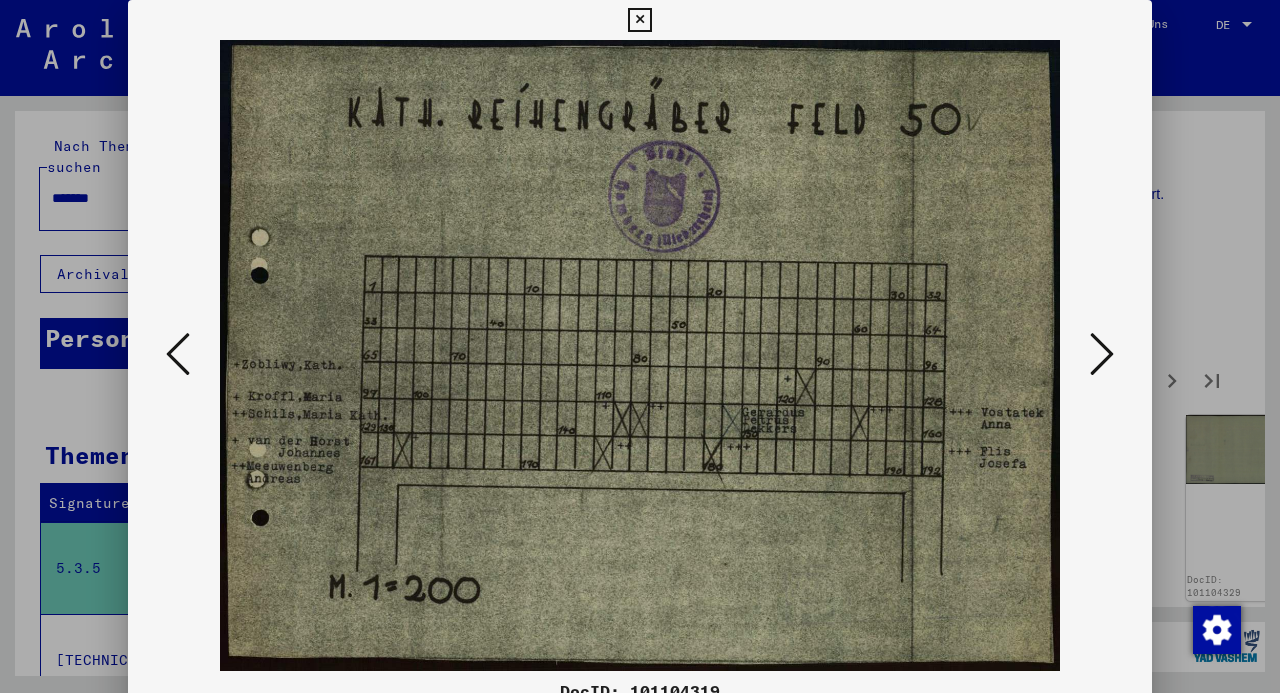 click at bounding box center [1102, 354] 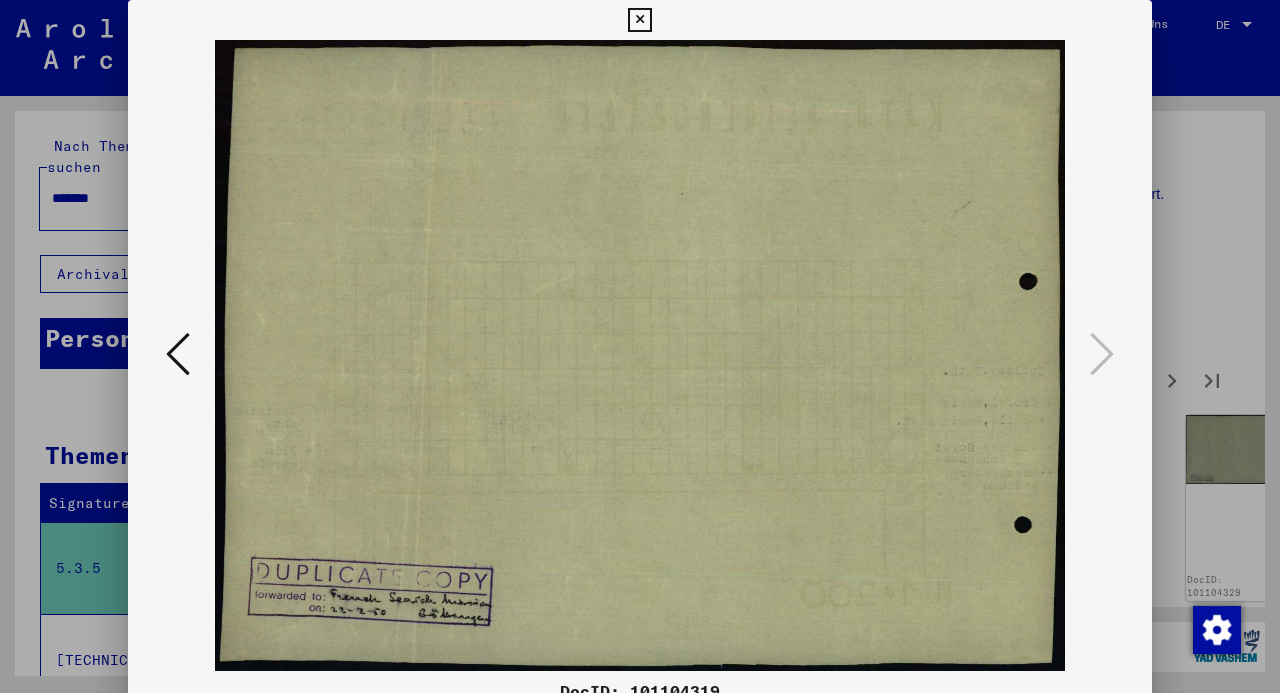 click at bounding box center (639, 20) 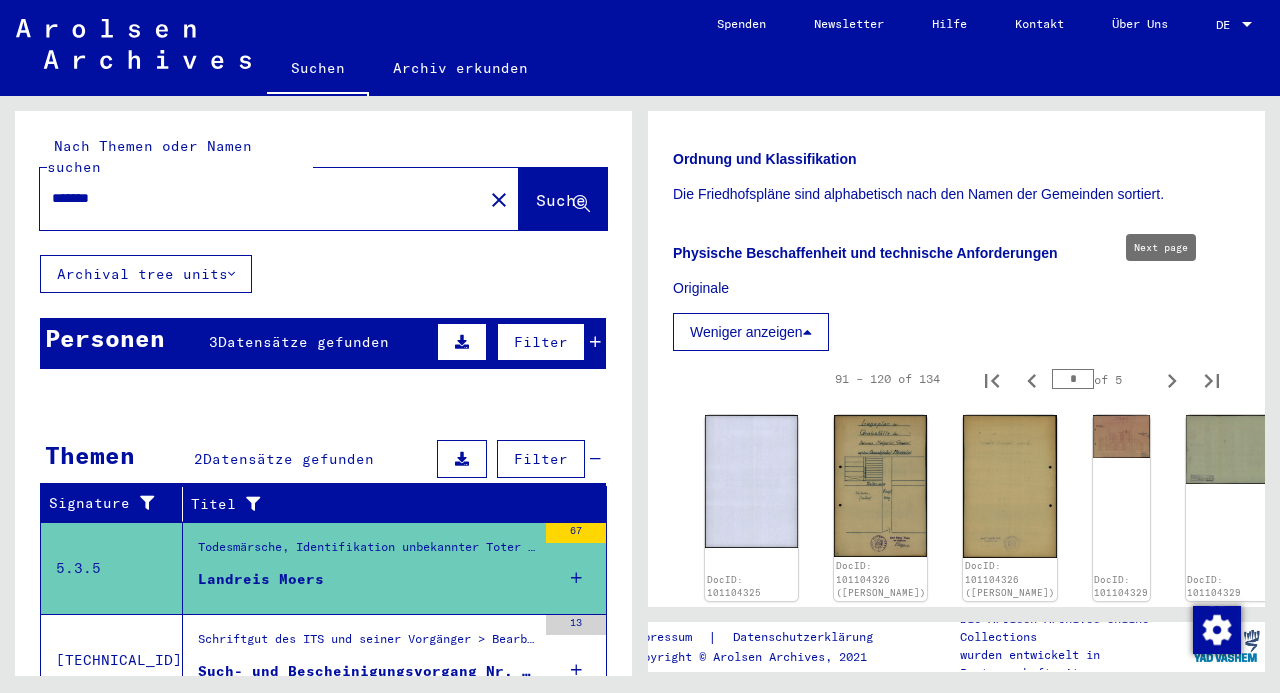 click 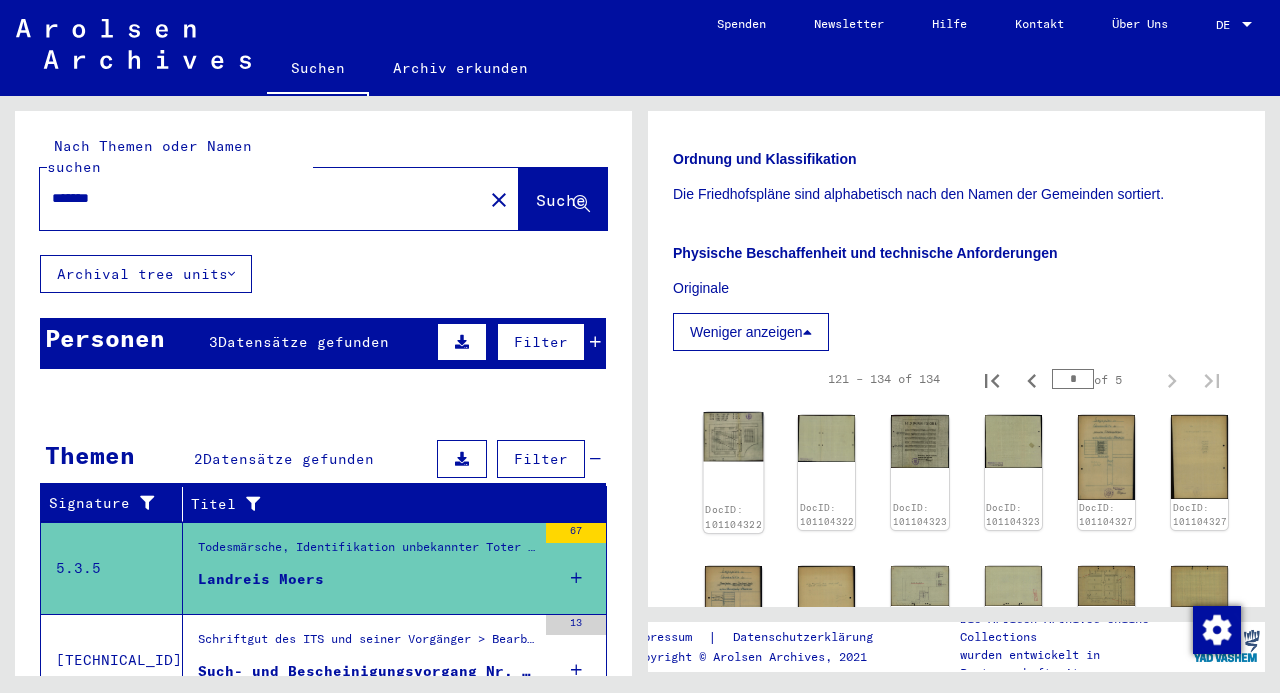 click 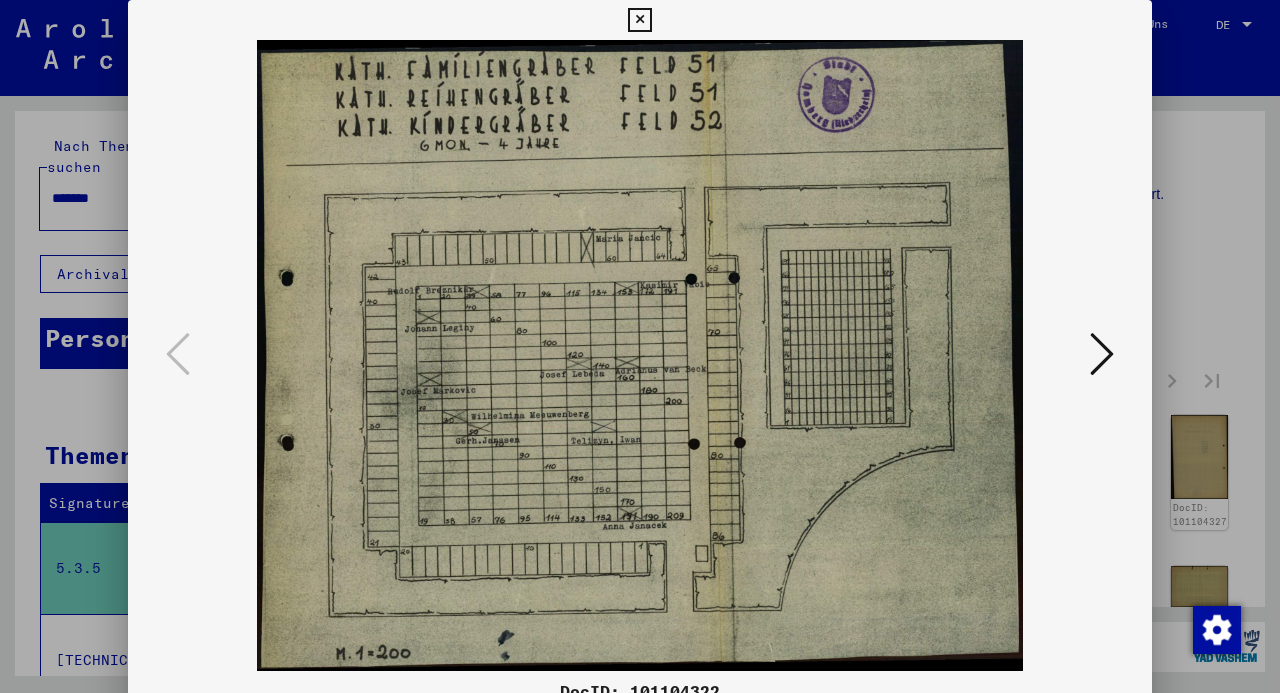 click at bounding box center [1102, 354] 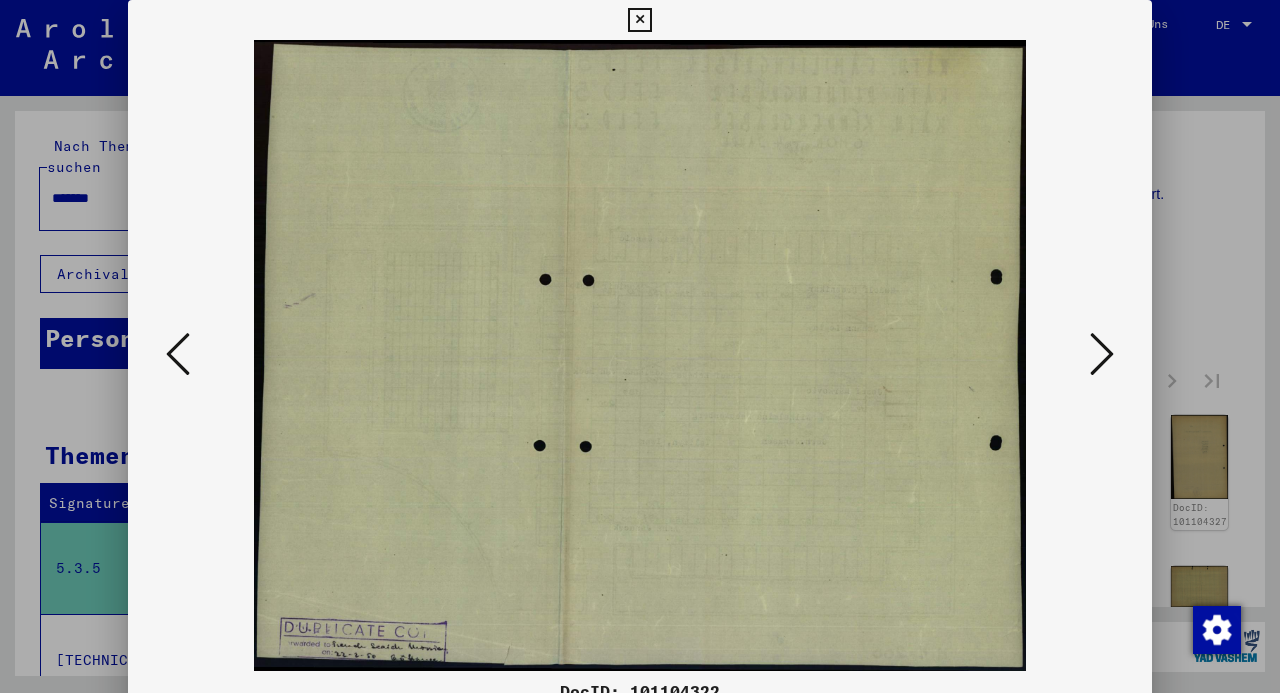 click at bounding box center [1102, 354] 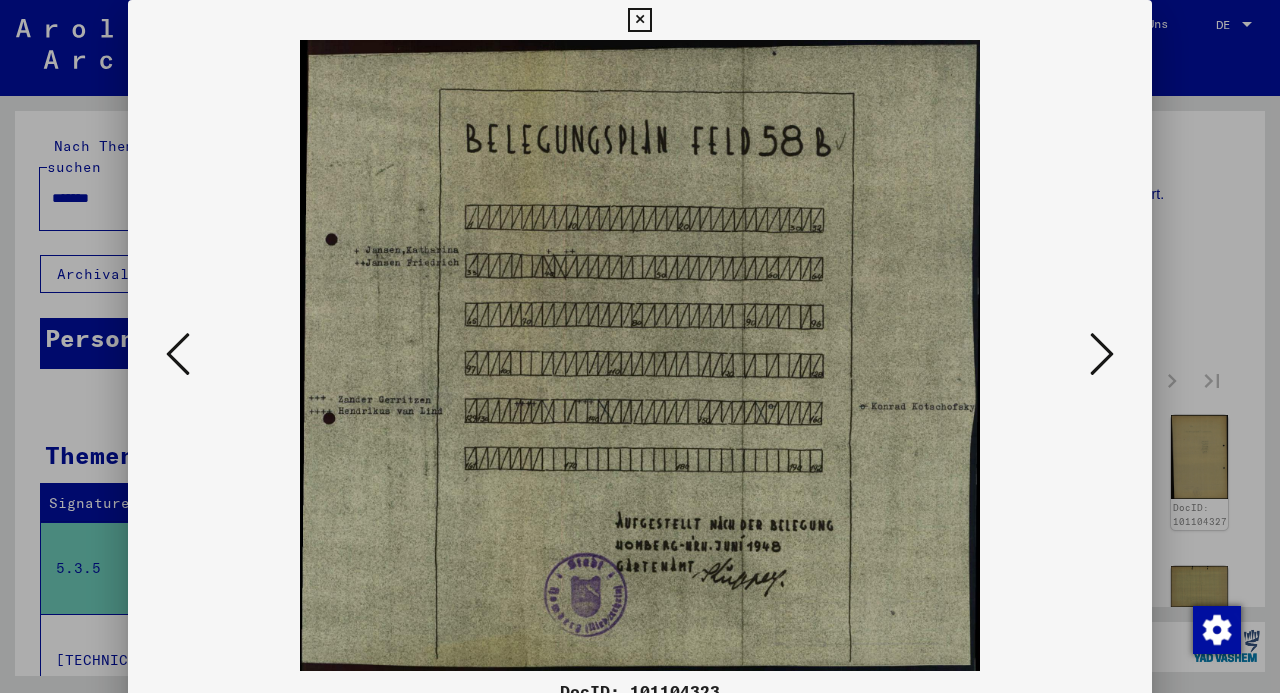click at bounding box center [1102, 354] 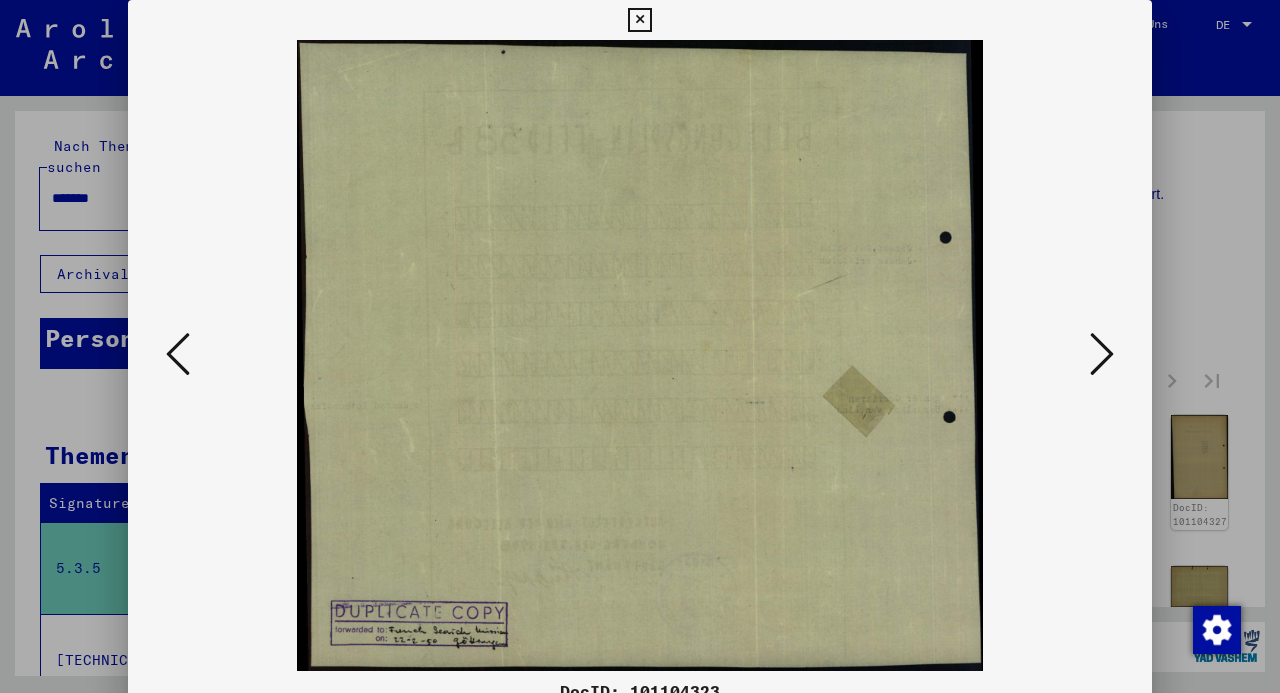 click at bounding box center [1102, 354] 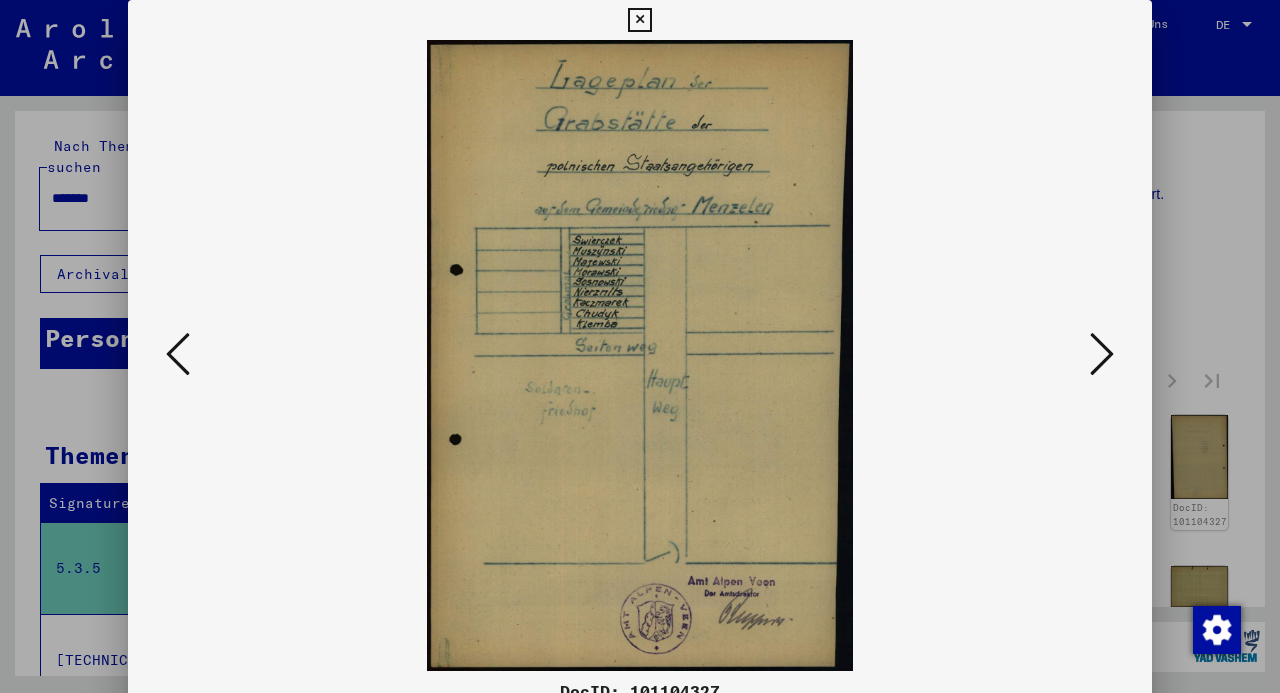 click at bounding box center [1102, 354] 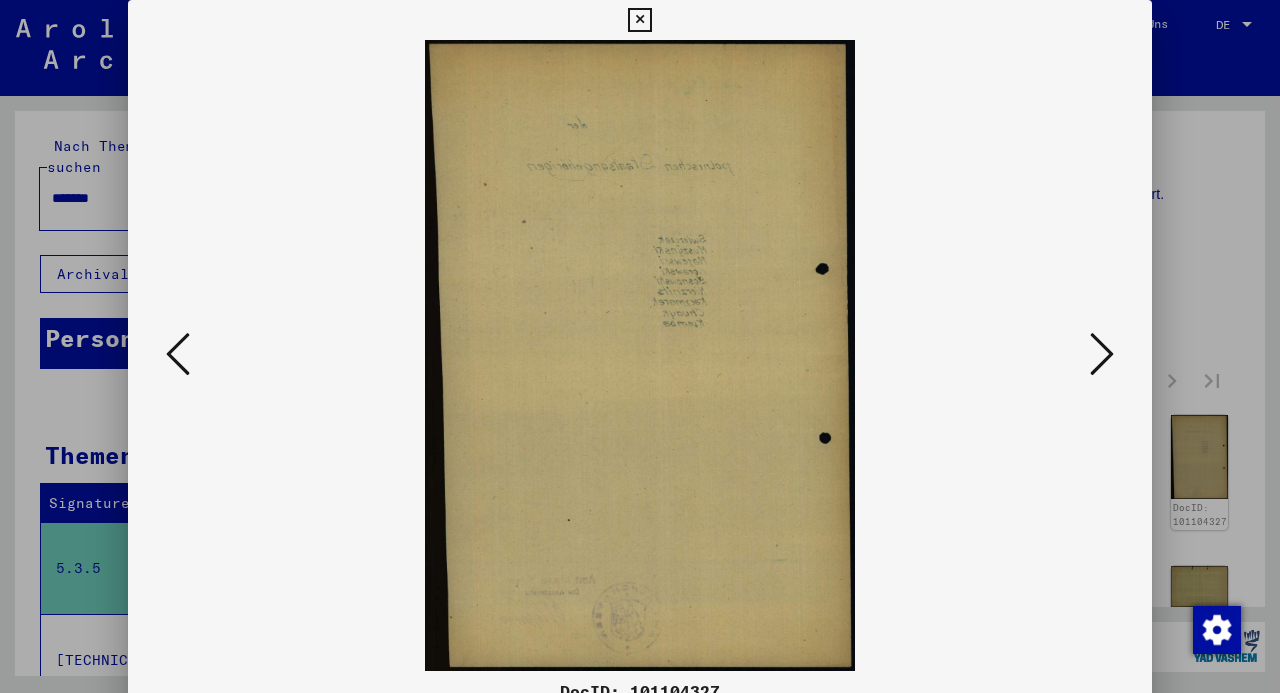 click at bounding box center (1102, 354) 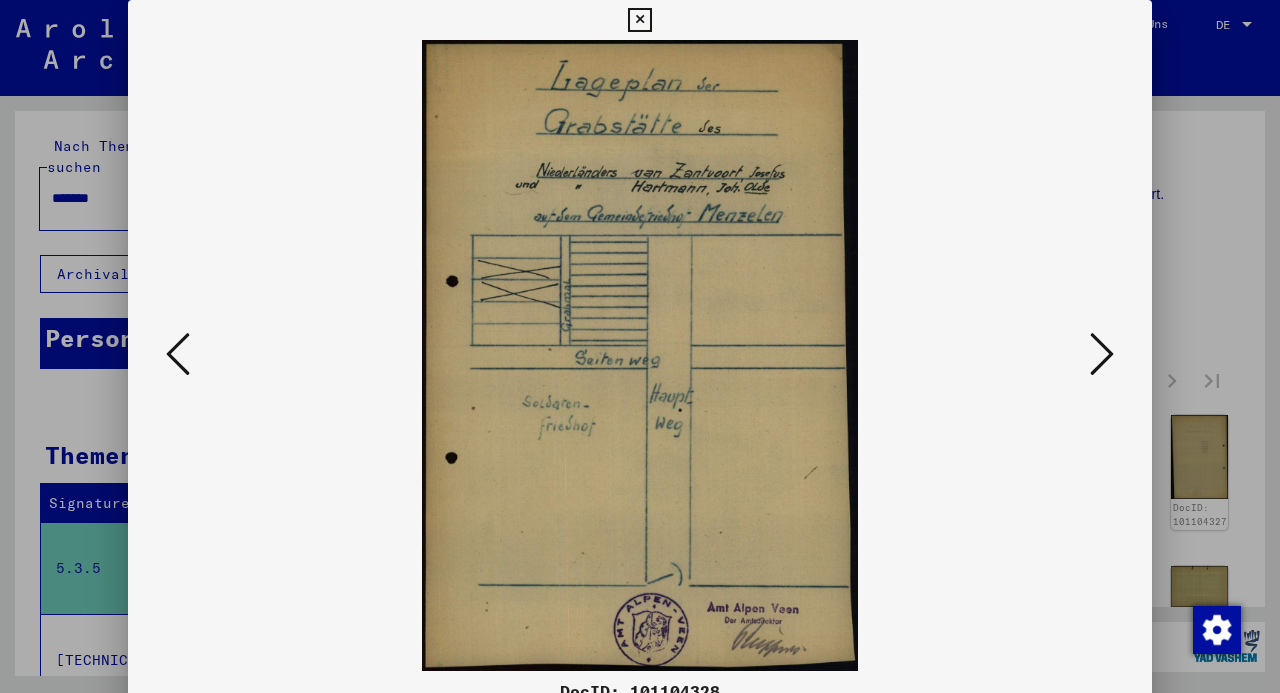 click at bounding box center [1102, 354] 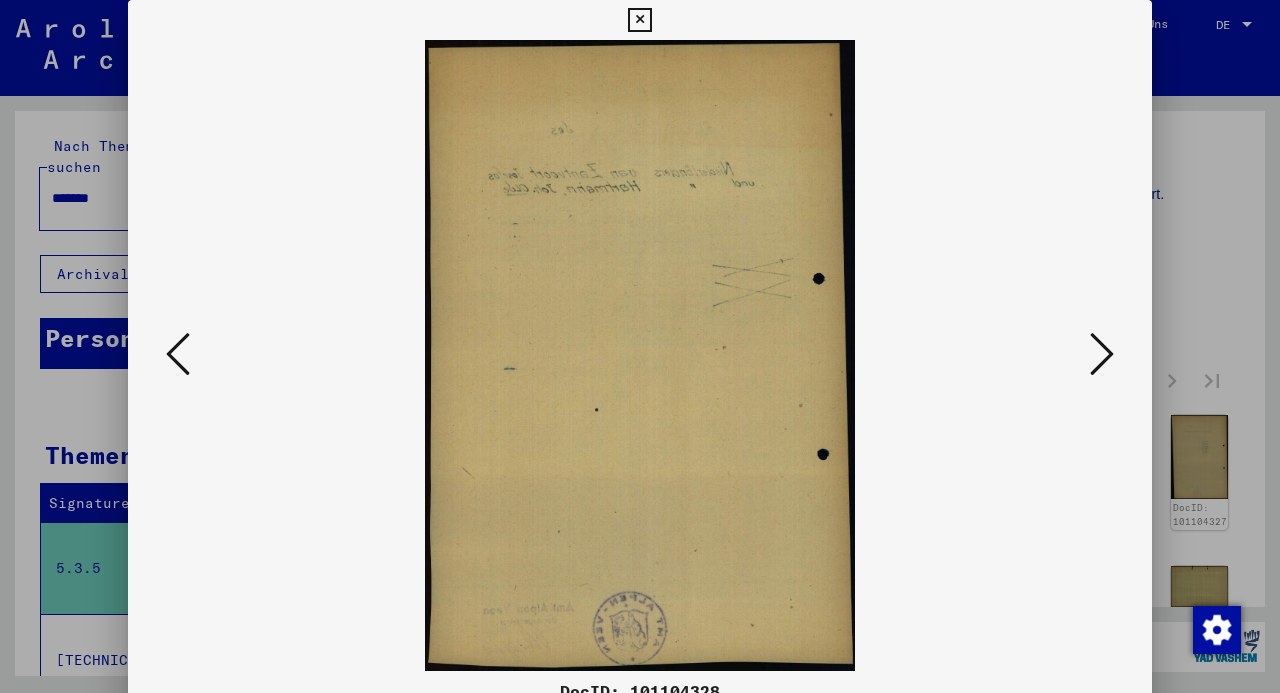 click at bounding box center (1102, 354) 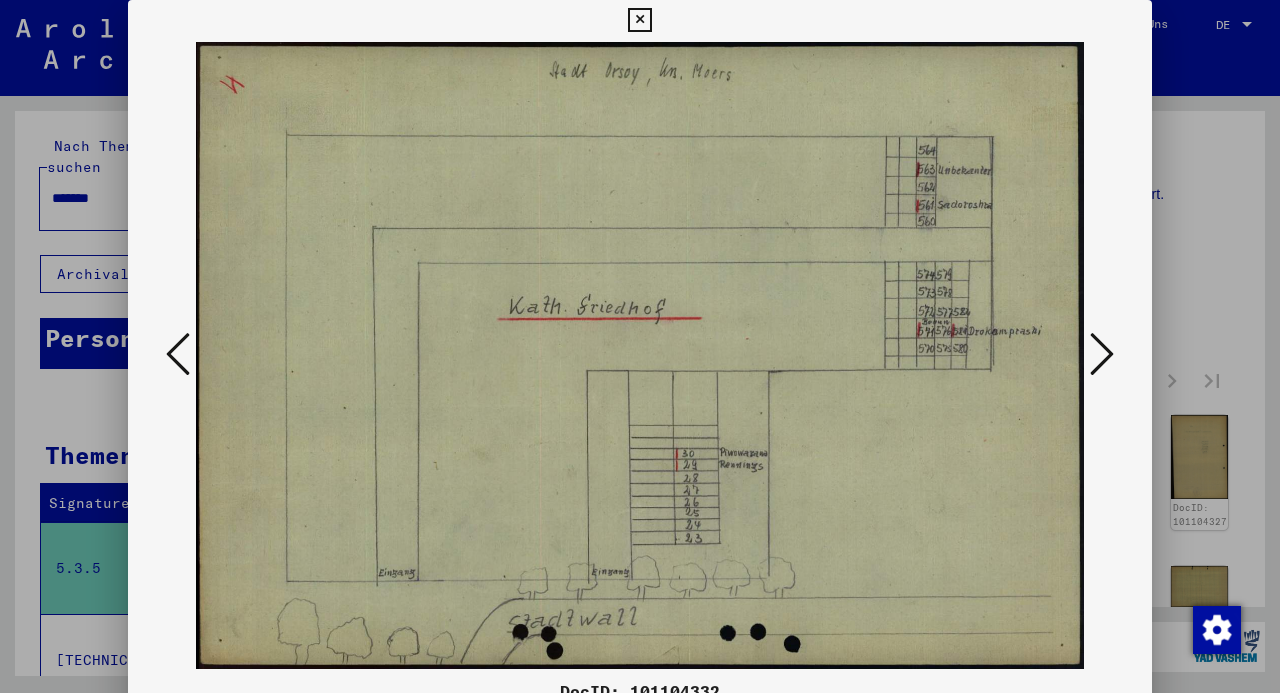 click at bounding box center (1102, 354) 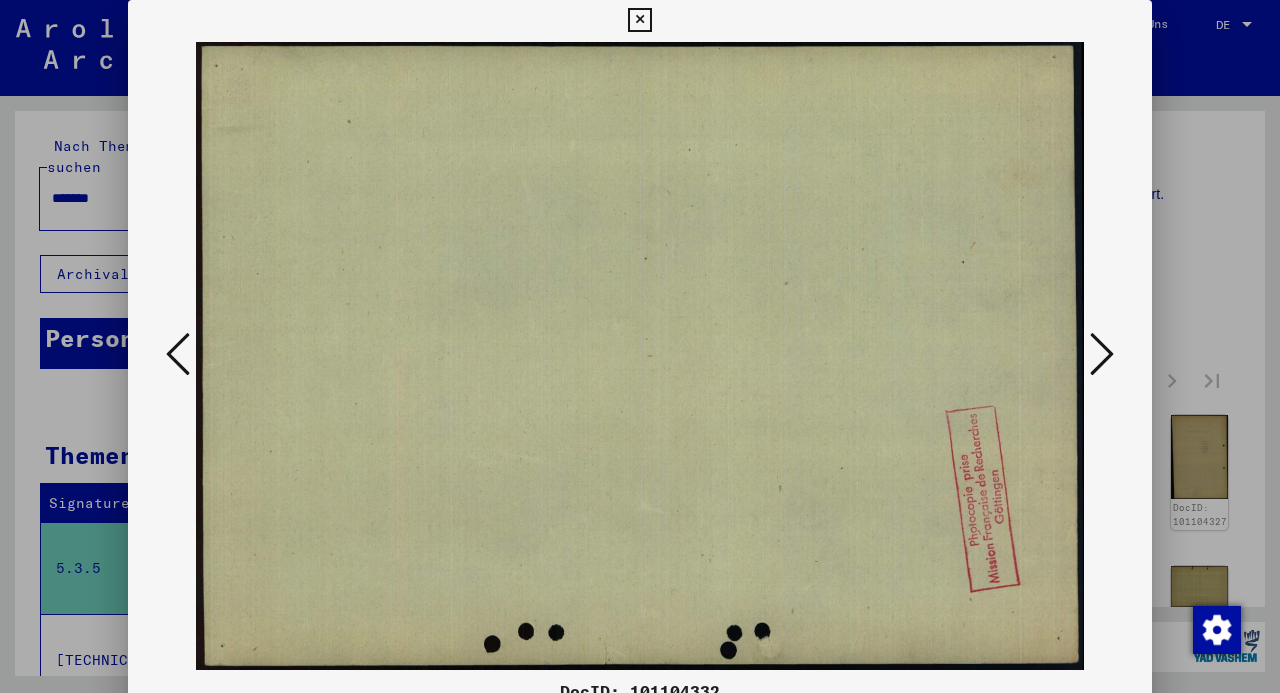 click at bounding box center (1102, 354) 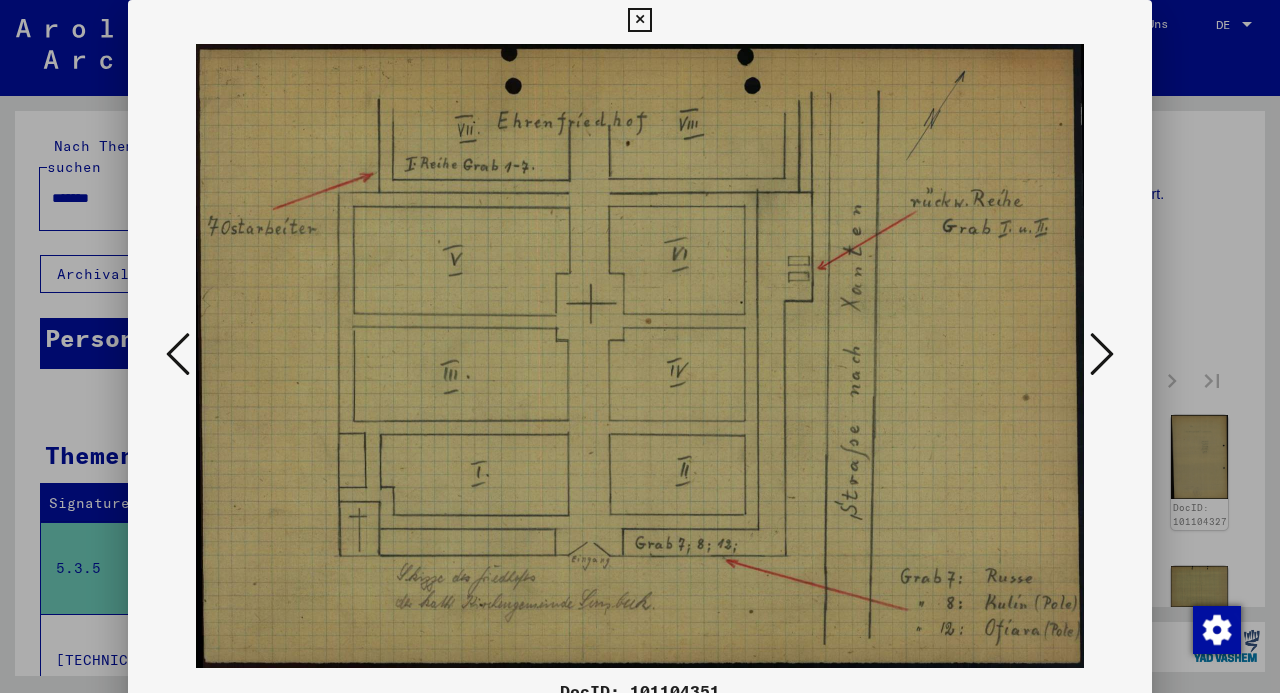 click at bounding box center [1102, 354] 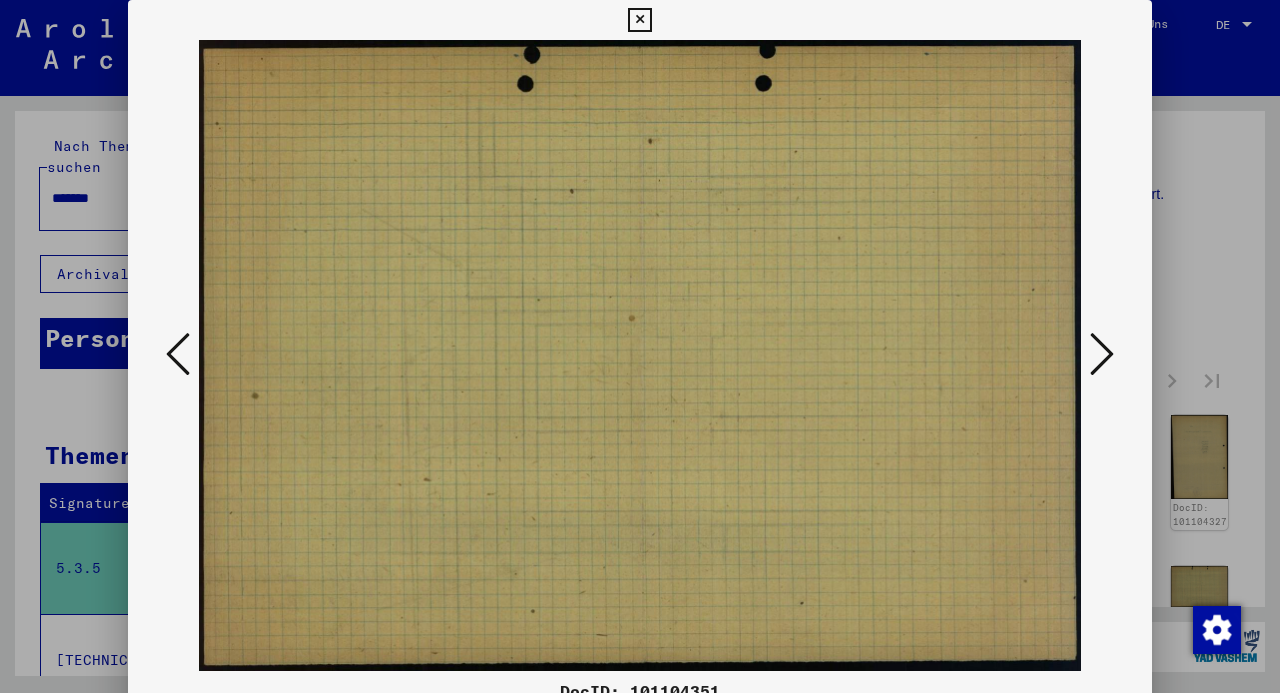 click at bounding box center [1102, 354] 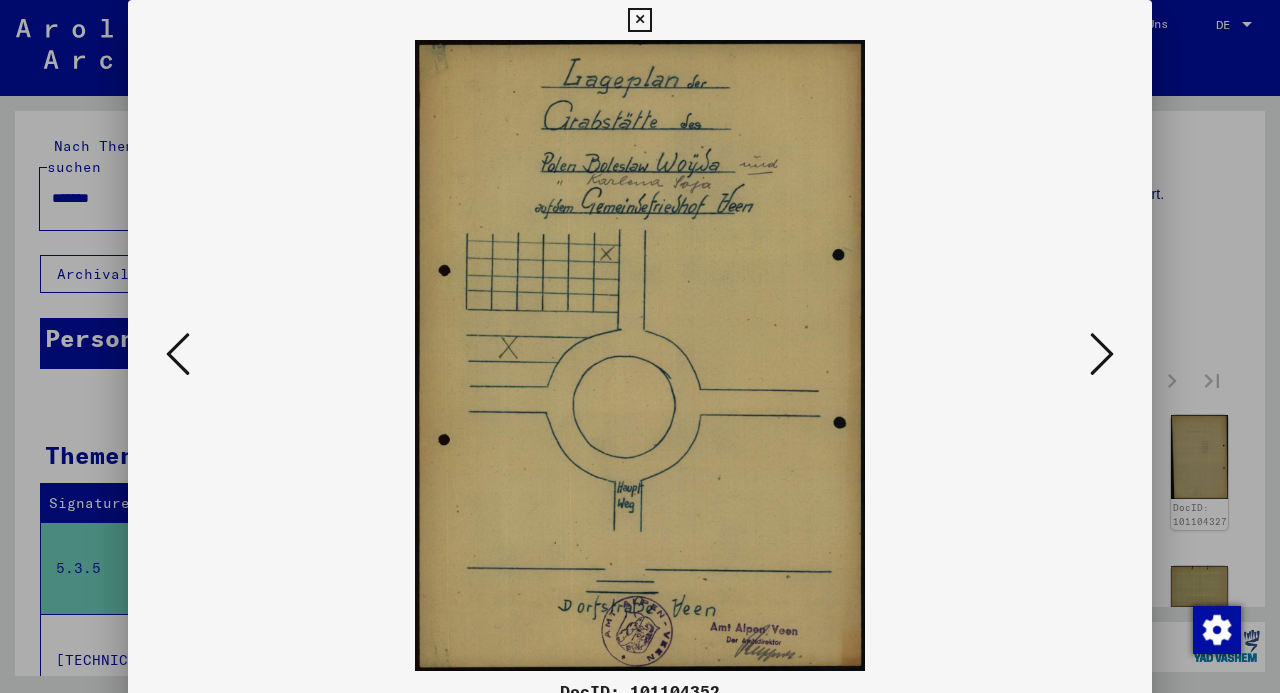 click at bounding box center (1102, 354) 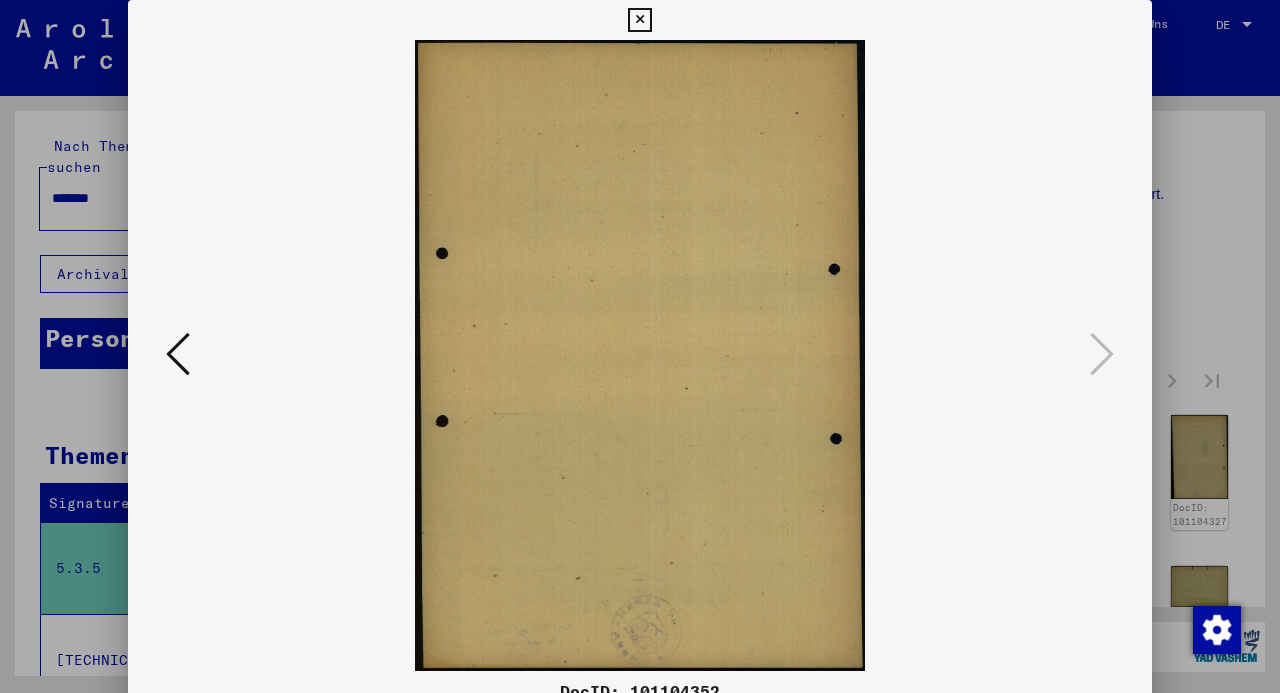 click at bounding box center (639, 20) 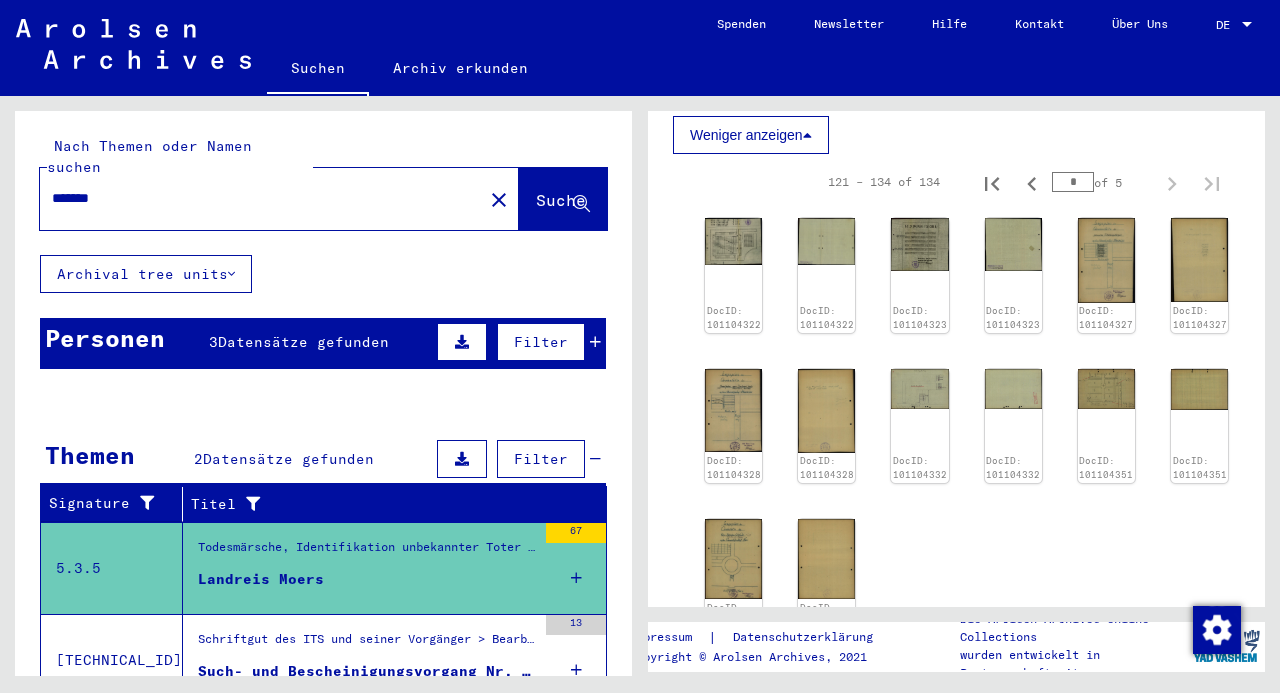scroll, scrollTop: 840, scrollLeft: 0, axis: vertical 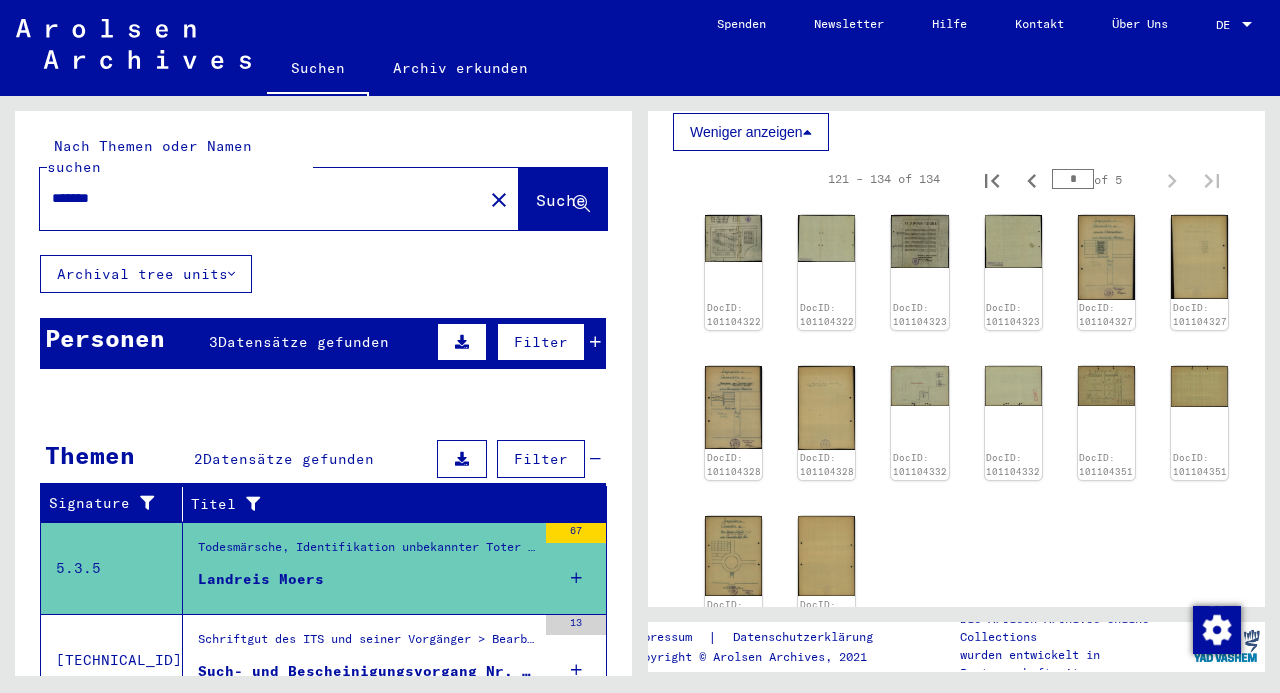 click 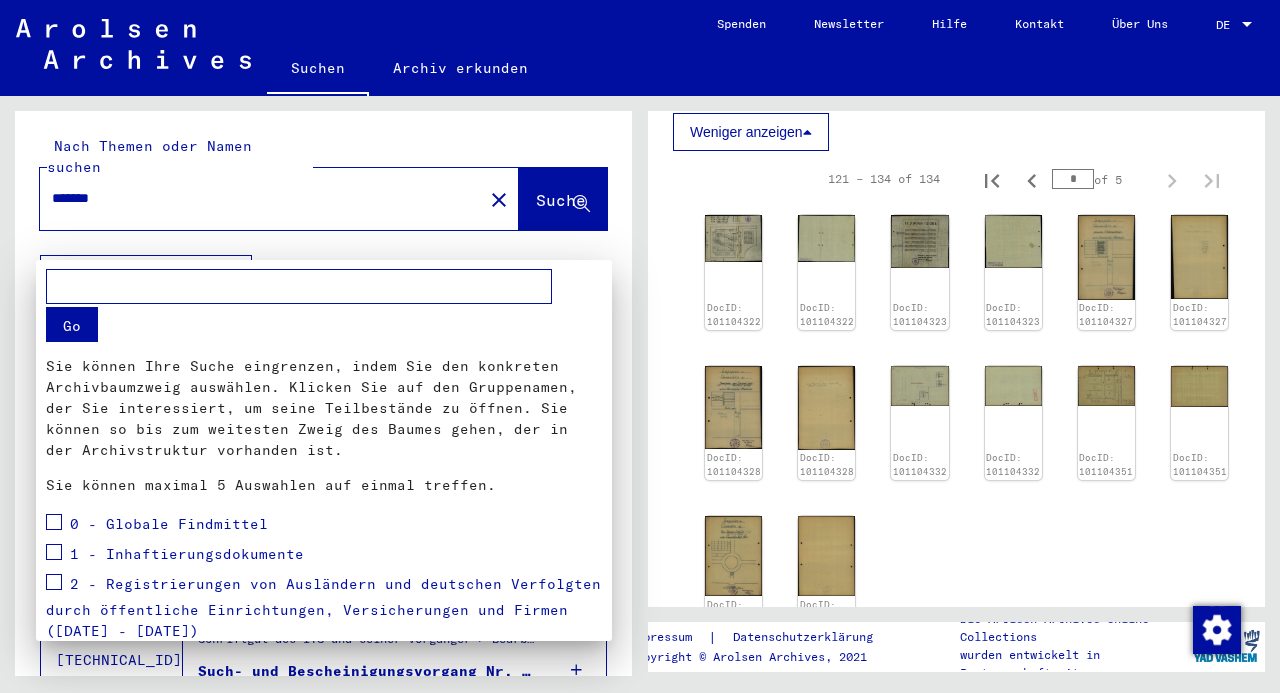 scroll, scrollTop: 66, scrollLeft: 0, axis: vertical 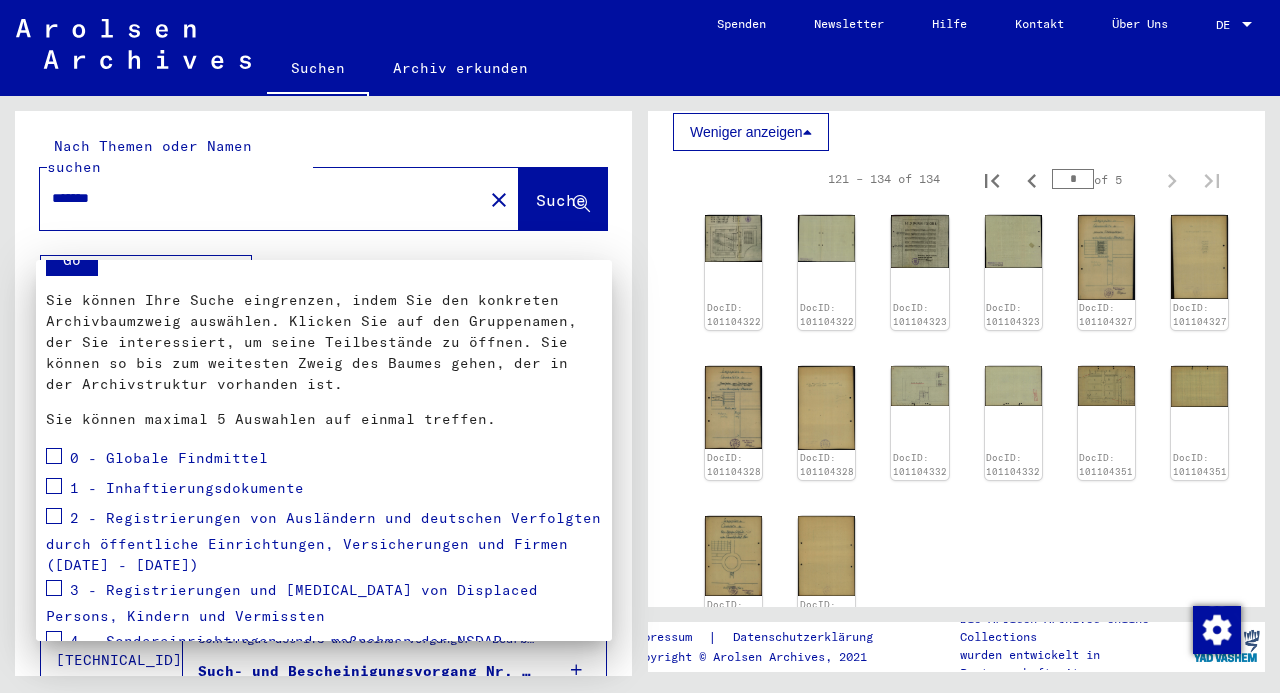 click at bounding box center [54, 516] 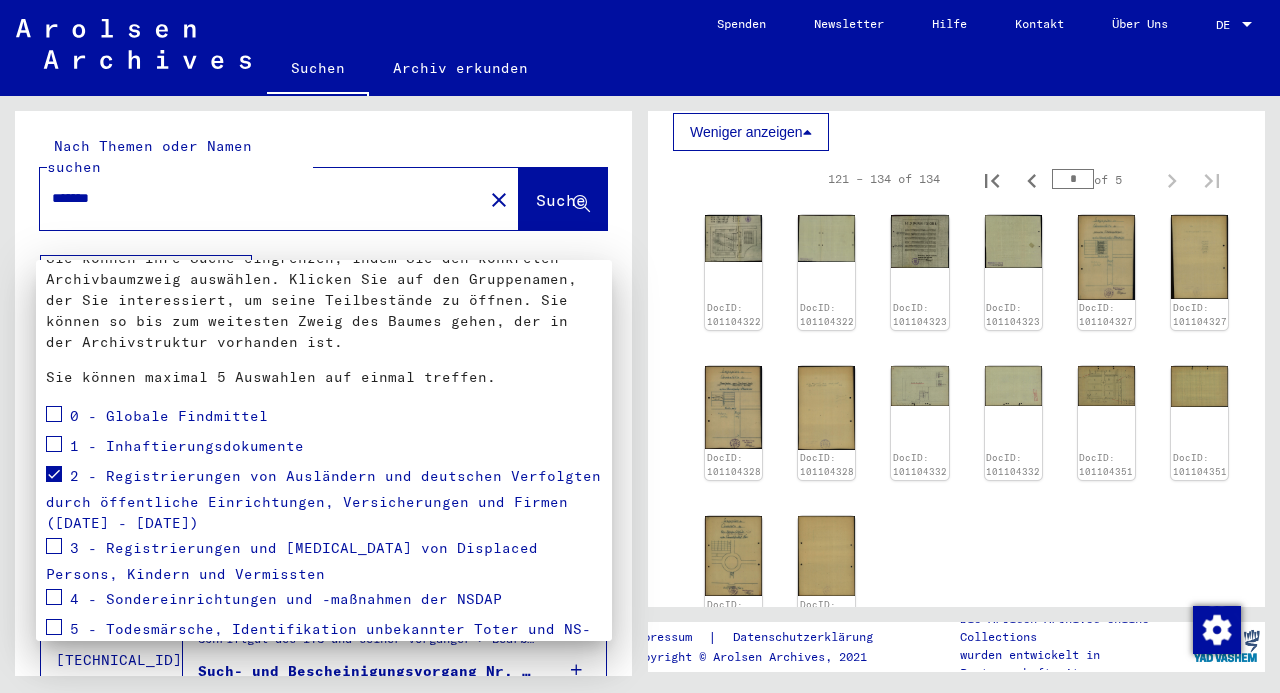 scroll, scrollTop: 266, scrollLeft: 0, axis: vertical 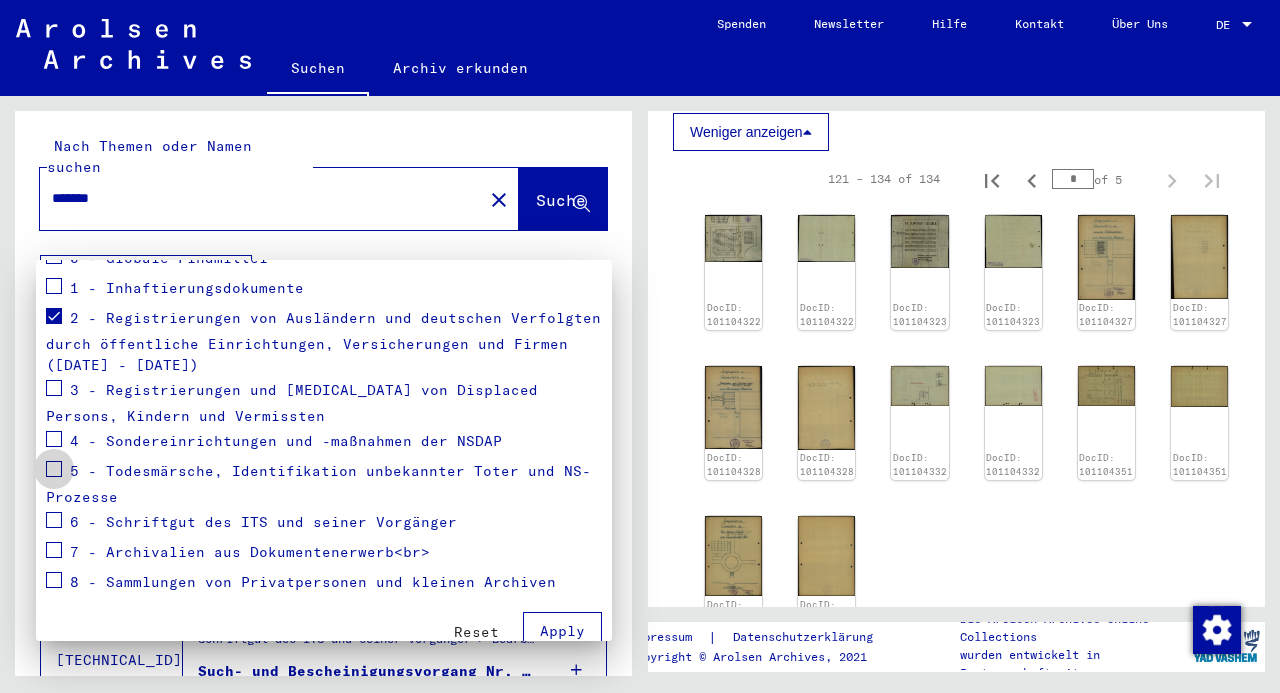 click at bounding box center (54, 469) 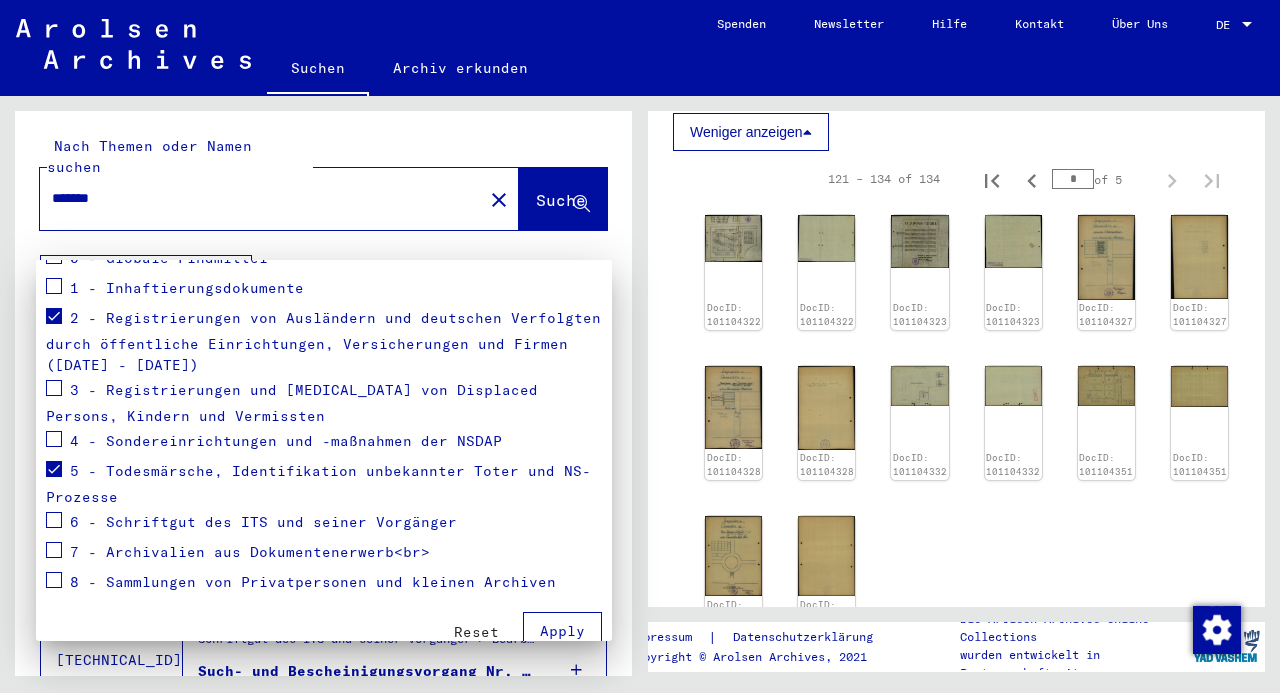 drag, startPoint x: 54, startPoint y: 514, endPoint x: 55, endPoint y: 529, distance: 15.033297 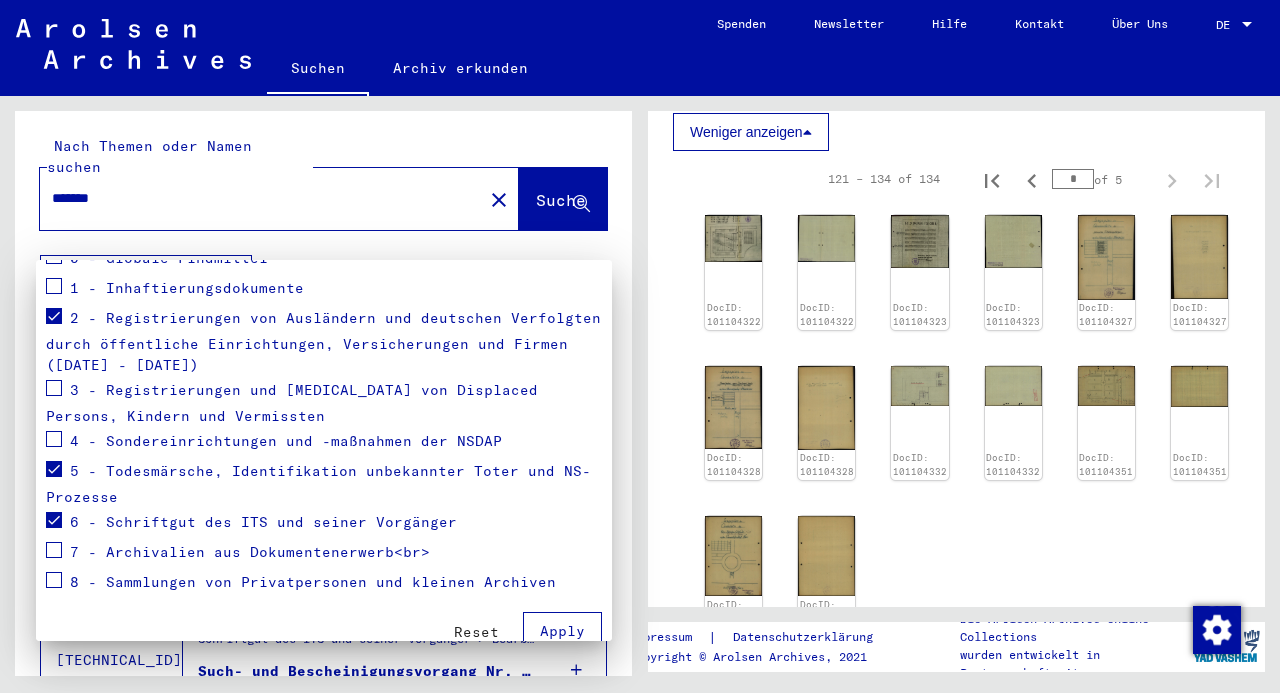 click at bounding box center [54, 550] 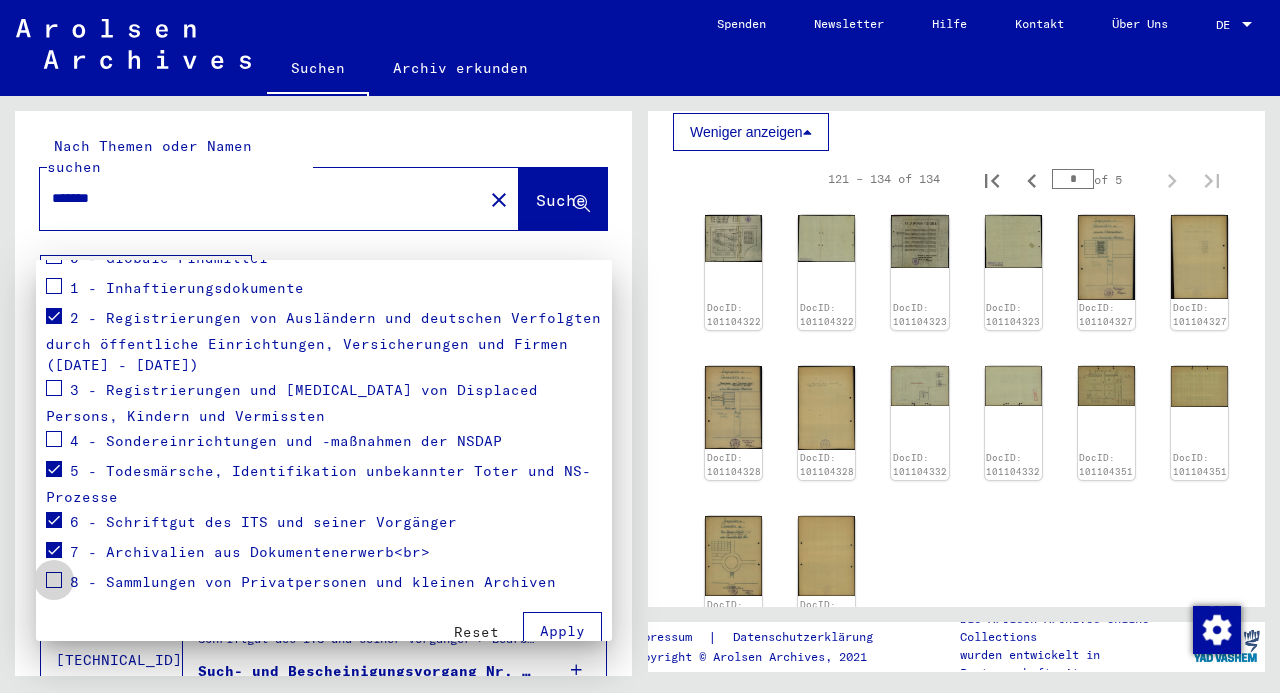 drag, startPoint x: 52, startPoint y: 577, endPoint x: 314, endPoint y: 449, distance: 291.5956 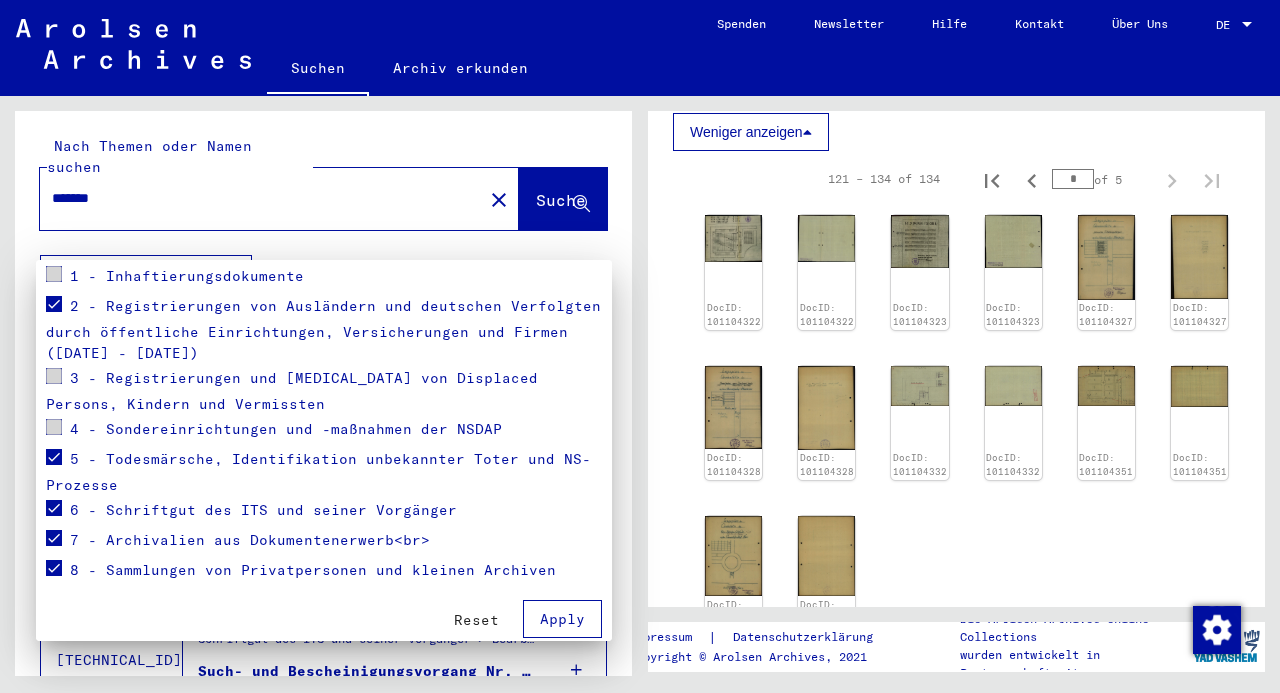 scroll, scrollTop: 284, scrollLeft: 0, axis: vertical 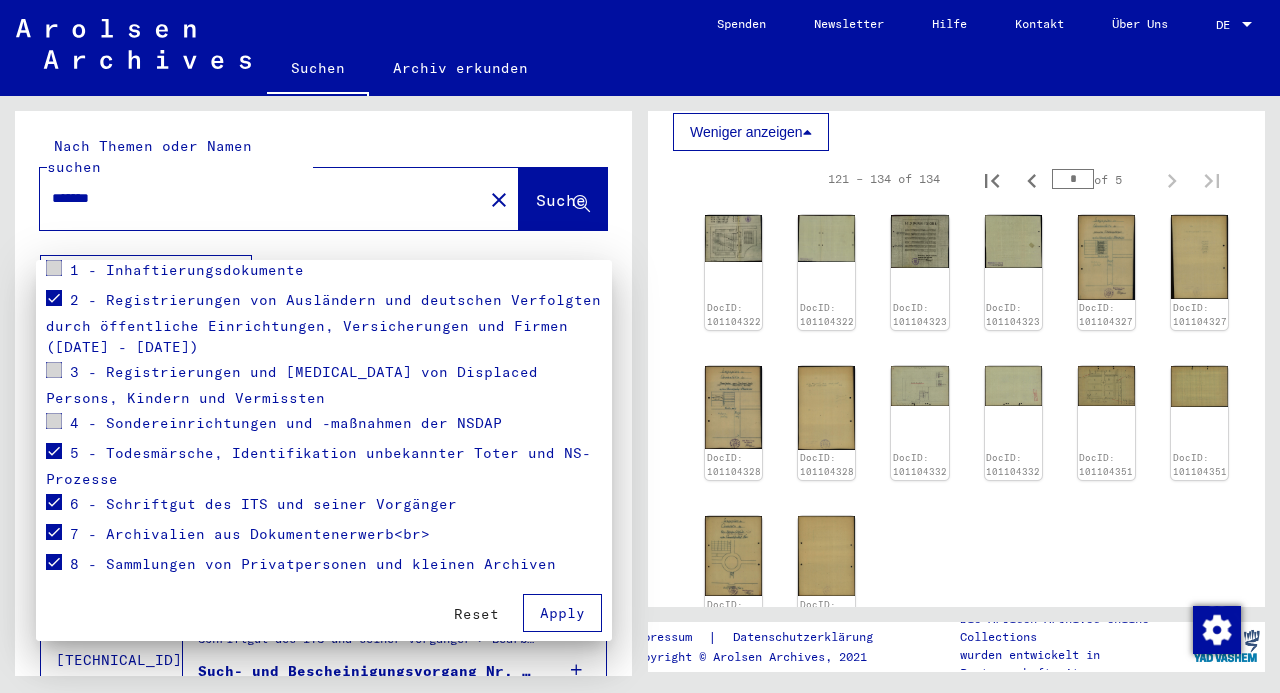click on "Apply" at bounding box center (562, 613) 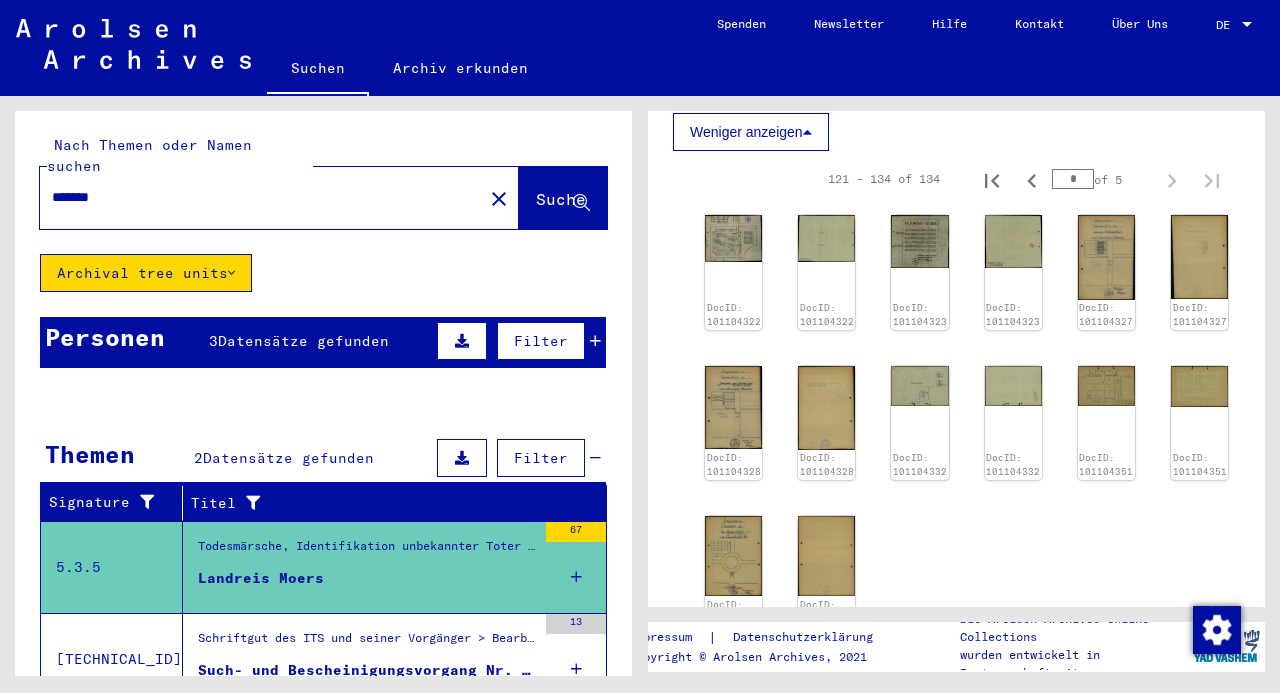 scroll, scrollTop: 0, scrollLeft: 0, axis: both 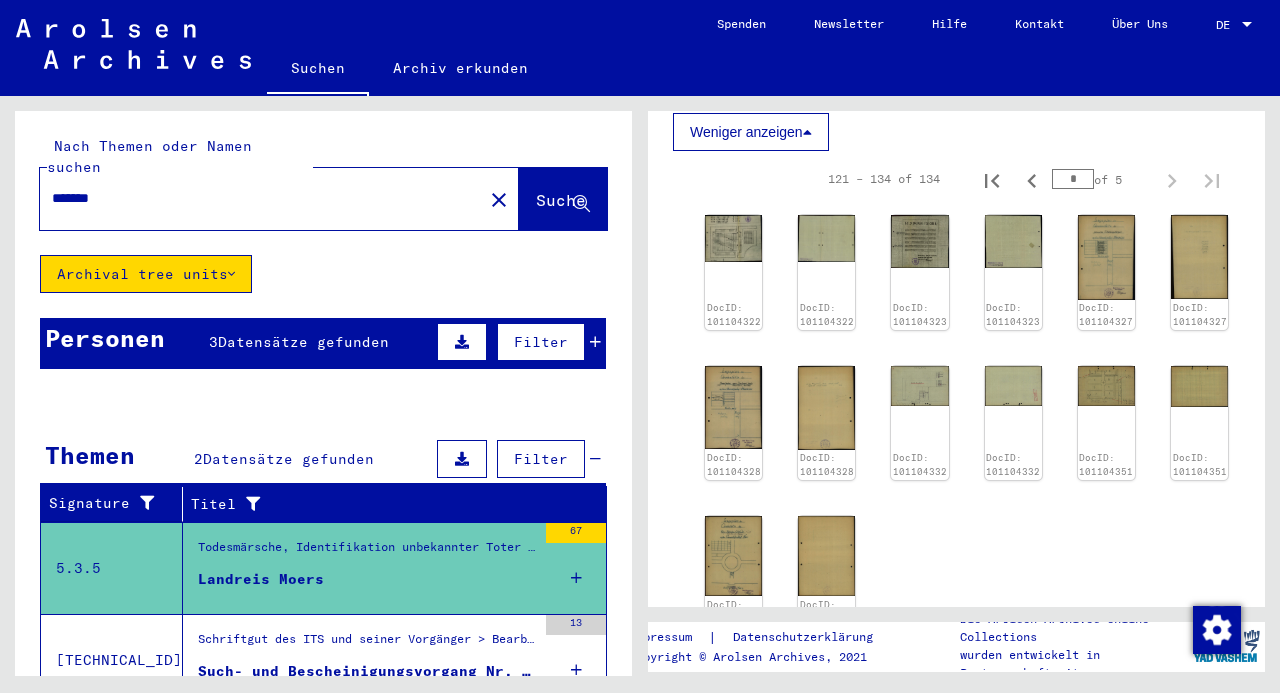 click on "Landreis Moers" at bounding box center [261, 579] 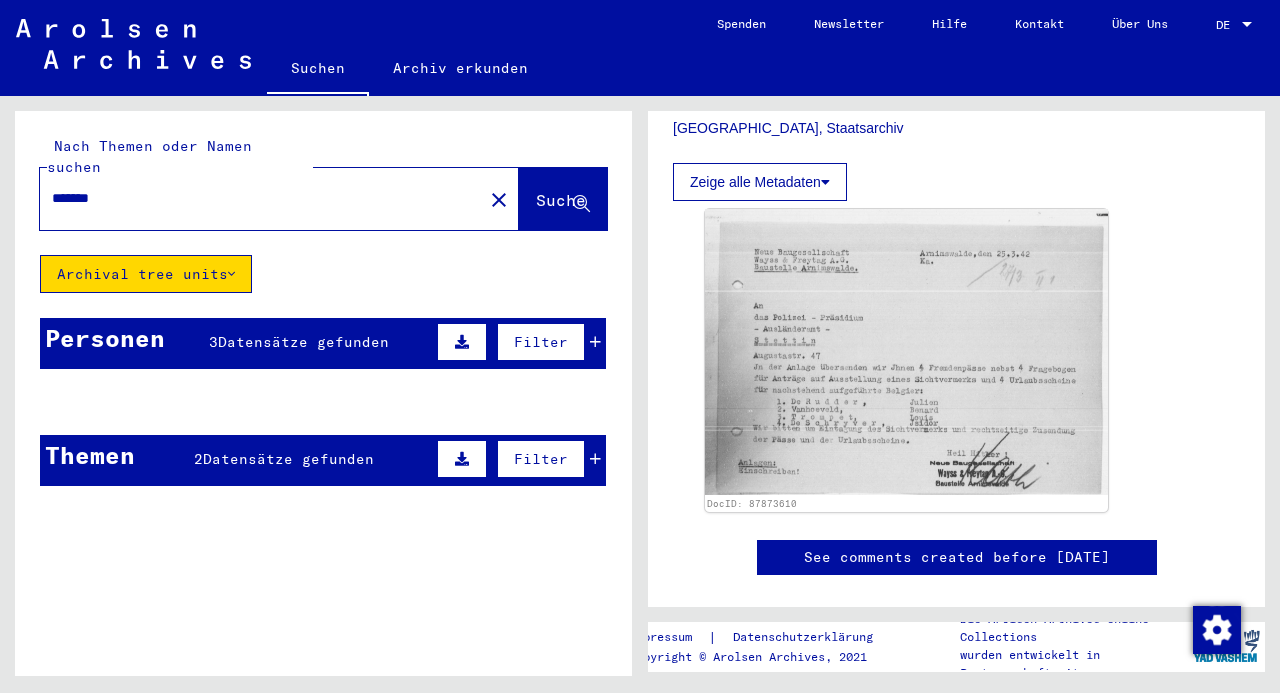 scroll, scrollTop: 600, scrollLeft: 0, axis: vertical 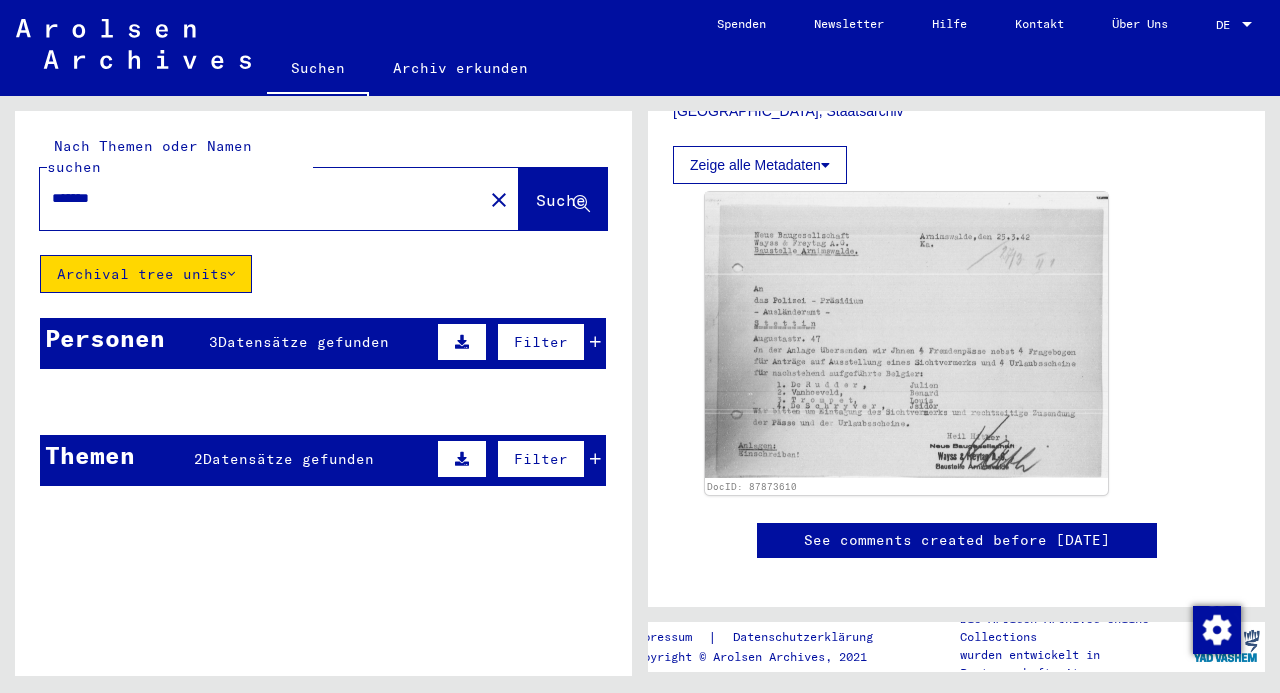 click 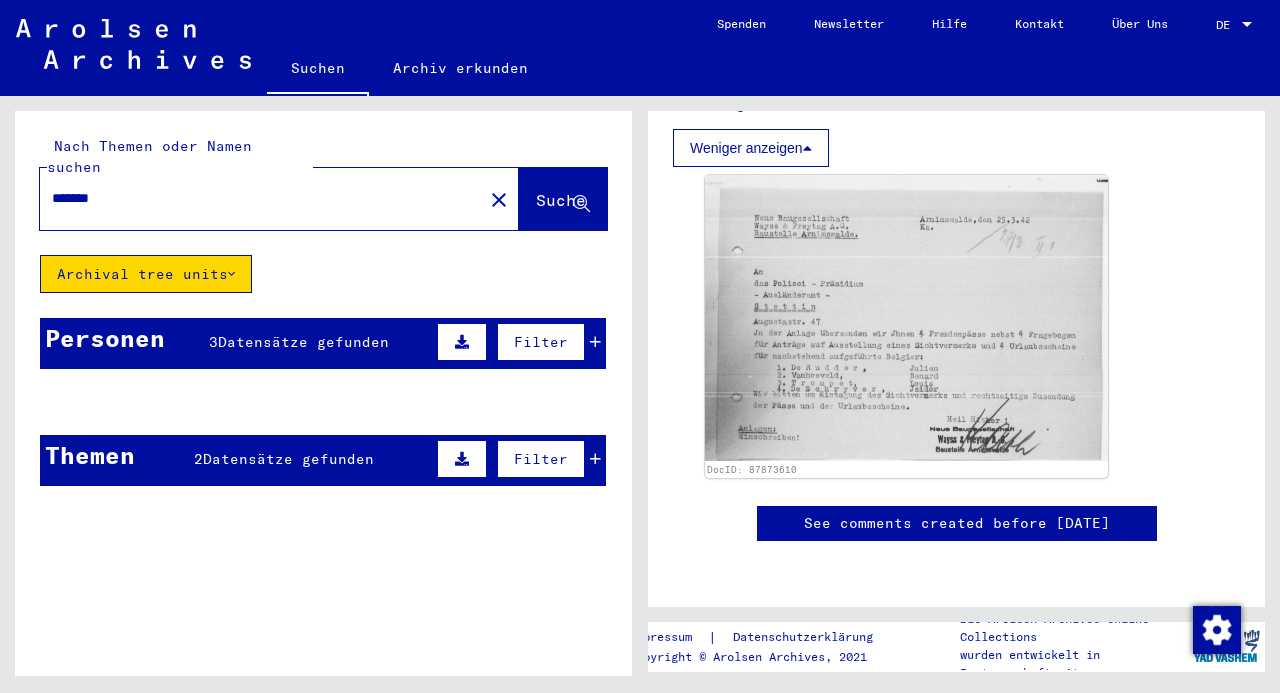 scroll, scrollTop: 800, scrollLeft: 0, axis: vertical 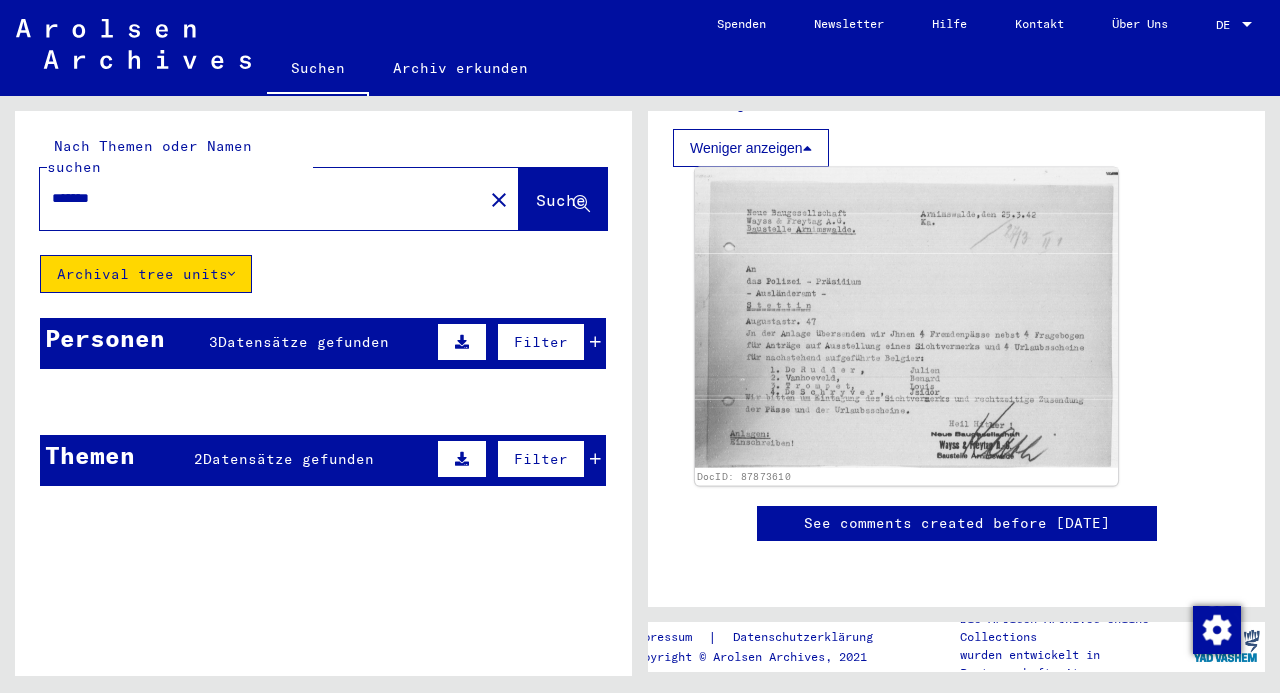 click 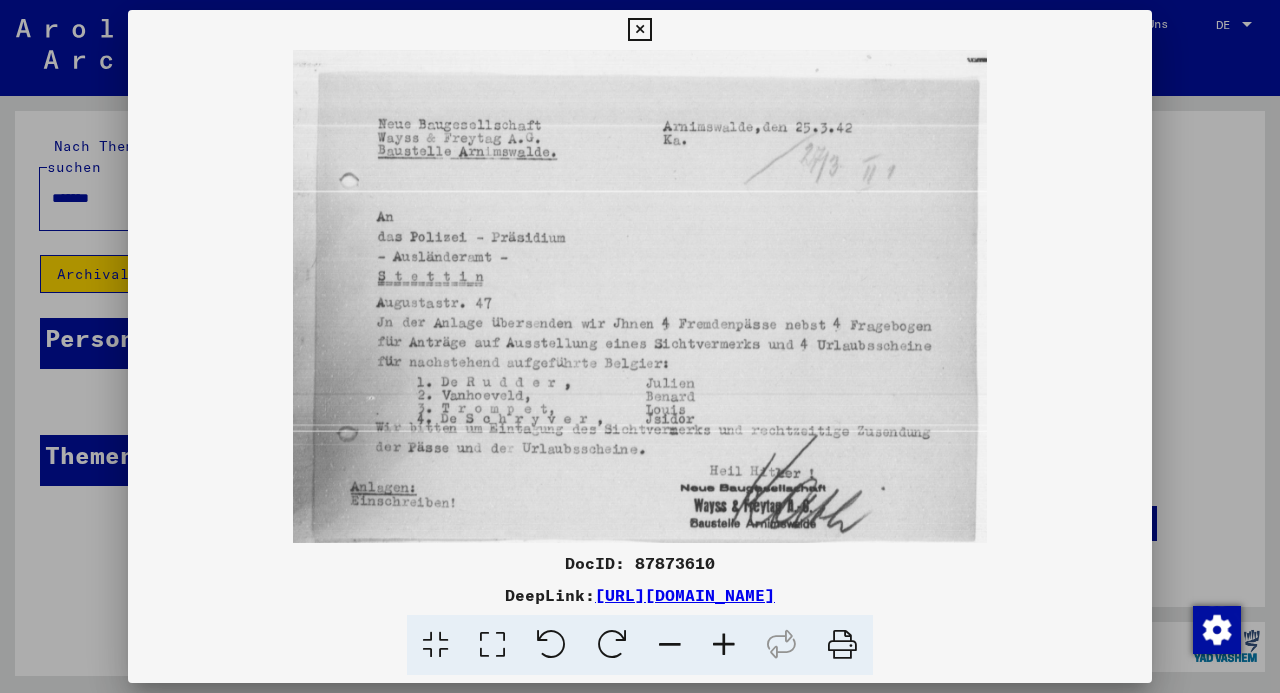 click at bounding box center [639, 30] 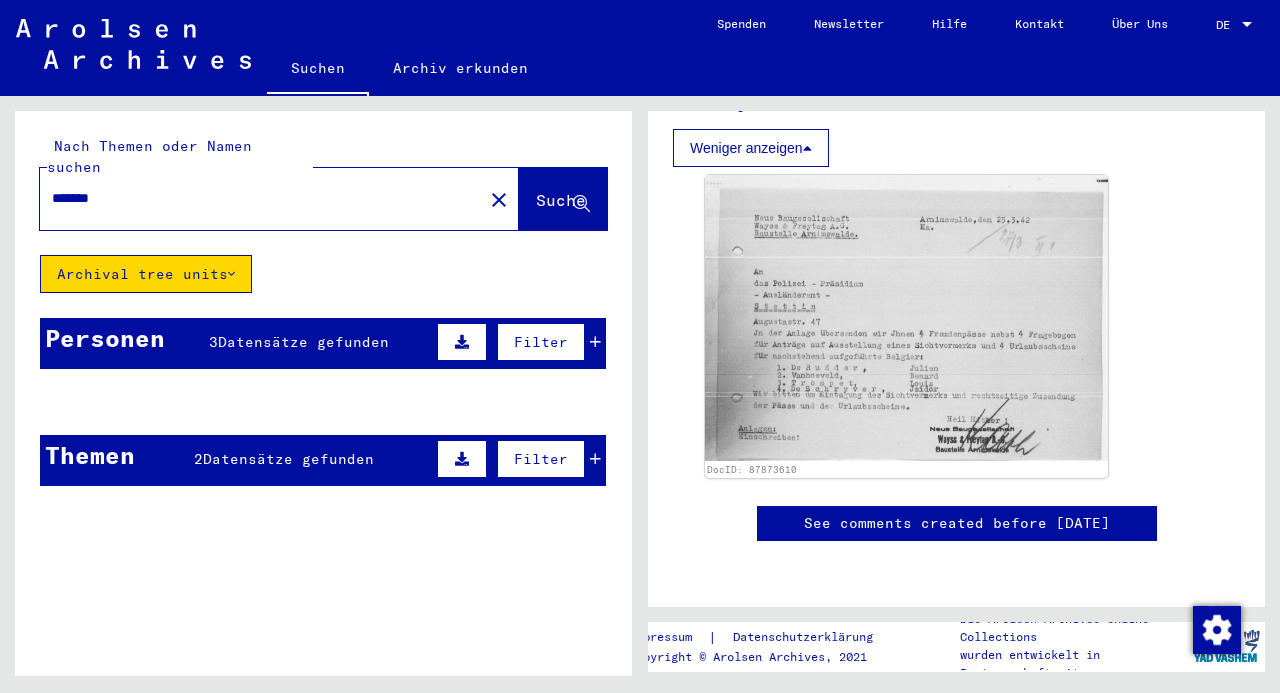 click on "Personen 3  Datensätze gefunden  Filter" at bounding box center (323, 343) 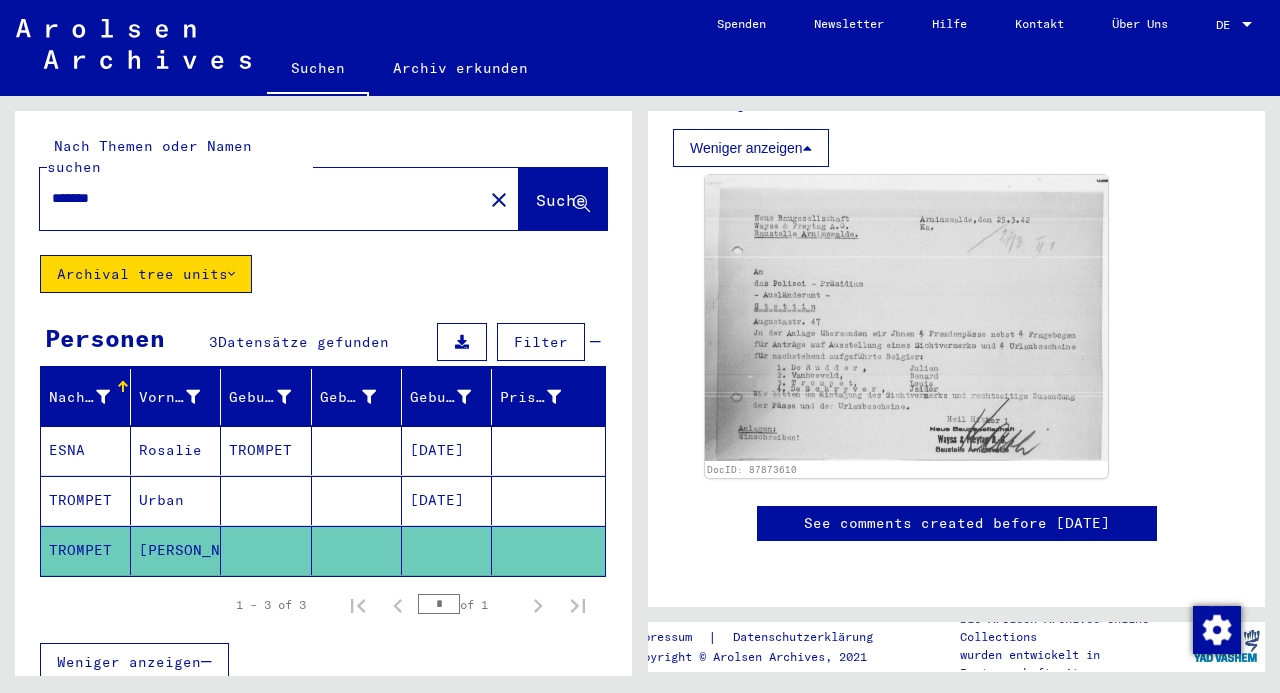 click on "TROMPET" at bounding box center [266, 500] 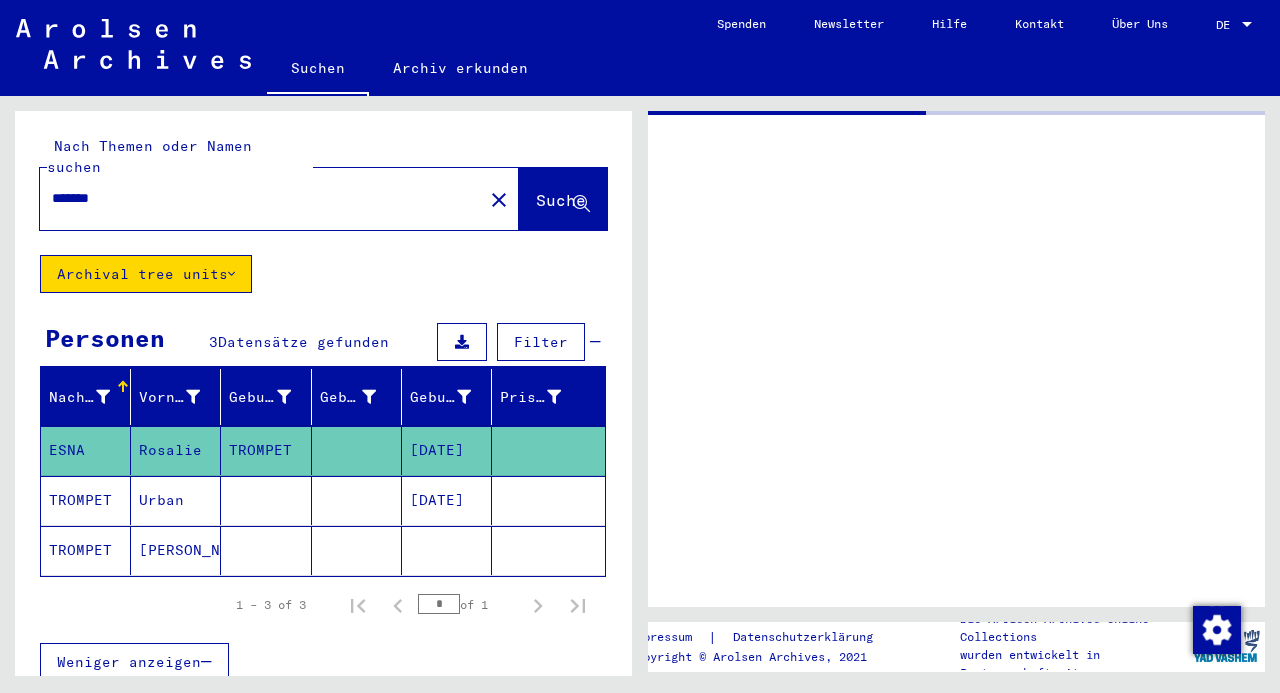 scroll, scrollTop: 0, scrollLeft: 0, axis: both 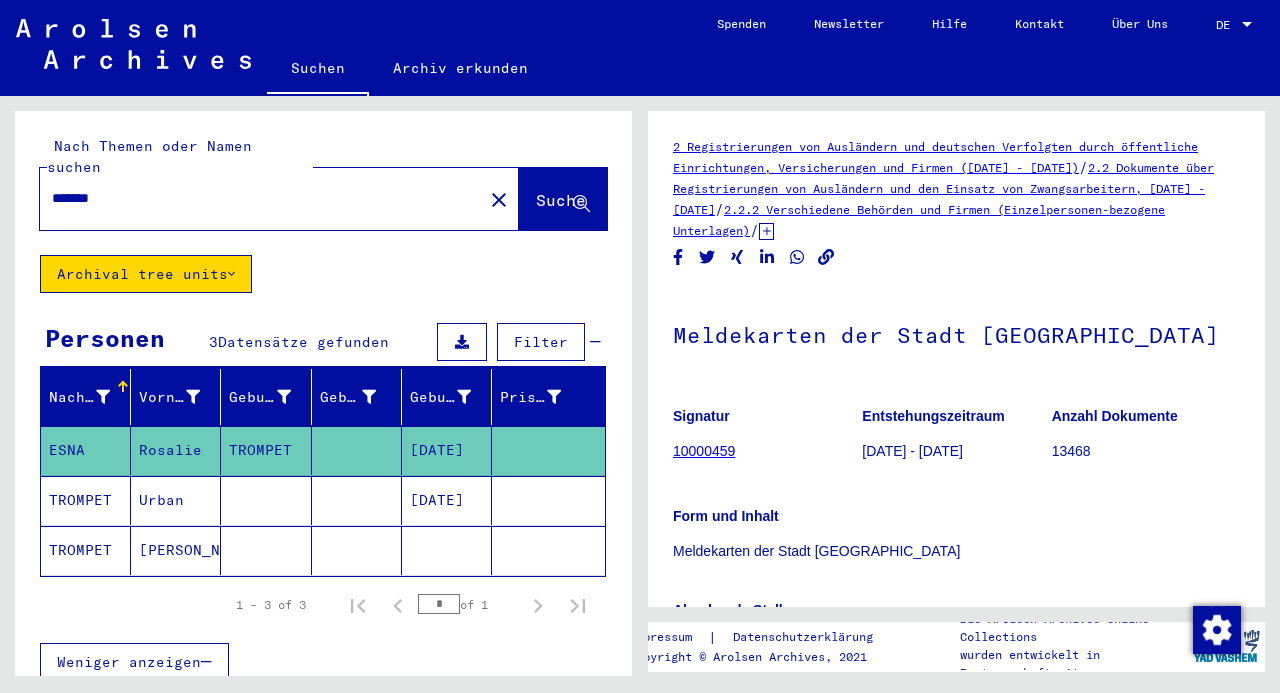 click on "[DATE]" 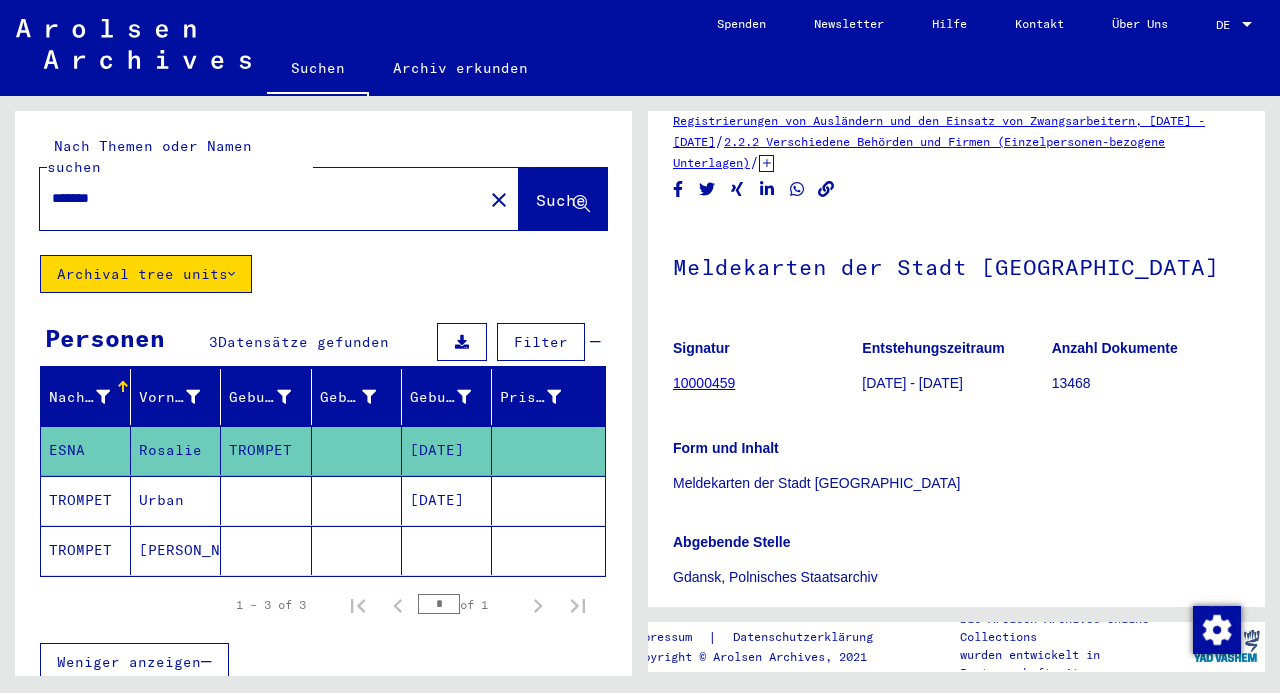 scroll, scrollTop: 66, scrollLeft: 0, axis: vertical 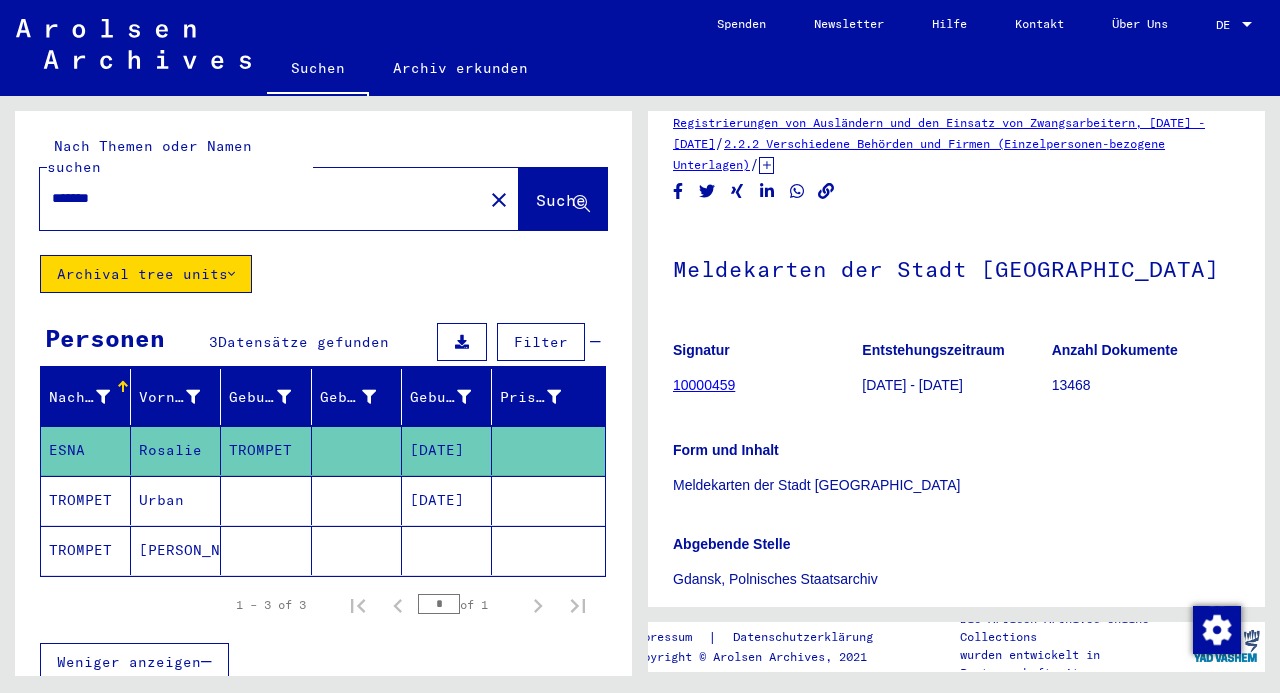 click on "[DATE]" at bounding box center (447, 550) 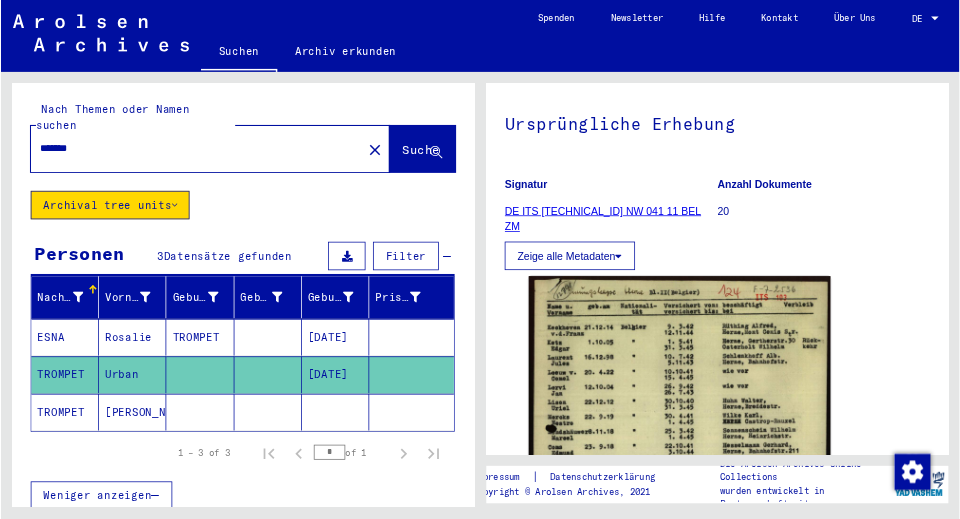 scroll, scrollTop: 0, scrollLeft: 0, axis: both 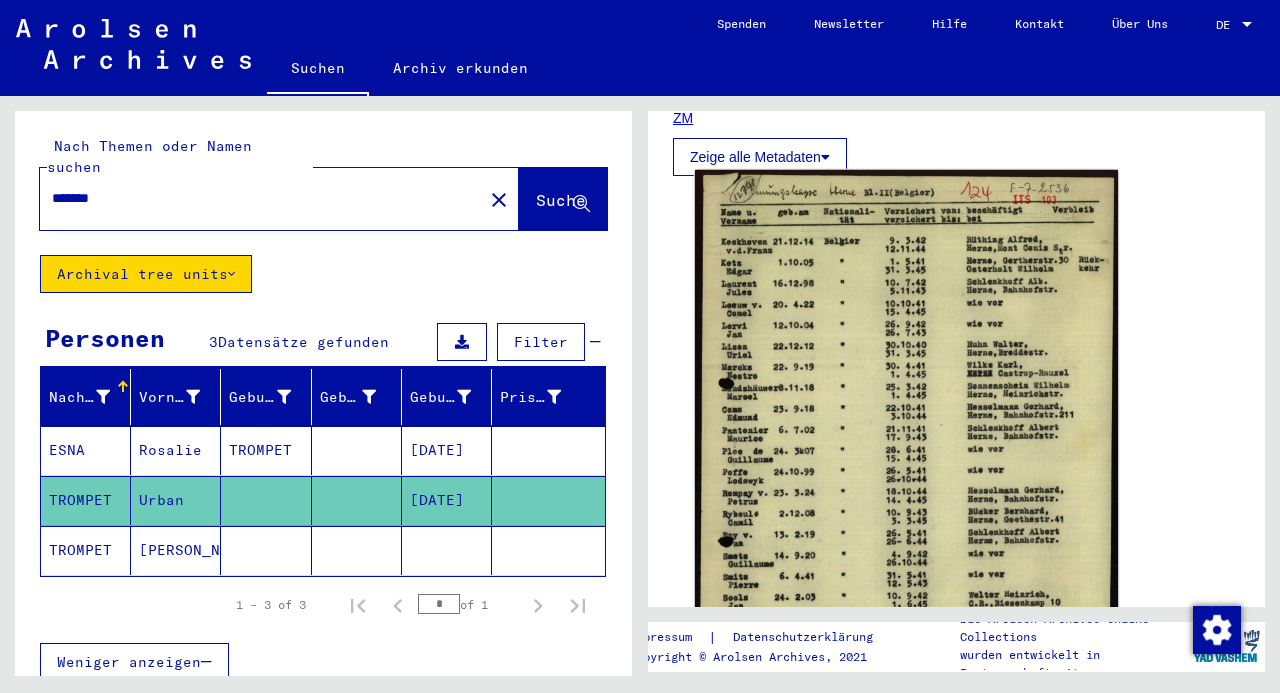 click 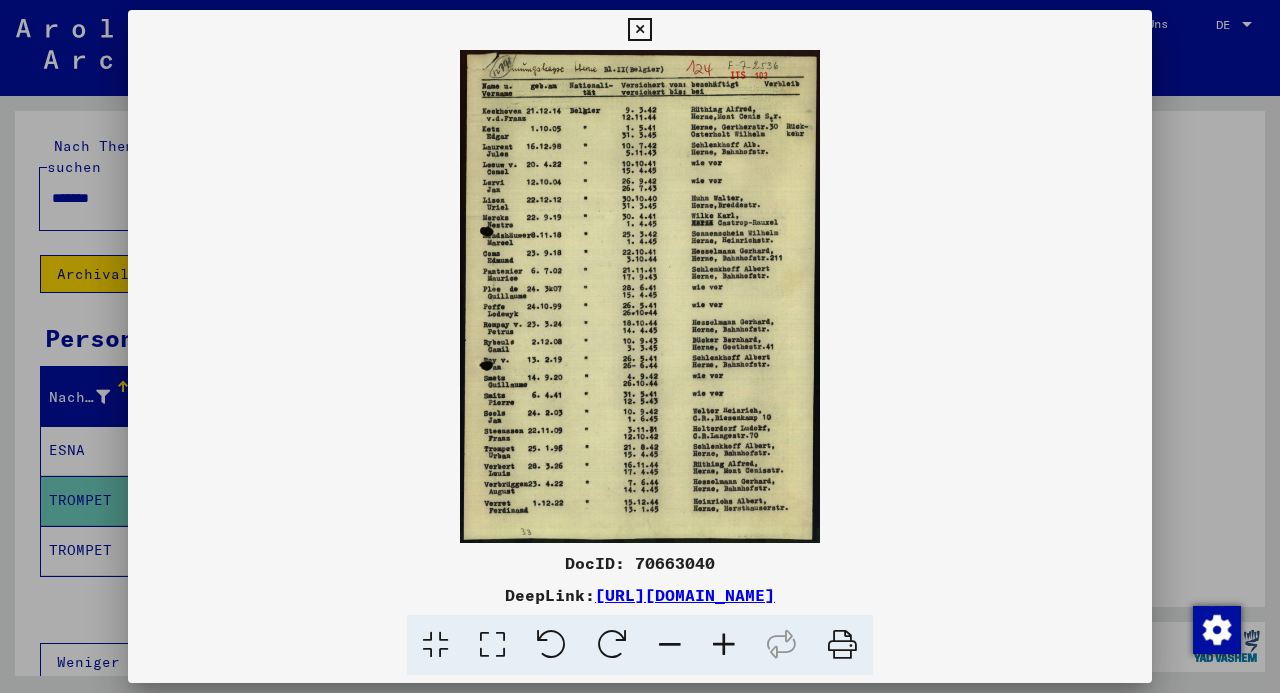 type 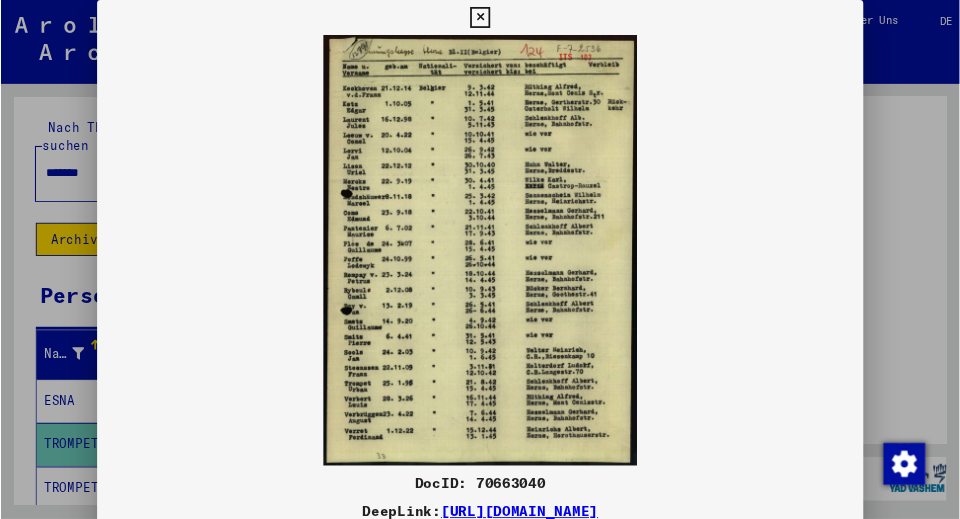 scroll, scrollTop: 333, scrollLeft: 0, axis: vertical 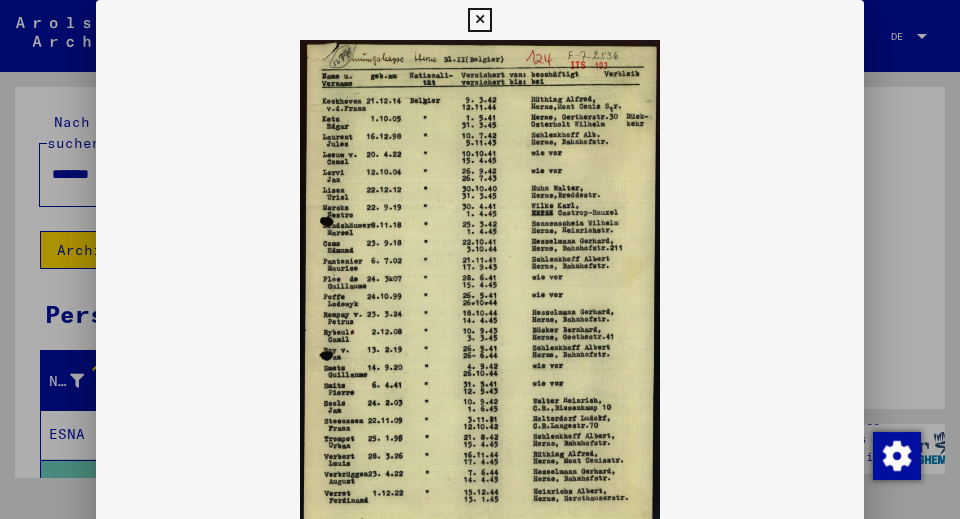 click at bounding box center [479, 20] 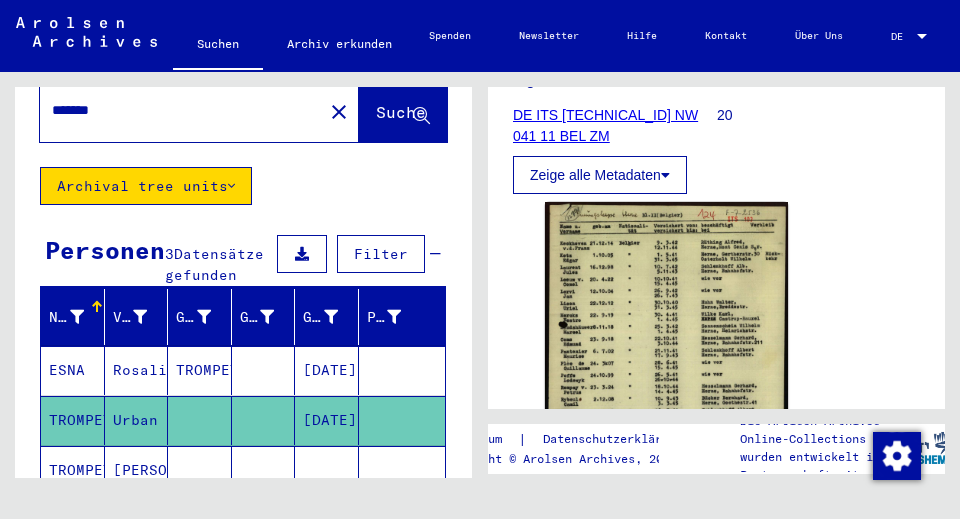 scroll, scrollTop: 150, scrollLeft: 0, axis: vertical 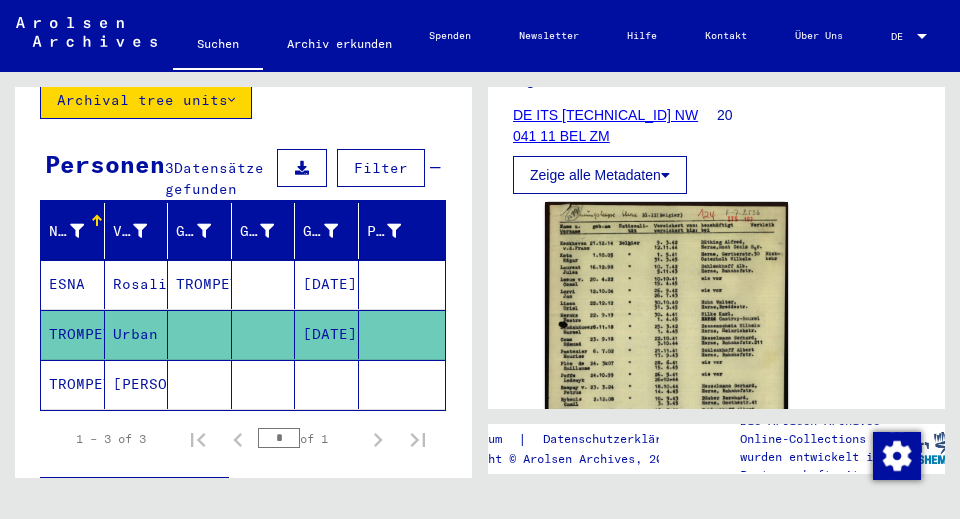 click 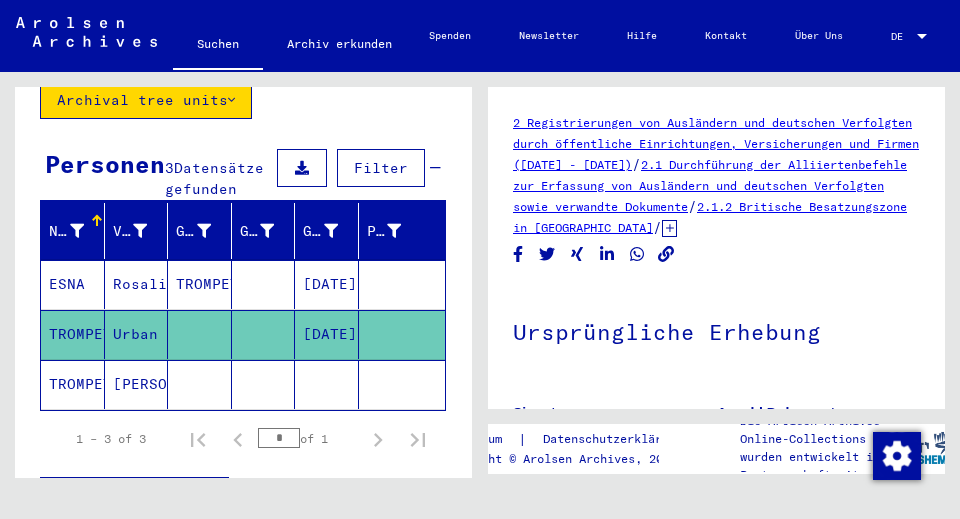 click 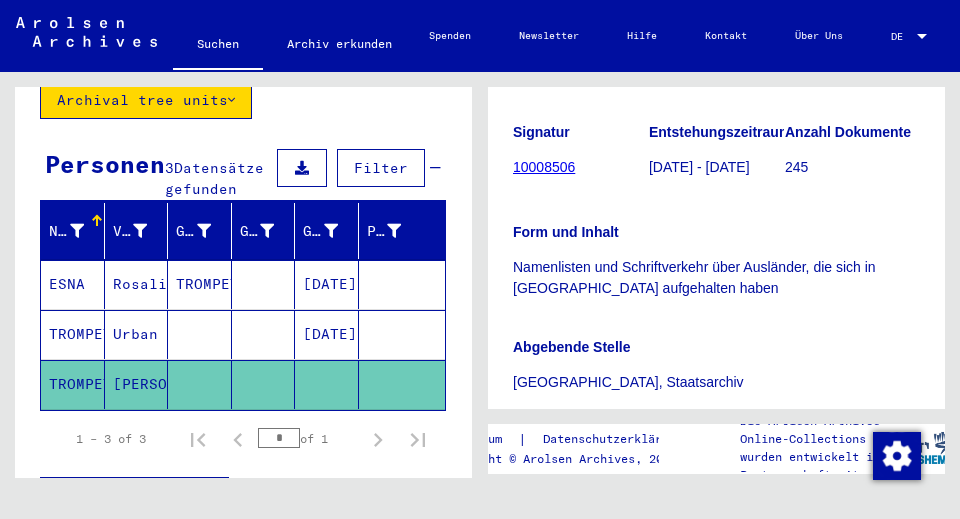 scroll, scrollTop: 250, scrollLeft: 0, axis: vertical 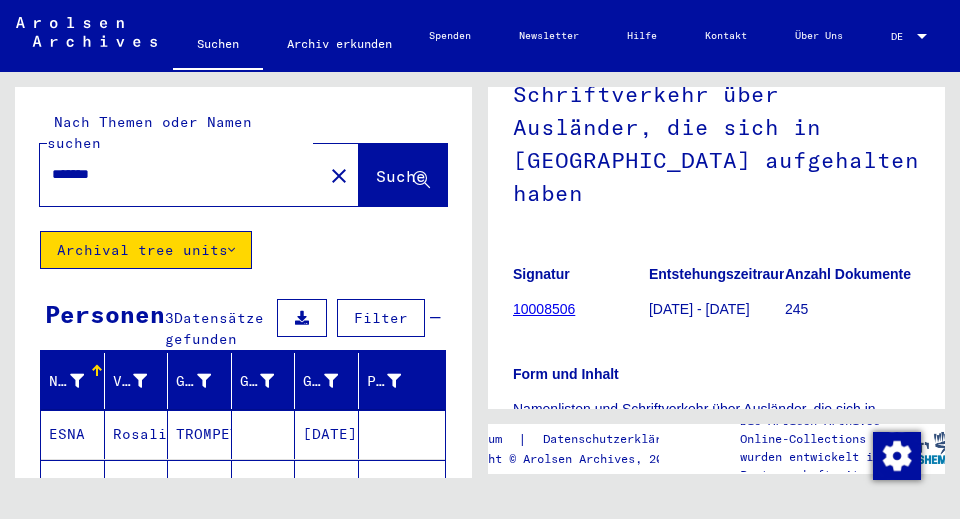 click on "close" 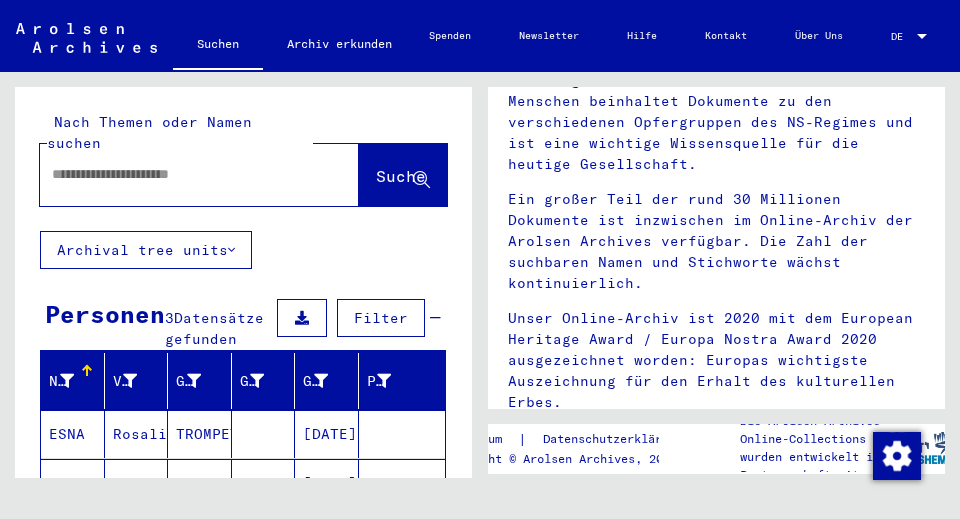 scroll, scrollTop: 0, scrollLeft: 0, axis: both 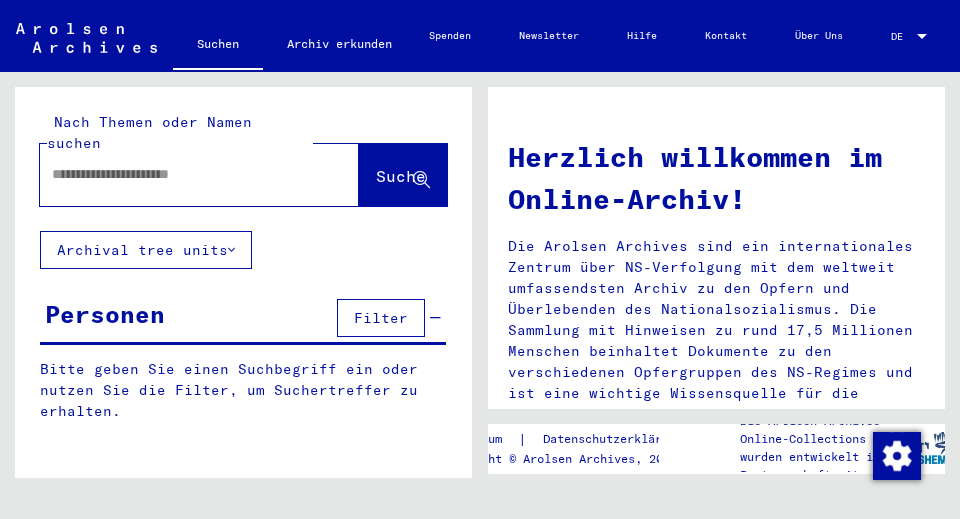 click at bounding box center (175, 174) 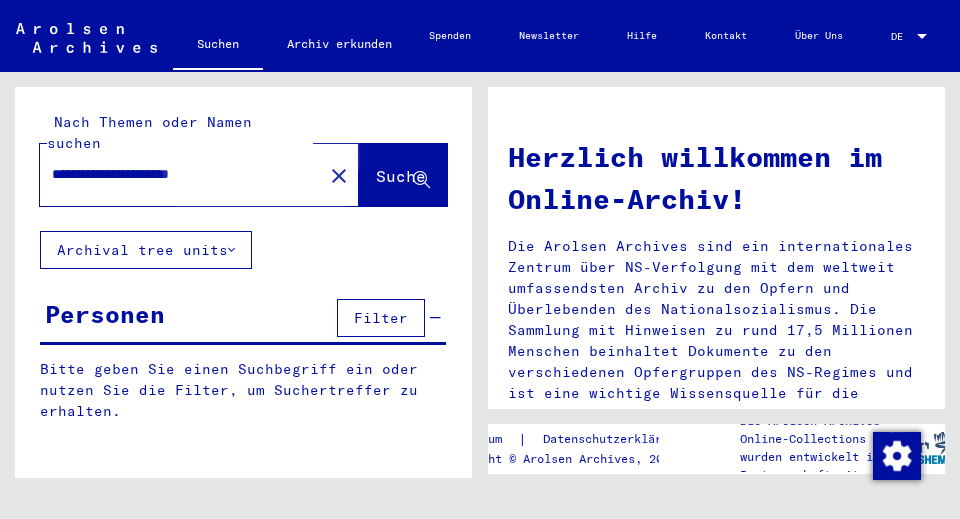 click on "Suche" 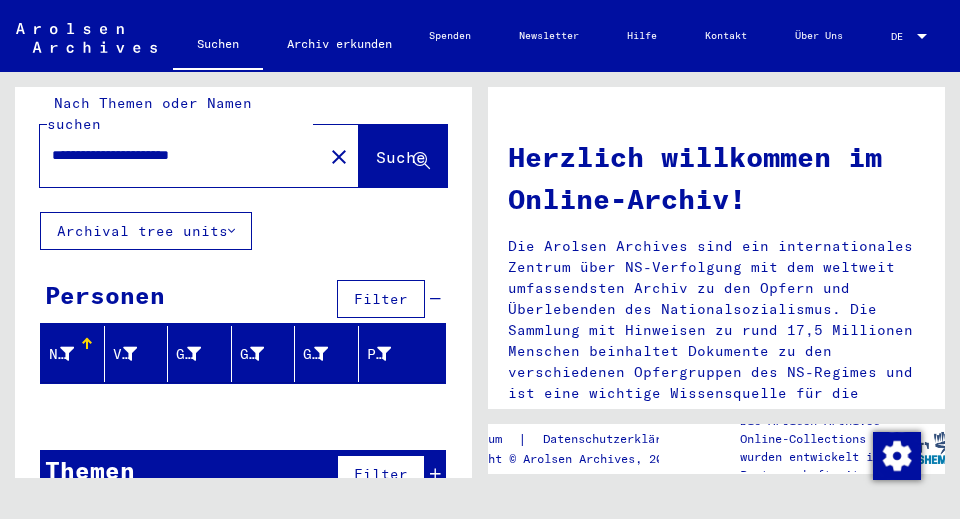 scroll, scrollTop: 0, scrollLeft: 0, axis: both 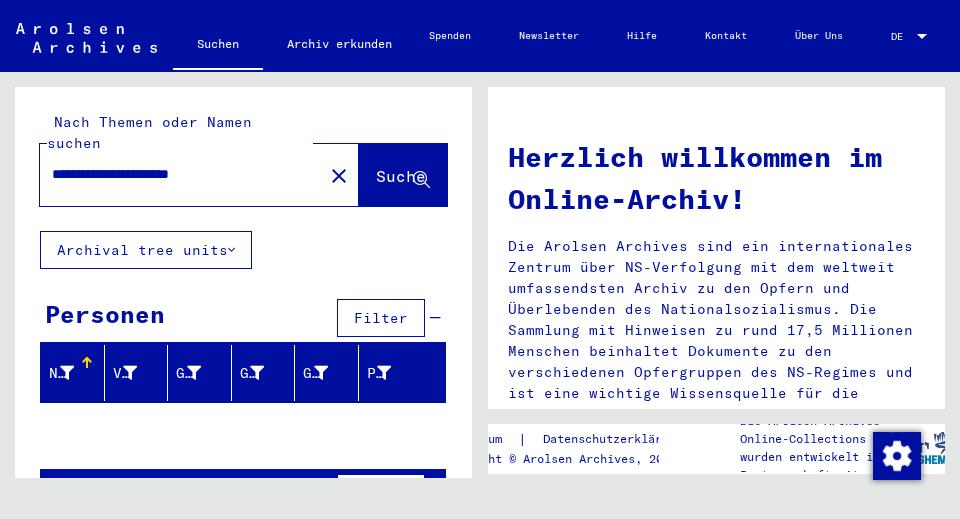 drag, startPoint x: 263, startPoint y: 157, endPoint x: 170, endPoint y: 164, distance: 93.26307 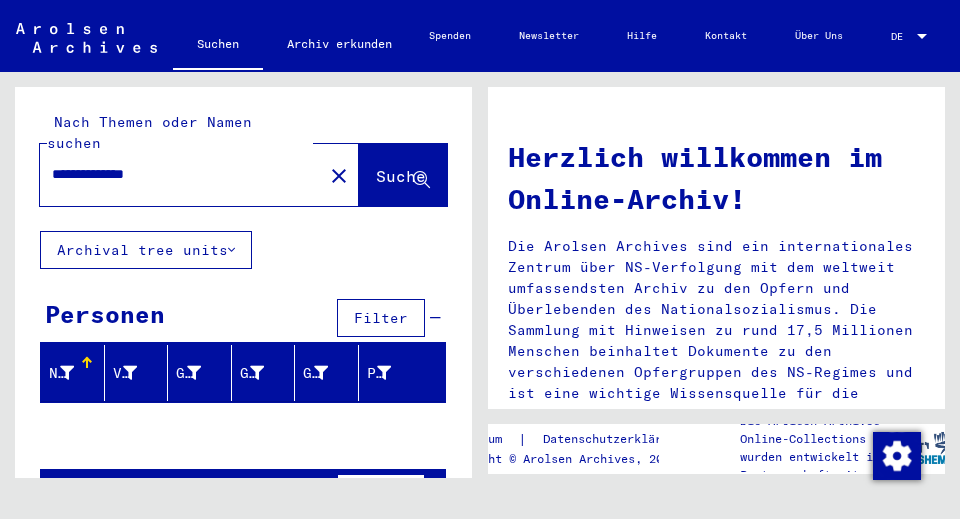 type on "**********" 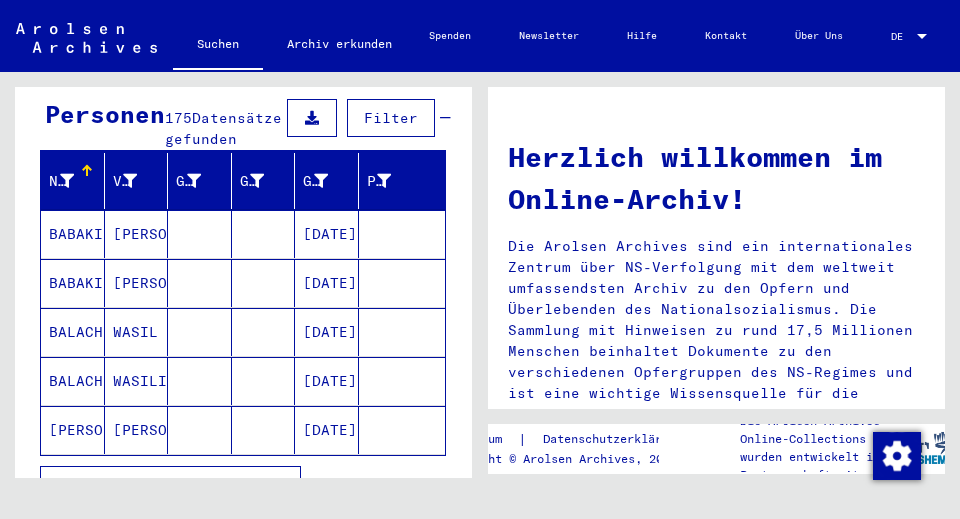 scroll, scrollTop: 350, scrollLeft: 0, axis: vertical 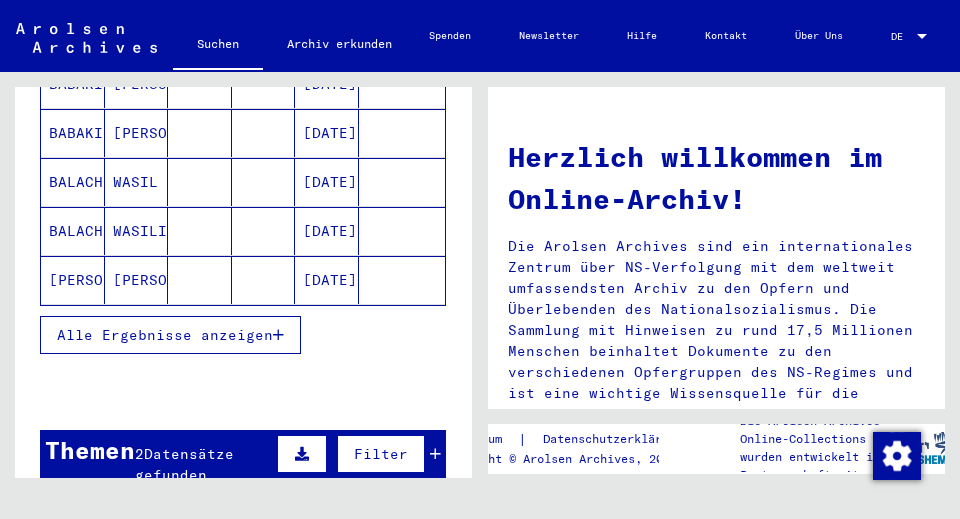 click on "Alle Ergebnisse anzeigen" at bounding box center (170, 335) 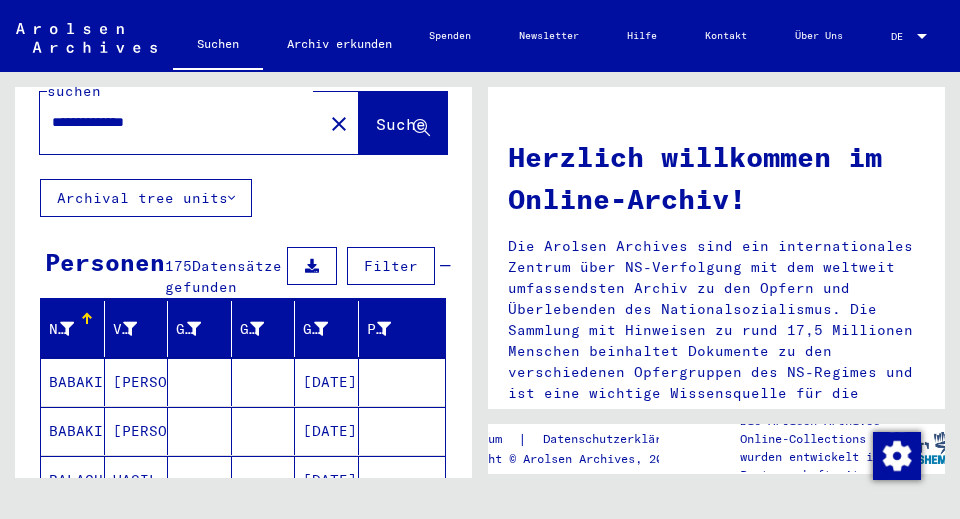scroll, scrollTop: 150, scrollLeft: 0, axis: vertical 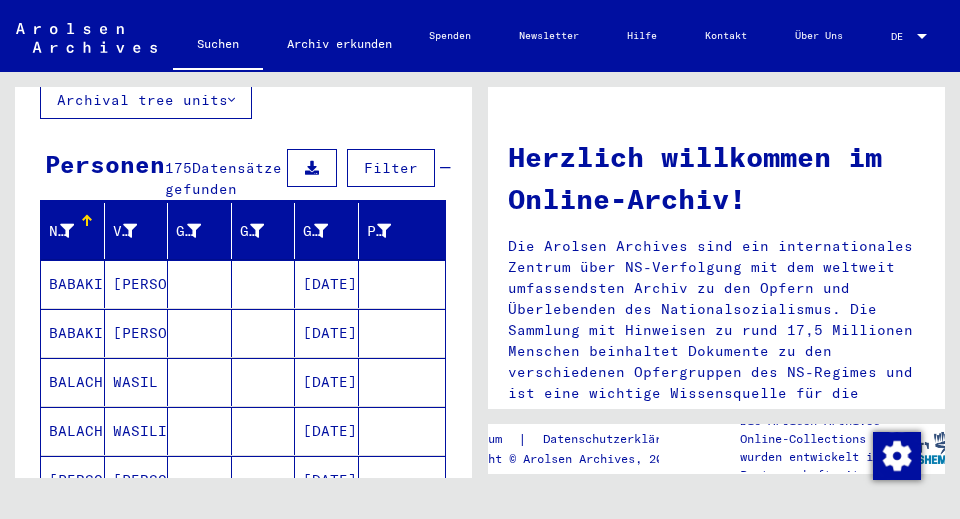 click at bounding box center [200, 333] 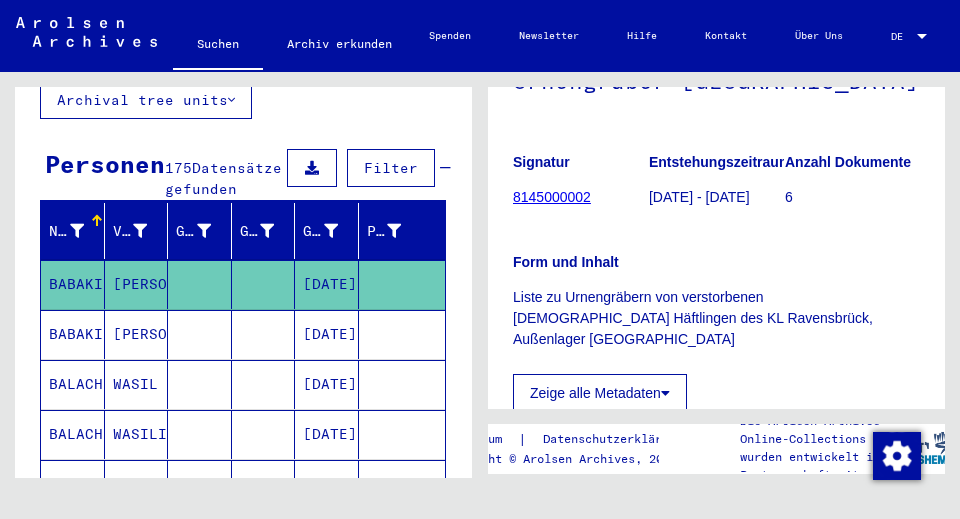 scroll, scrollTop: 98, scrollLeft: 0, axis: vertical 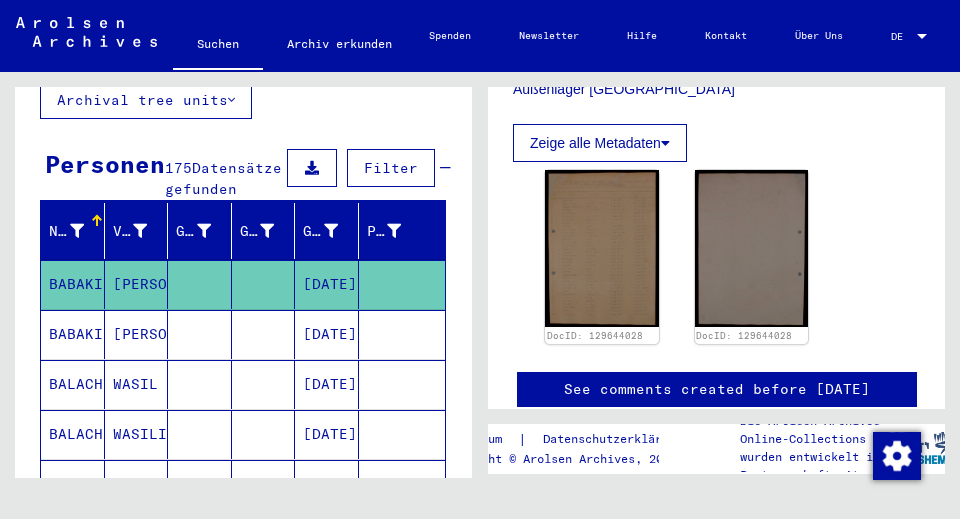 click on "[DATE]" at bounding box center (327, 384) 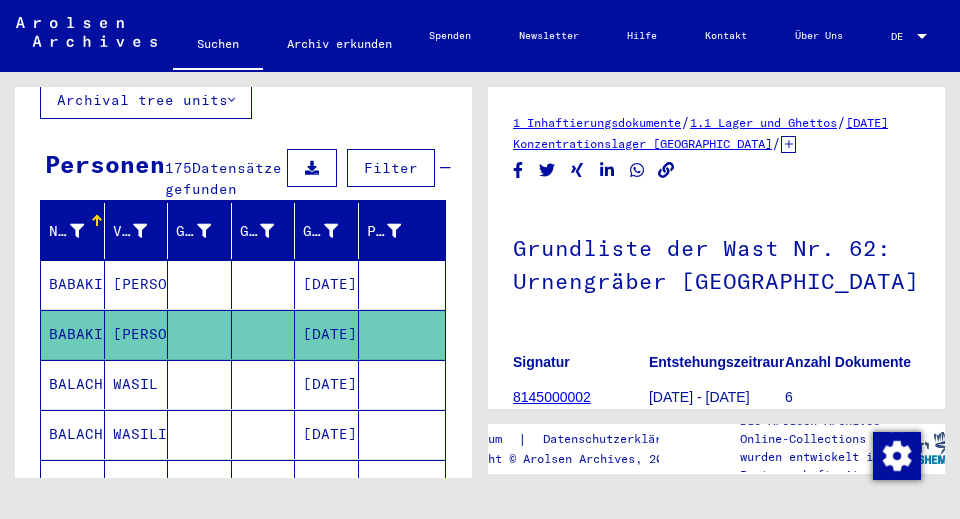 scroll, scrollTop: 0, scrollLeft: 0, axis: both 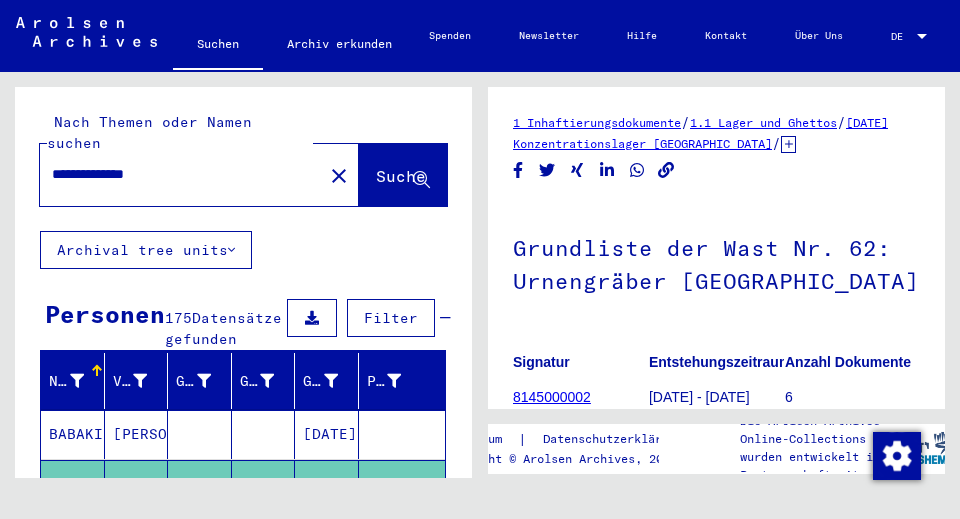 click 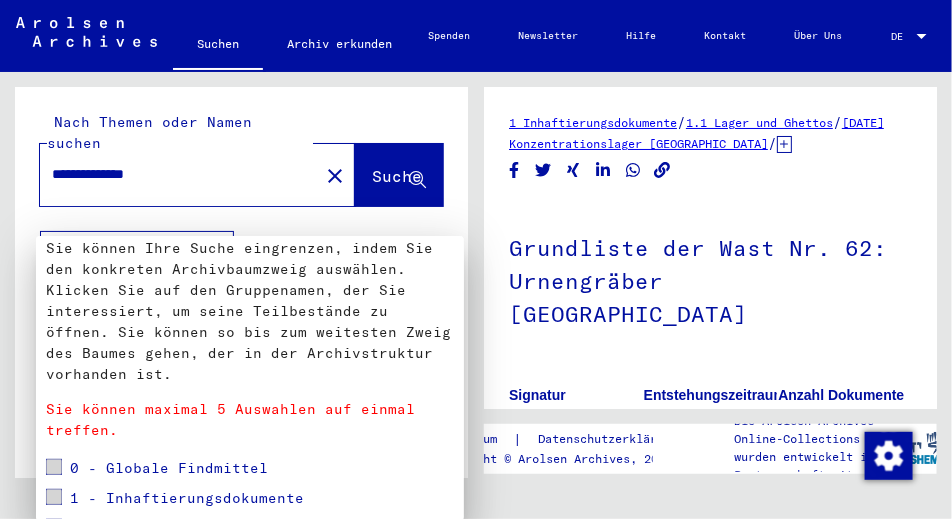 scroll, scrollTop: 57, scrollLeft: 0, axis: vertical 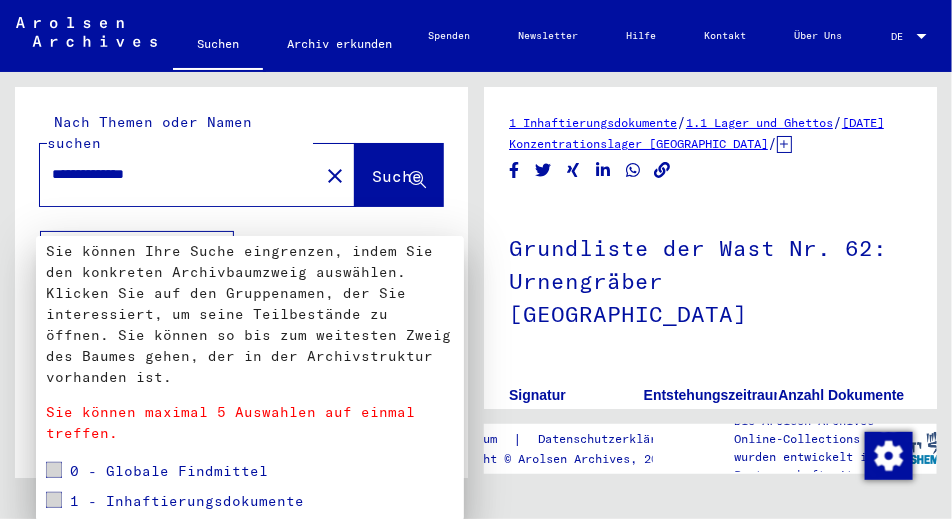 click on "Go" at bounding box center (421, 209) 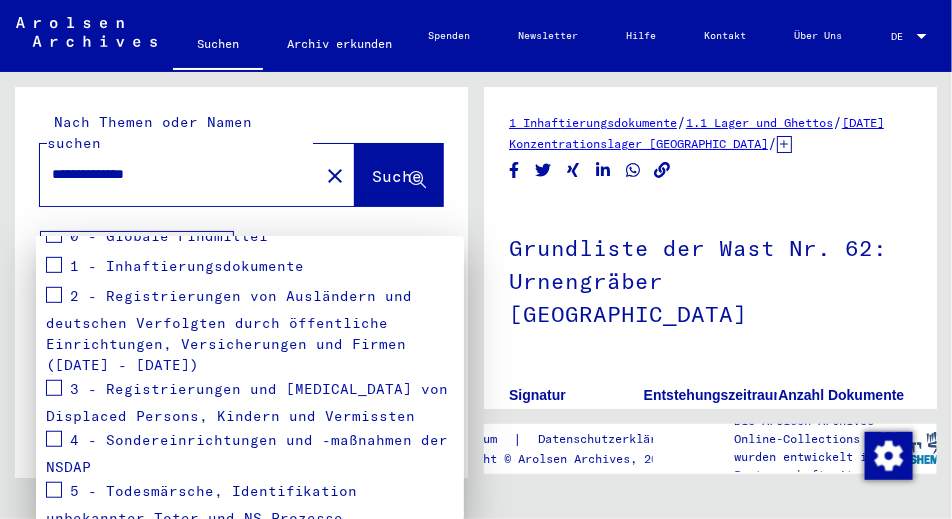 scroll, scrollTop: 307, scrollLeft: 0, axis: vertical 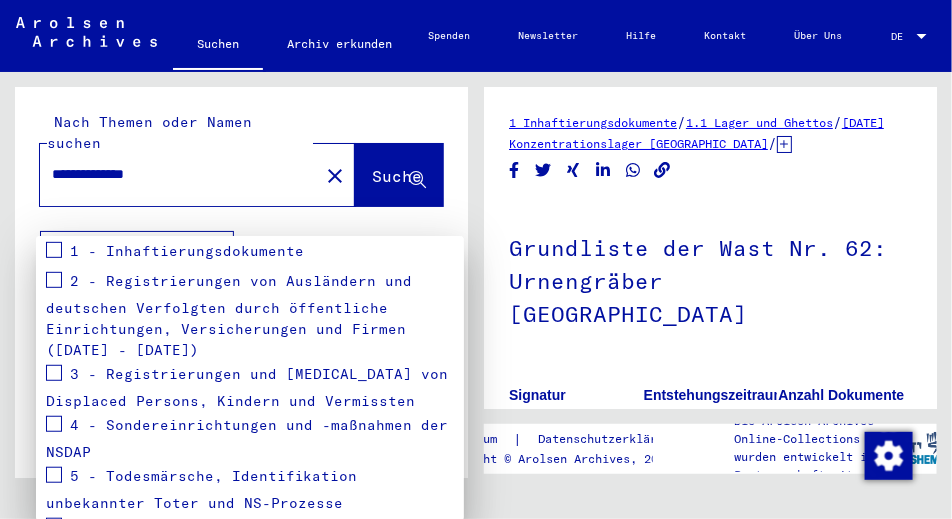 click at bounding box center (54, 280) 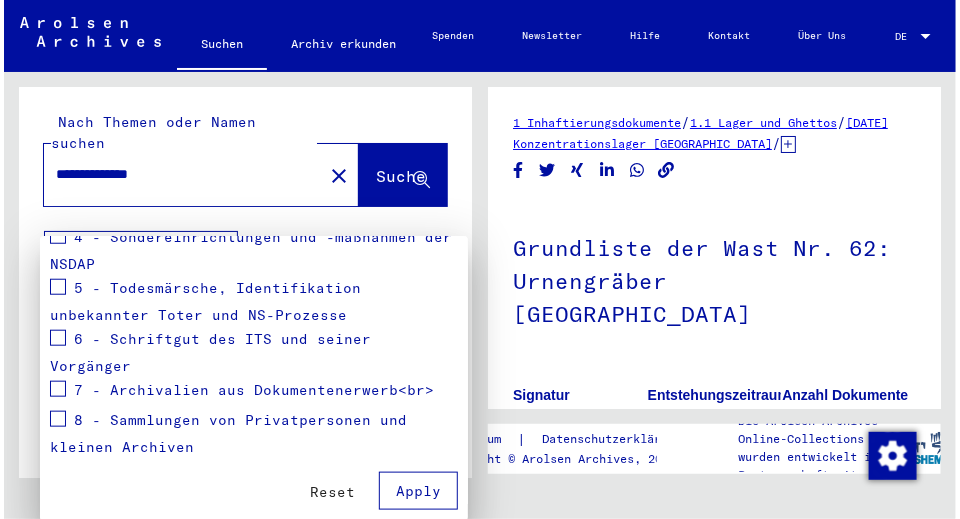 scroll, scrollTop: 507, scrollLeft: 0, axis: vertical 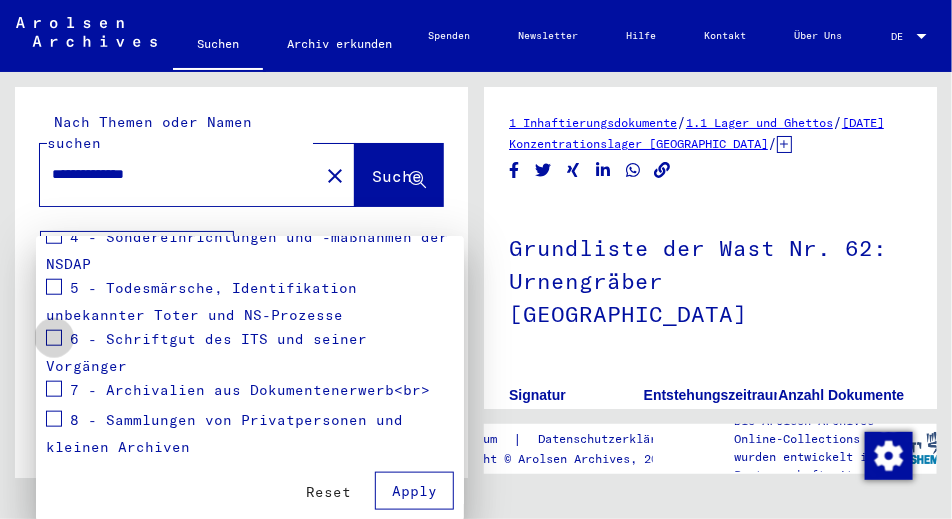 click at bounding box center [54, 338] 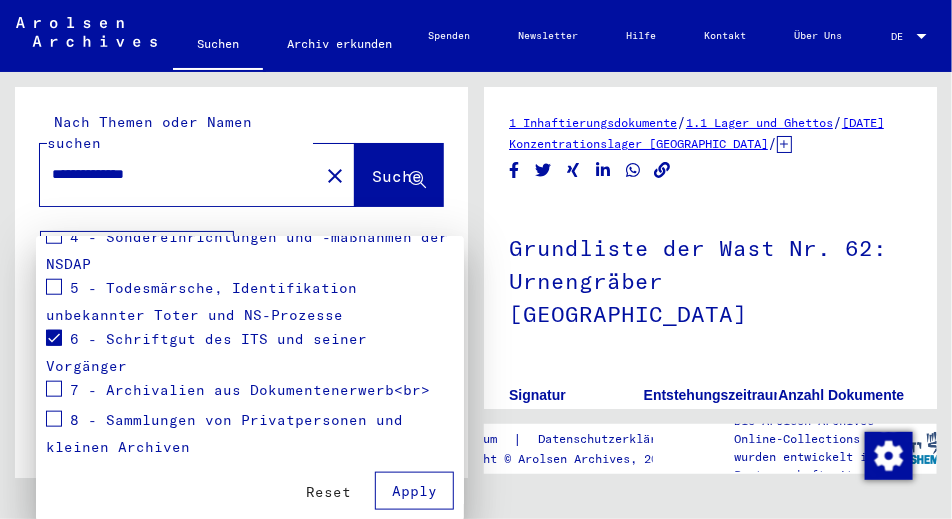 click at bounding box center [54, 389] 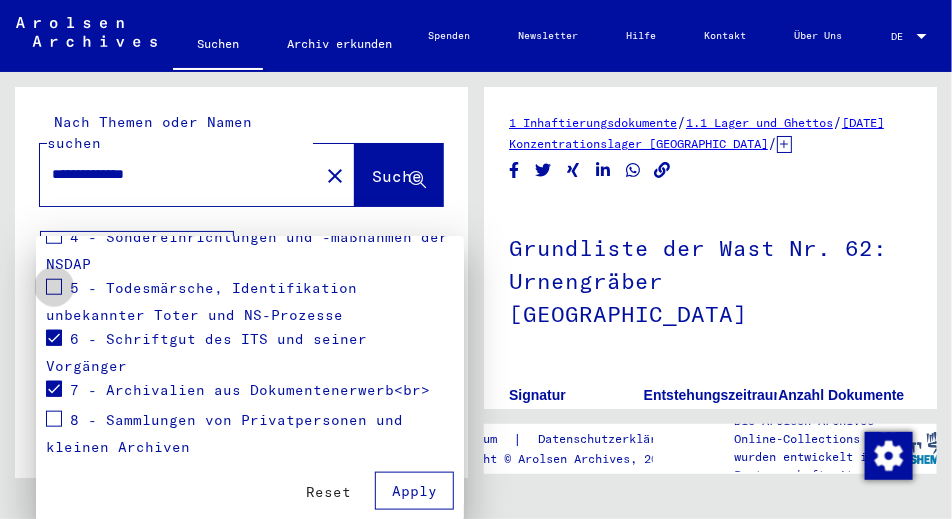 click at bounding box center [54, 287] 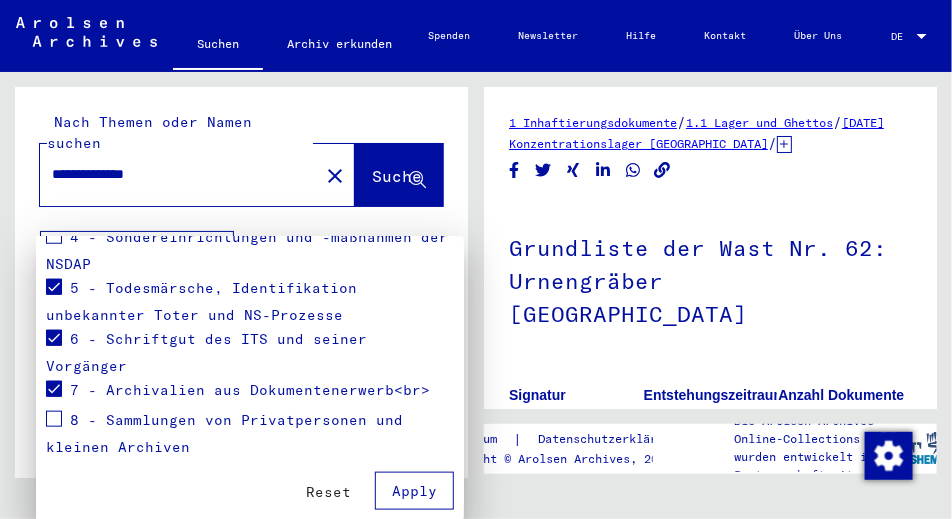 click on "Apply" at bounding box center (414, 491) 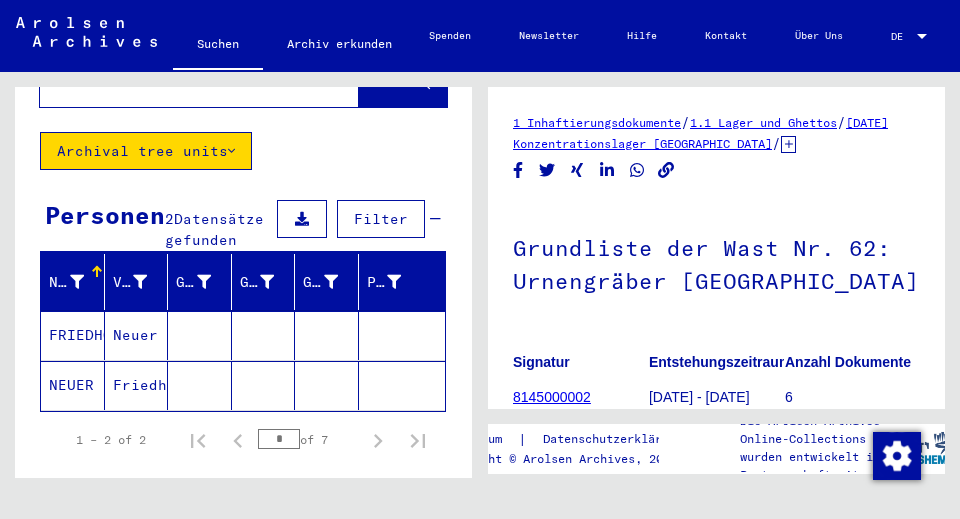 scroll, scrollTop: 100, scrollLeft: 0, axis: vertical 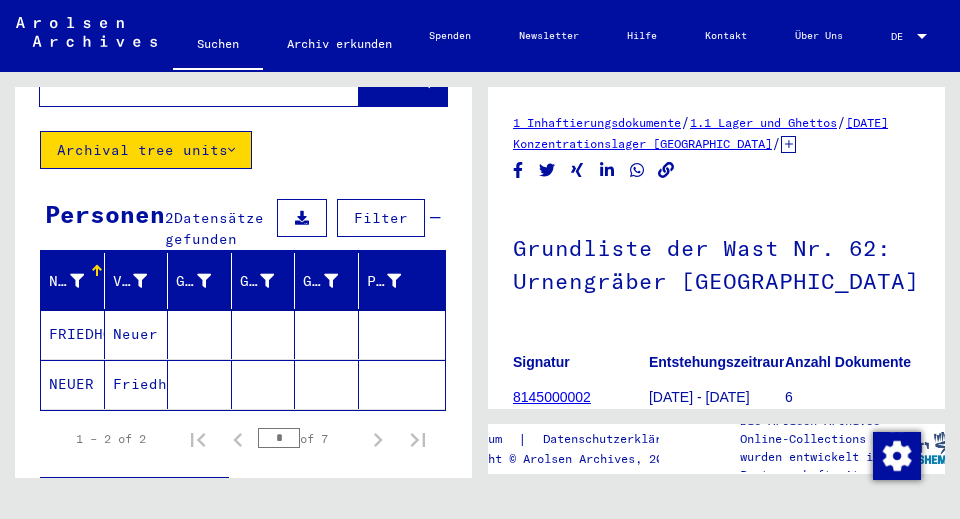 click at bounding box center (264, 384) 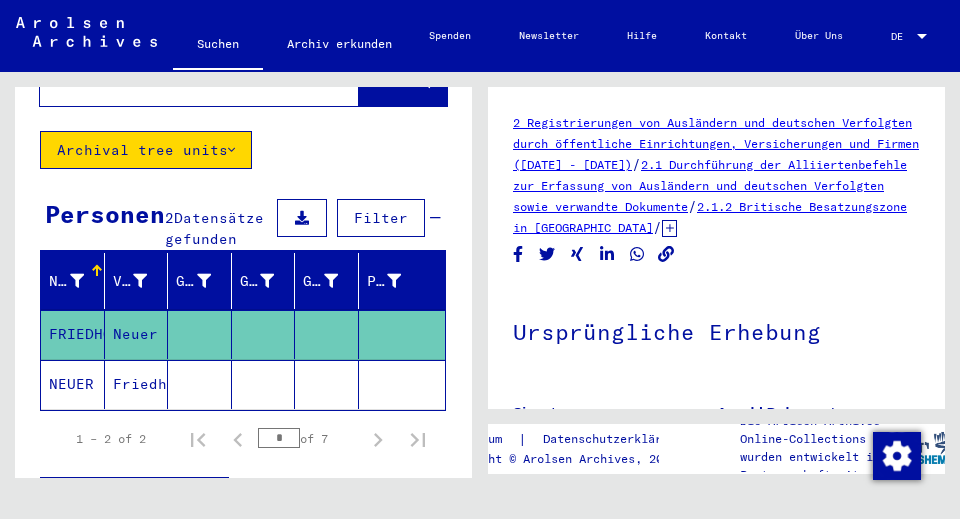 scroll, scrollTop: 0, scrollLeft: 0, axis: both 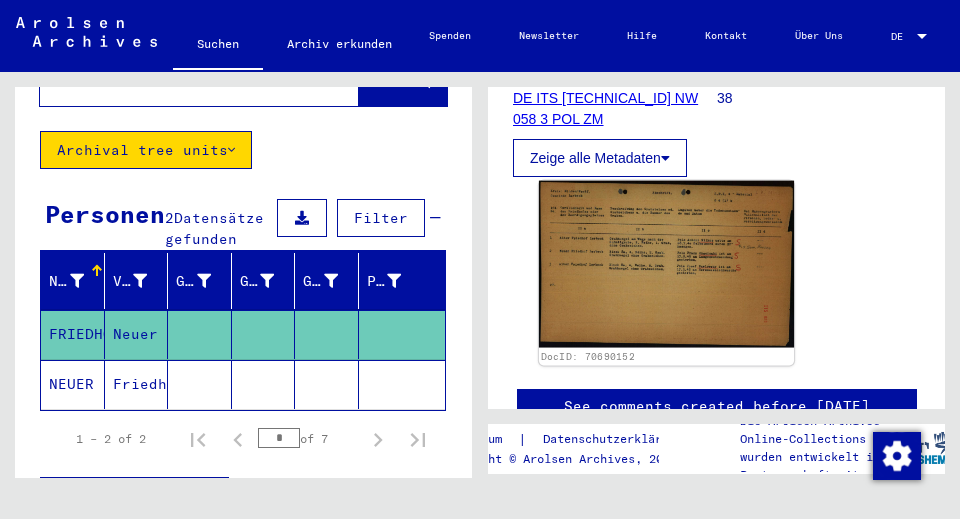 click 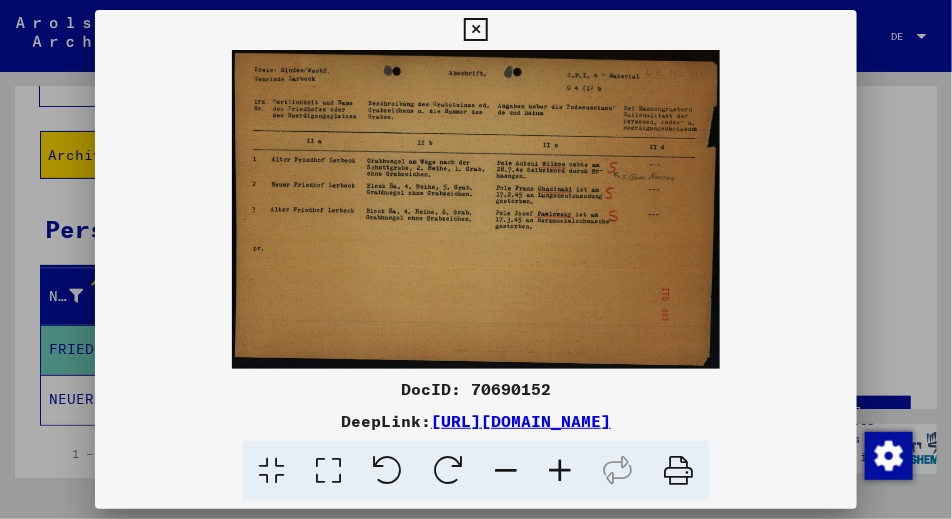 type 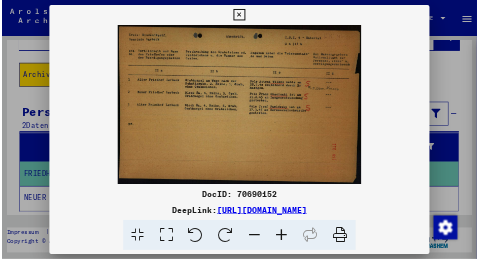 scroll, scrollTop: 100, scrollLeft: 0, axis: vertical 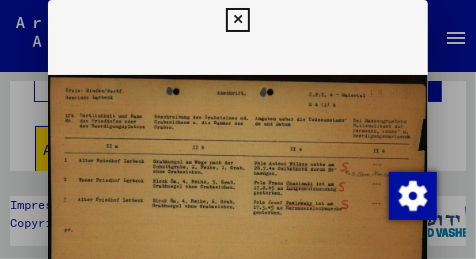 click at bounding box center (237, 20) 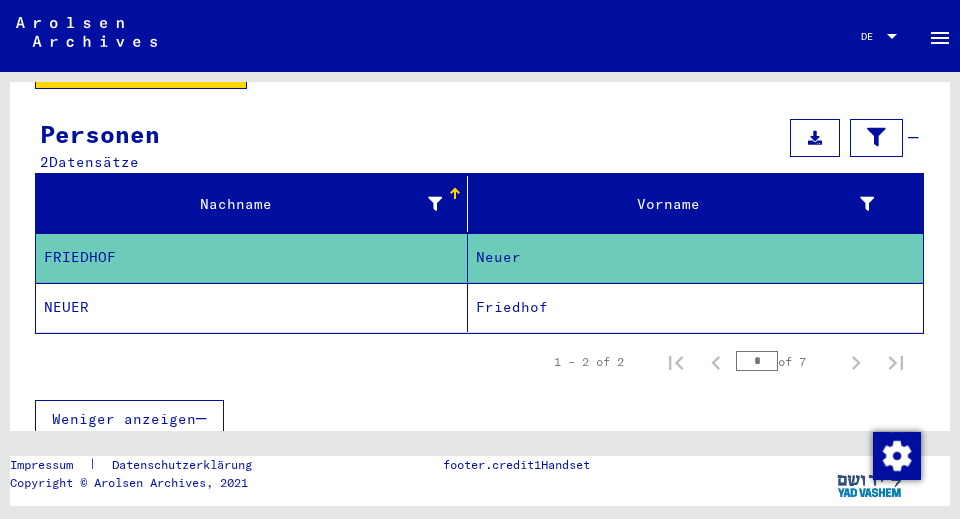 scroll, scrollTop: 175, scrollLeft: 0, axis: vertical 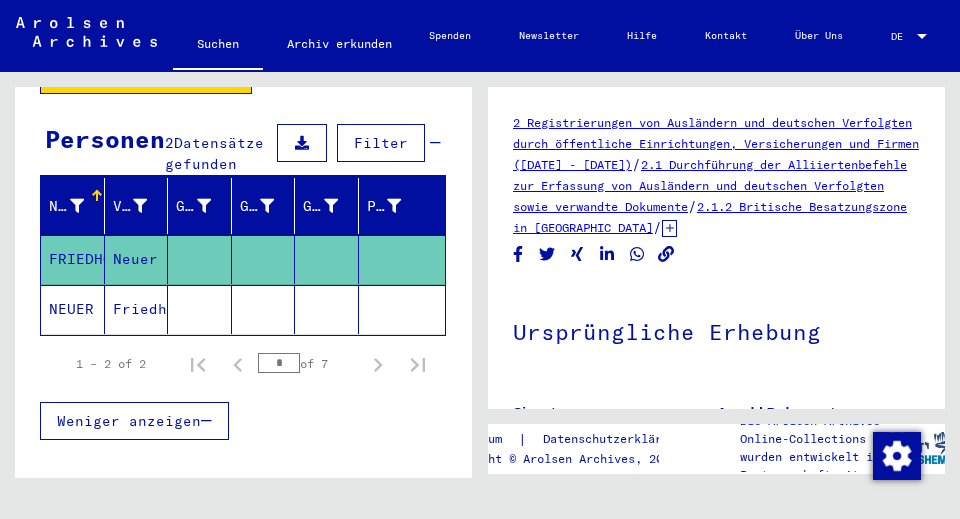 click 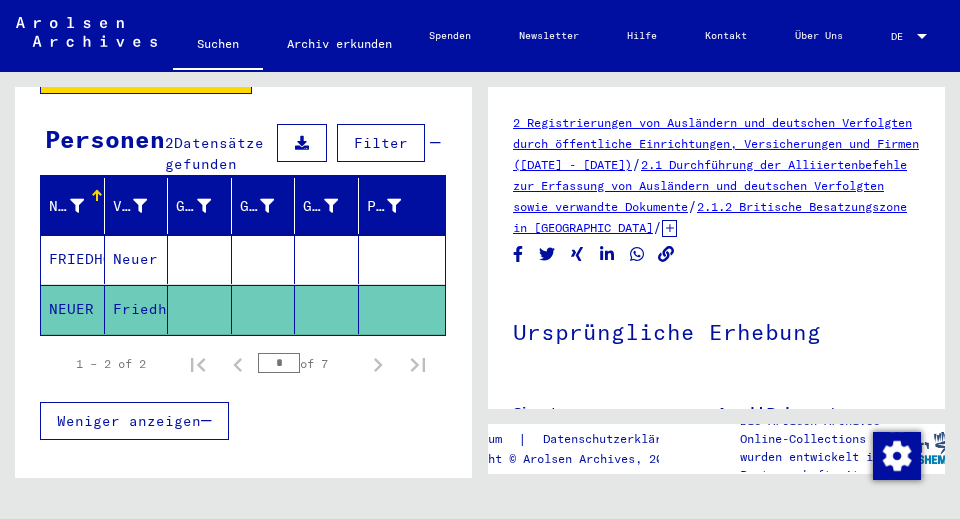 scroll, scrollTop: 0, scrollLeft: 0, axis: both 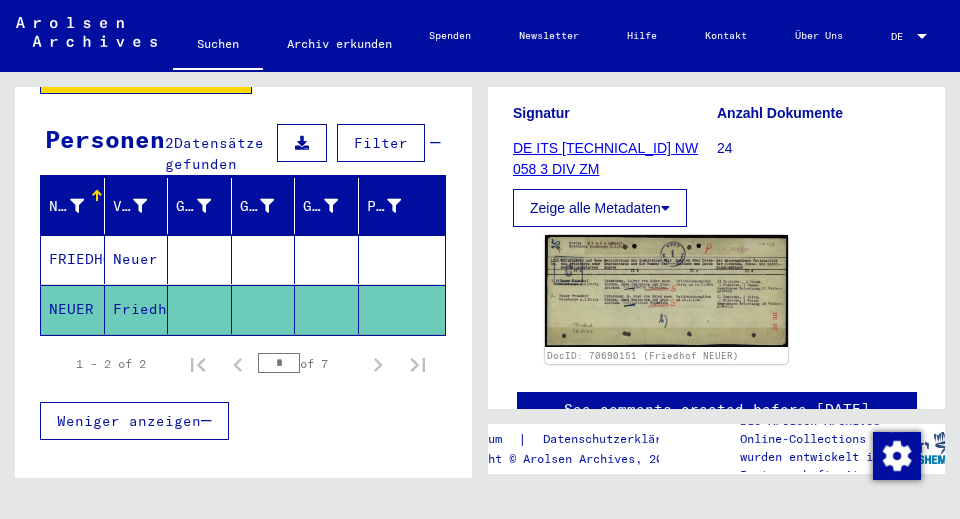 click 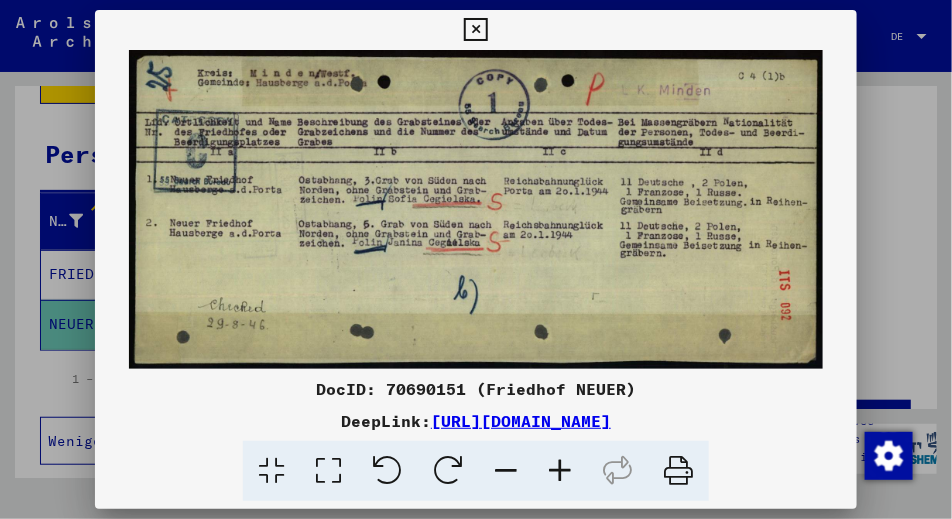 click at bounding box center (475, 30) 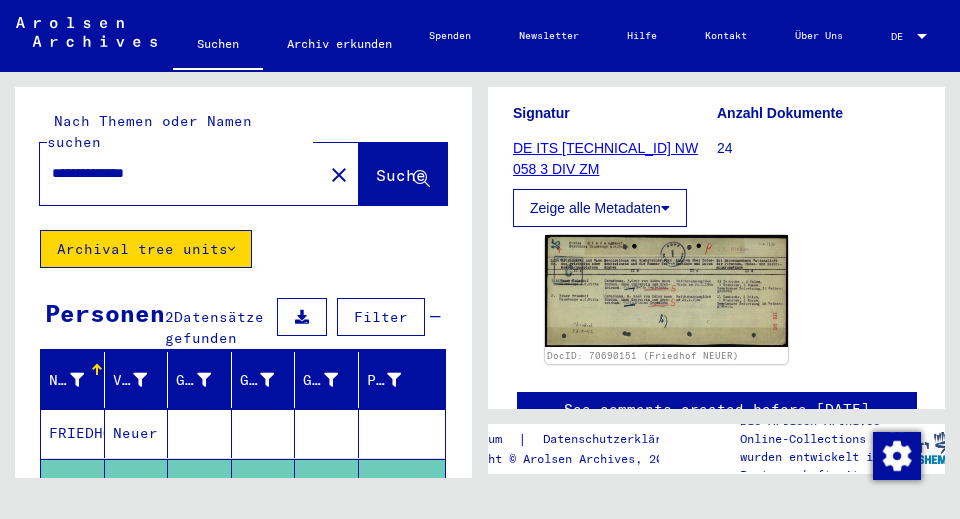 scroll, scrollTop: 0, scrollLeft: 0, axis: both 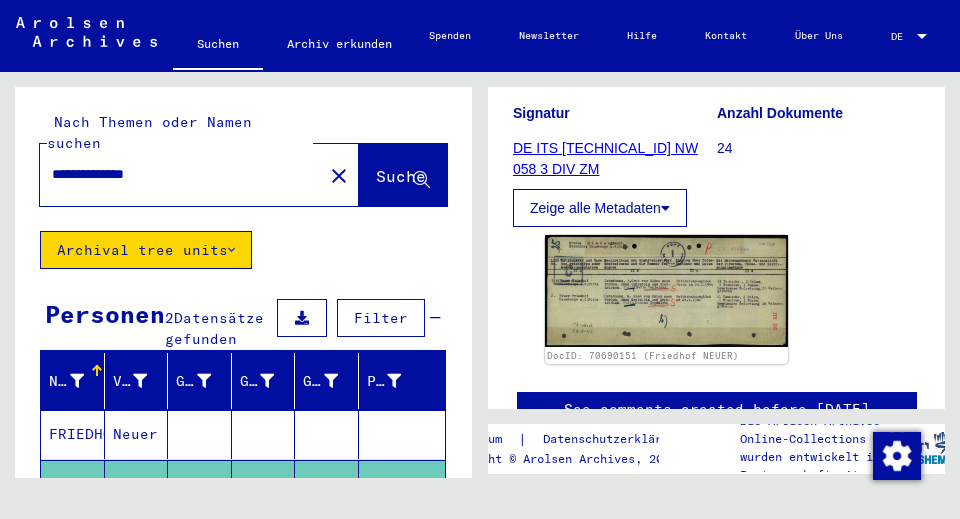 click on "**********" at bounding box center (181, 174) 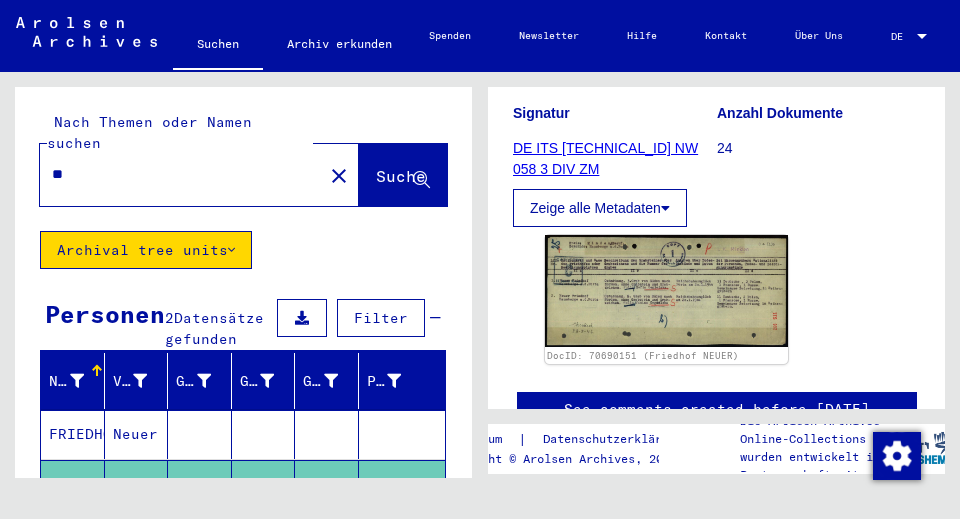 type on "*" 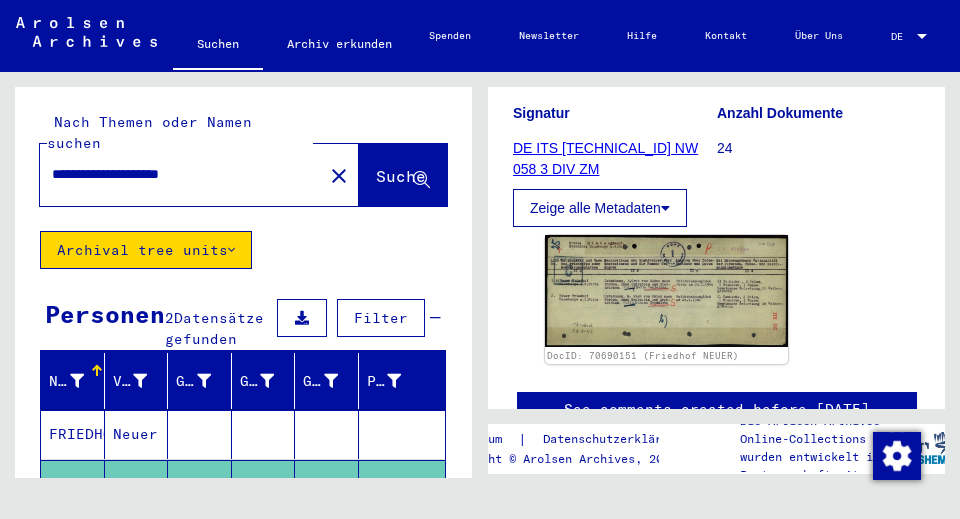 click on "Suche" 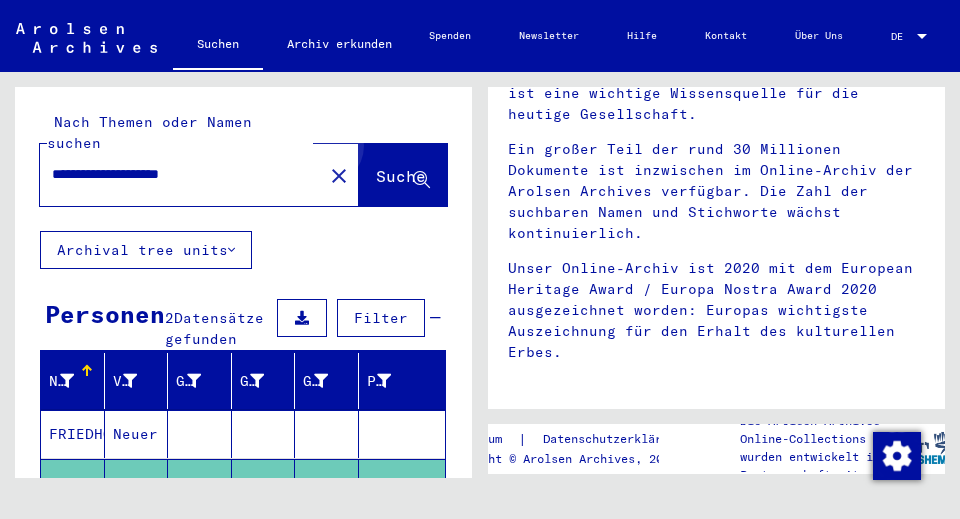 scroll, scrollTop: 0, scrollLeft: 0, axis: both 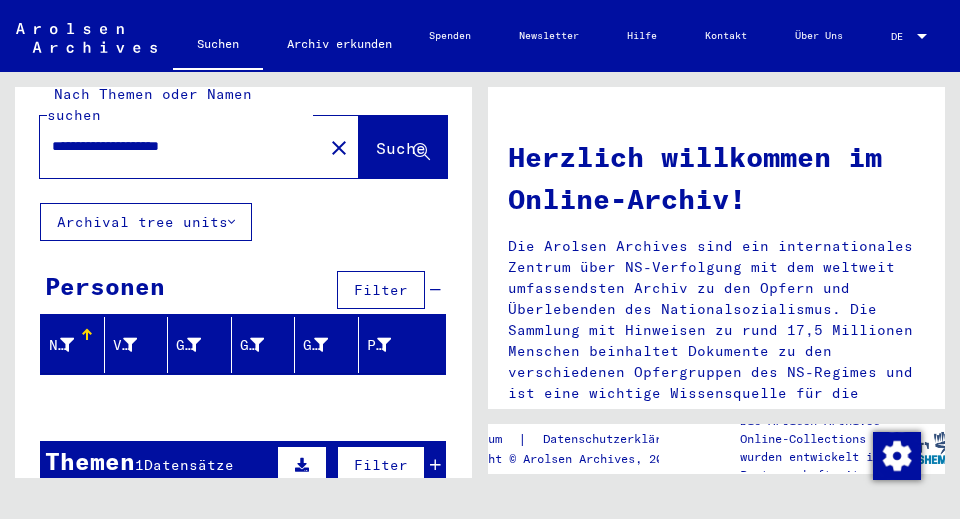 click 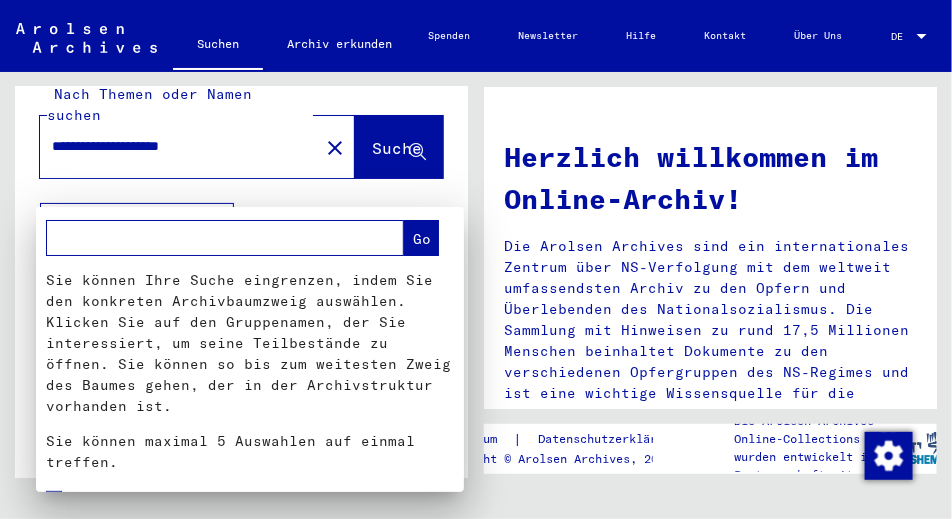 scroll, scrollTop: 507, scrollLeft: 0, axis: vertical 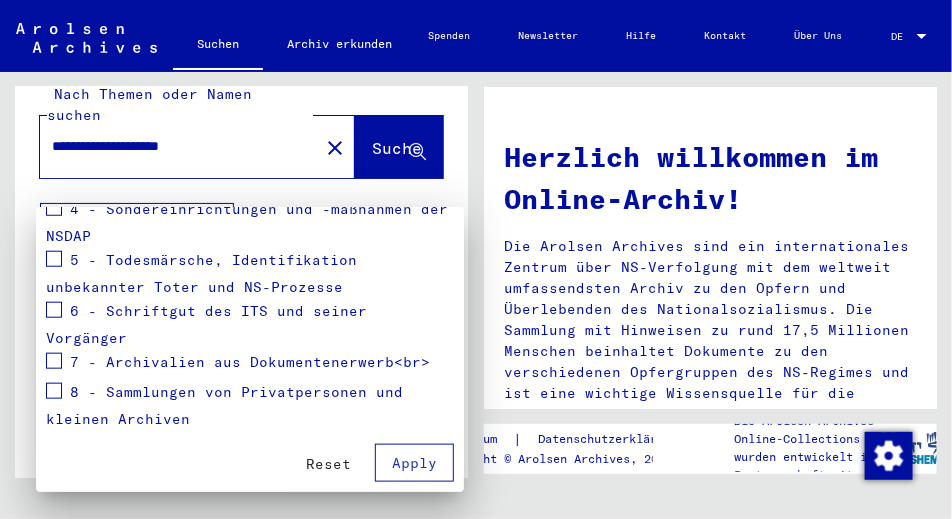 click at bounding box center (54, 259) 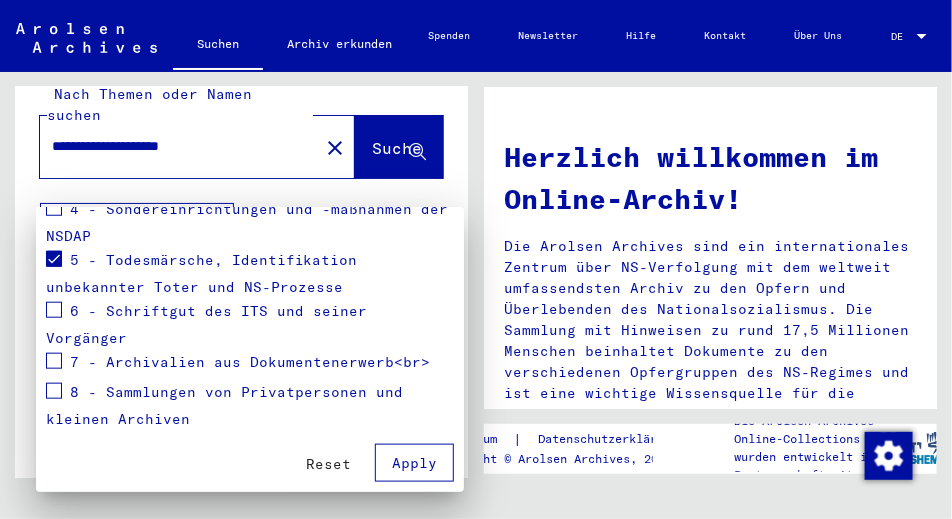 click at bounding box center [54, 310] 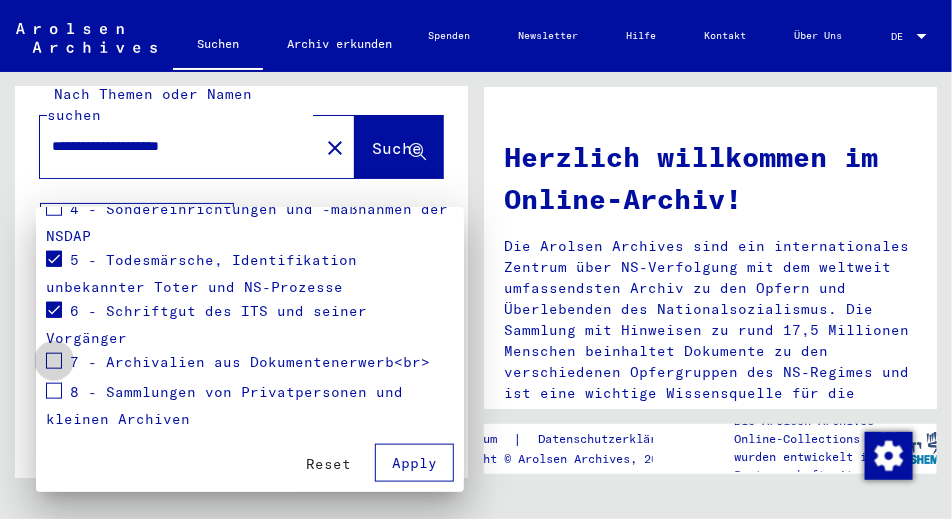 click at bounding box center [54, 361] 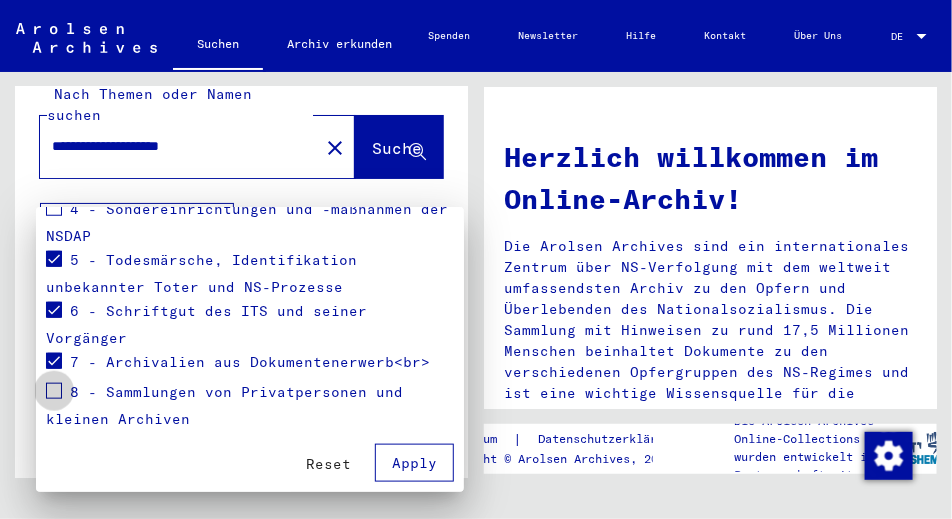 click at bounding box center [54, 391] 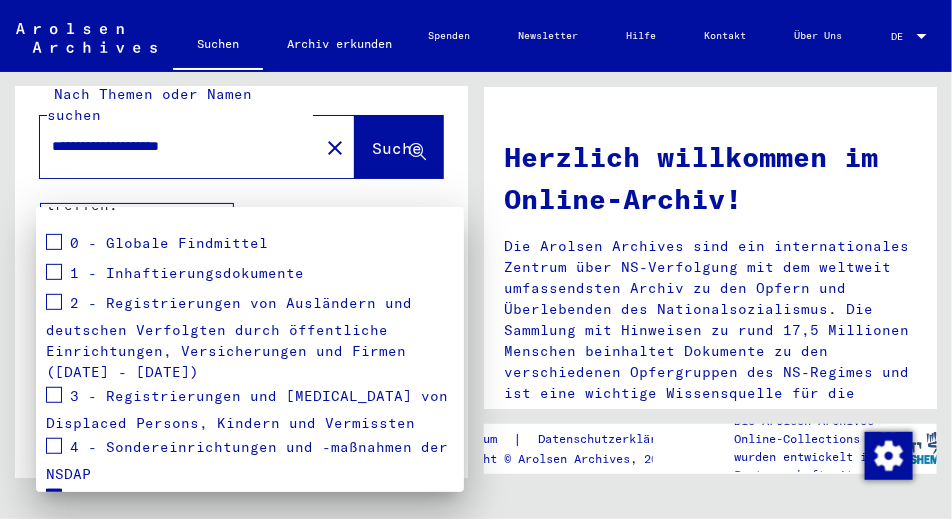 scroll, scrollTop: 307, scrollLeft: 0, axis: vertical 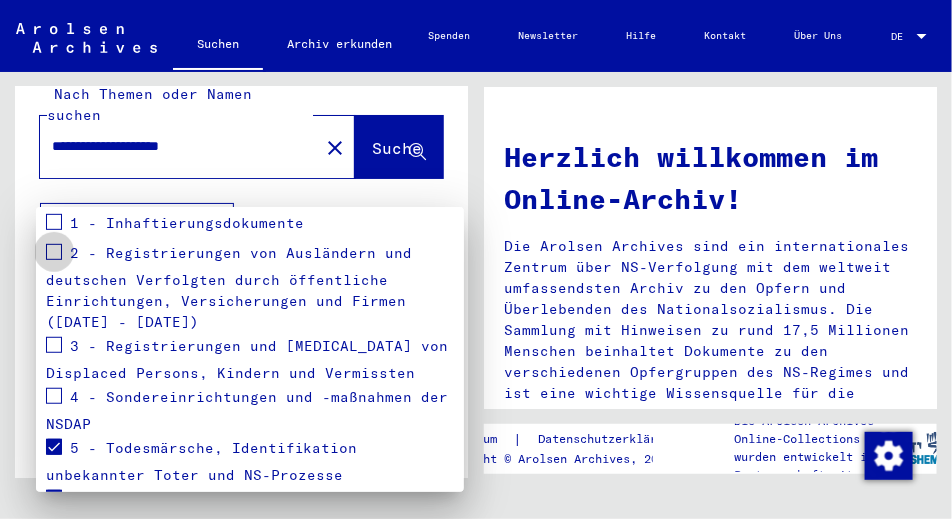 click at bounding box center (54, 252) 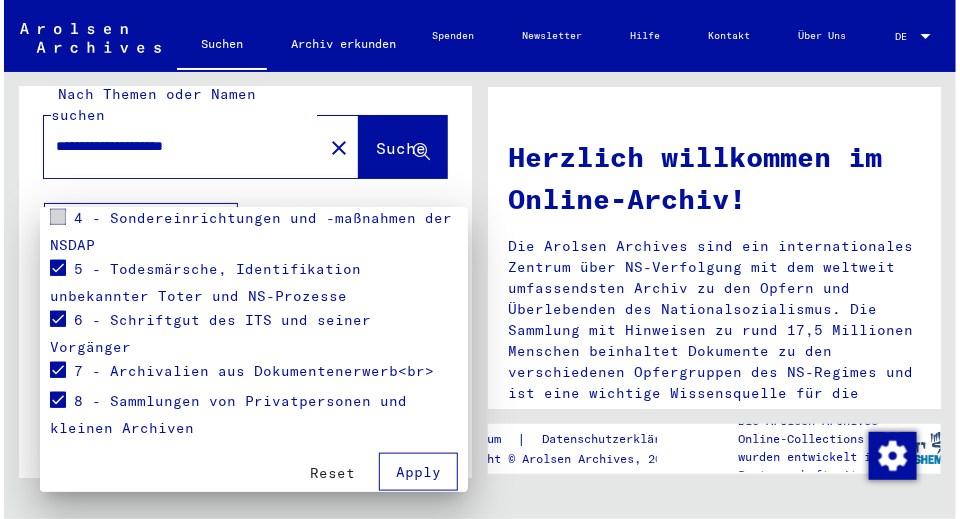 scroll, scrollTop: 507, scrollLeft: 0, axis: vertical 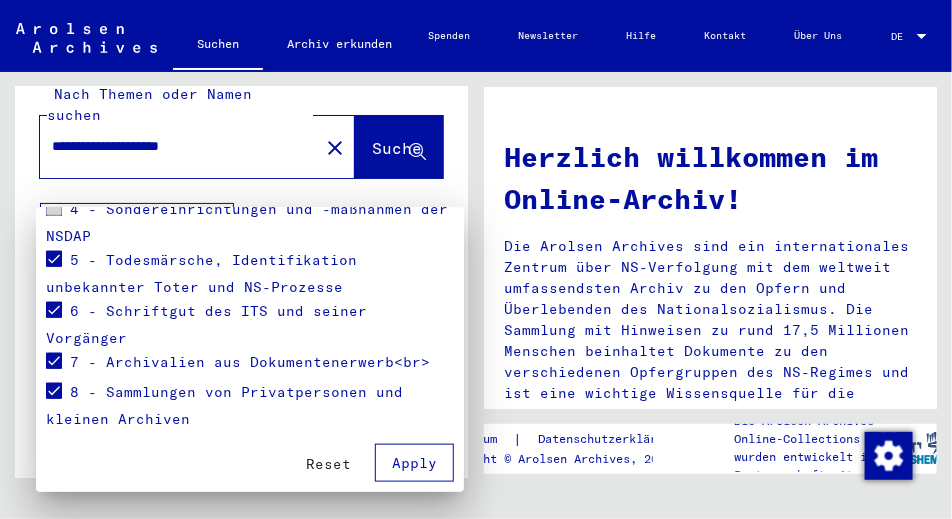 click on "Apply" at bounding box center (414, 463) 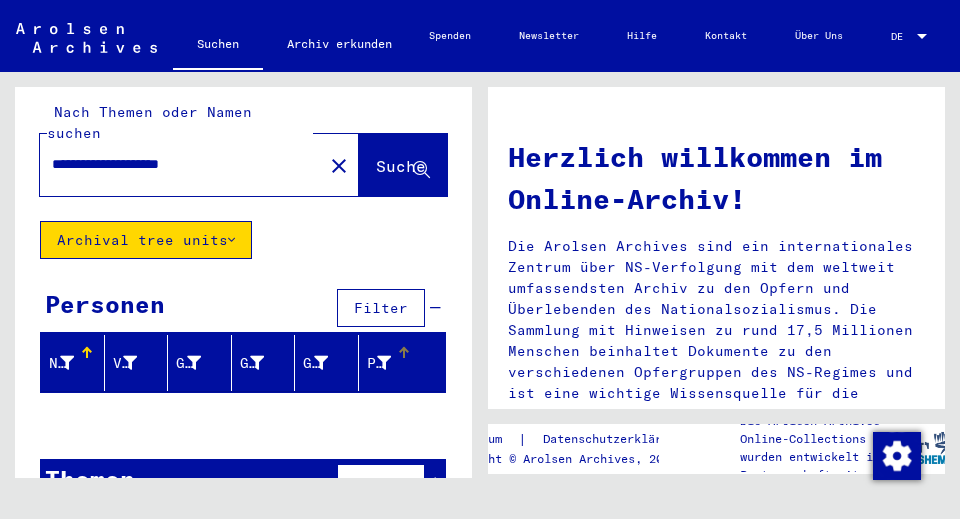 scroll, scrollTop: 0, scrollLeft: 0, axis: both 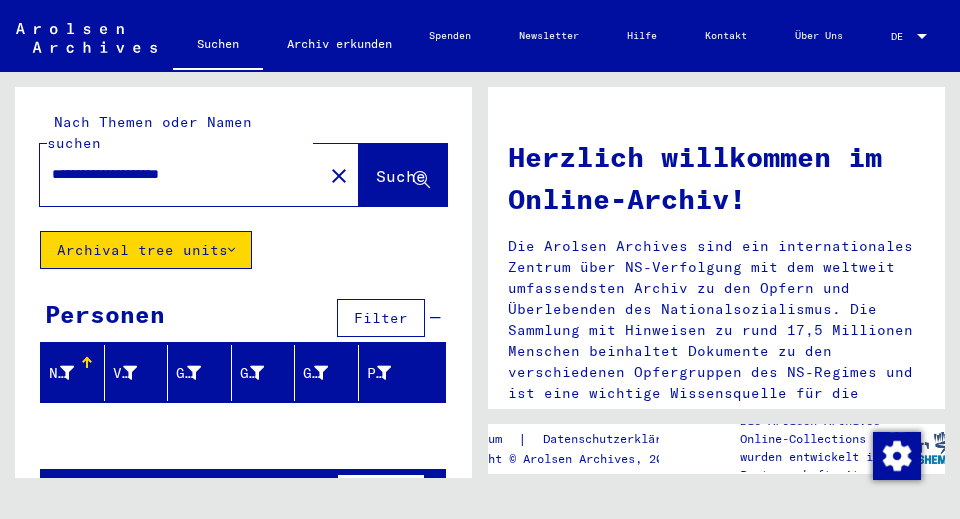 drag, startPoint x: 246, startPoint y: 158, endPoint x: 17, endPoint y: 228, distance: 239.45981 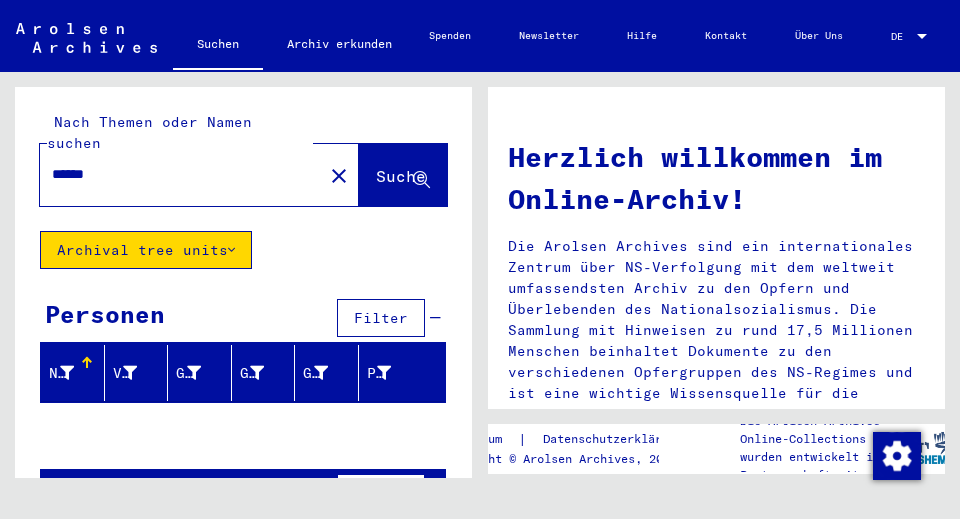 type on "******" 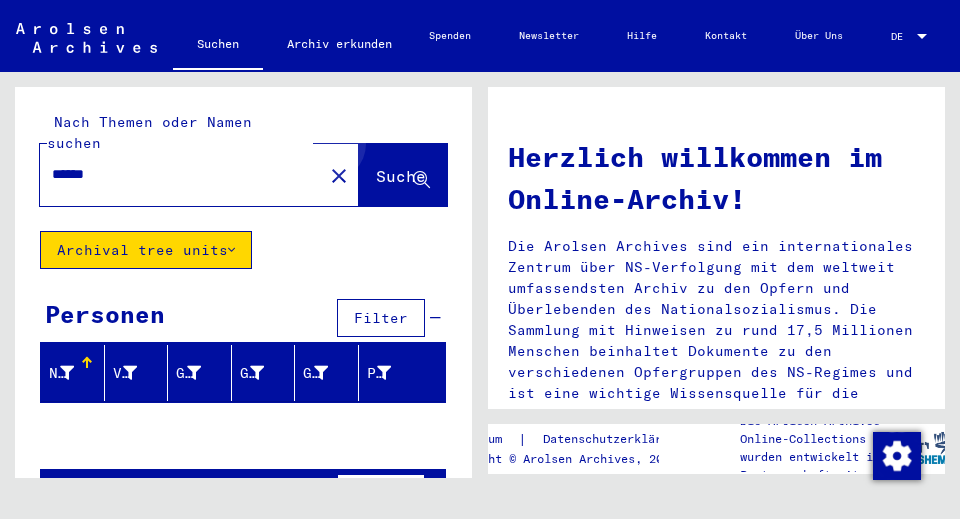 click on "Suche" 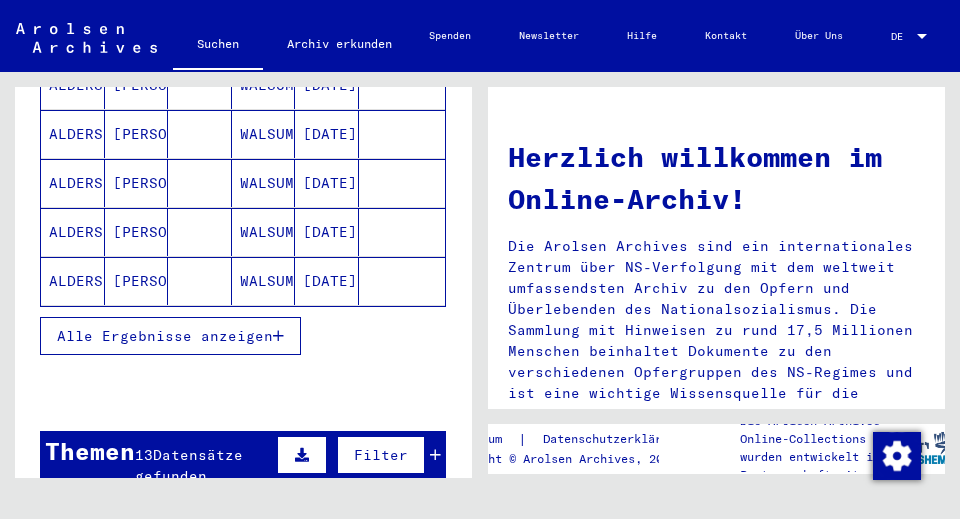 scroll, scrollTop: 350, scrollLeft: 0, axis: vertical 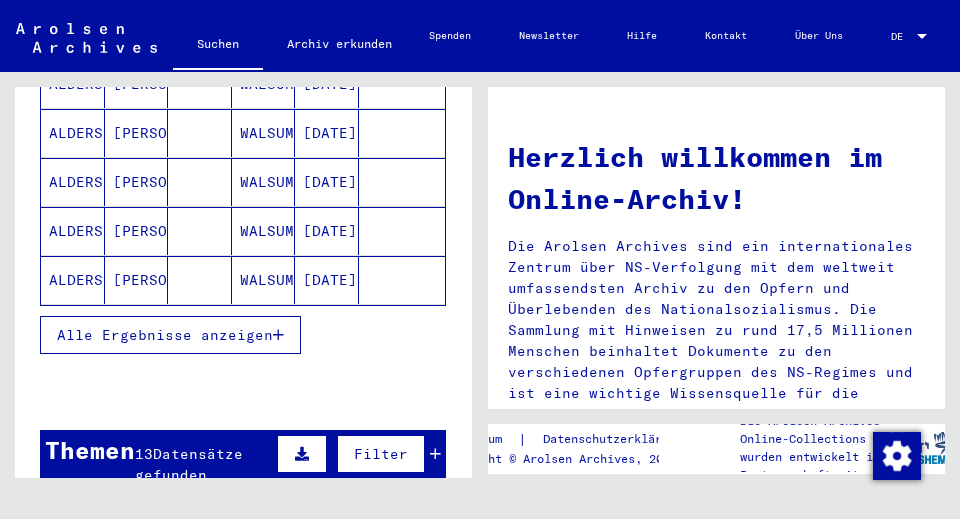 click on "Alle Ergebnisse anzeigen" at bounding box center [170, 335] 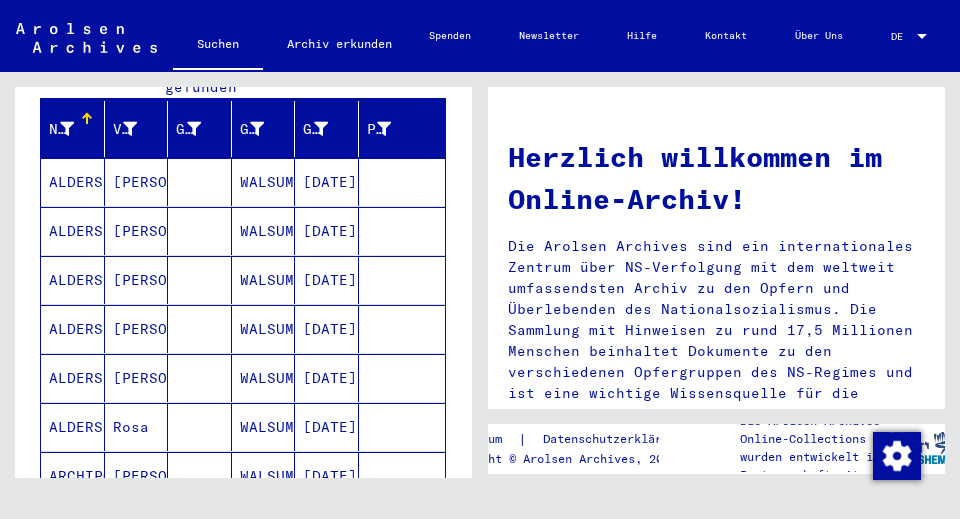scroll, scrollTop: 250, scrollLeft: 0, axis: vertical 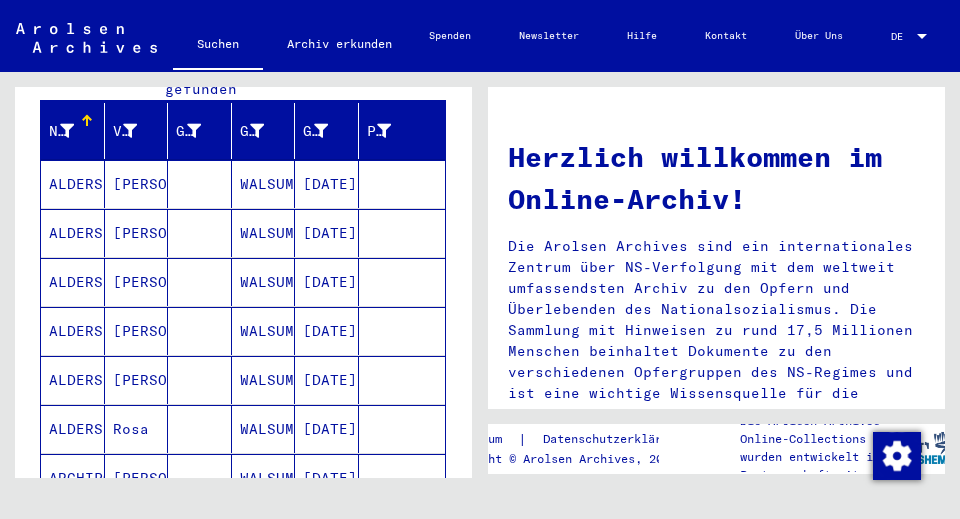 click on "WALSUM" at bounding box center (264, 233) 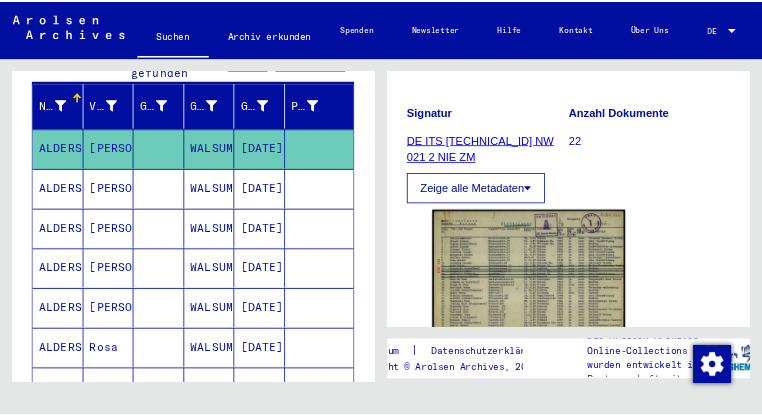 scroll, scrollTop: 350, scrollLeft: 0, axis: vertical 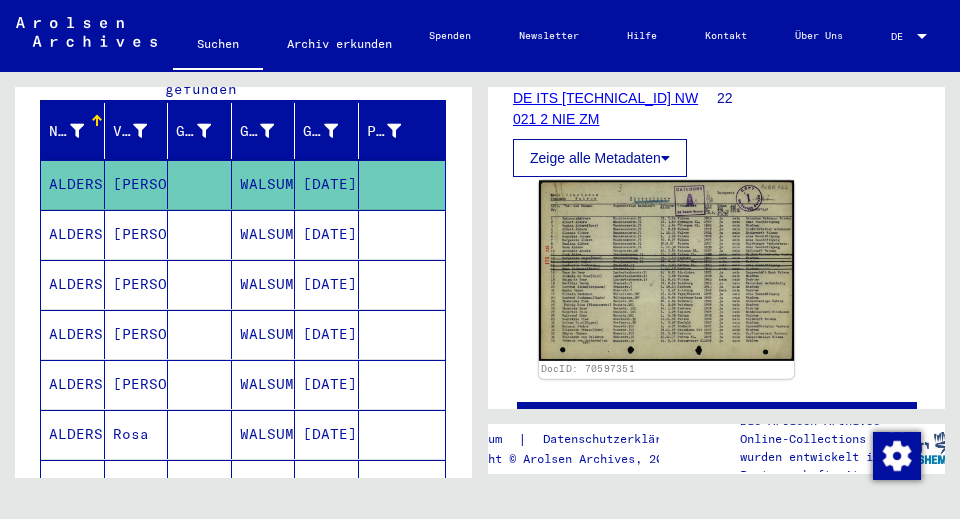 click 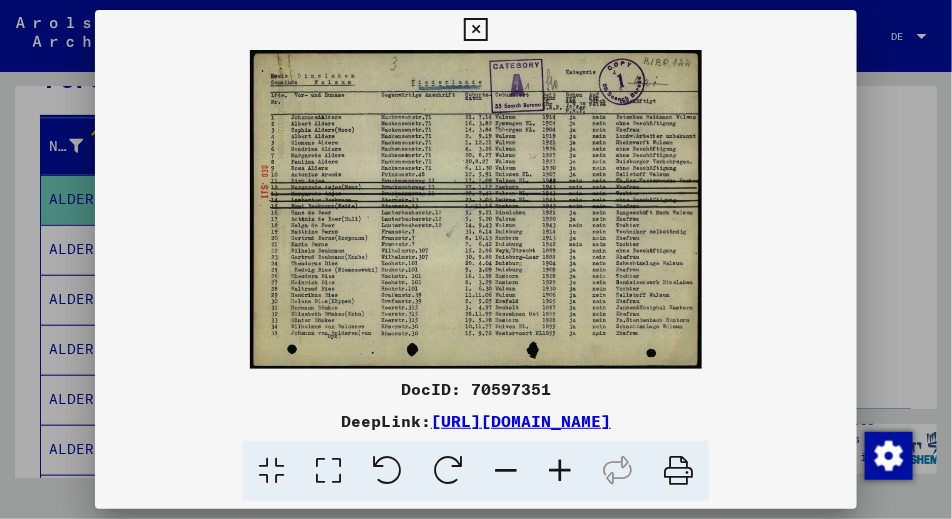 type 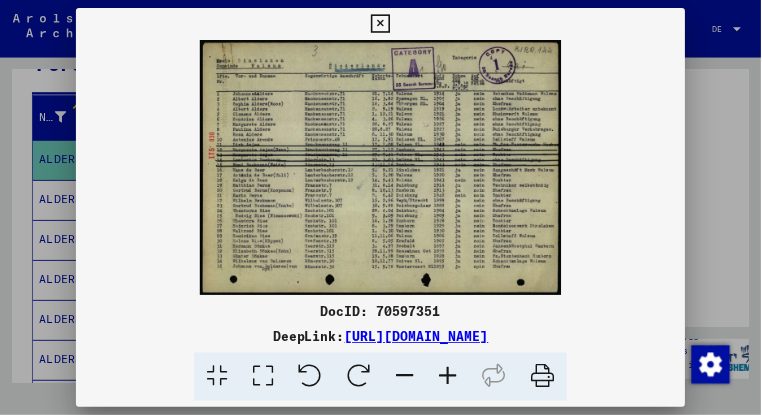 scroll, scrollTop: 250, scrollLeft: 0, axis: vertical 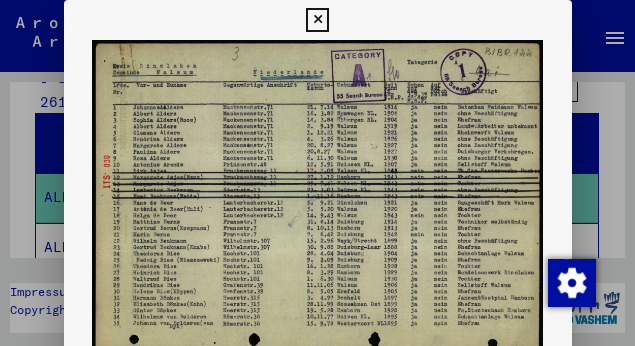 click at bounding box center (317, 20) 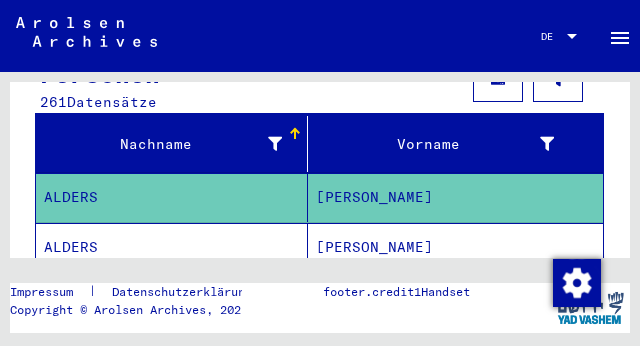 click on "[PERSON_NAME]" at bounding box center (455, 297) 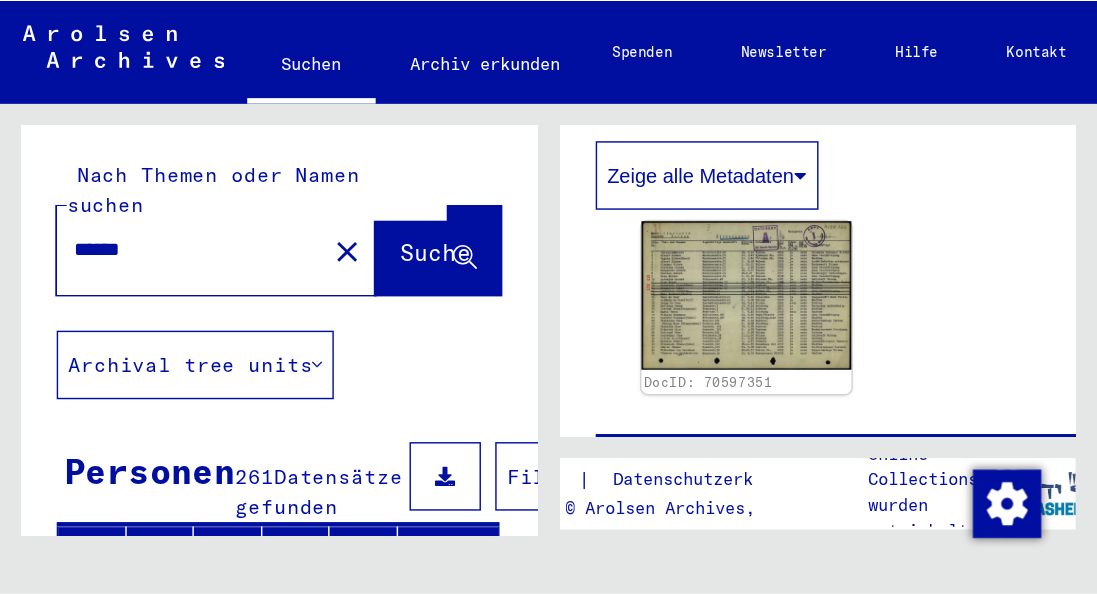 scroll, scrollTop: 434, scrollLeft: 0, axis: vertical 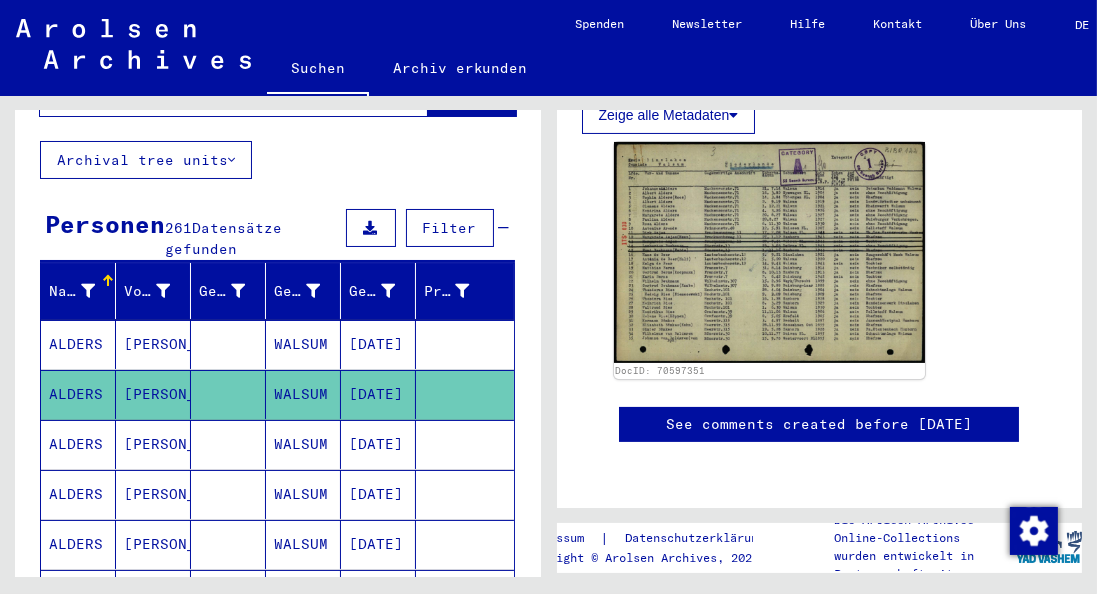 click on "[DATE]" at bounding box center [378, 494] 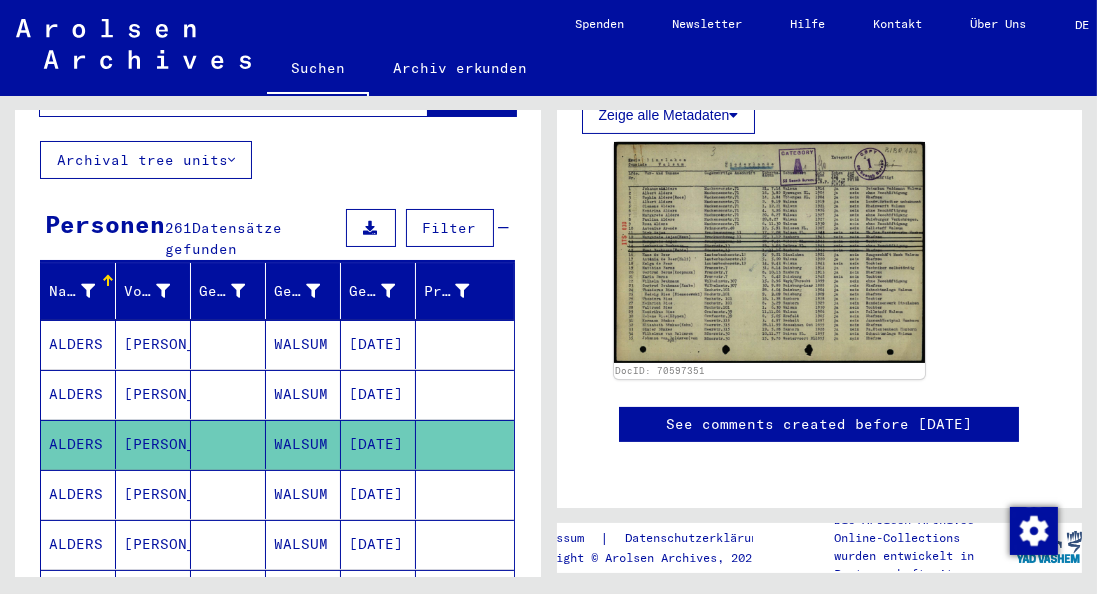 click on "[DATE]" 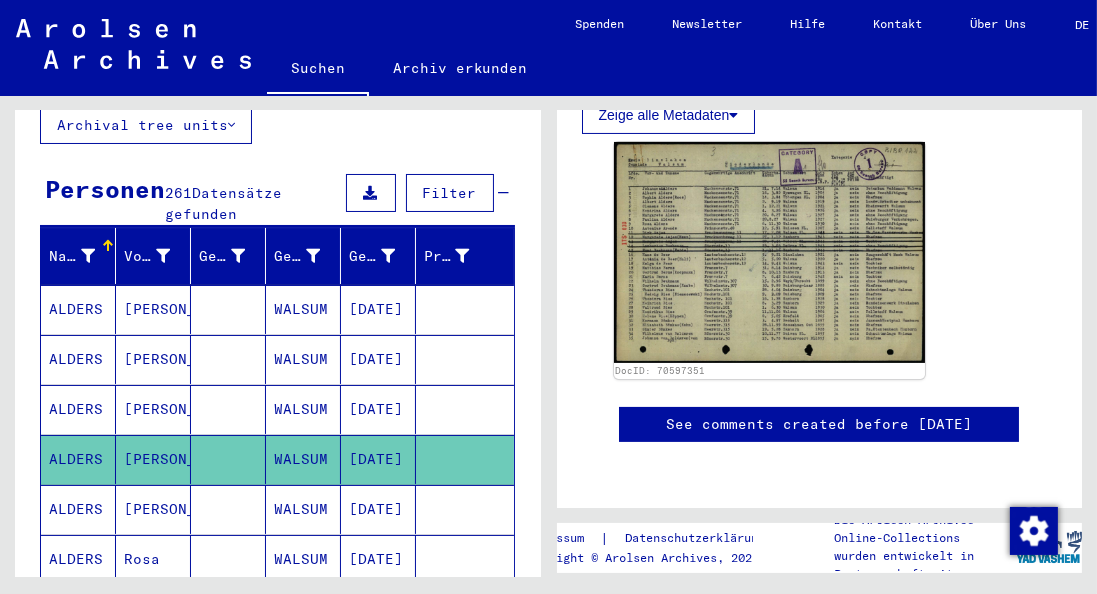 scroll, scrollTop: 285, scrollLeft: 0, axis: vertical 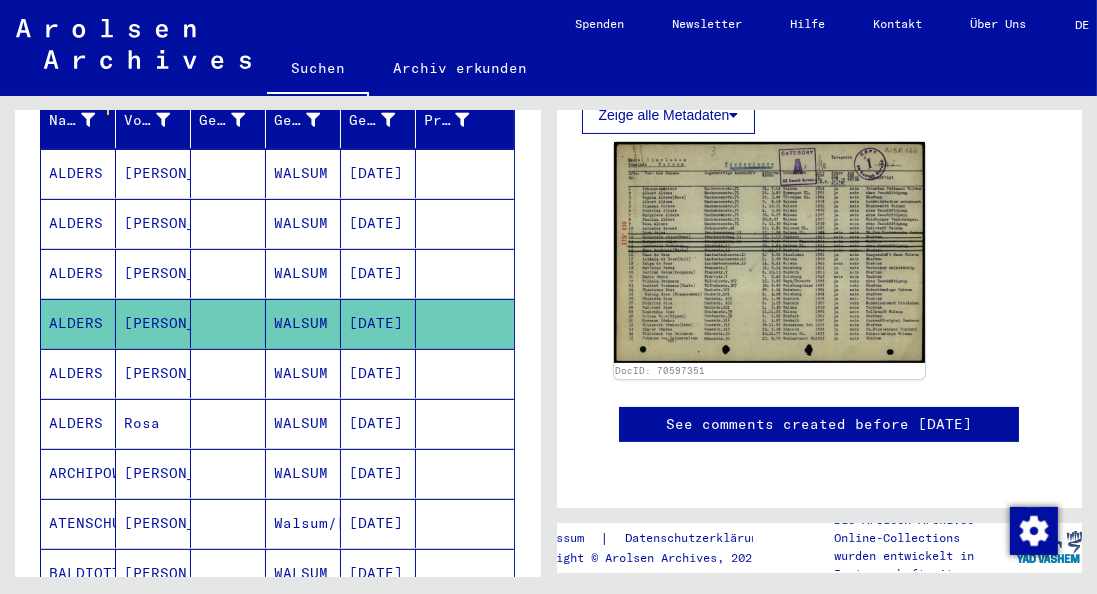 click on "[DATE]" at bounding box center (378, 473) 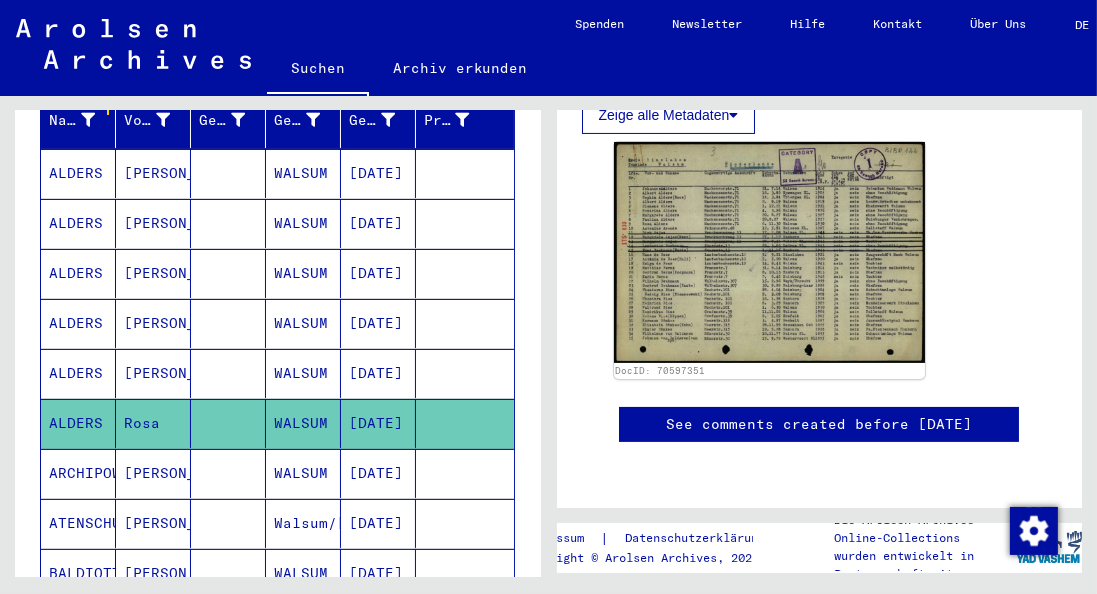 scroll, scrollTop: 400, scrollLeft: 0, axis: vertical 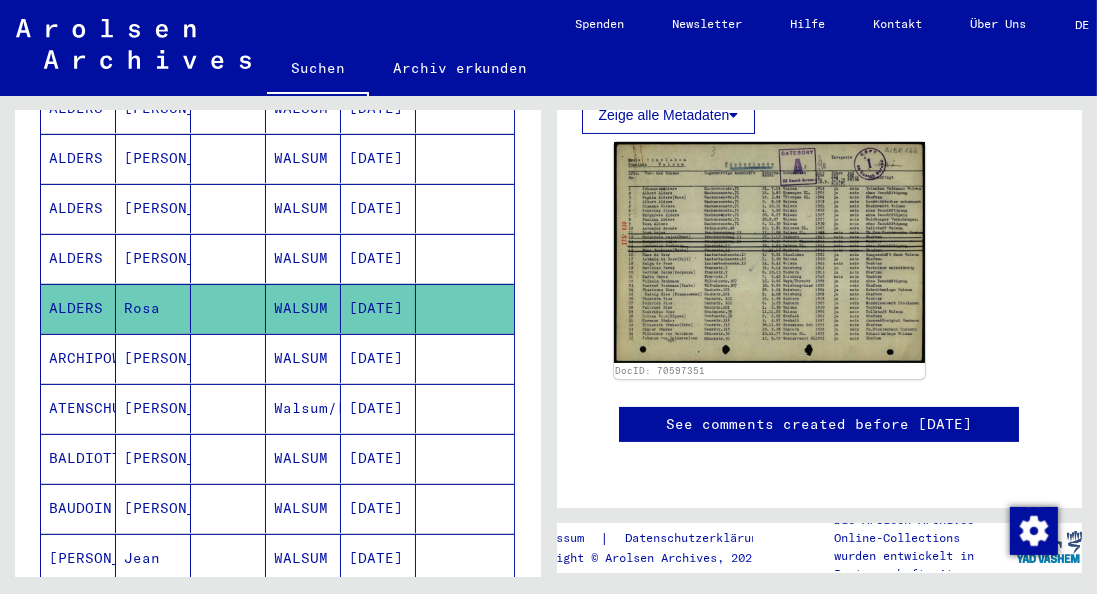 click on "[DATE]" at bounding box center (378, 508) 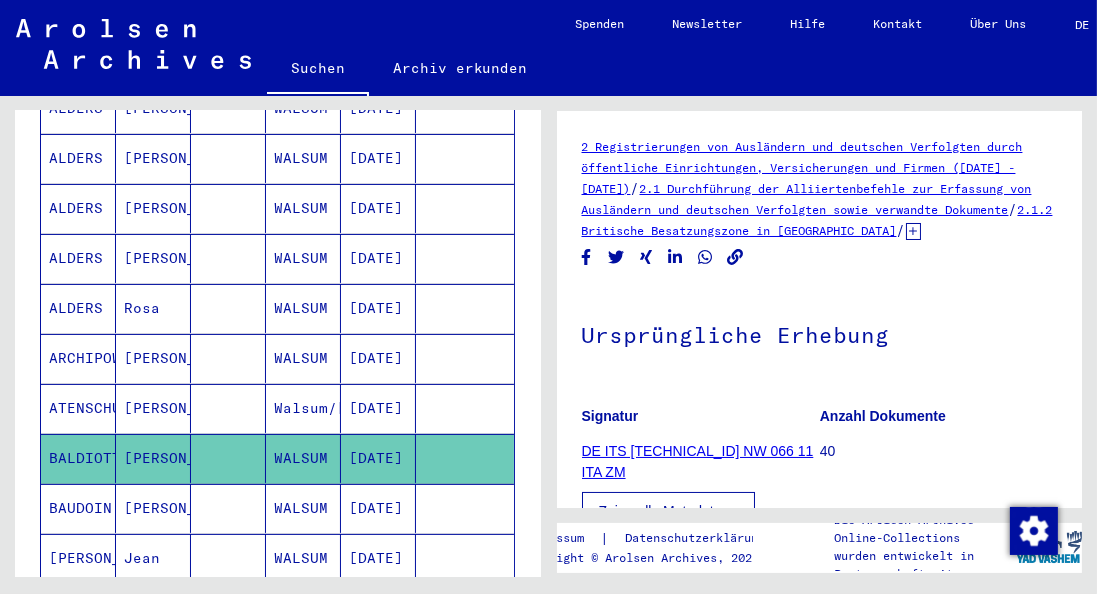 scroll, scrollTop: 0, scrollLeft: 0, axis: both 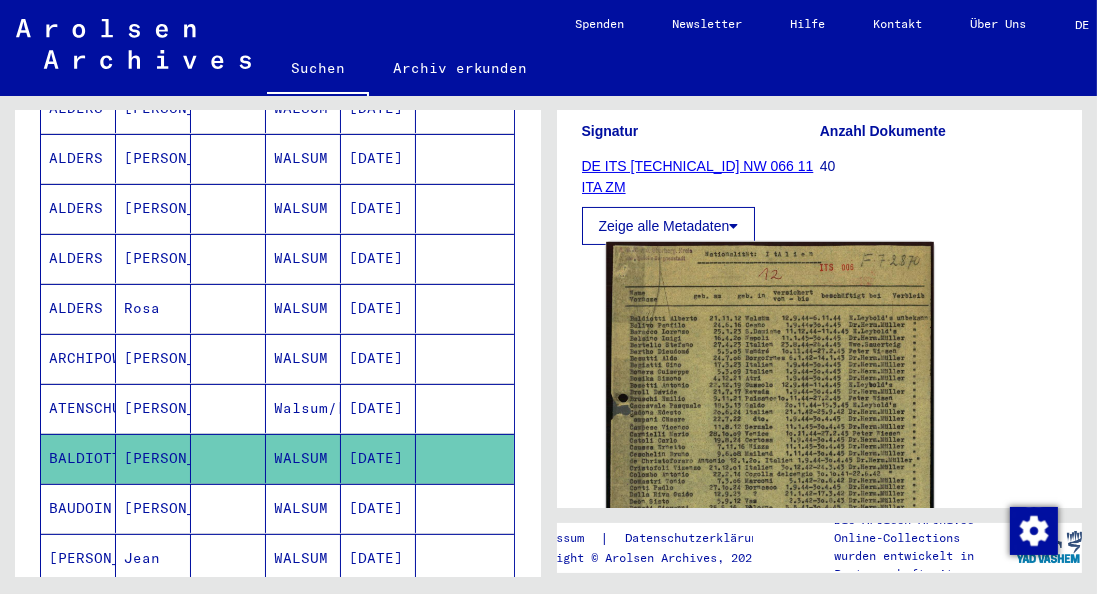 click 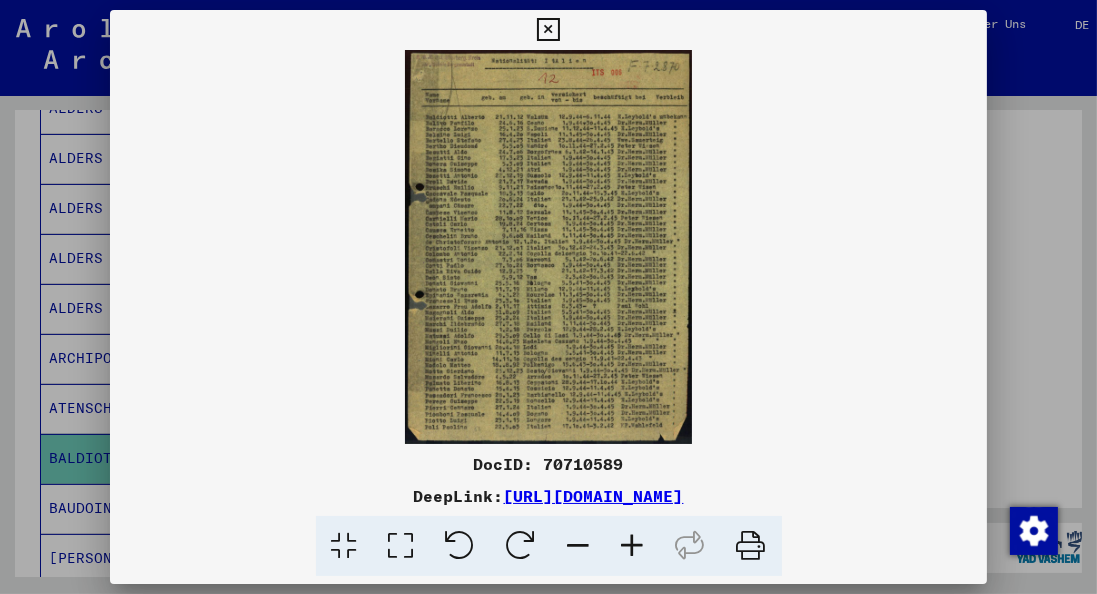 type 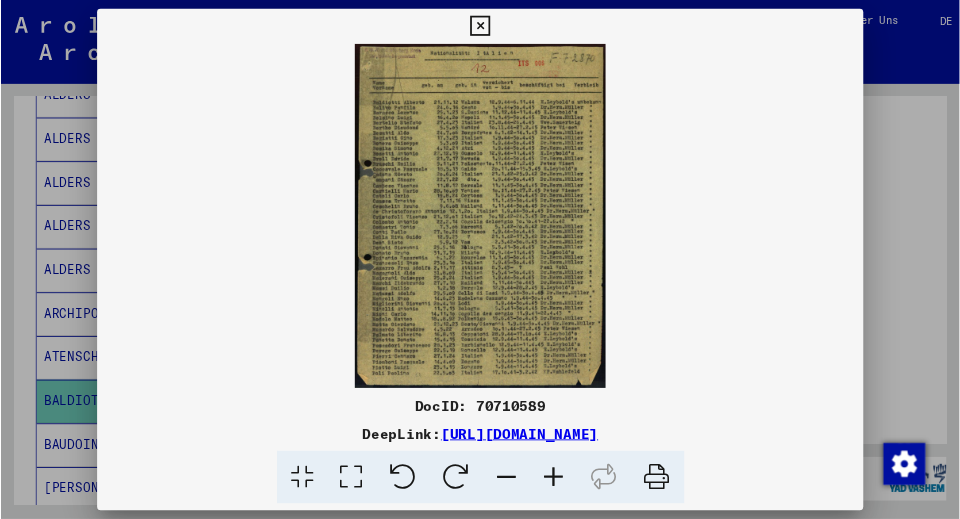 scroll, scrollTop: 400, scrollLeft: 0, axis: vertical 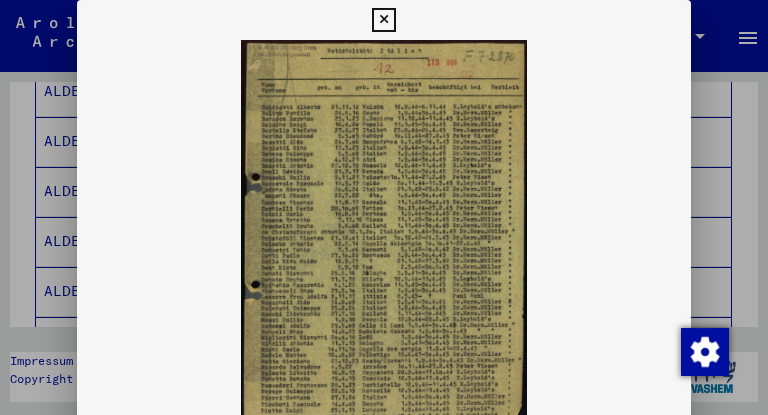click at bounding box center (383, 20) 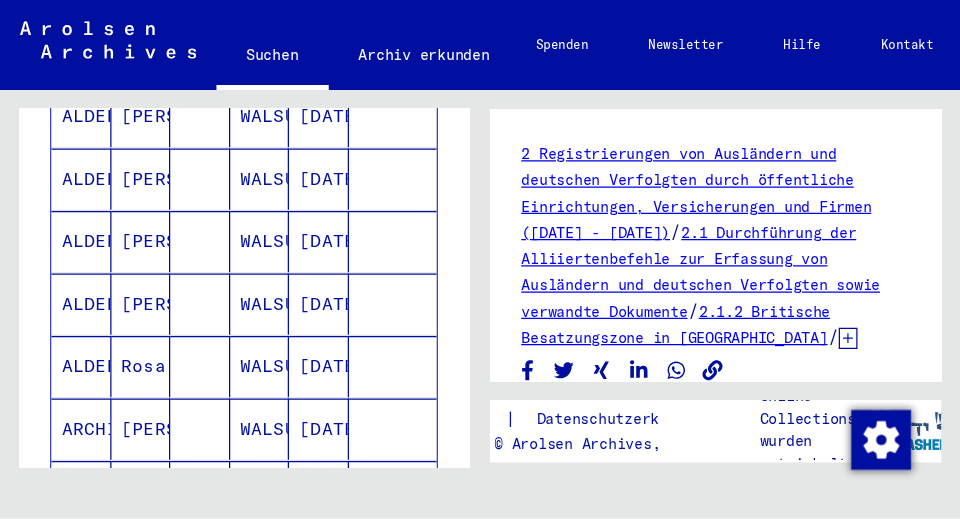 scroll, scrollTop: 424, scrollLeft: 0, axis: vertical 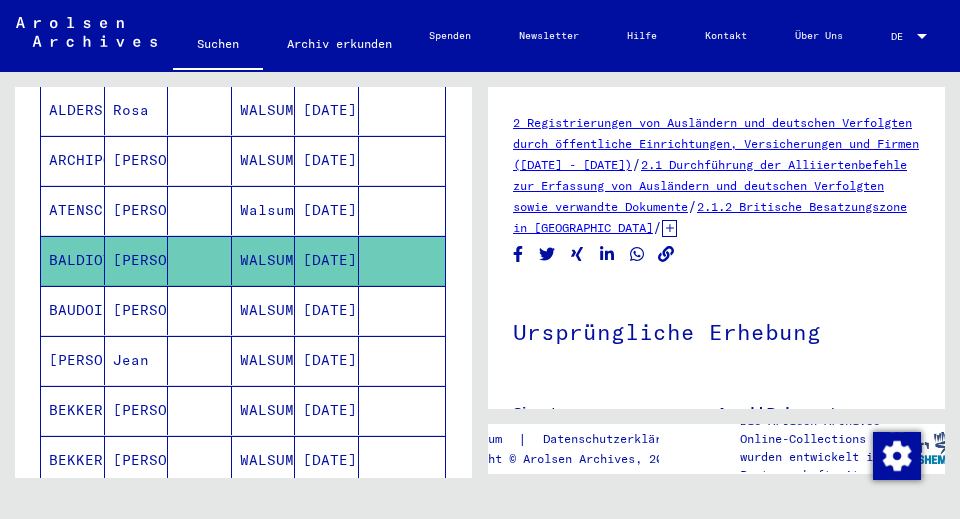 click on "[DATE]" at bounding box center (327, 460) 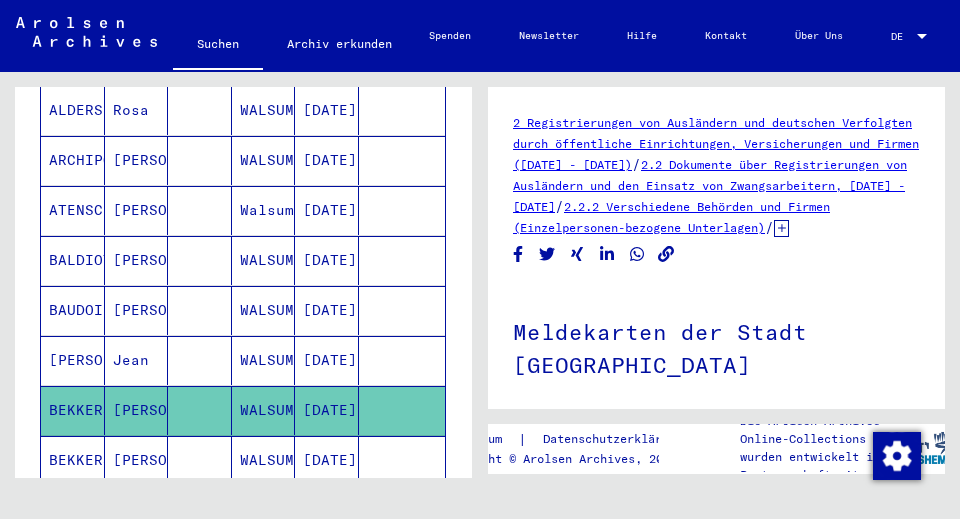 scroll, scrollTop: 0, scrollLeft: 0, axis: both 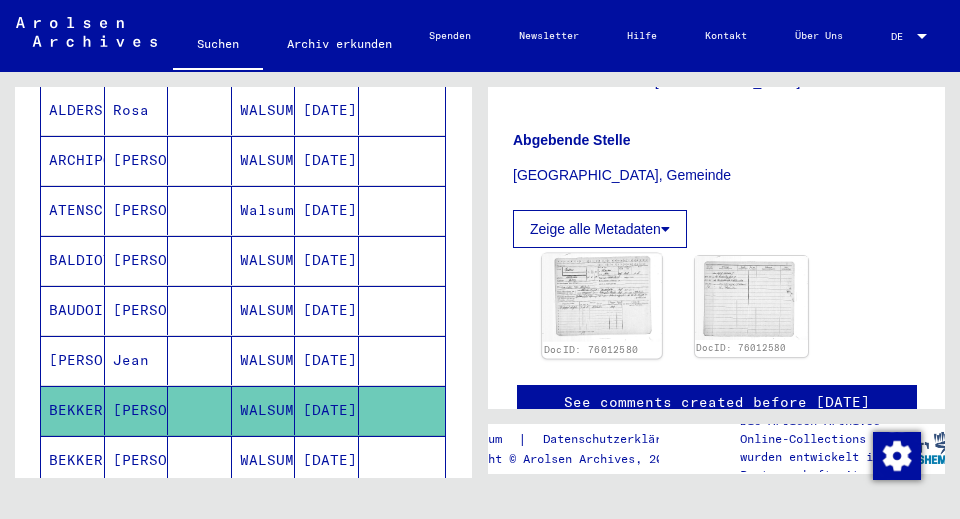 click 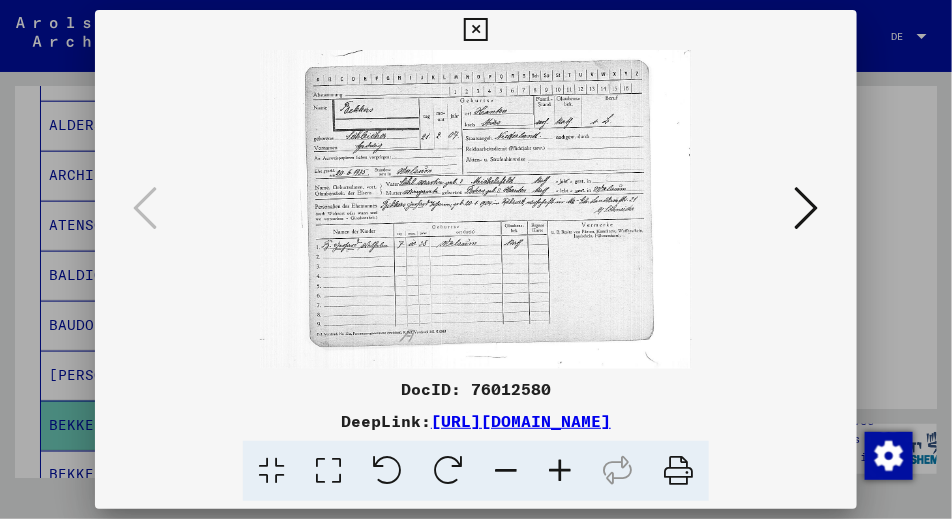 type 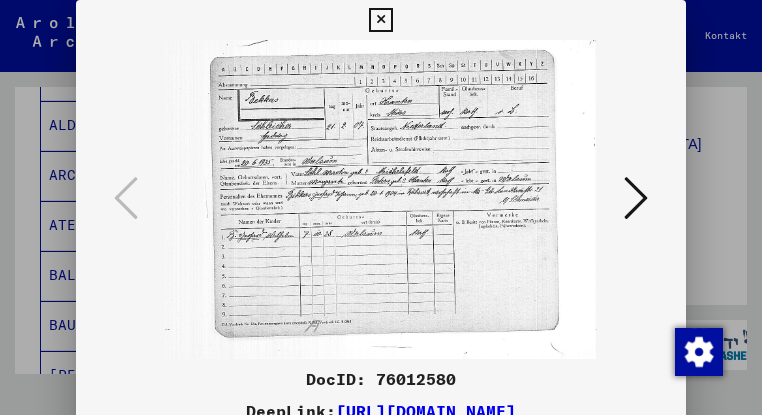 scroll, scrollTop: 580, scrollLeft: 0, axis: vertical 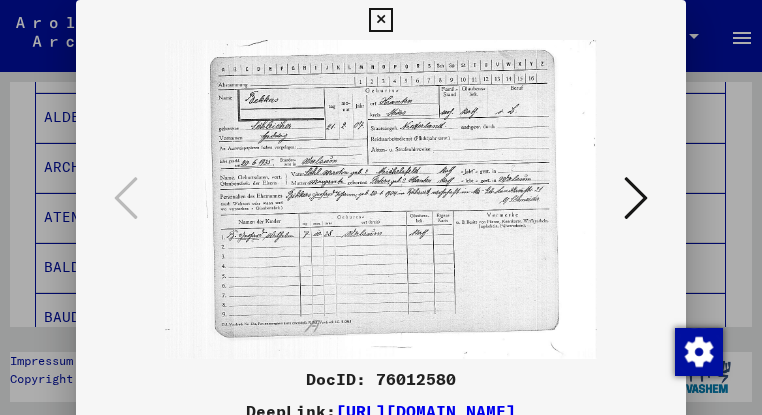click at bounding box center [636, 198] 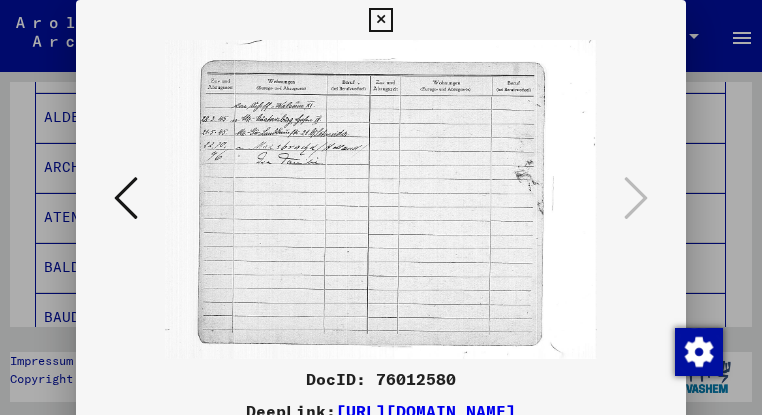 click at bounding box center [380, 20] 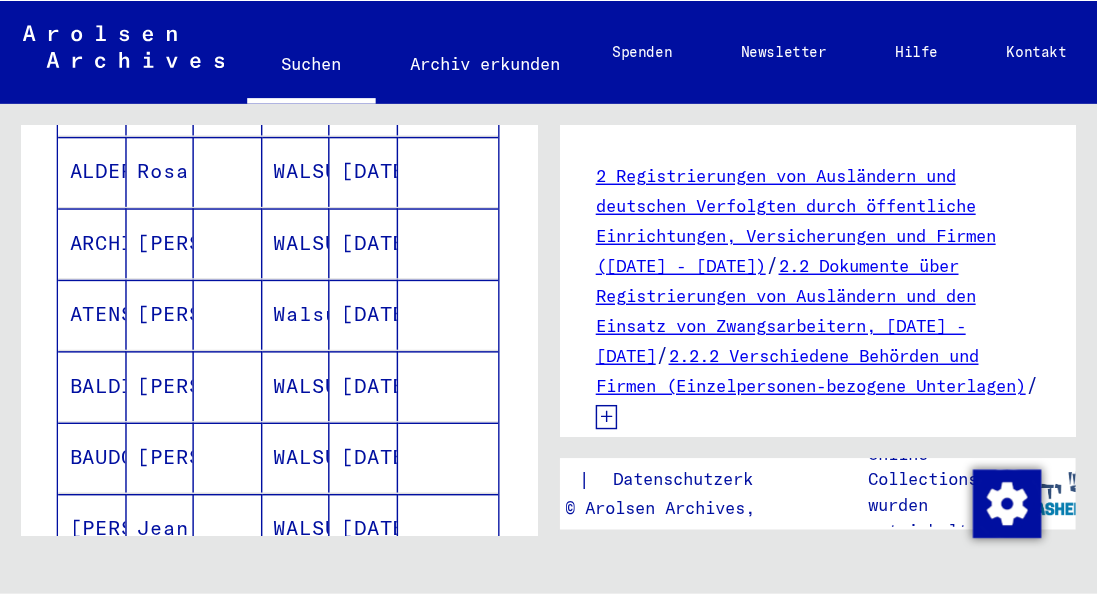 scroll, scrollTop: 598, scrollLeft: 0, axis: vertical 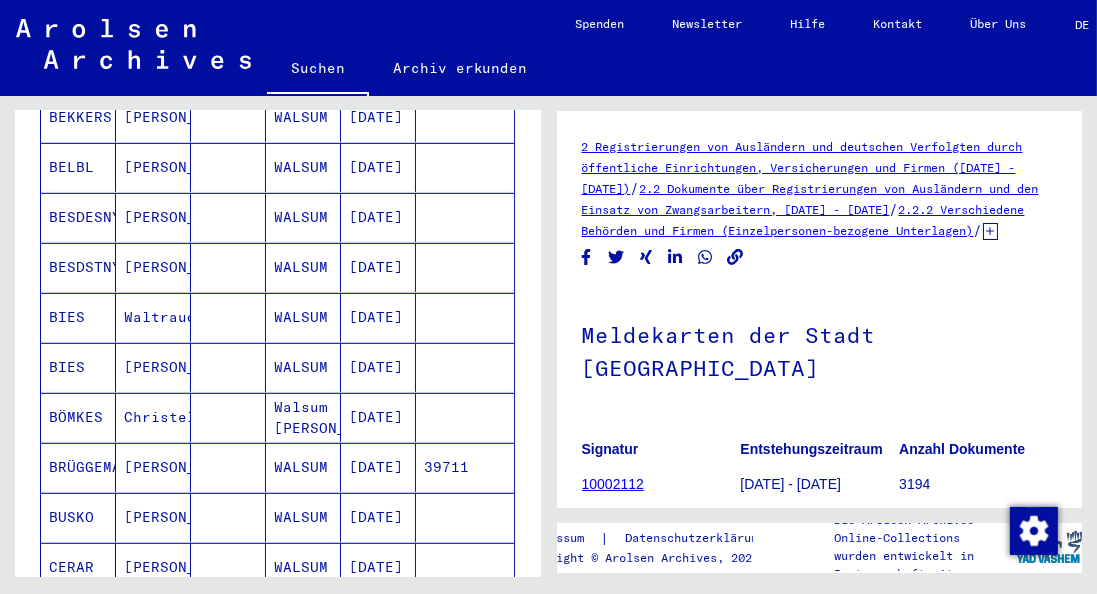 click on "[DATE]" at bounding box center [378, 567] 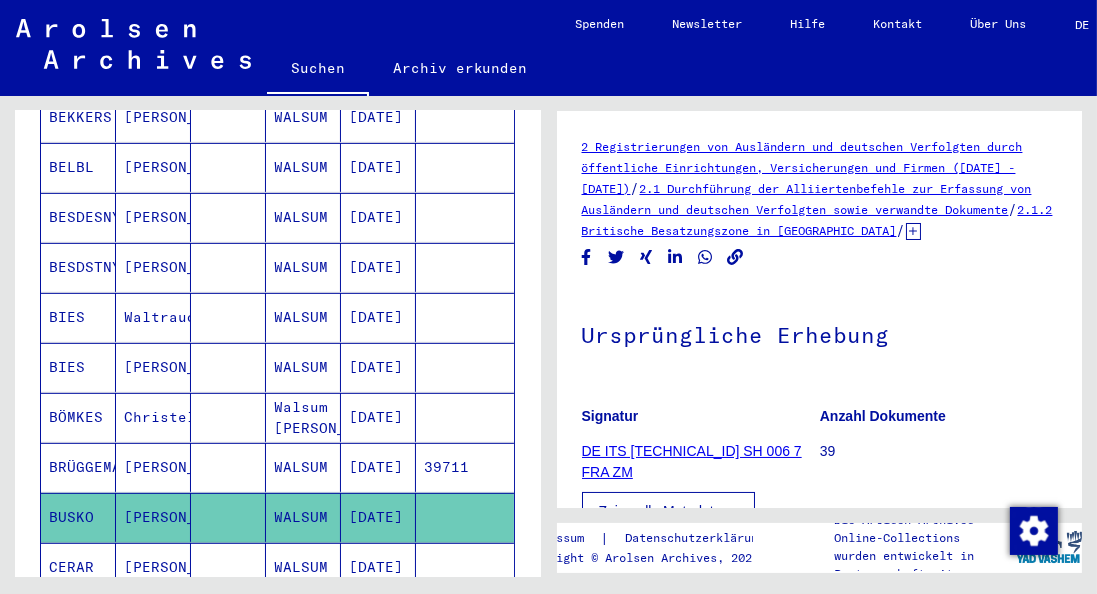scroll, scrollTop: 0, scrollLeft: 0, axis: both 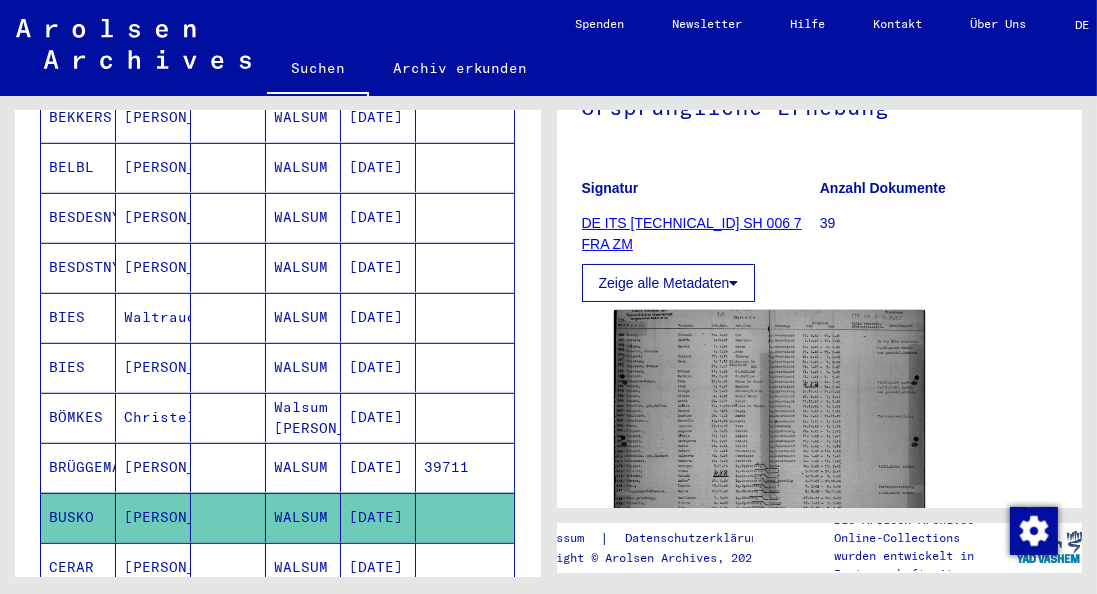 click 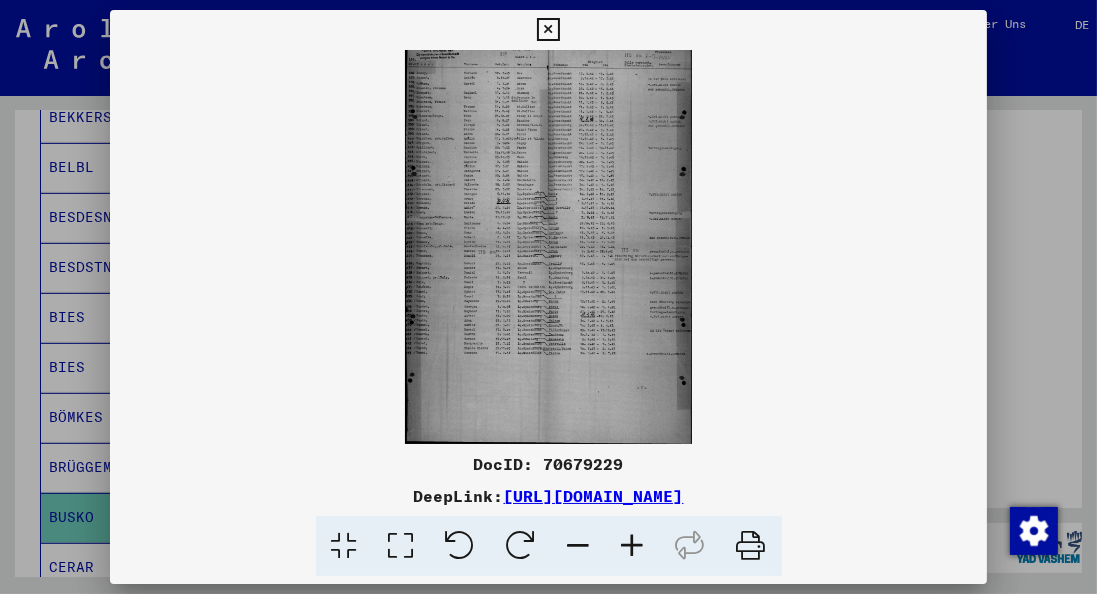 type 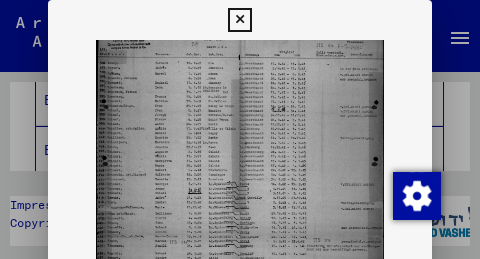 click at bounding box center [239, 20] 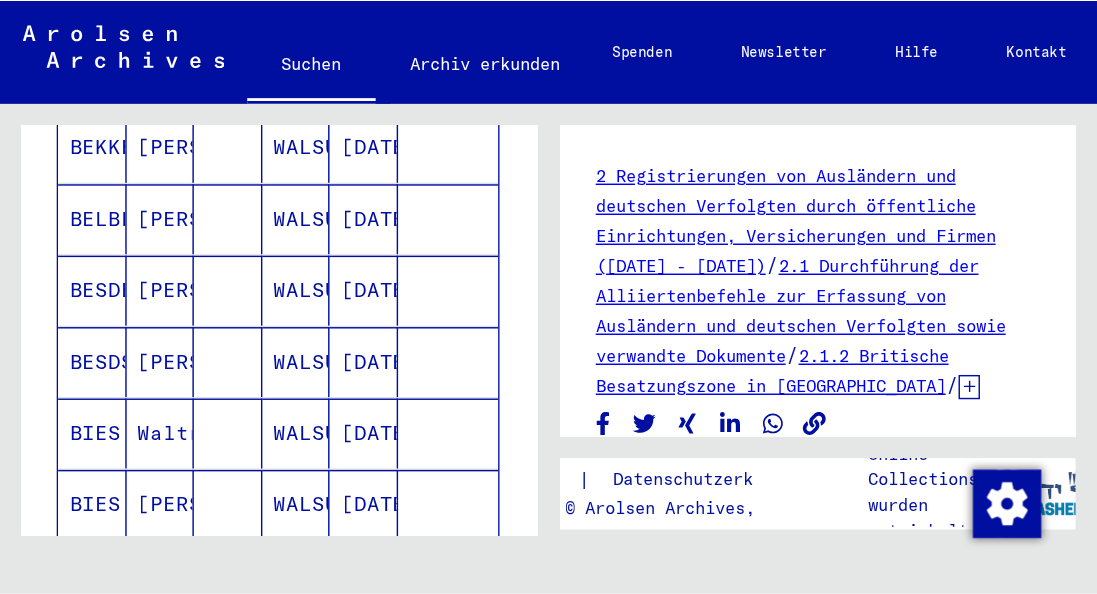 scroll, scrollTop: 943, scrollLeft: 0, axis: vertical 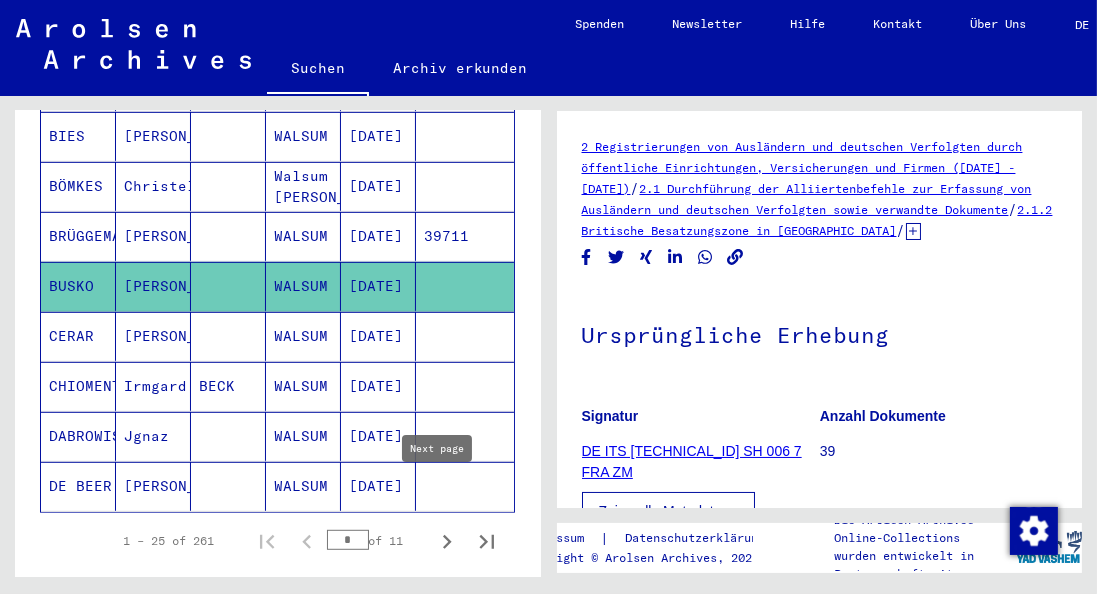 click 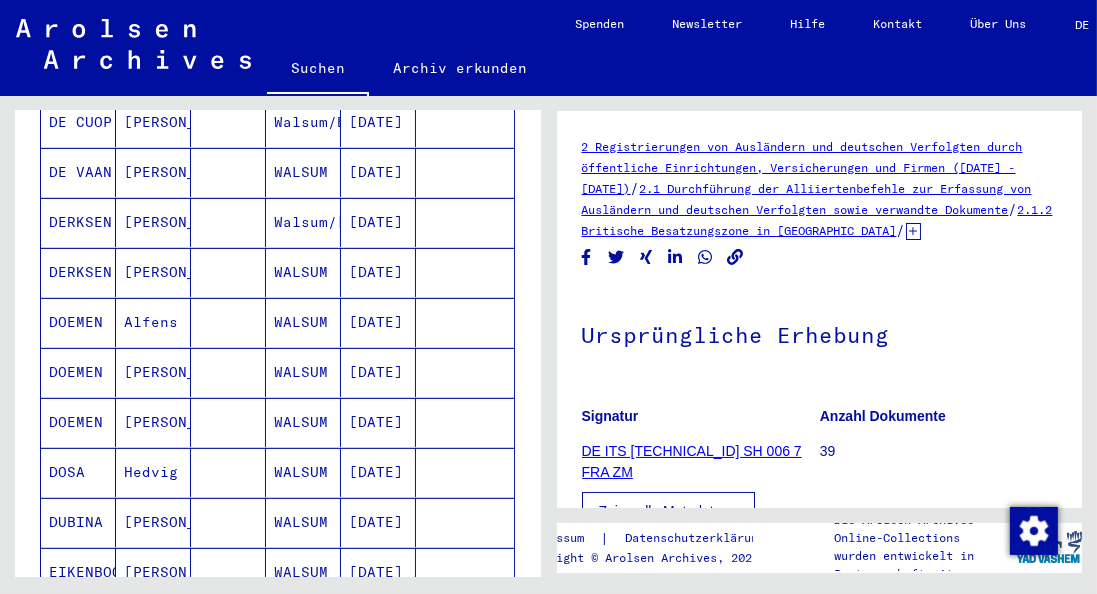 scroll, scrollTop: 486, scrollLeft: 0, axis: vertical 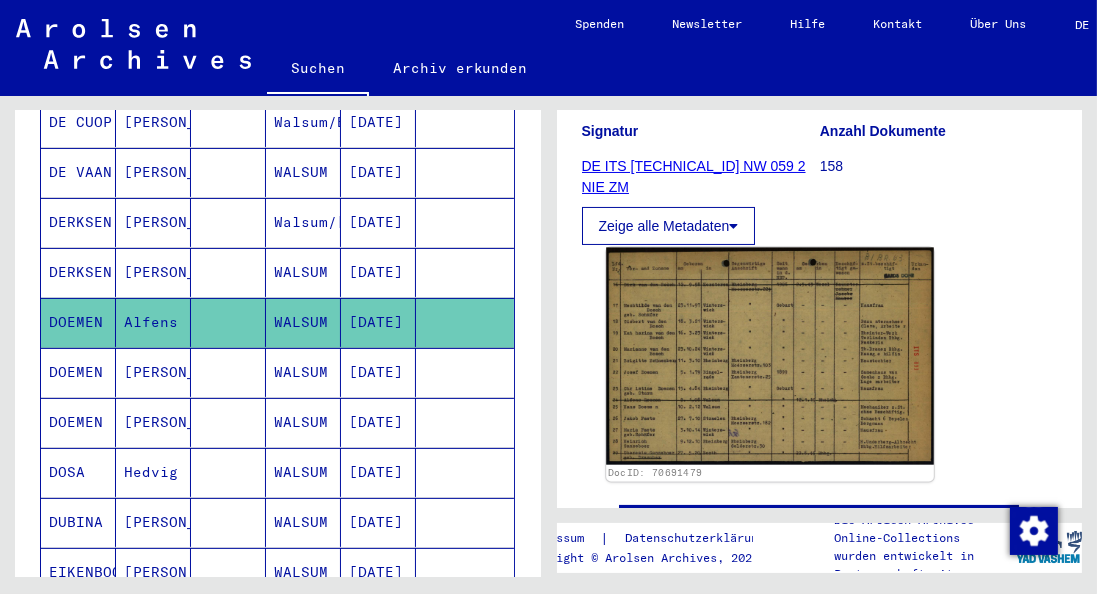 click 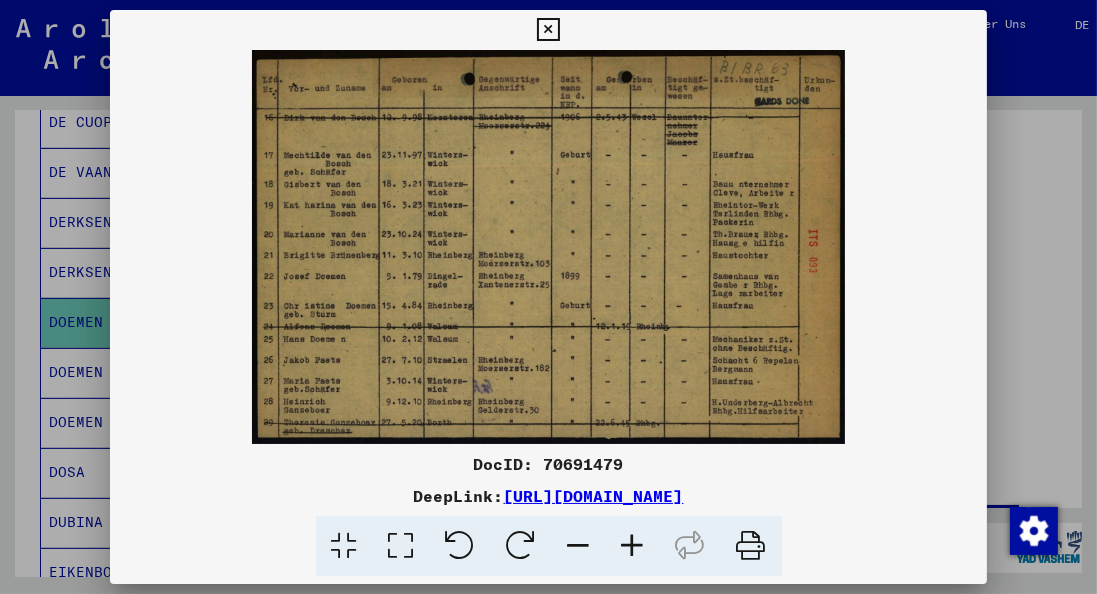 drag, startPoint x: 552, startPoint y: 38, endPoint x: 549, endPoint y: 55, distance: 17.262676 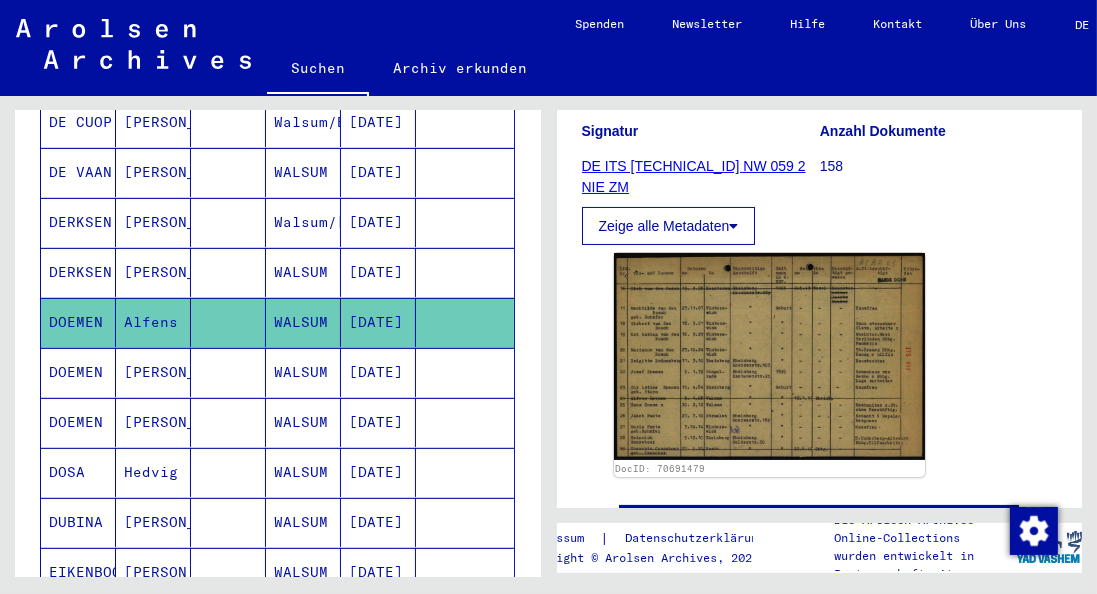 click on "[DATE]" at bounding box center (378, 422) 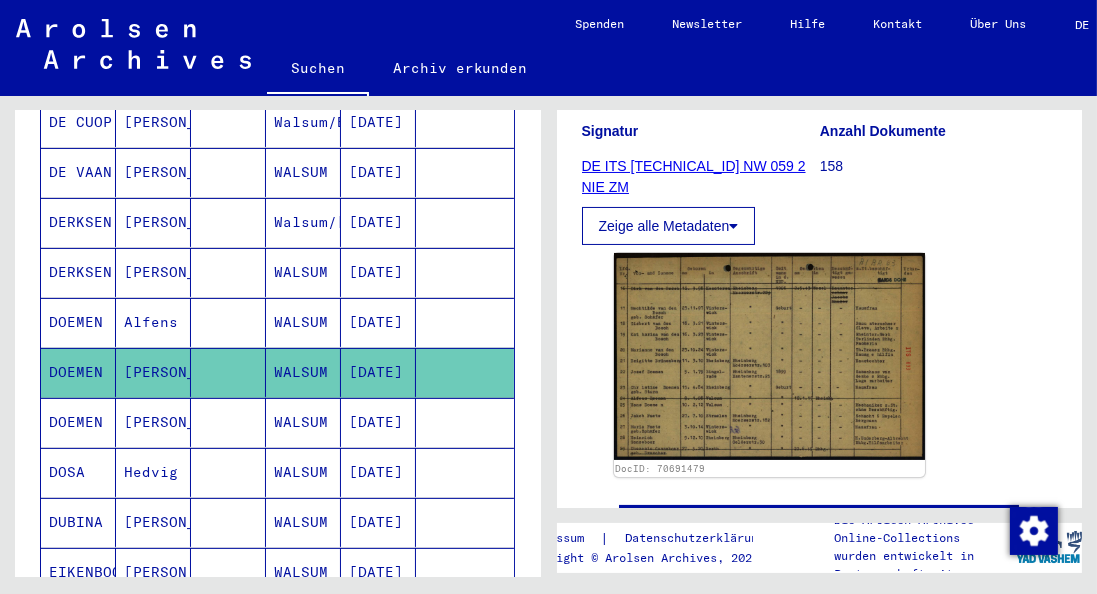 click on "[DATE]" at bounding box center [378, 522] 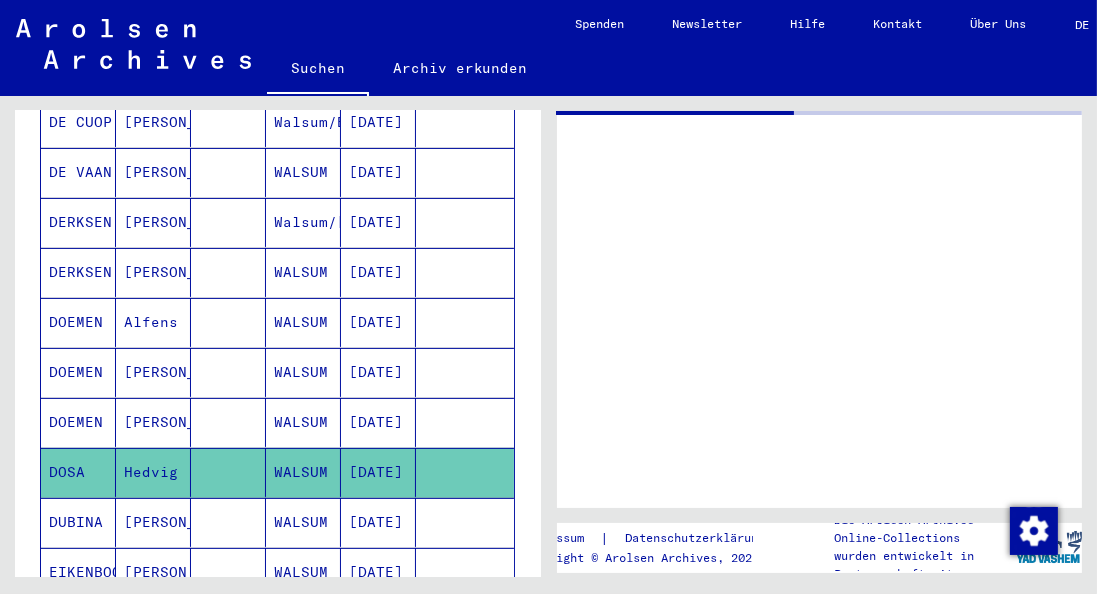 scroll, scrollTop: 0, scrollLeft: 0, axis: both 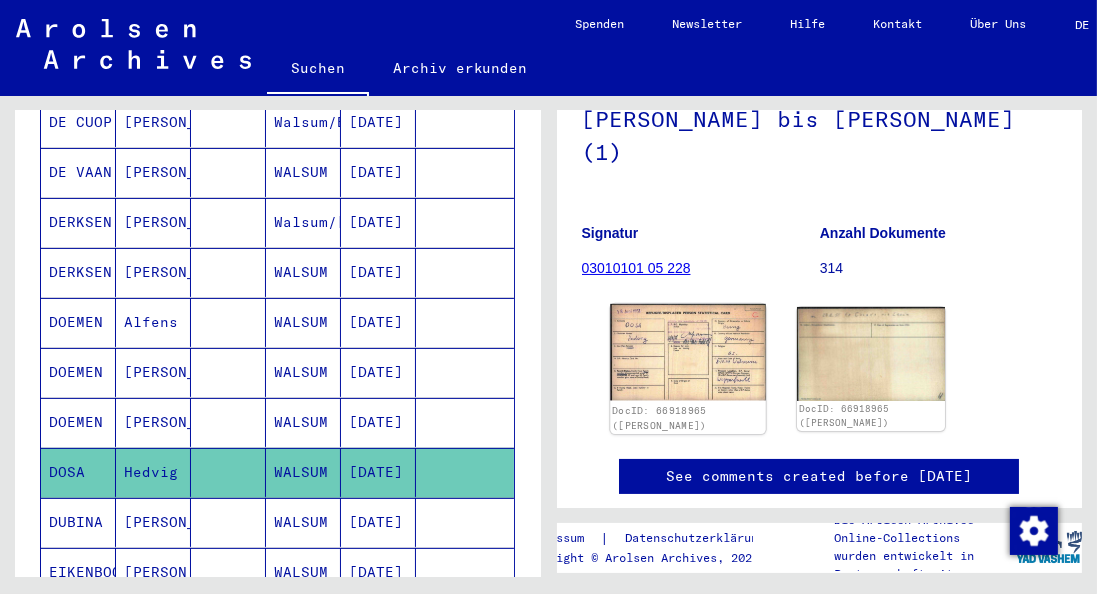click 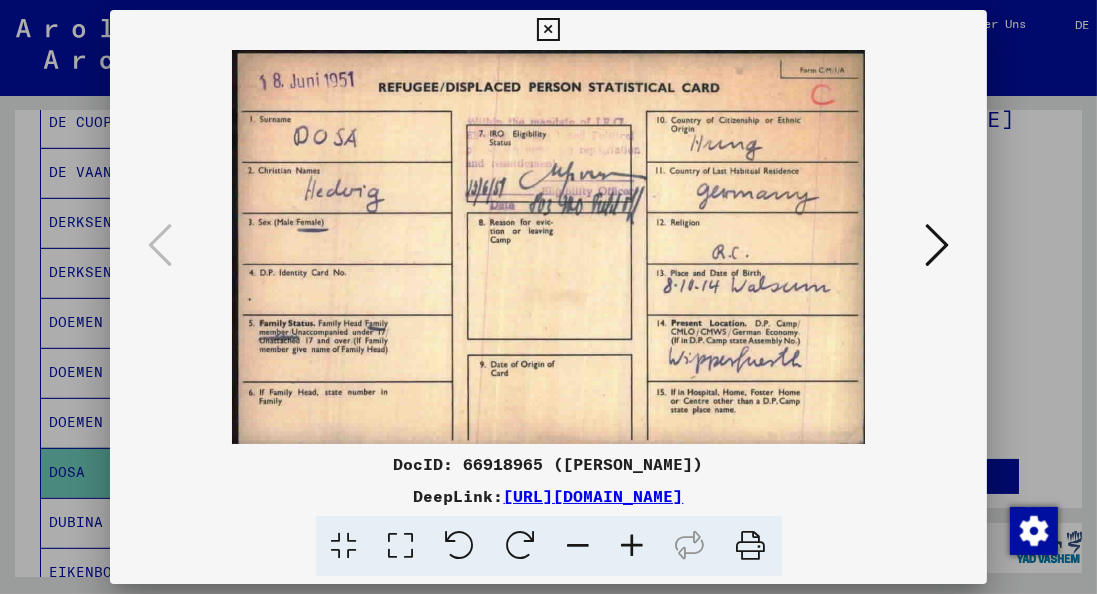 click at bounding box center [548, 30] 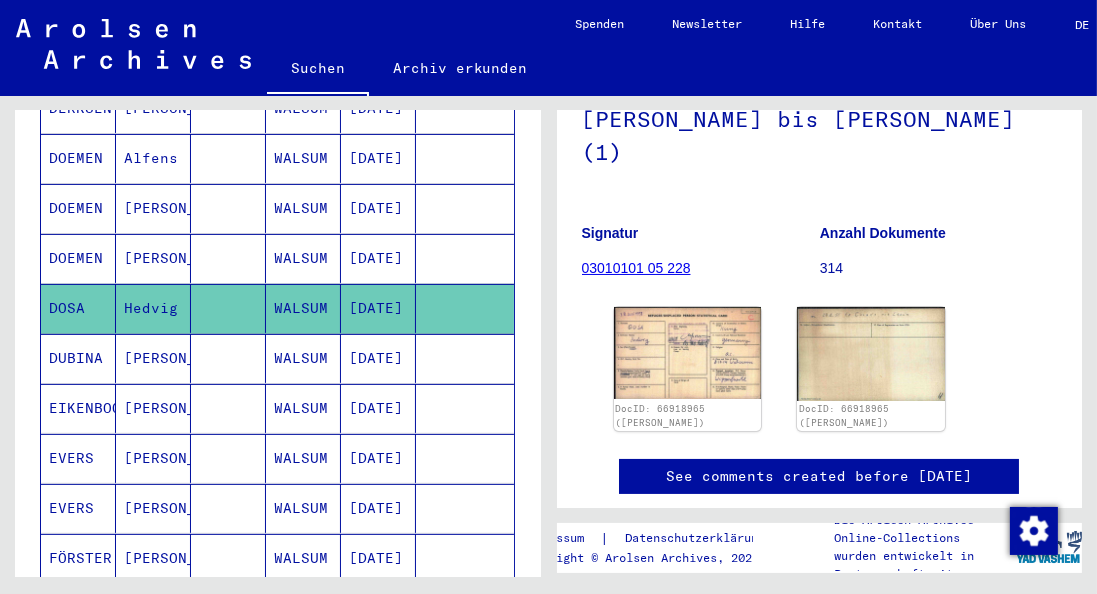 scroll, scrollTop: 657, scrollLeft: 0, axis: vertical 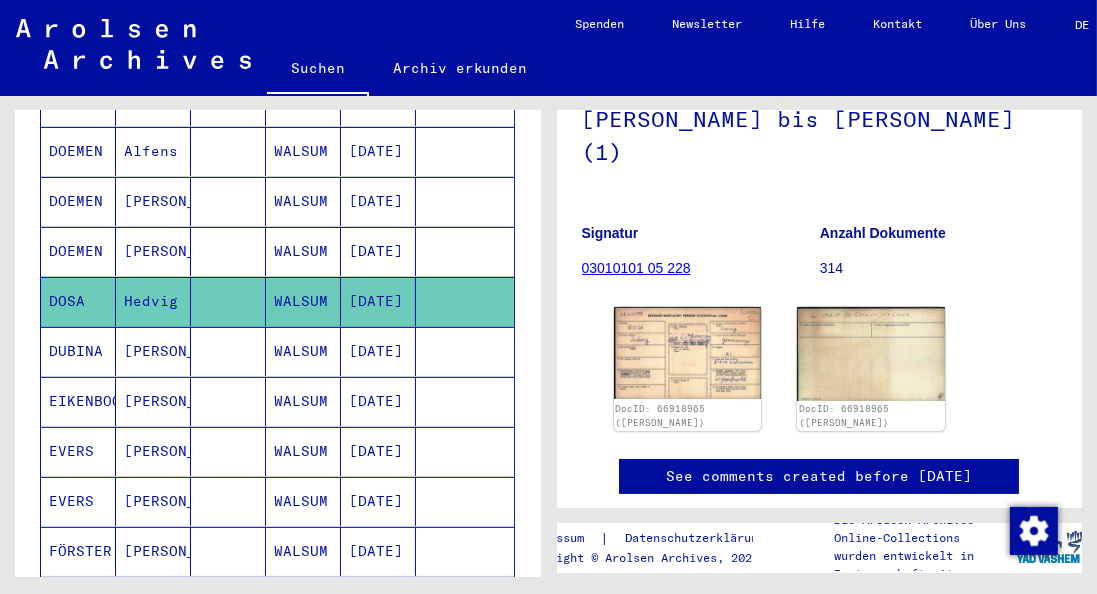 click on "[DATE]" at bounding box center [378, 501] 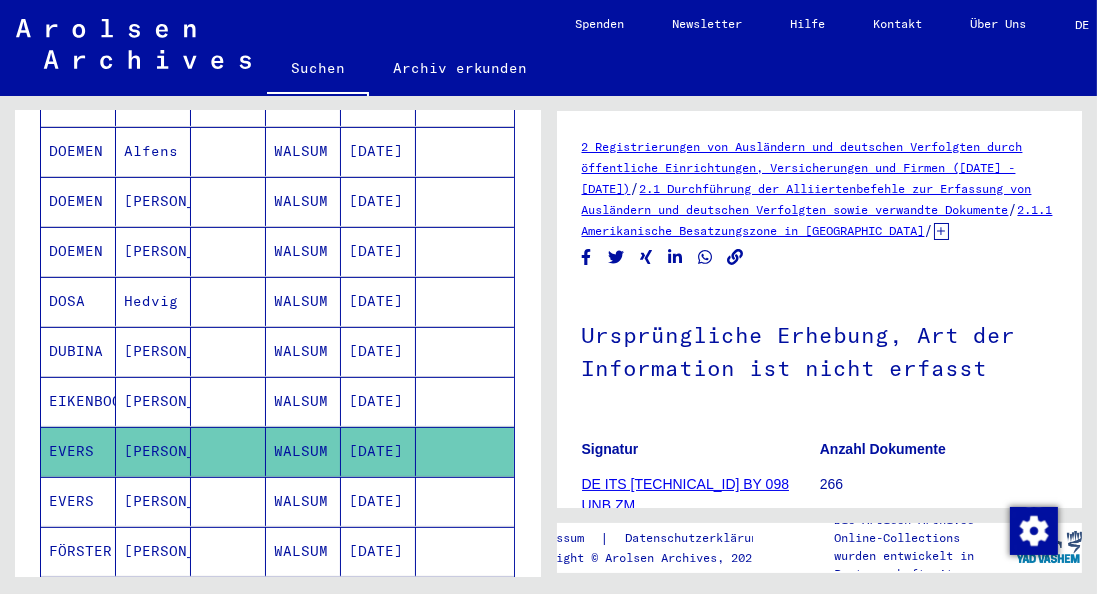 scroll, scrollTop: 228, scrollLeft: 0, axis: vertical 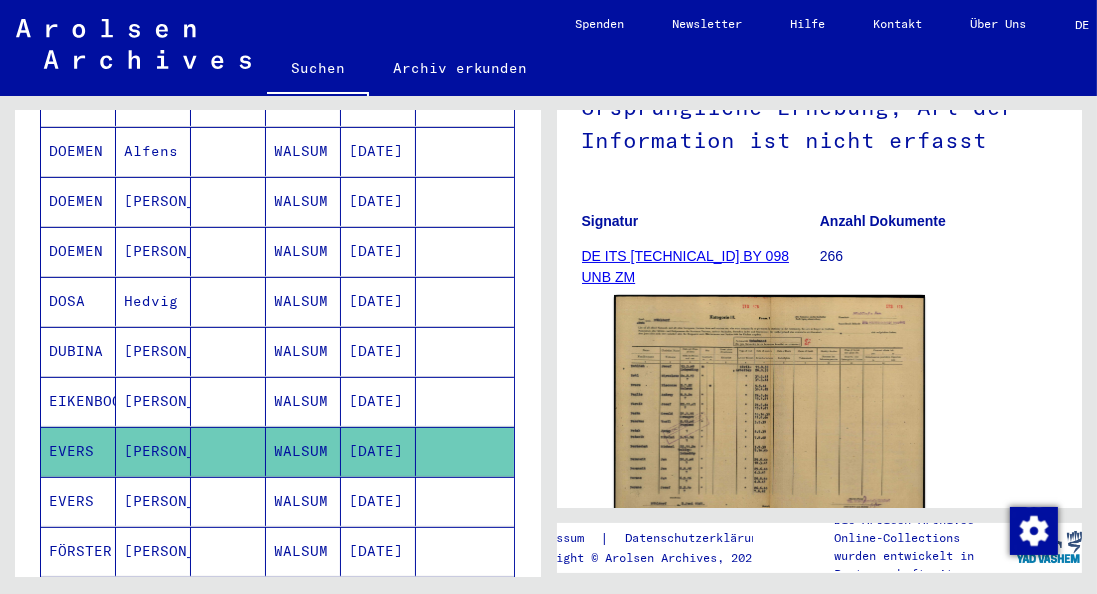 click on "[DATE]" at bounding box center [378, 551] 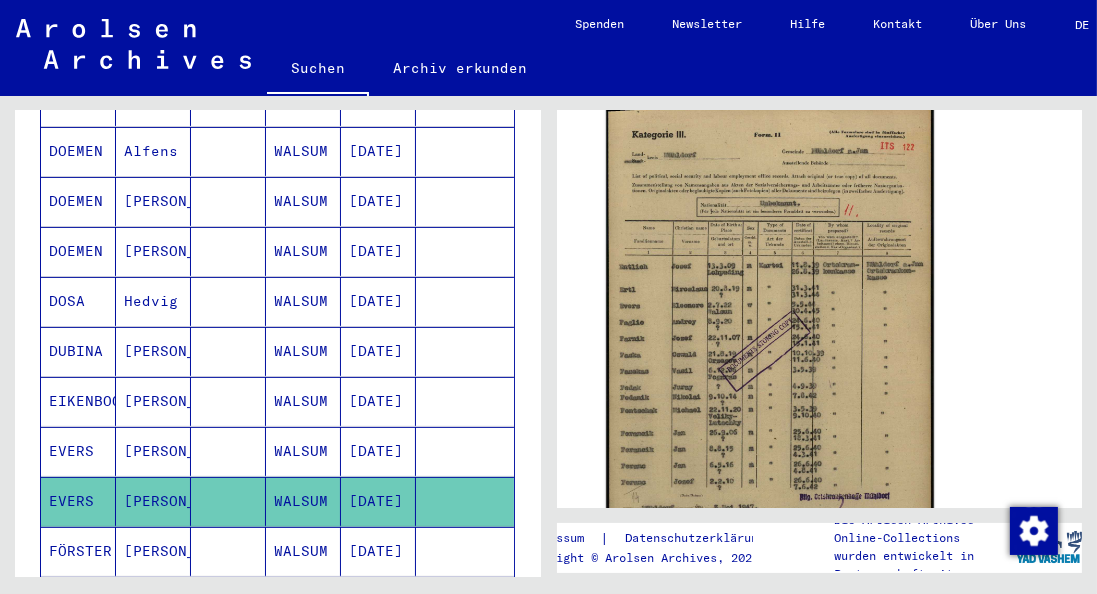 scroll, scrollTop: 457, scrollLeft: 0, axis: vertical 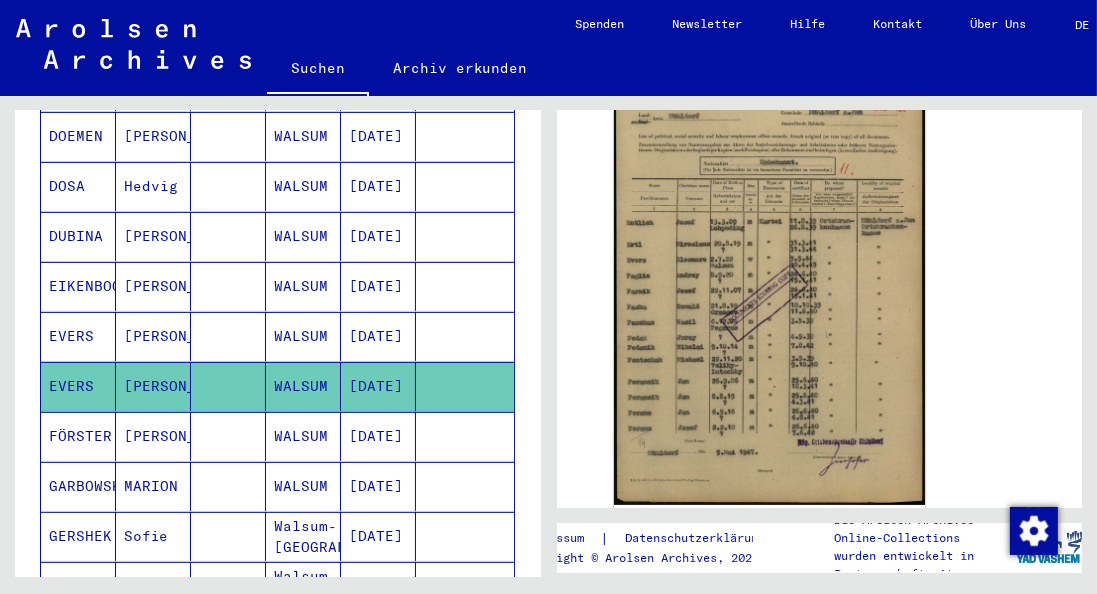 click on "[DATE]" at bounding box center (378, 586) 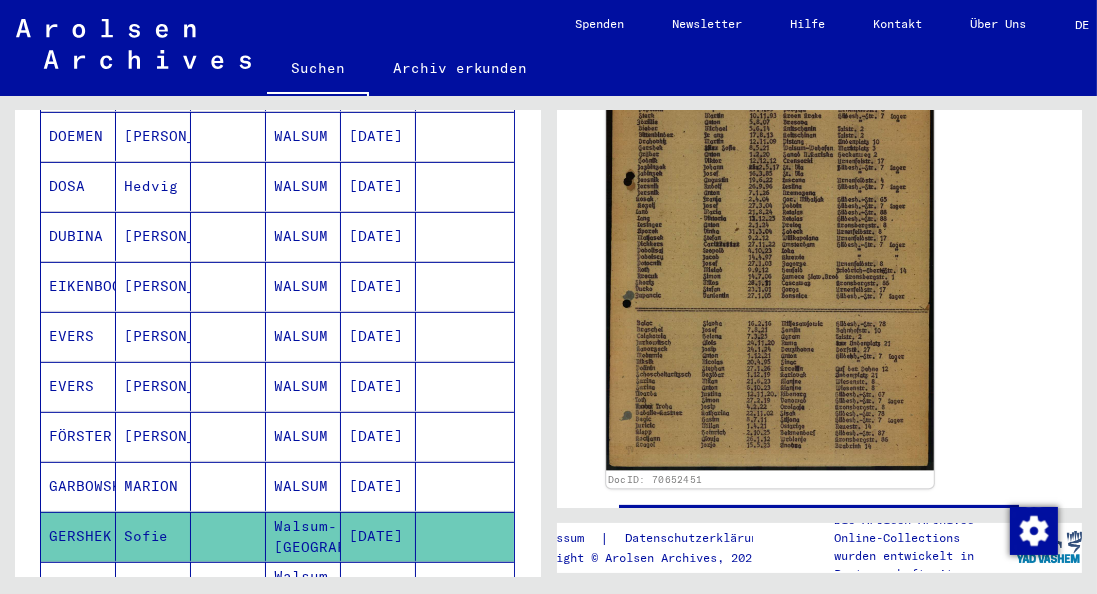 scroll, scrollTop: 514, scrollLeft: 0, axis: vertical 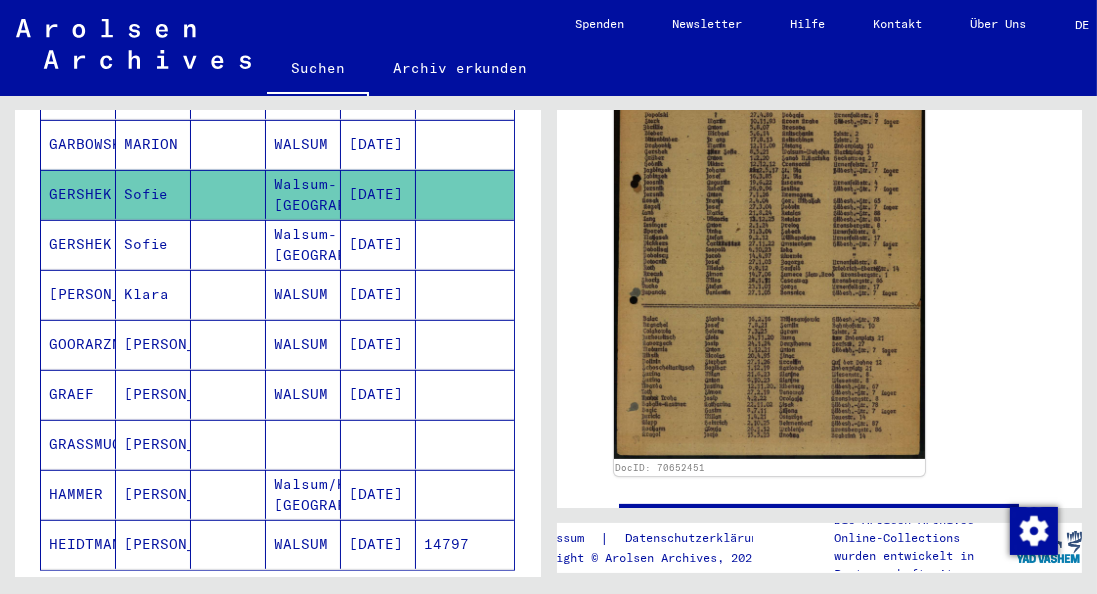 click on "[DATE]" 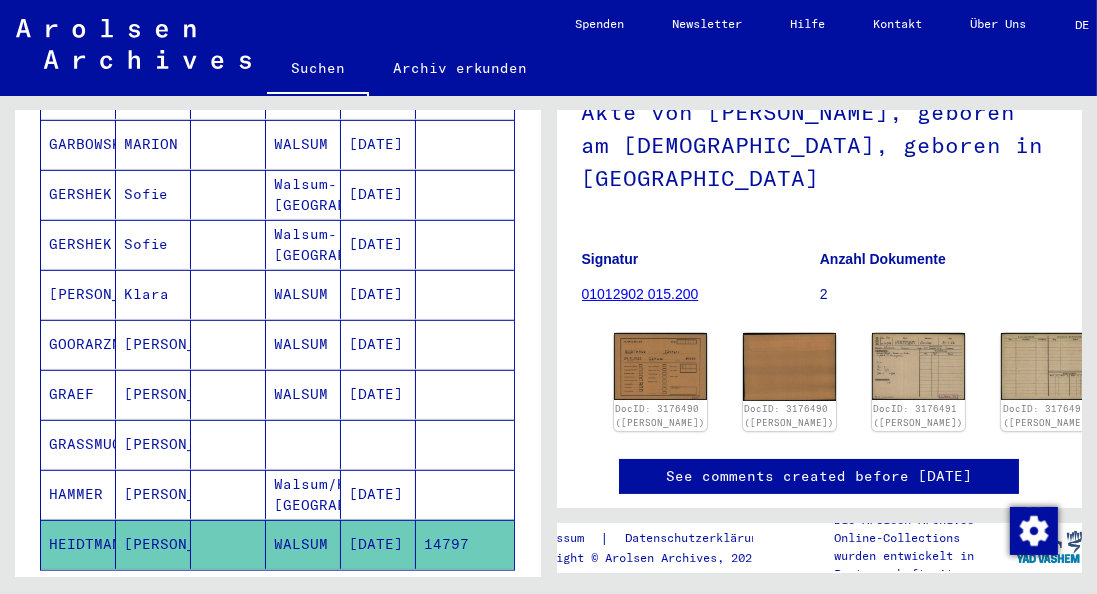 scroll, scrollTop: 228, scrollLeft: 0, axis: vertical 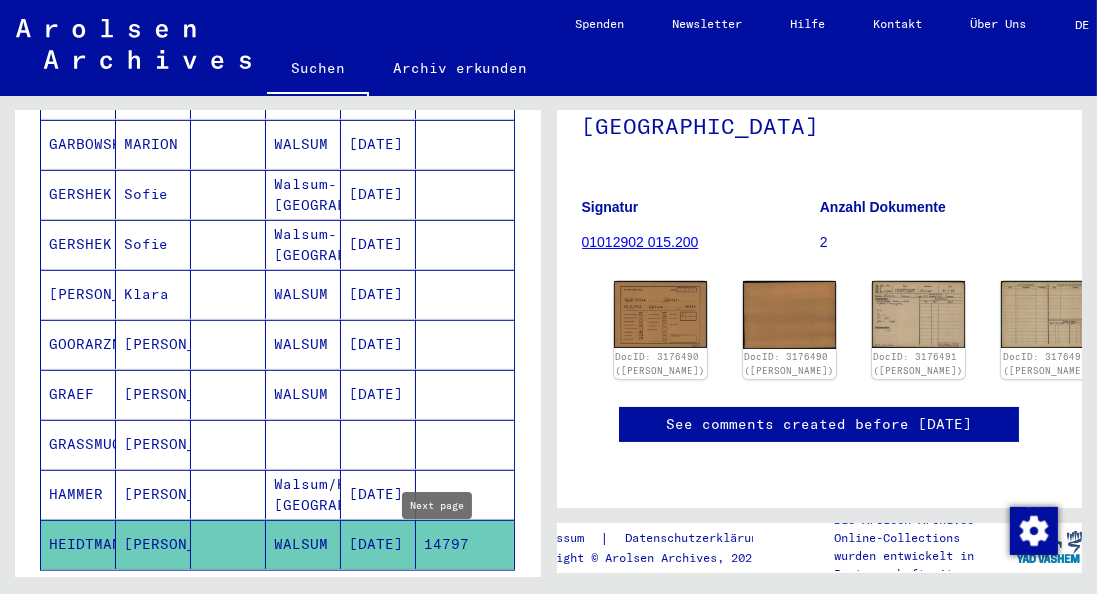 click 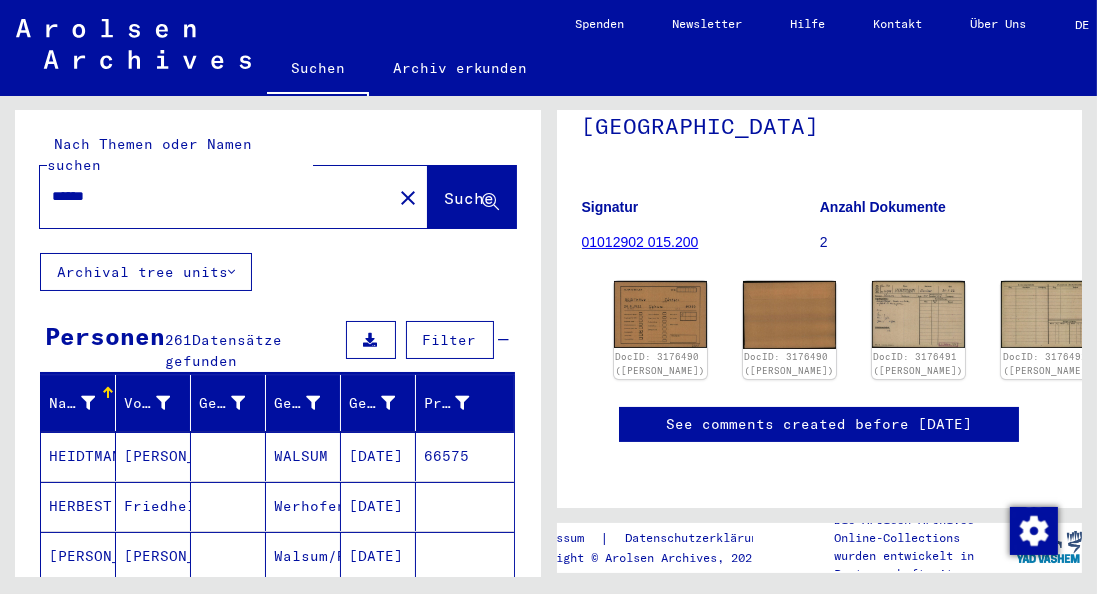 scroll, scrollTop: 0, scrollLeft: 0, axis: both 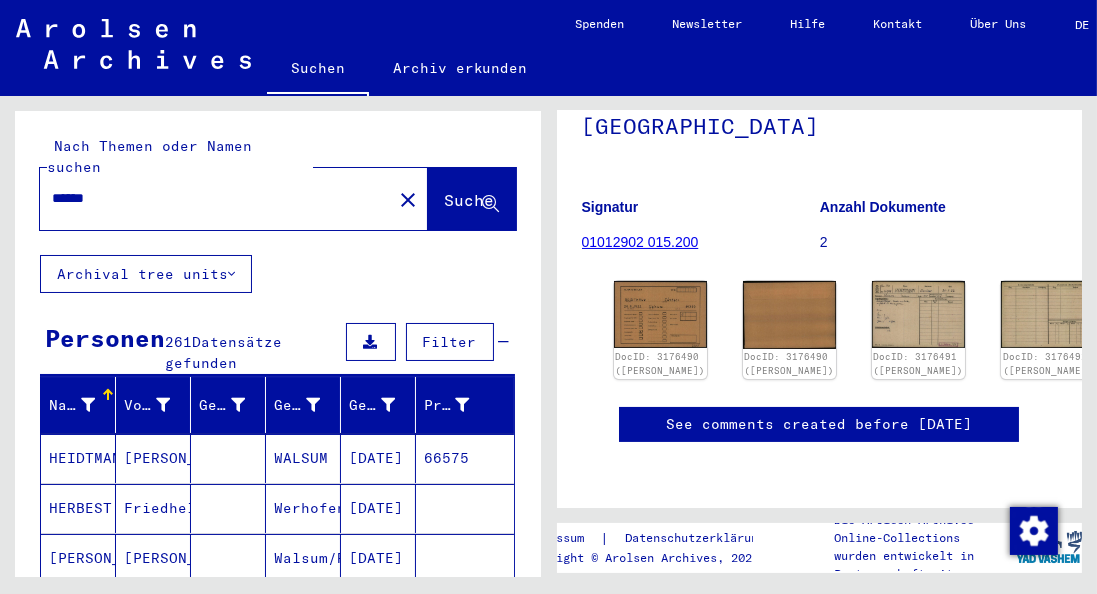 click on "******" at bounding box center (216, 198) 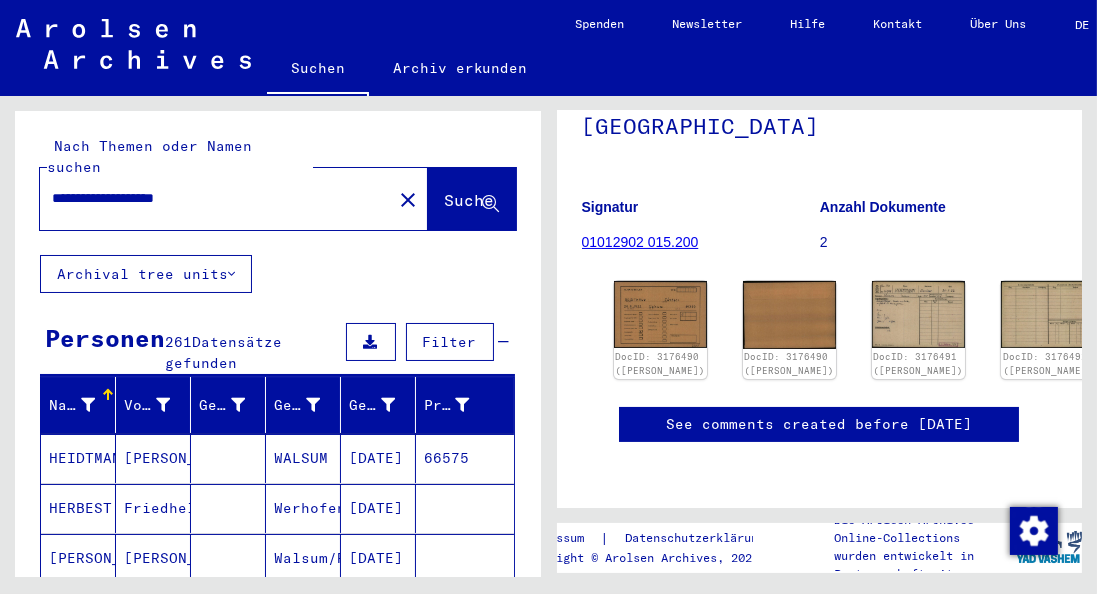 type on "**********" 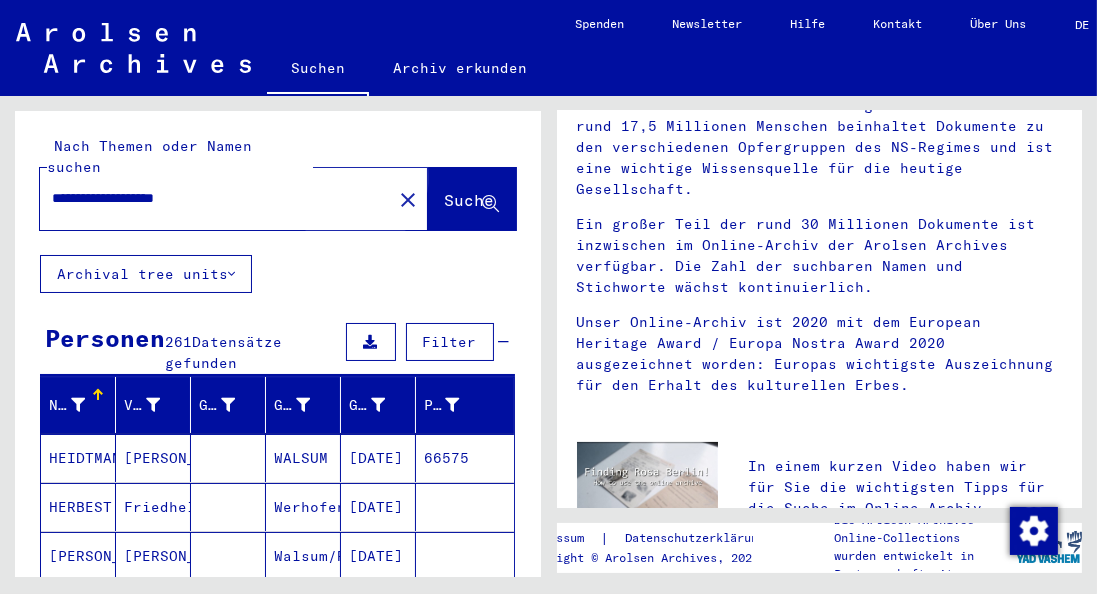 scroll, scrollTop: 0, scrollLeft: 0, axis: both 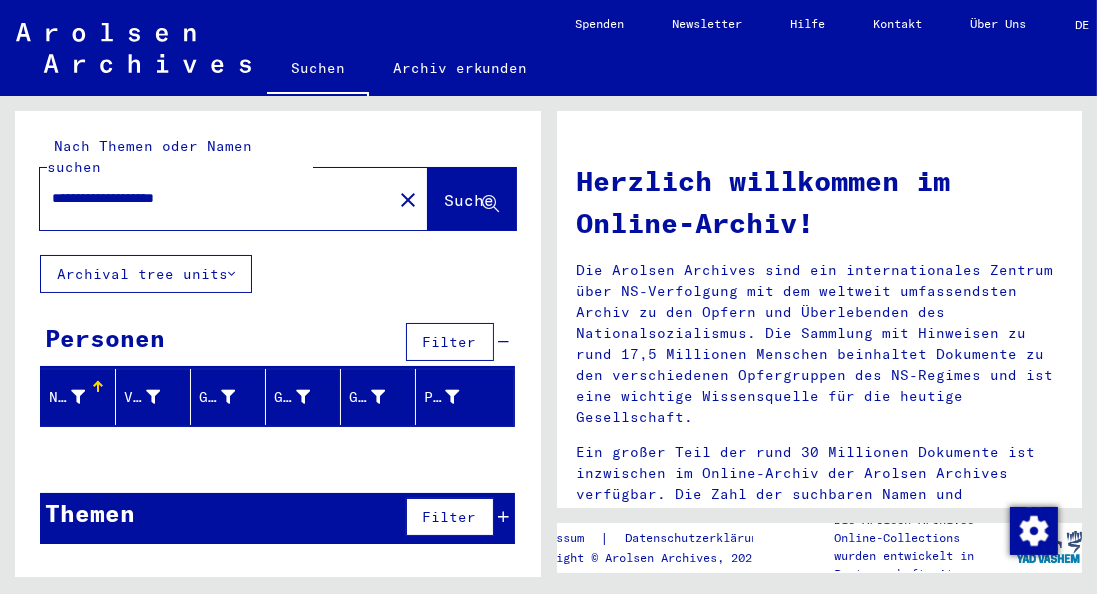 click 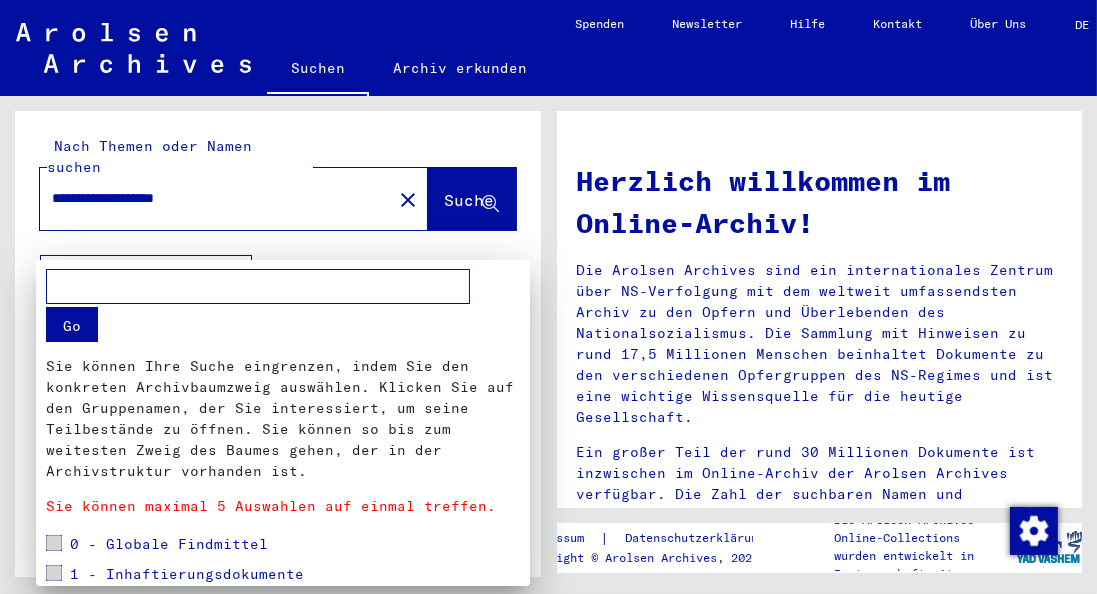 click on "Sie können Ihre Suche eingrenzen, indem Sie den konkreten Archivbaumzweig auswählen. Klicken Sie auf den Gruppenamen, der Sie interessiert, um seine Teilbestände zu öffnen. Sie können so bis zum weitesten Zweig des Baumes gehen, der in der Archivstruktur vorhanden ist." at bounding box center [283, 419] 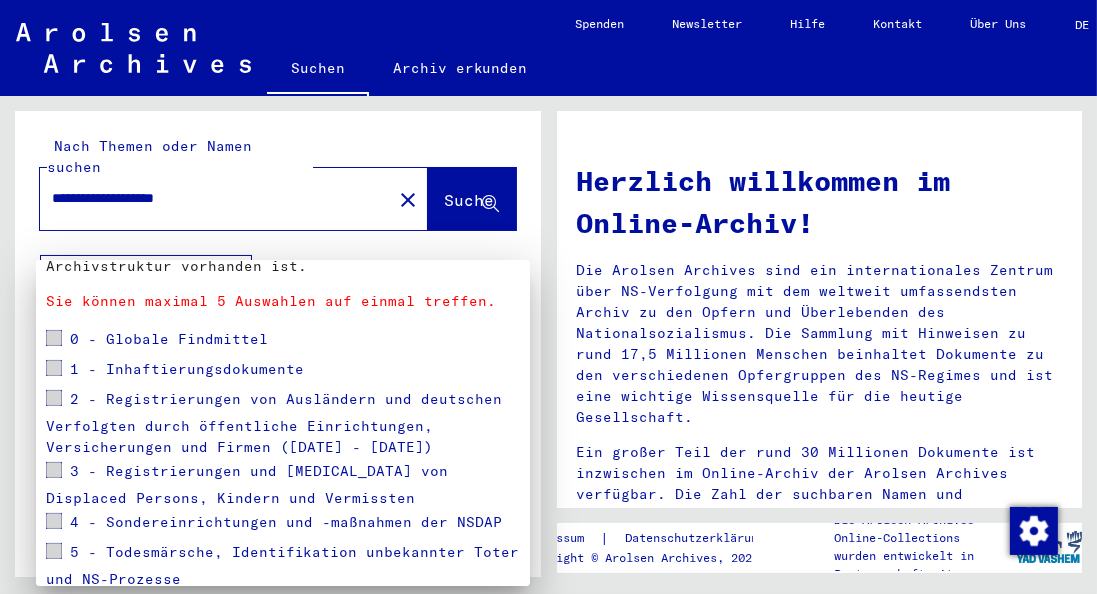scroll, scrollTop: 342, scrollLeft: 0, axis: vertical 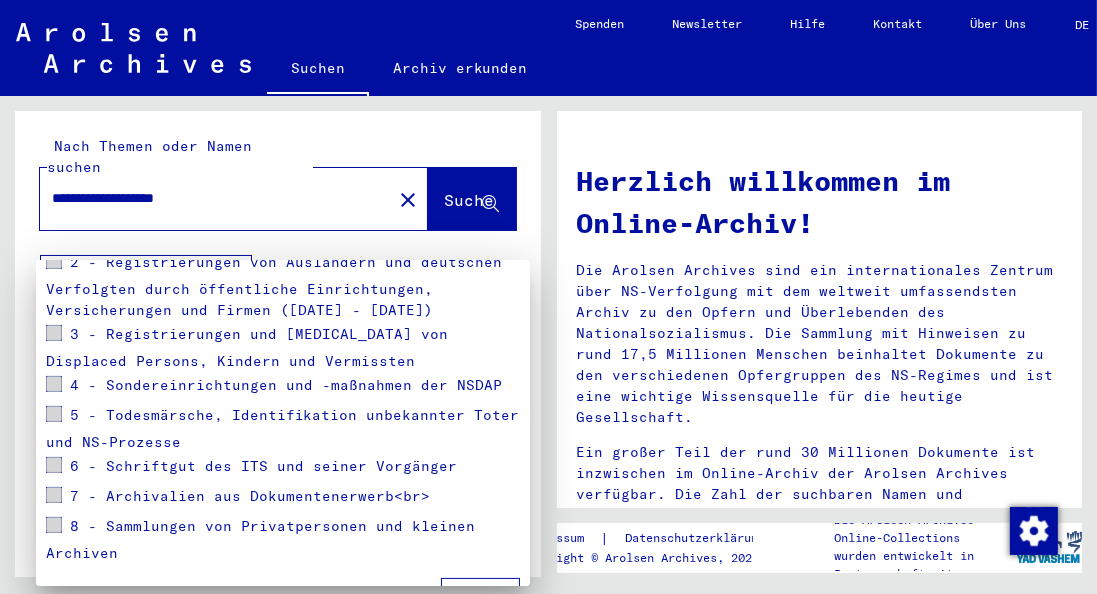 click at bounding box center [54, 525] 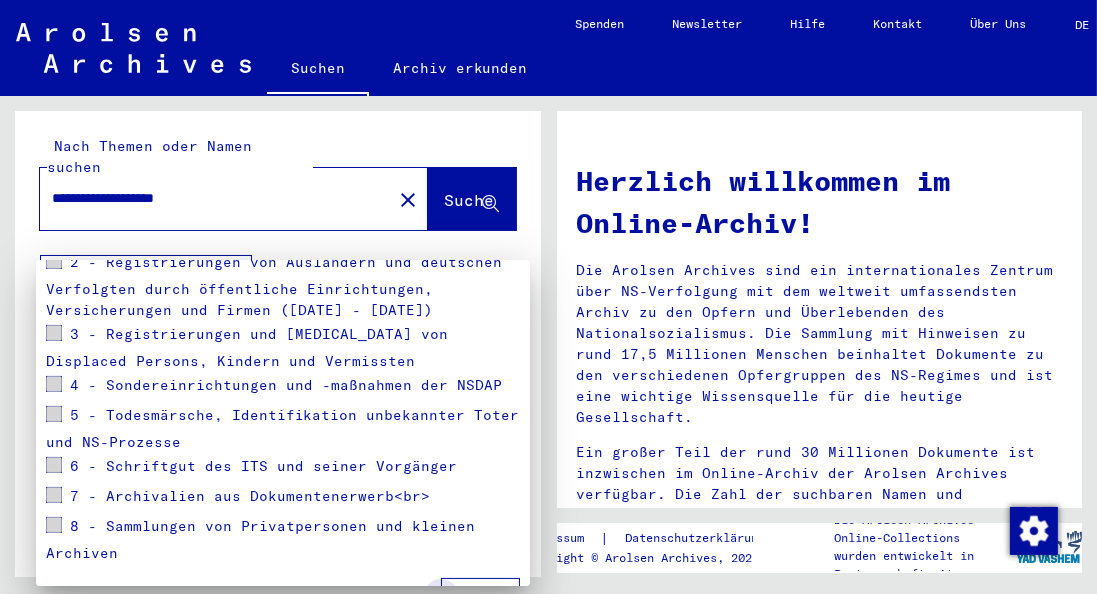 click on "Apply" at bounding box center (480, 597) 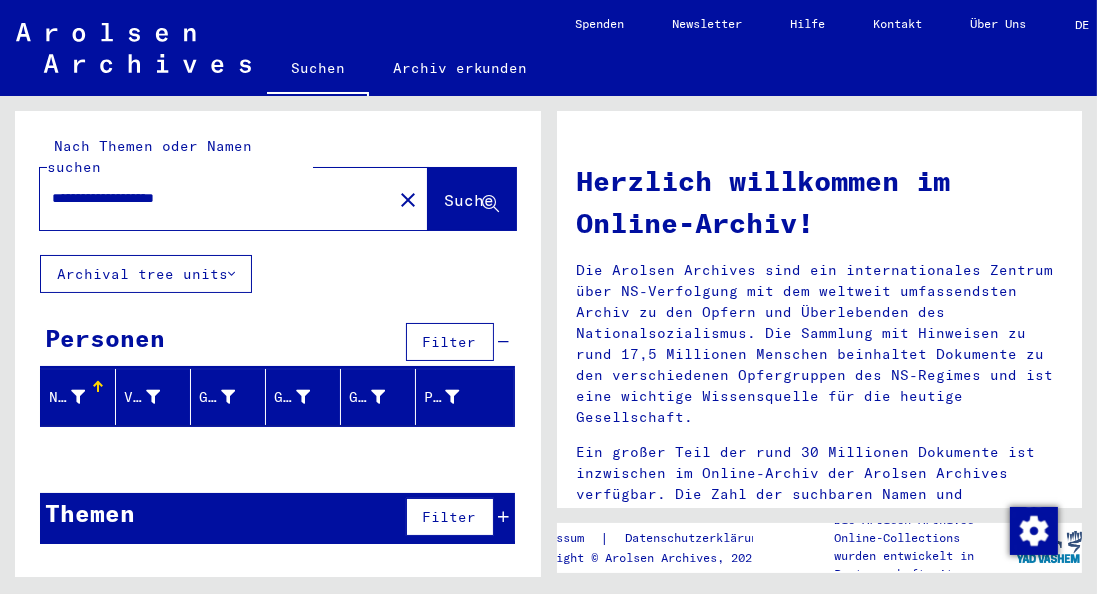 click on "Archival tree units" 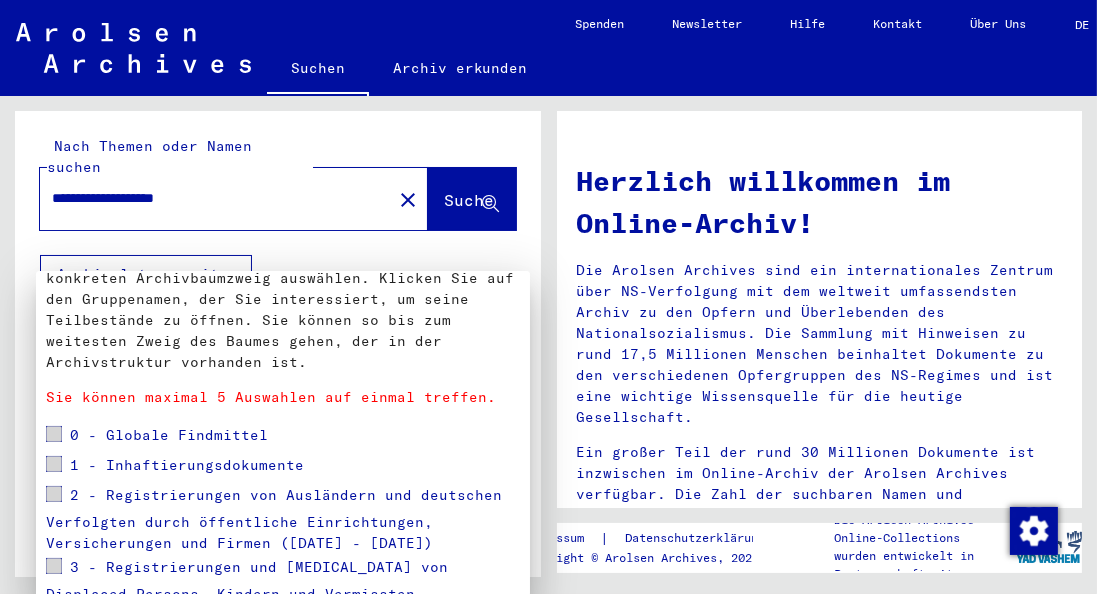 scroll, scrollTop: 0, scrollLeft: 0, axis: both 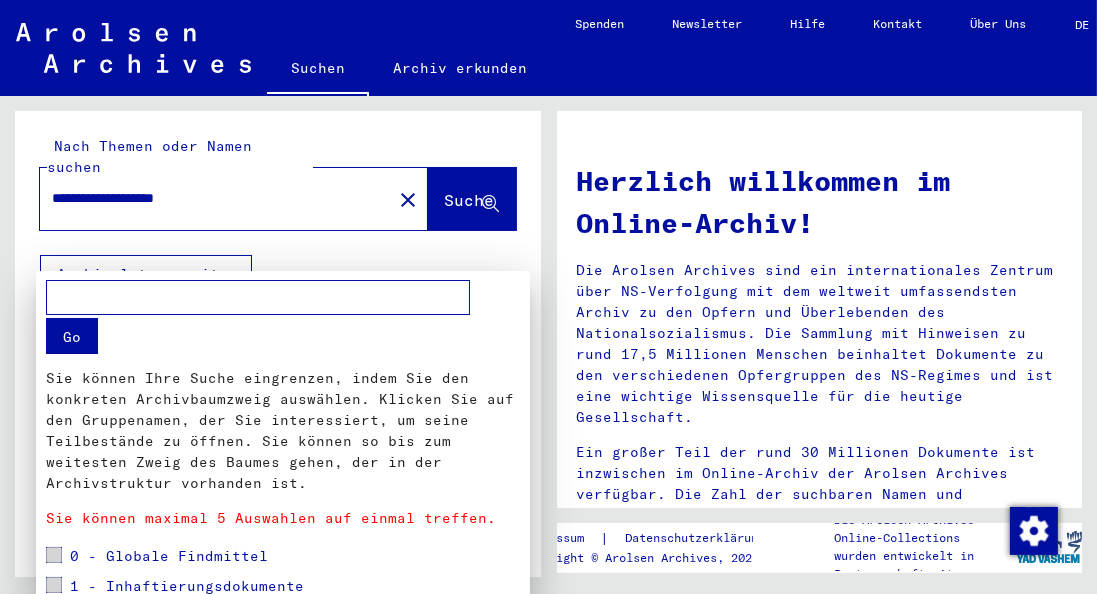 click on "Go" at bounding box center [72, 335] 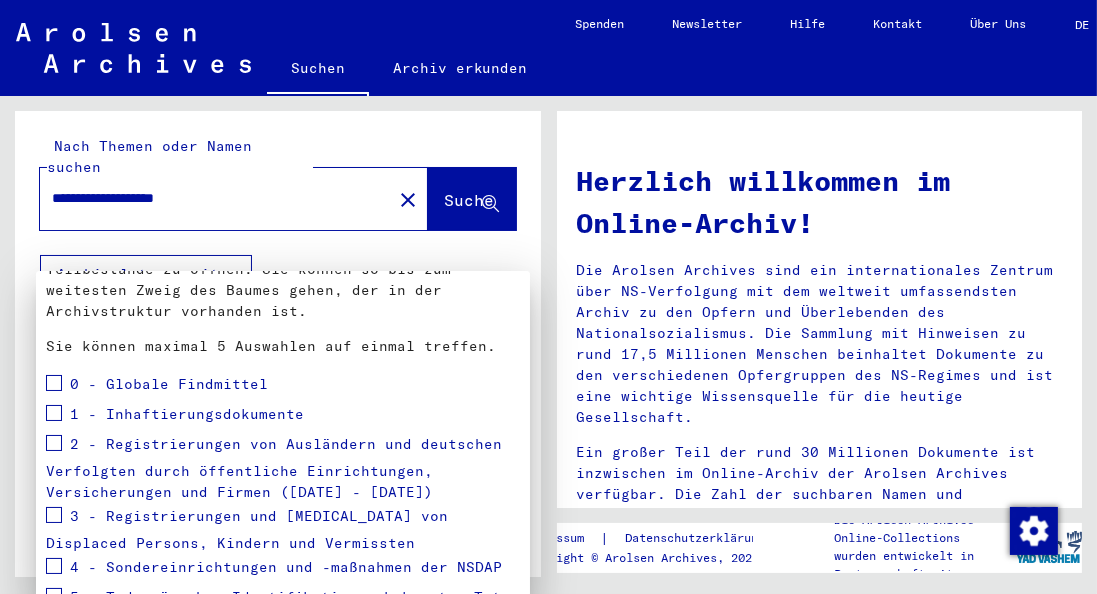 scroll, scrollTop: 171, scrollLeft: 0, axis: vertical 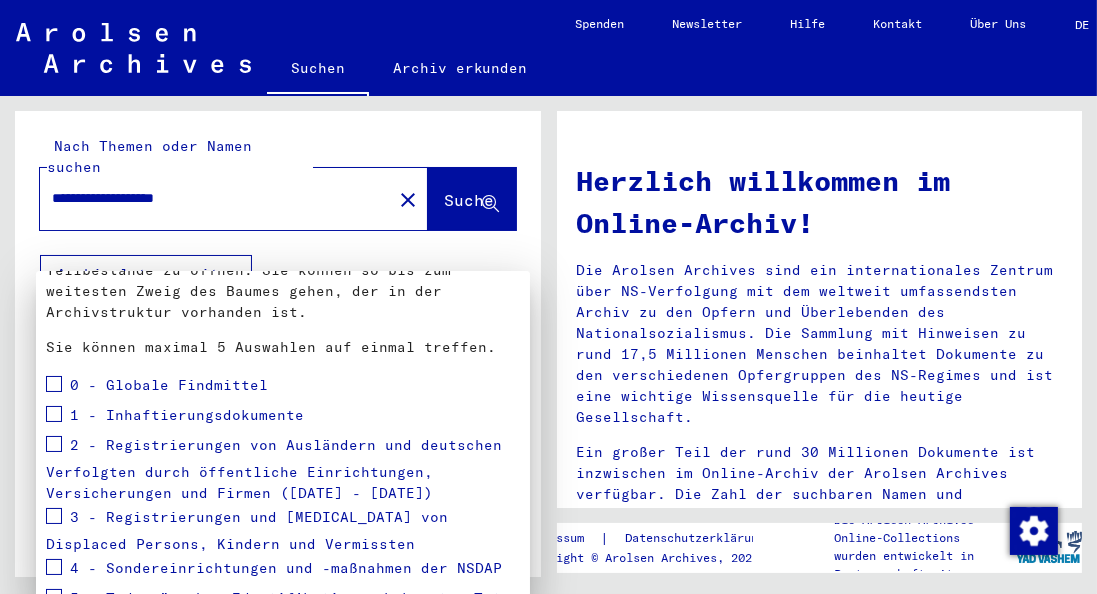click at bounding box center [54, 414] 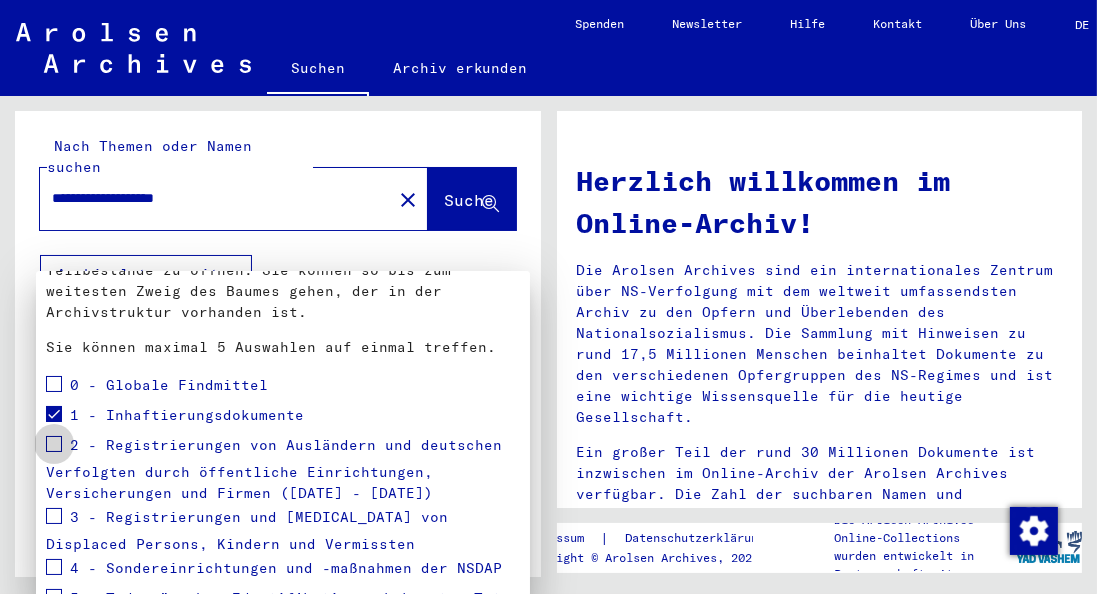 click at bounding box center (54, 444) 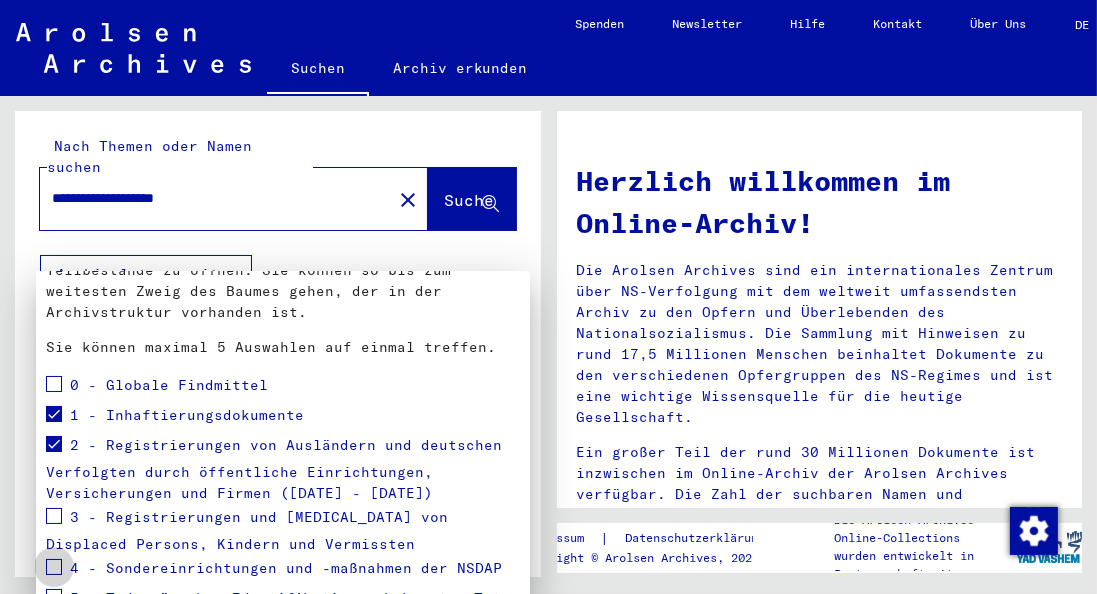 click at bounding box center [54, 567] 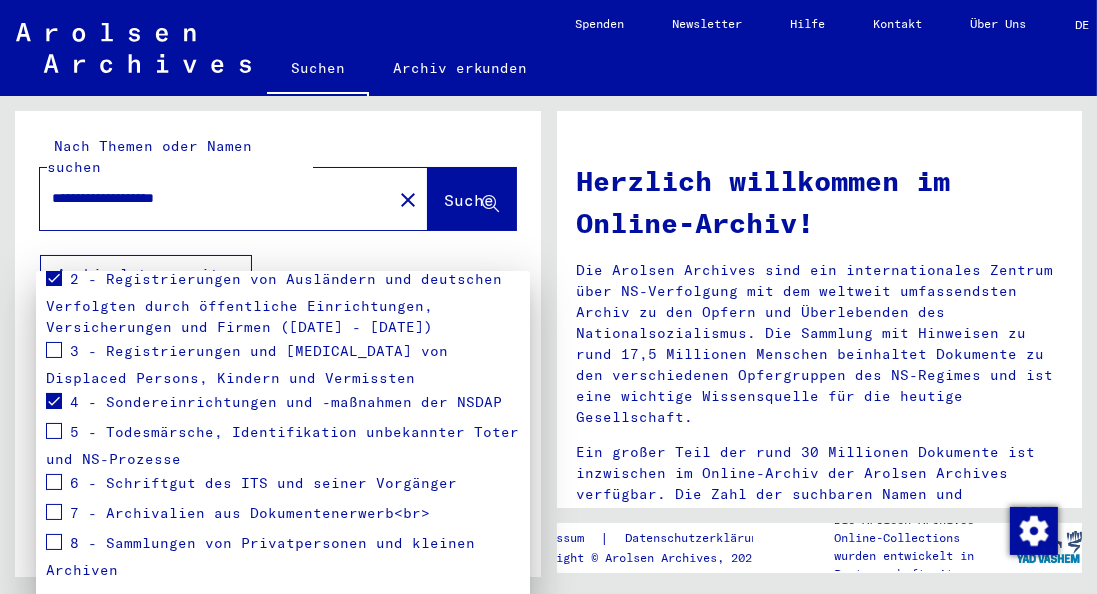 scroll, scrollTop: 342, scrollLeft: 0, axis: vertical 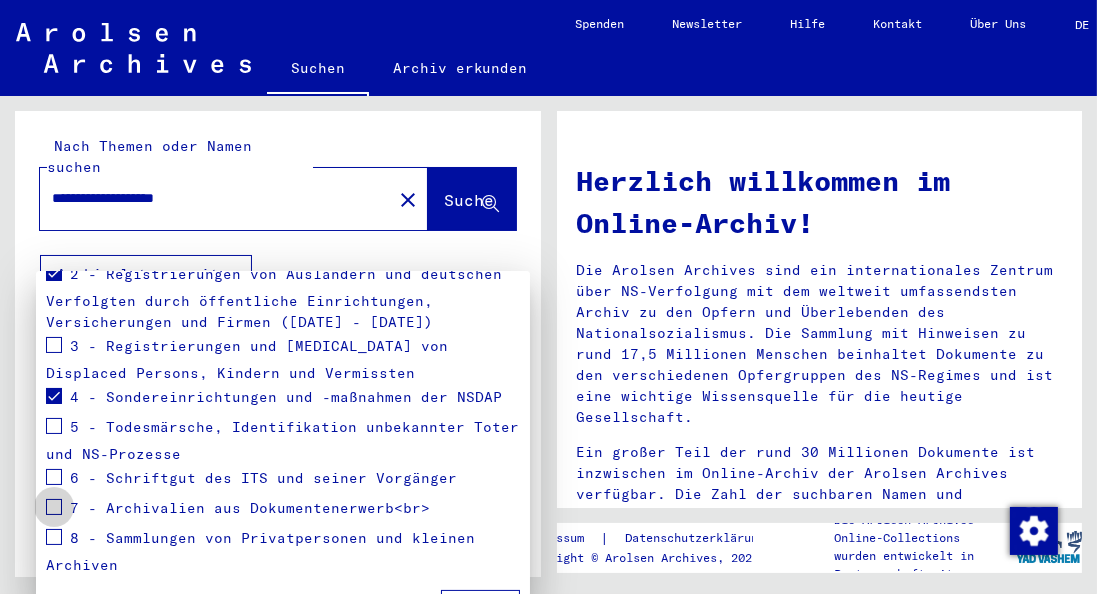 click at bounding box center [54, 507] 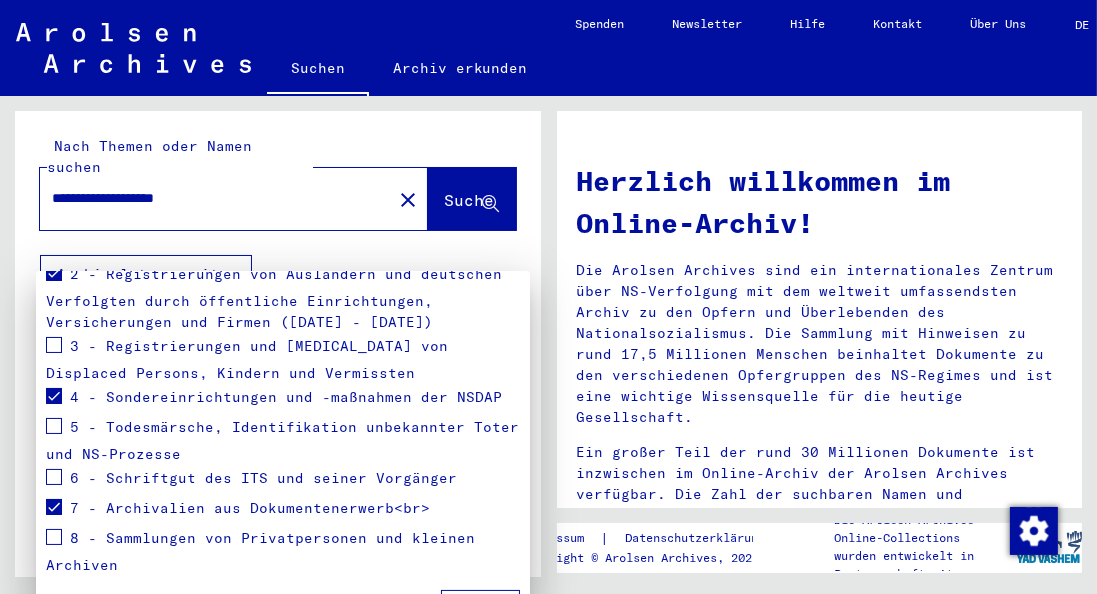 click at bounding box center [548, 297] 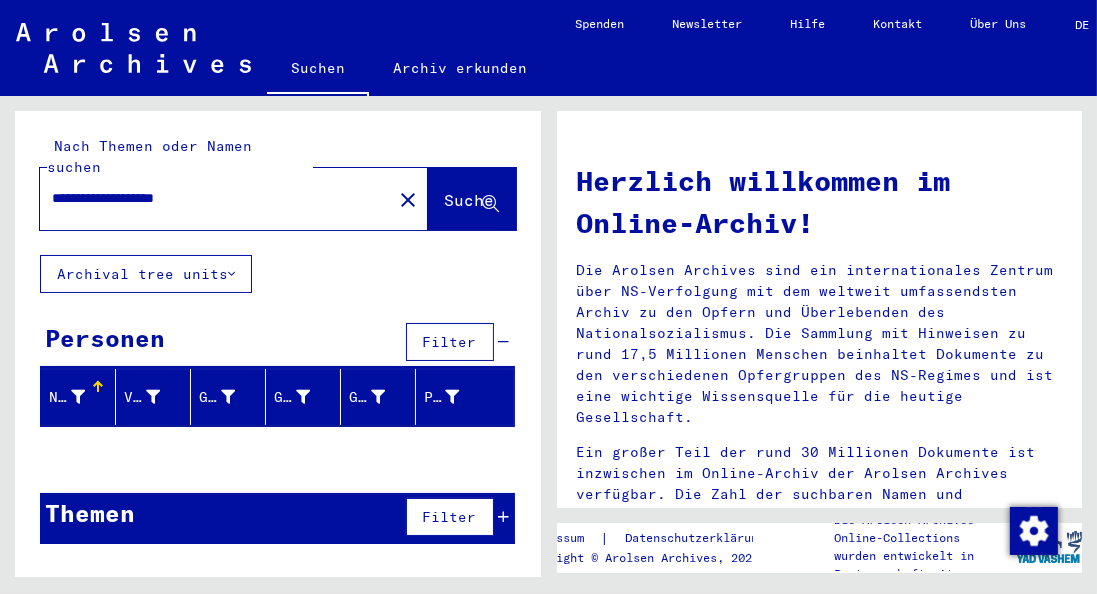 click 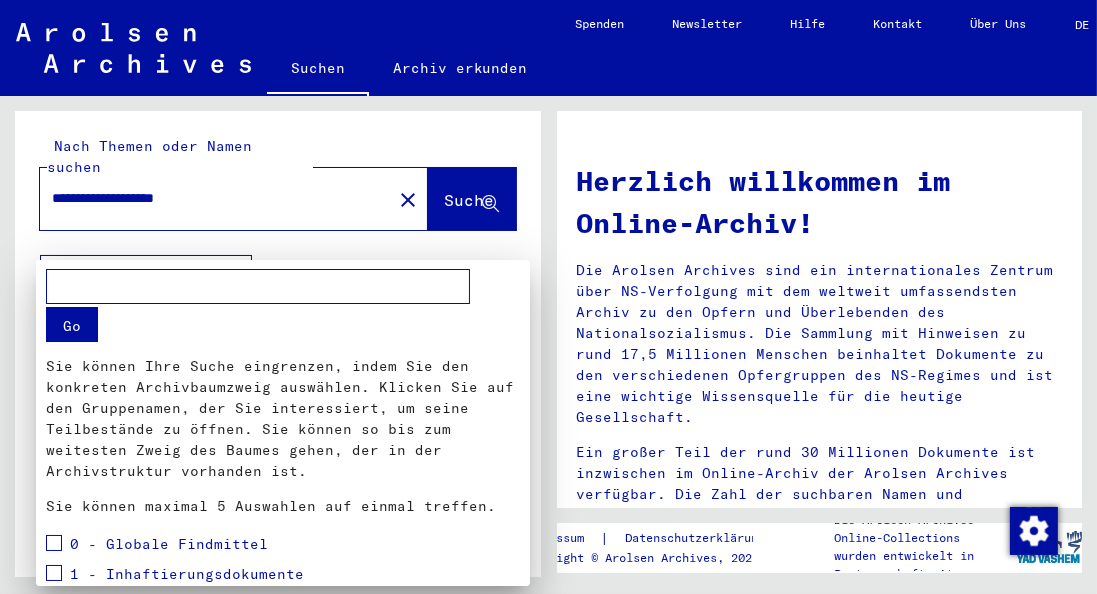 scroll, scrollTop: 347, scrollLeft: 0, axis: vertical 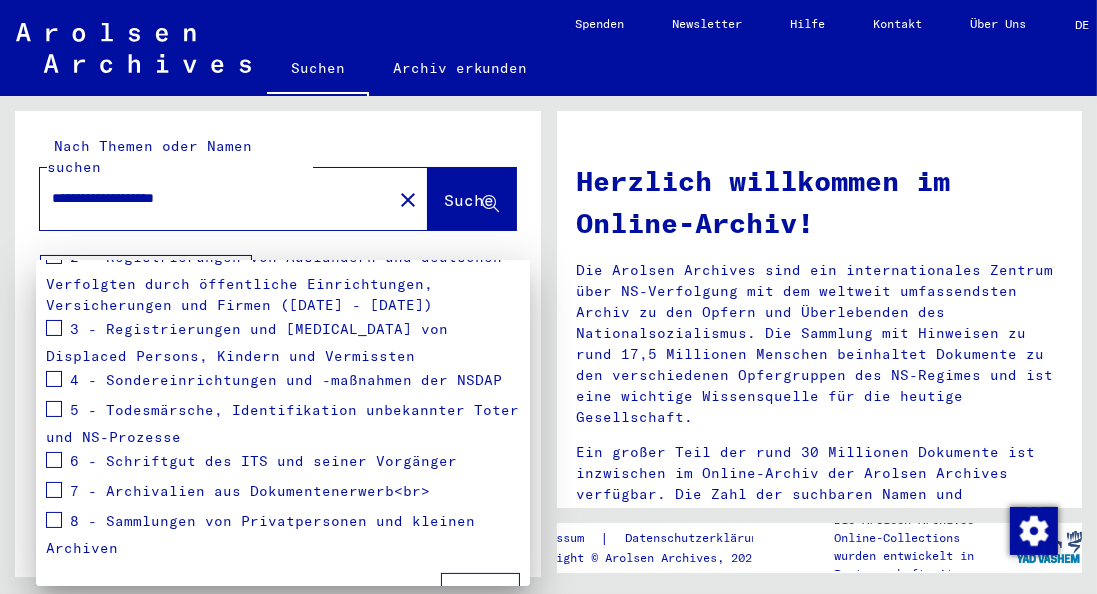 click at bounding box center [54, 379] 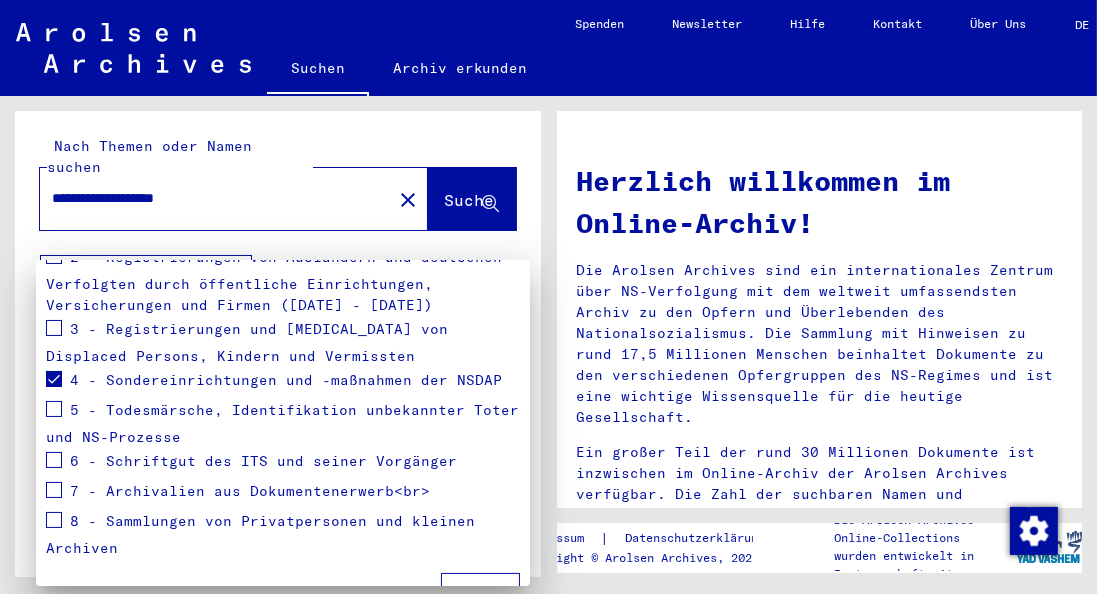 click at bounding box center [54, 409] 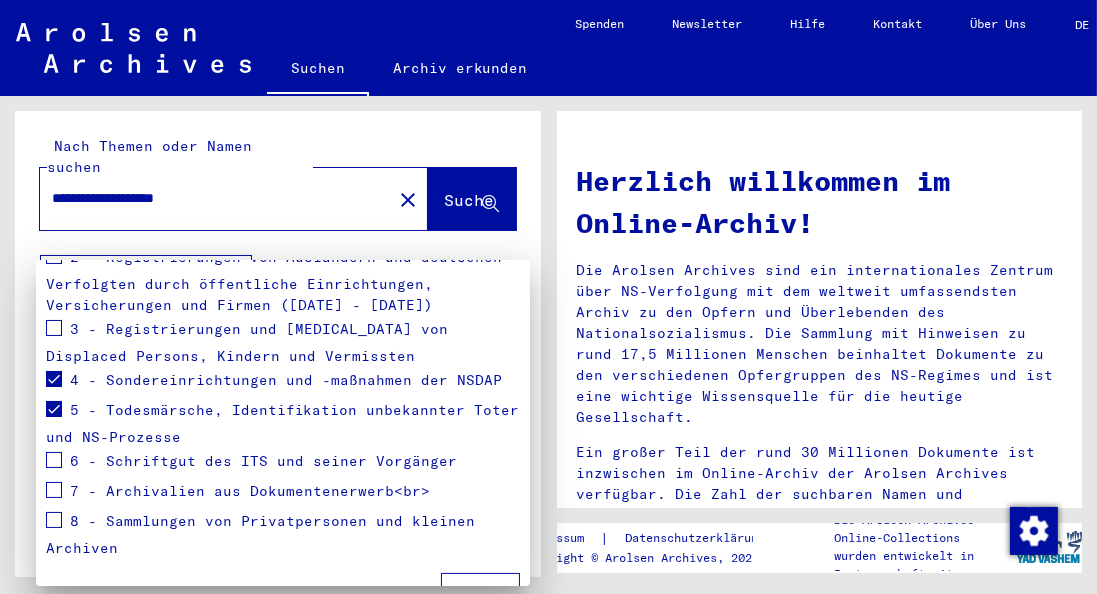 click at bounding box center (54, 460) 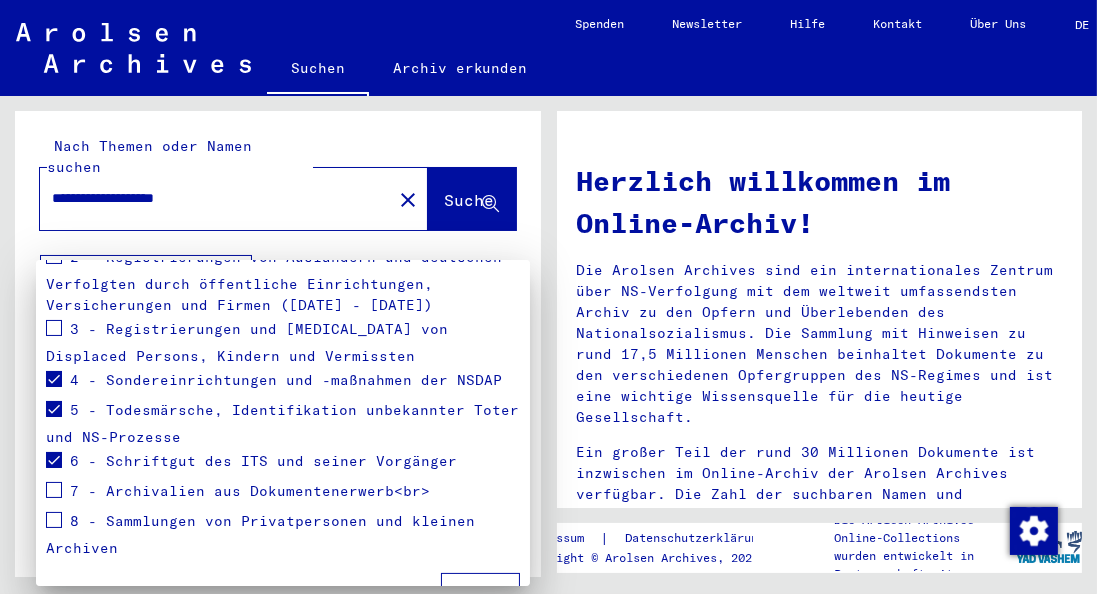 click at bounding box center (54, 490) 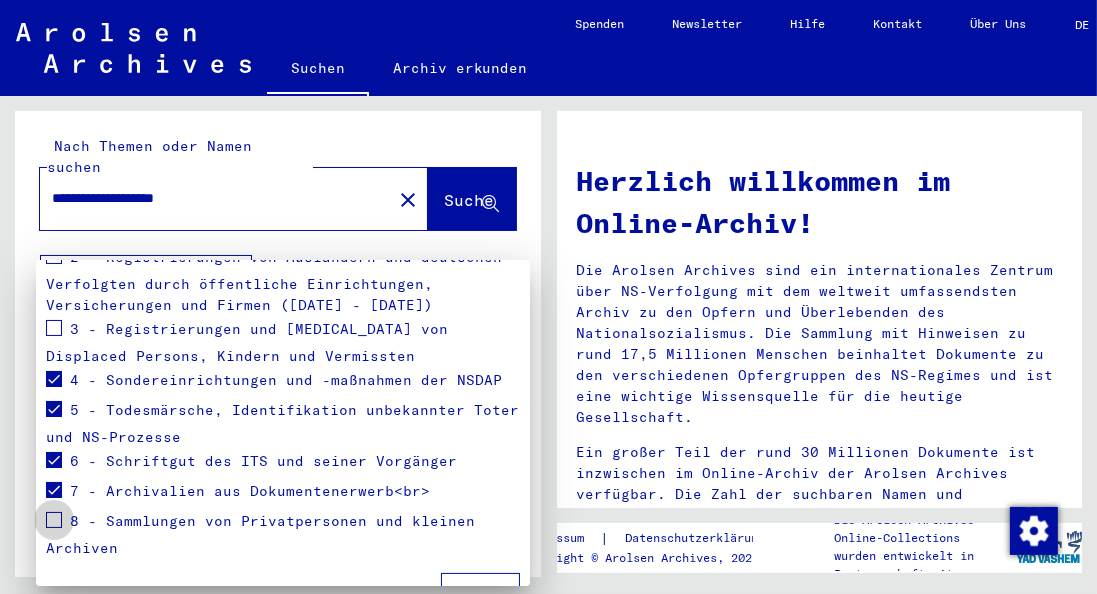 drag, startPoint x: 48, startPoint y: 483, endPoint x: 81, endPoint y: 498, distance: 36.249138 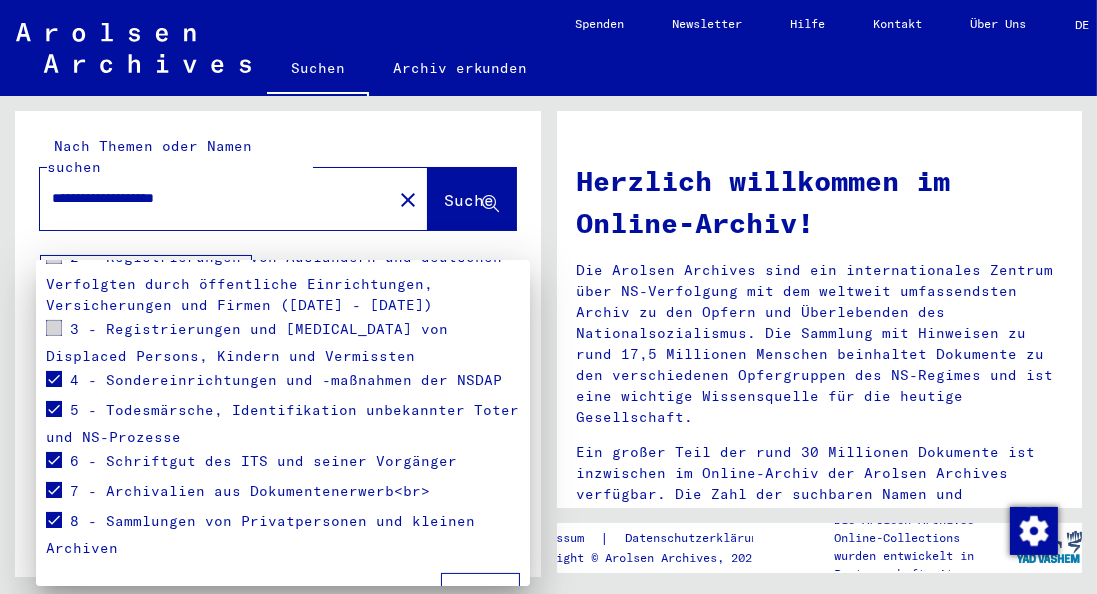 click on "Apply" at bounding box center [480, 592] 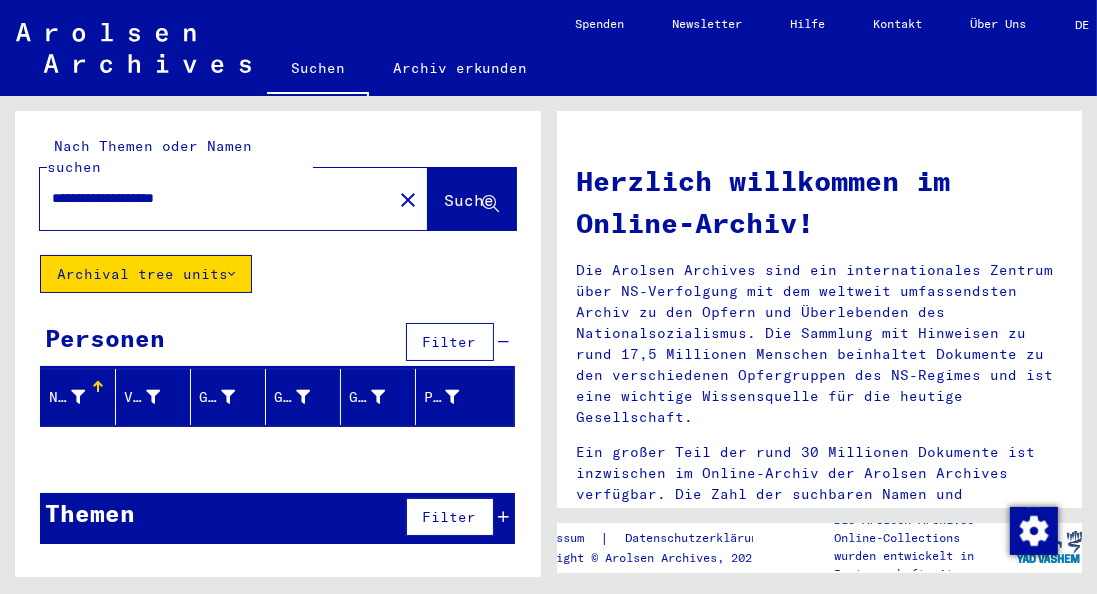 click on "close" 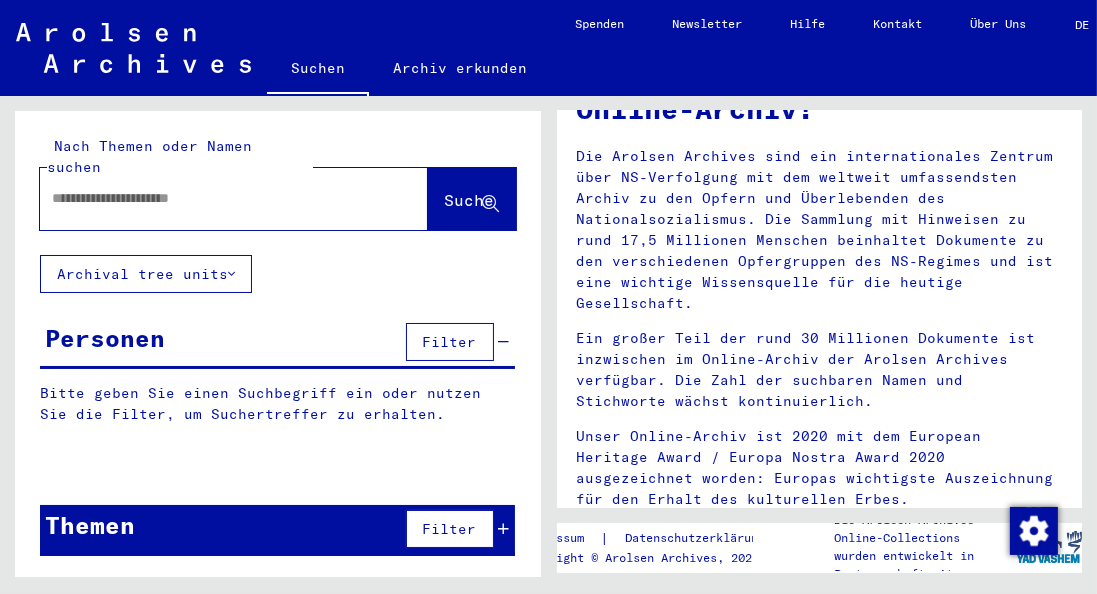 scroll, scrollTop: 0, scrollLeft: 0, axis: both 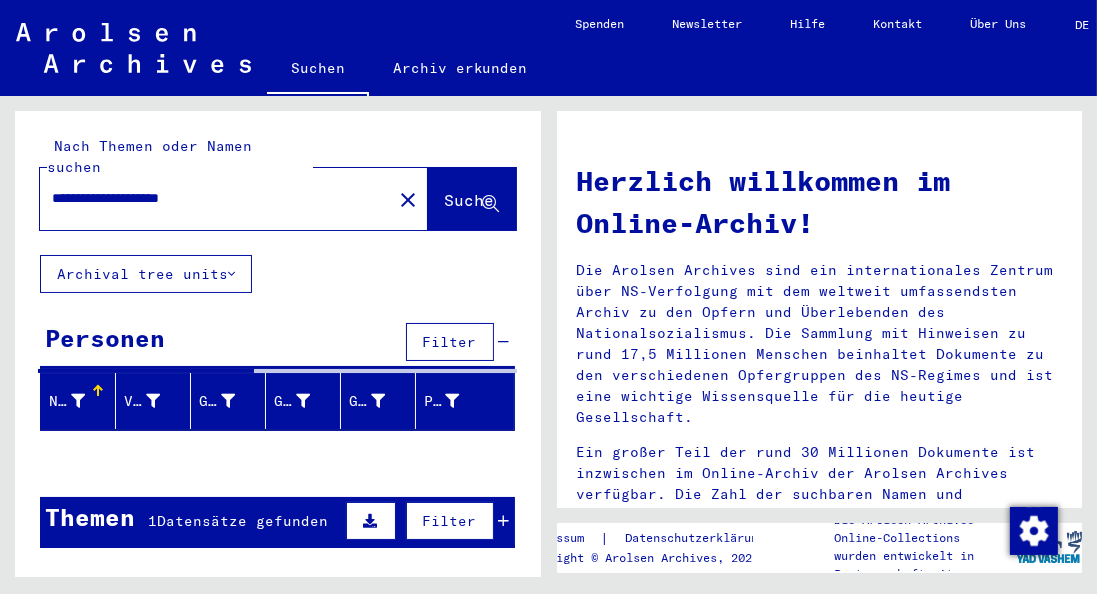type on "**********" 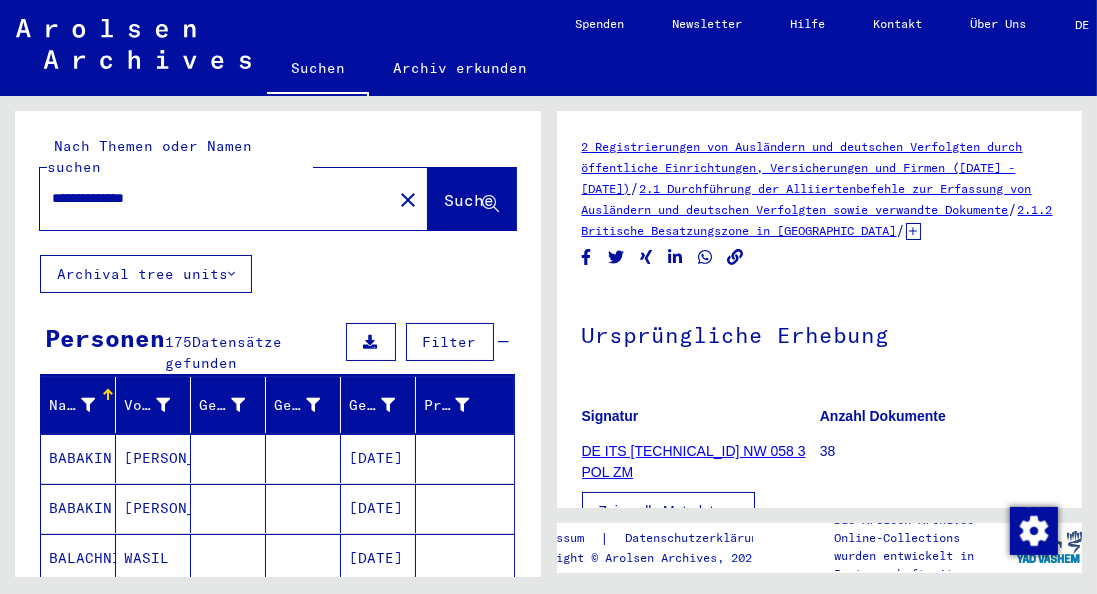 scroll, scrollTop: 0, scrollLeft: 0, axis: both 